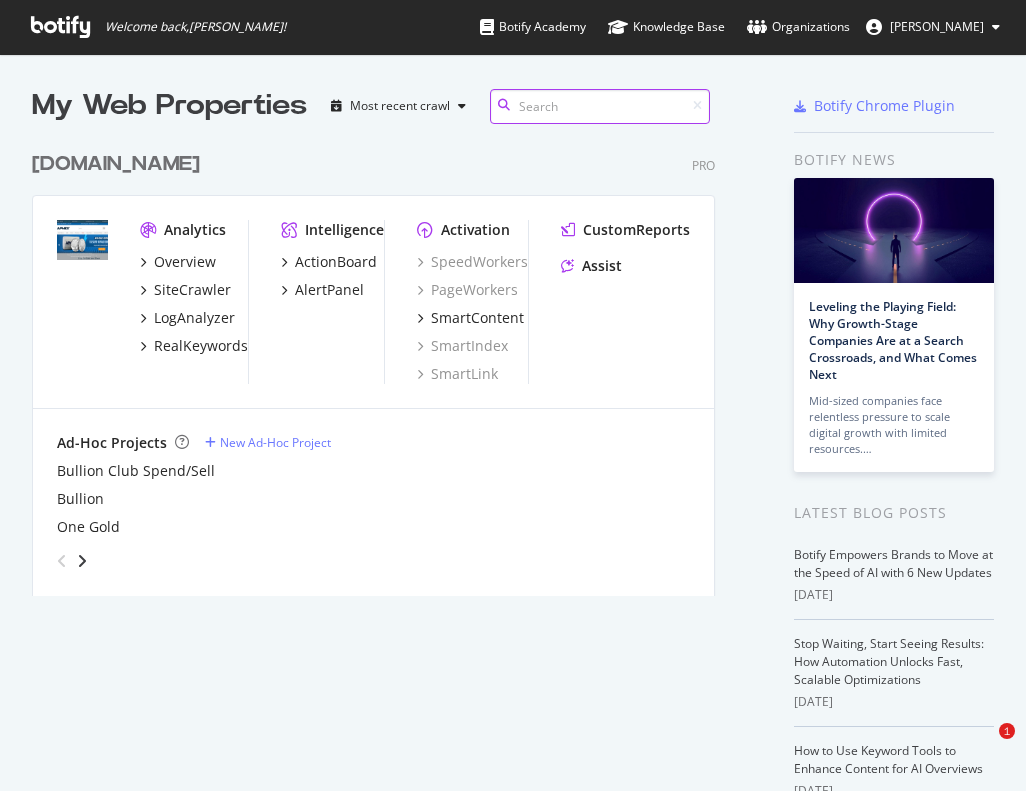 scroll, scrollTop: 0, scrollLeft: 0, axis: both 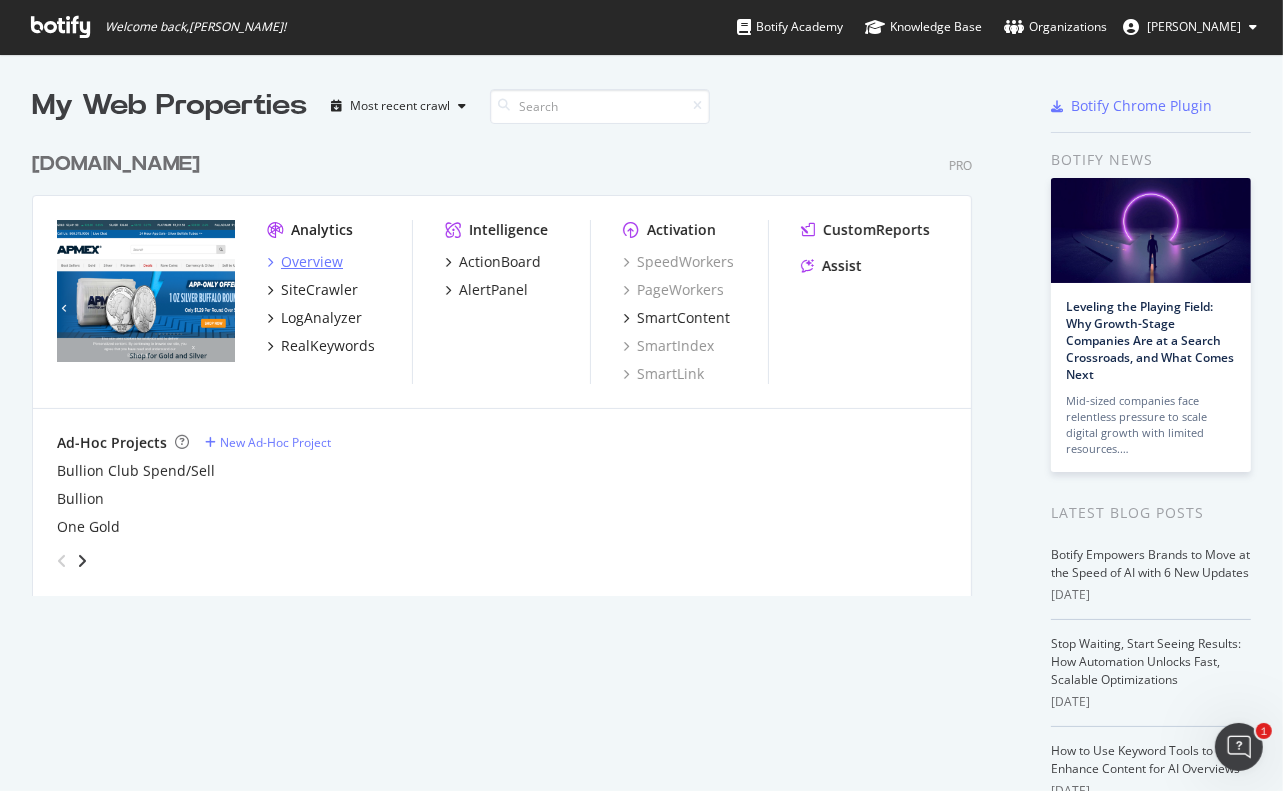 click on "Overview" at bounding box center [312, 262] 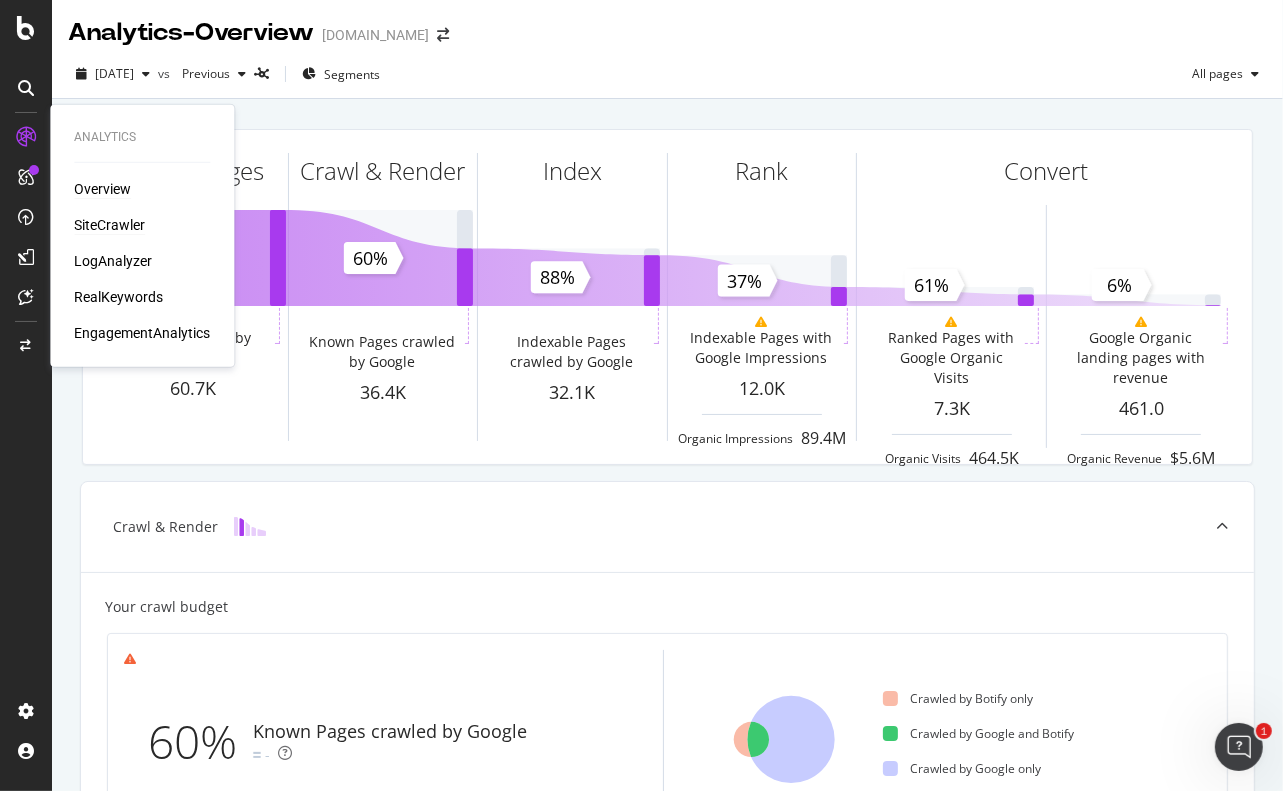 click on "SiteCrawler" at bounding box center (109, 225) 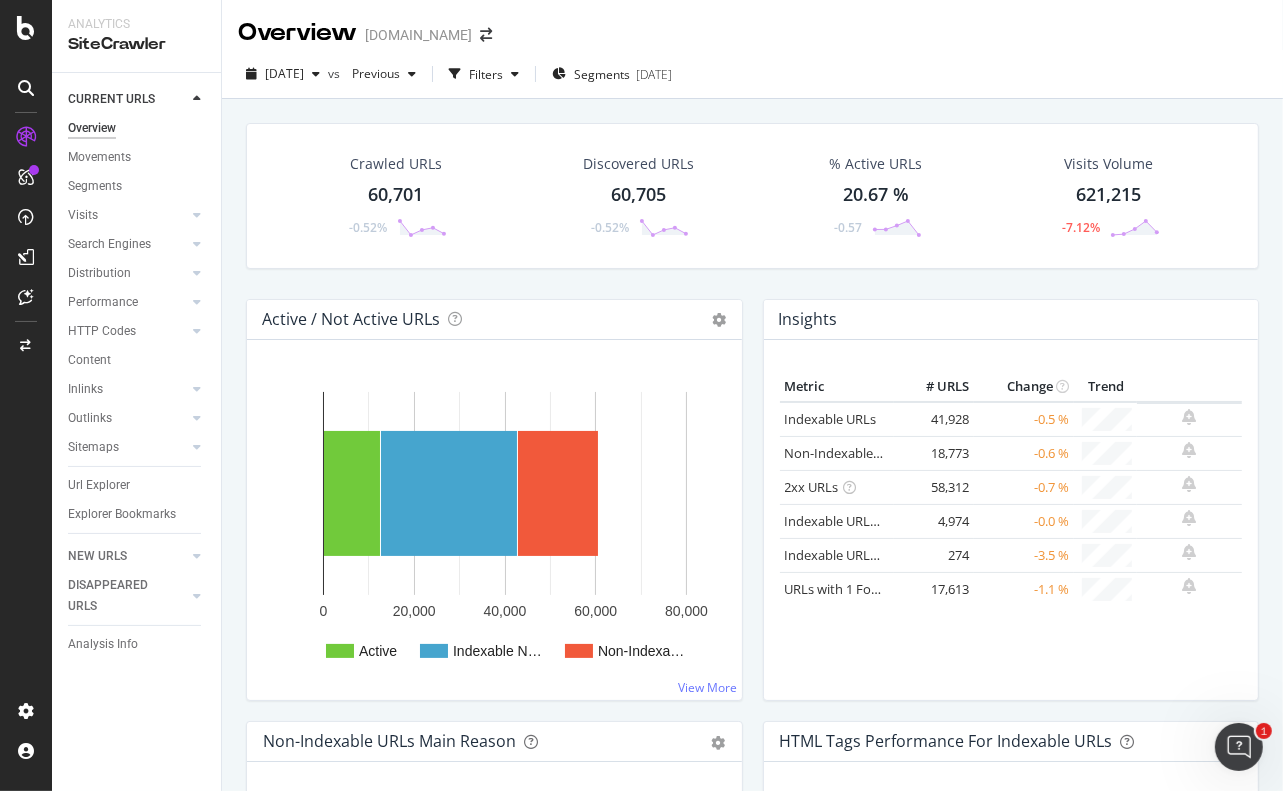 click on "Crawled URLs 60,701 -0.52% Discovered URLs 60,705 -0.52% % Active URLs 20.67 % -0.57 Visits Volume 621,215 -7.12%" at bounding box center (752, 211) 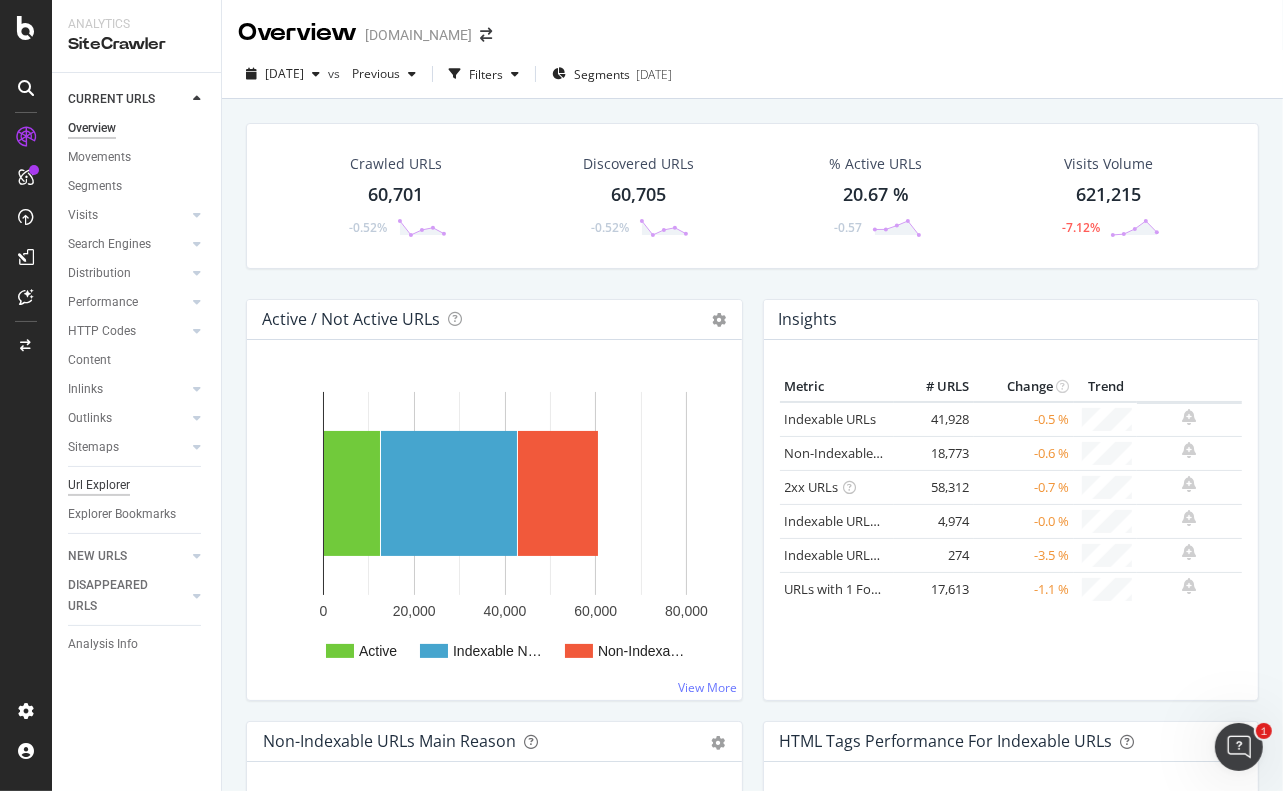 click on "Url Explorer" at bounding box center [99, 485] 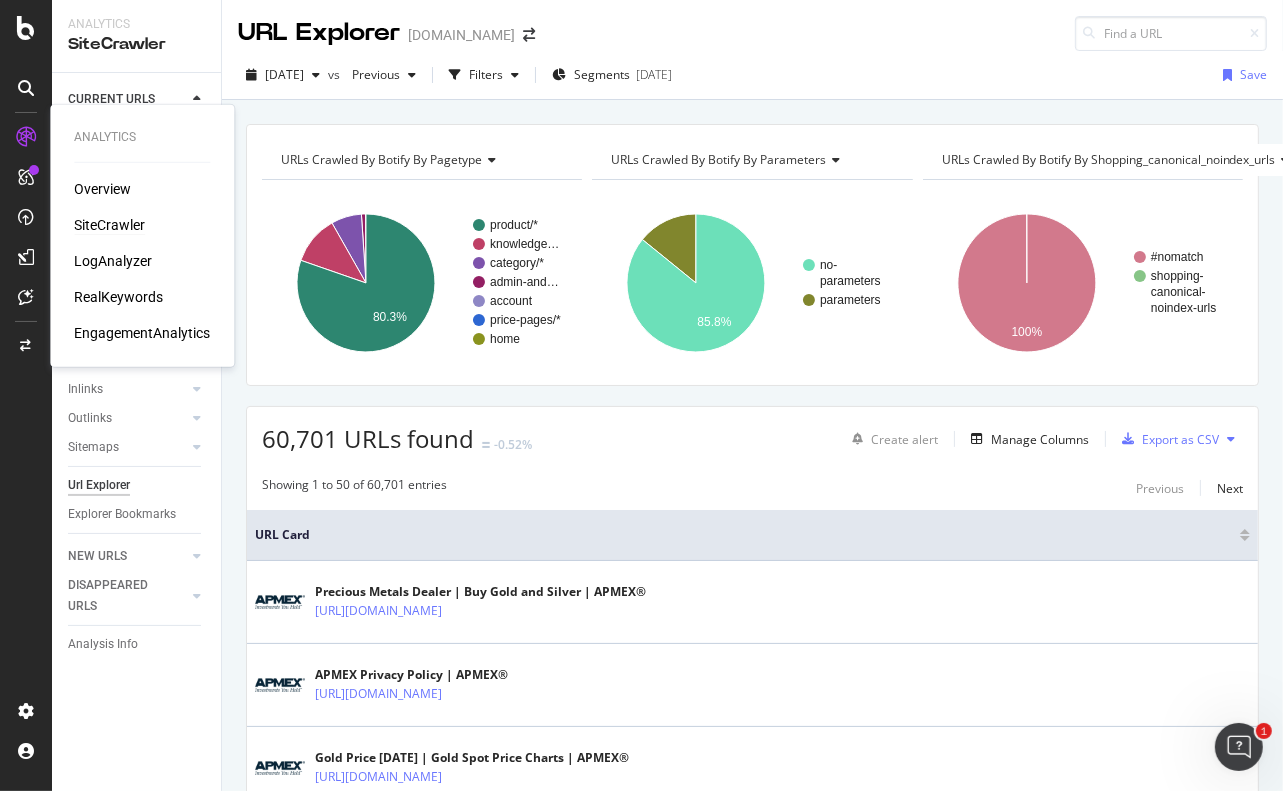 click on "SiteCrawler" at bounding box center (109, 225) 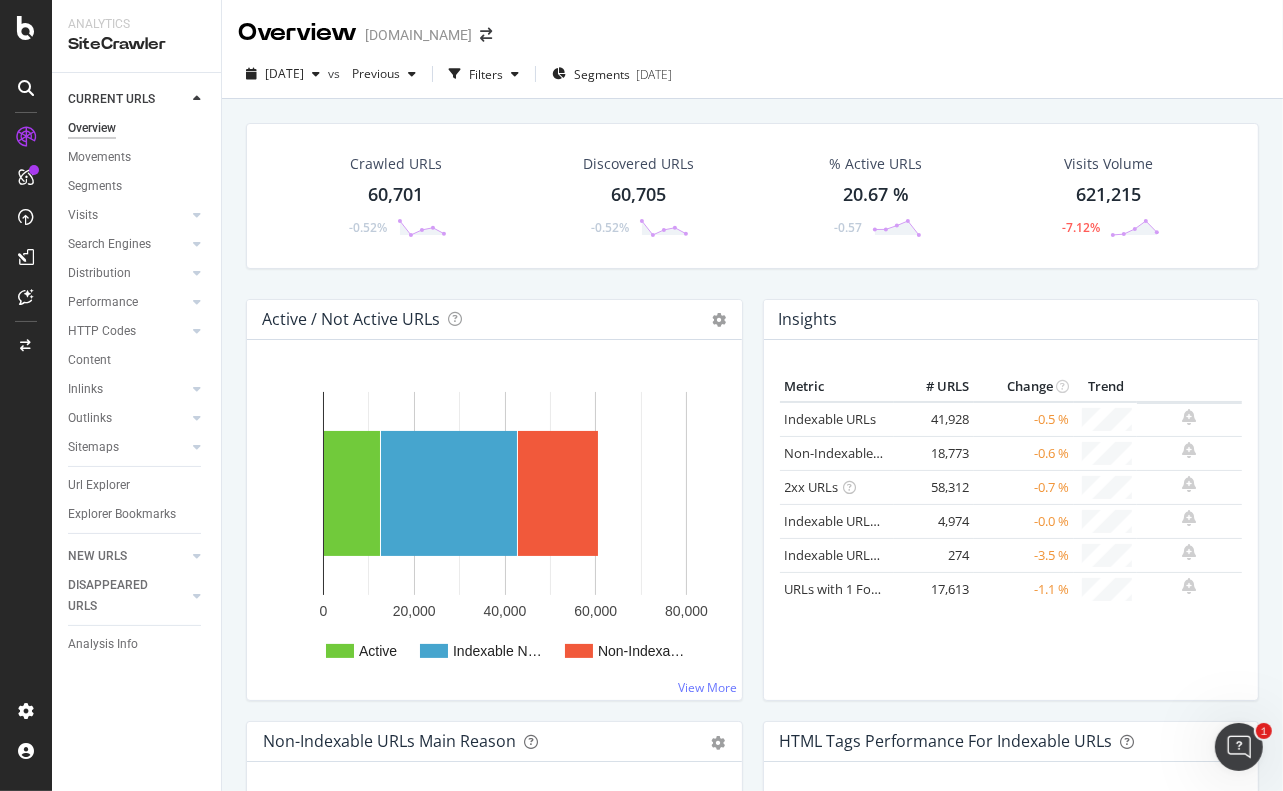 click at bounding box center [26, 408] 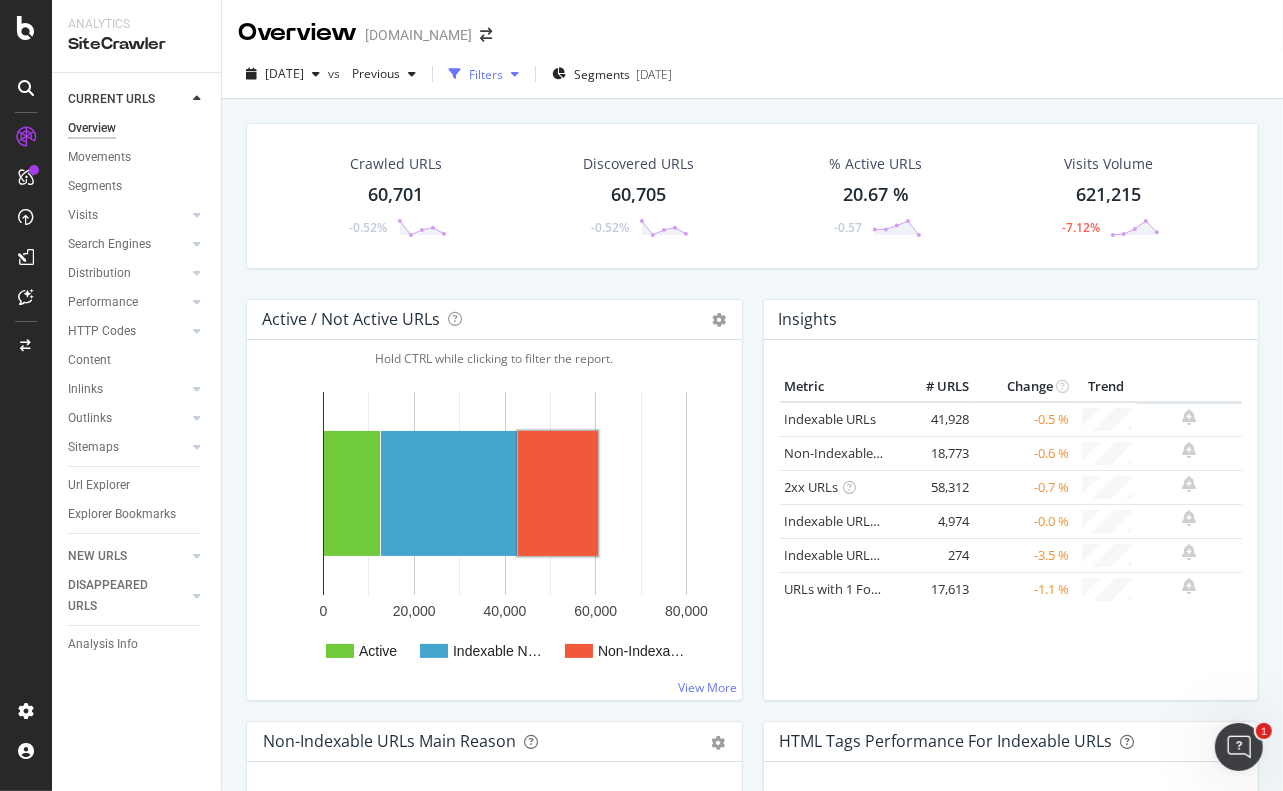 click on "Filters" at bounding box center (486, 74) 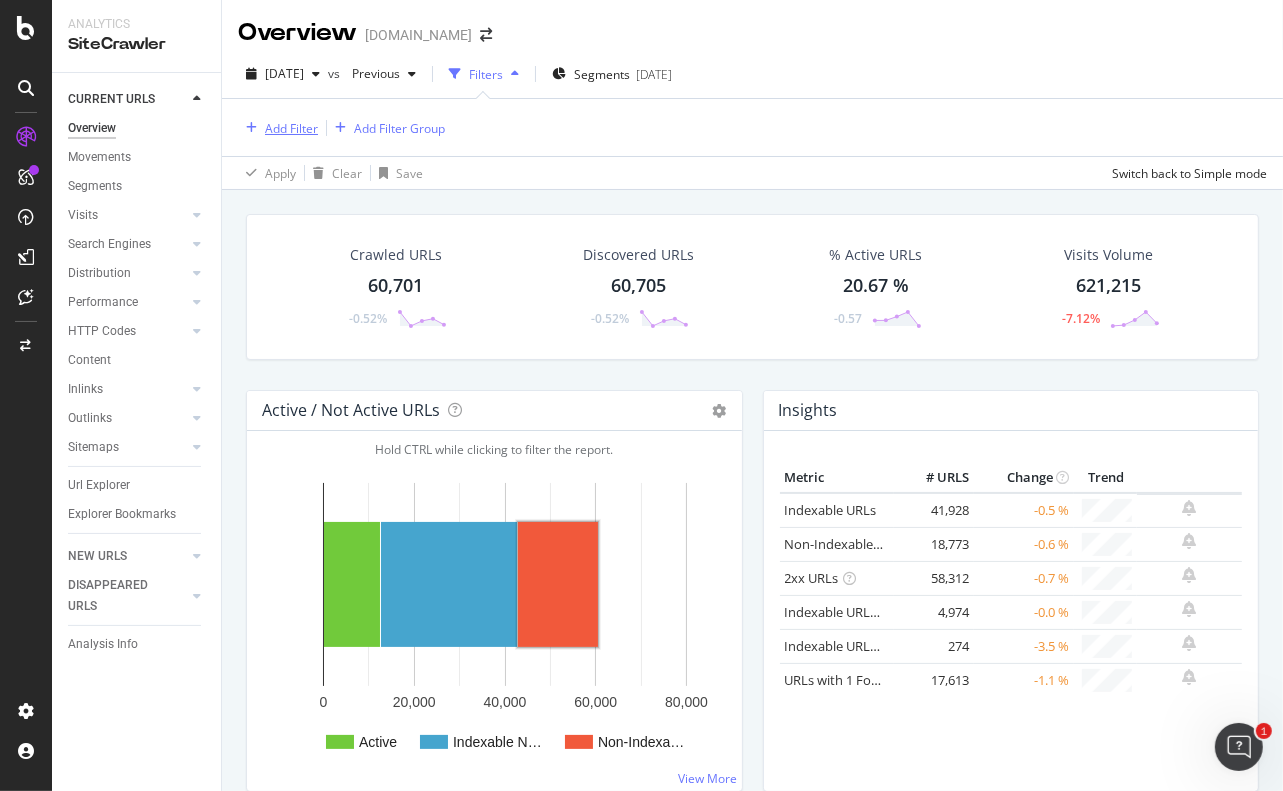 click on "Add Filter" at bounding box center [291, 128] 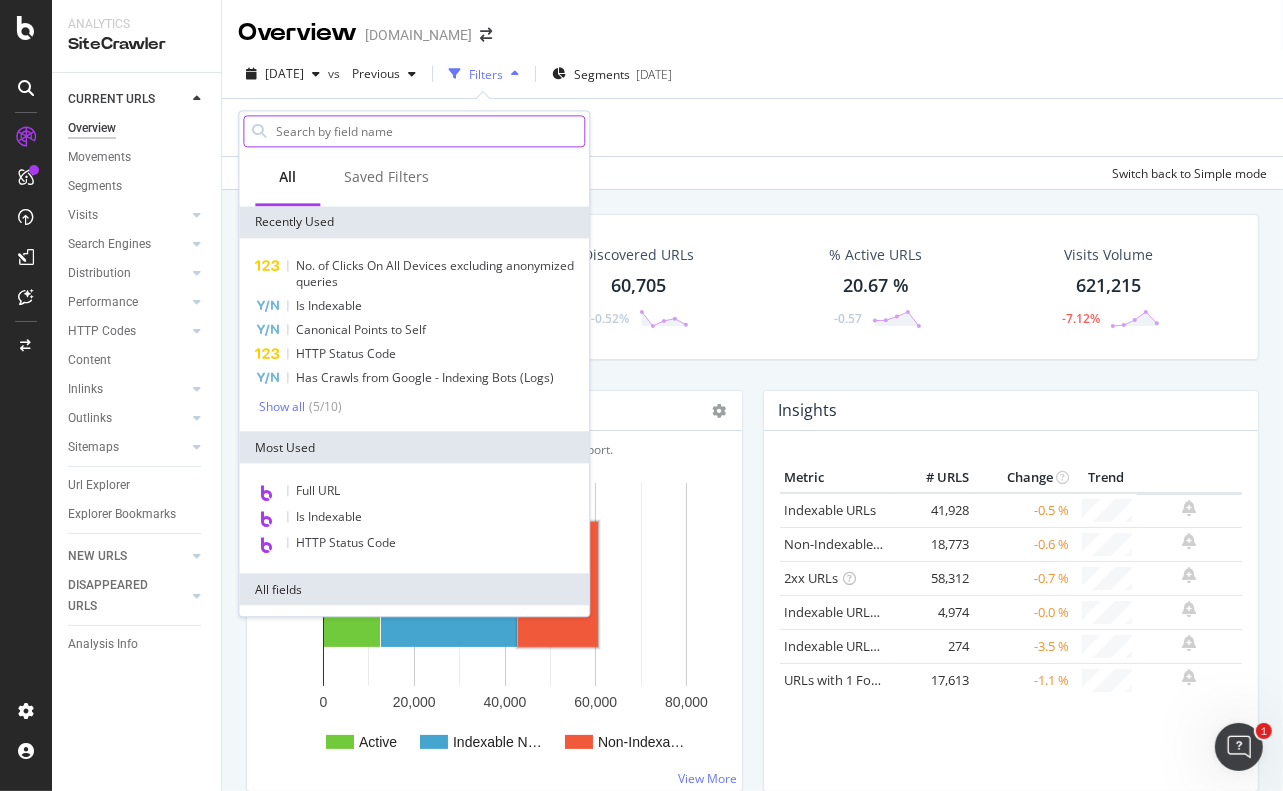 click at bounding box center [429, 131] 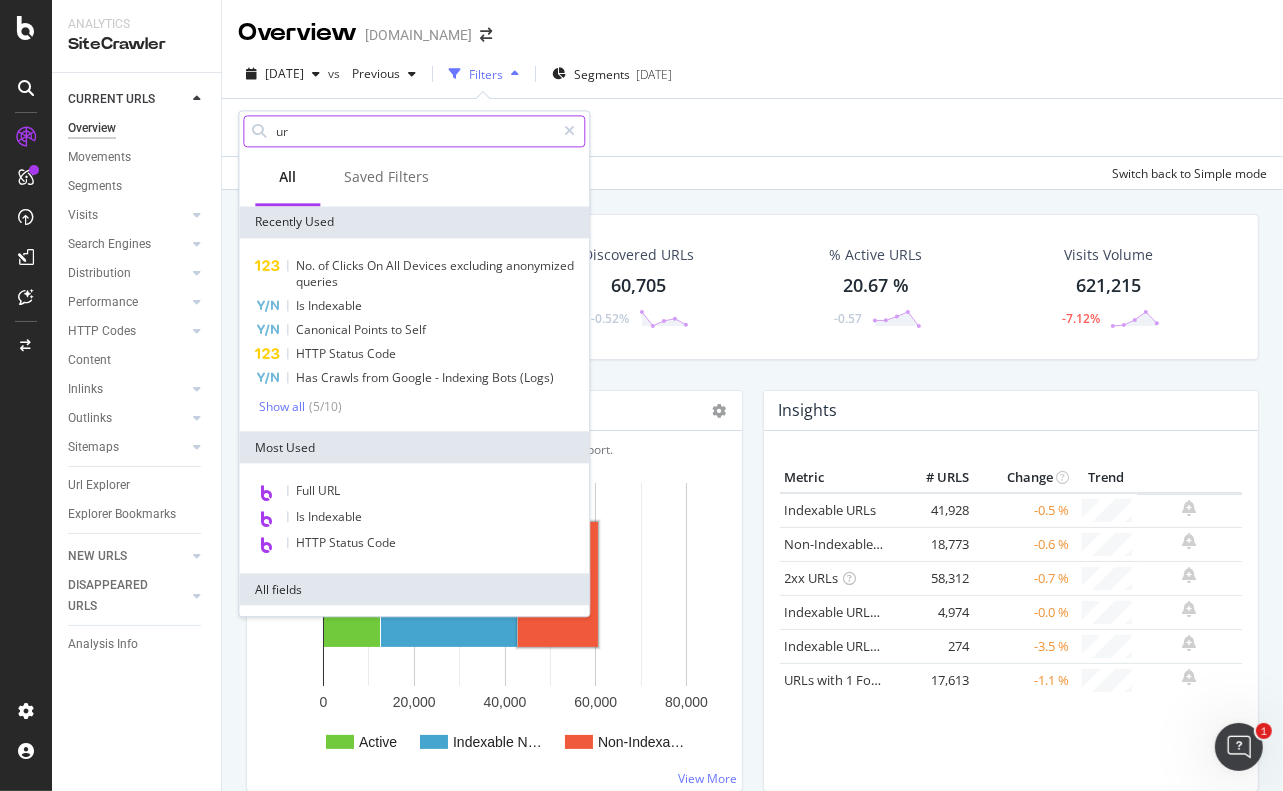 type on "url" 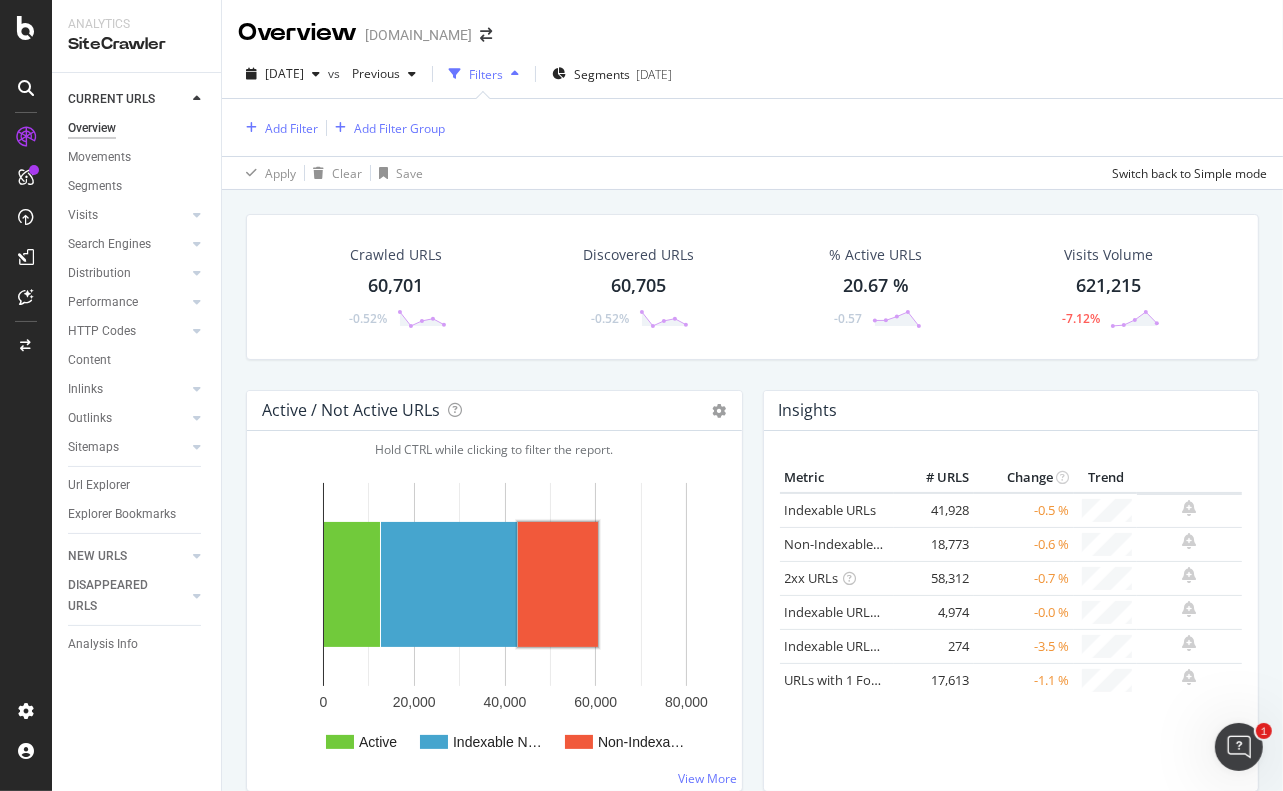 click on "Add Filter Add Filter Group" at bounding box center [752, 127] 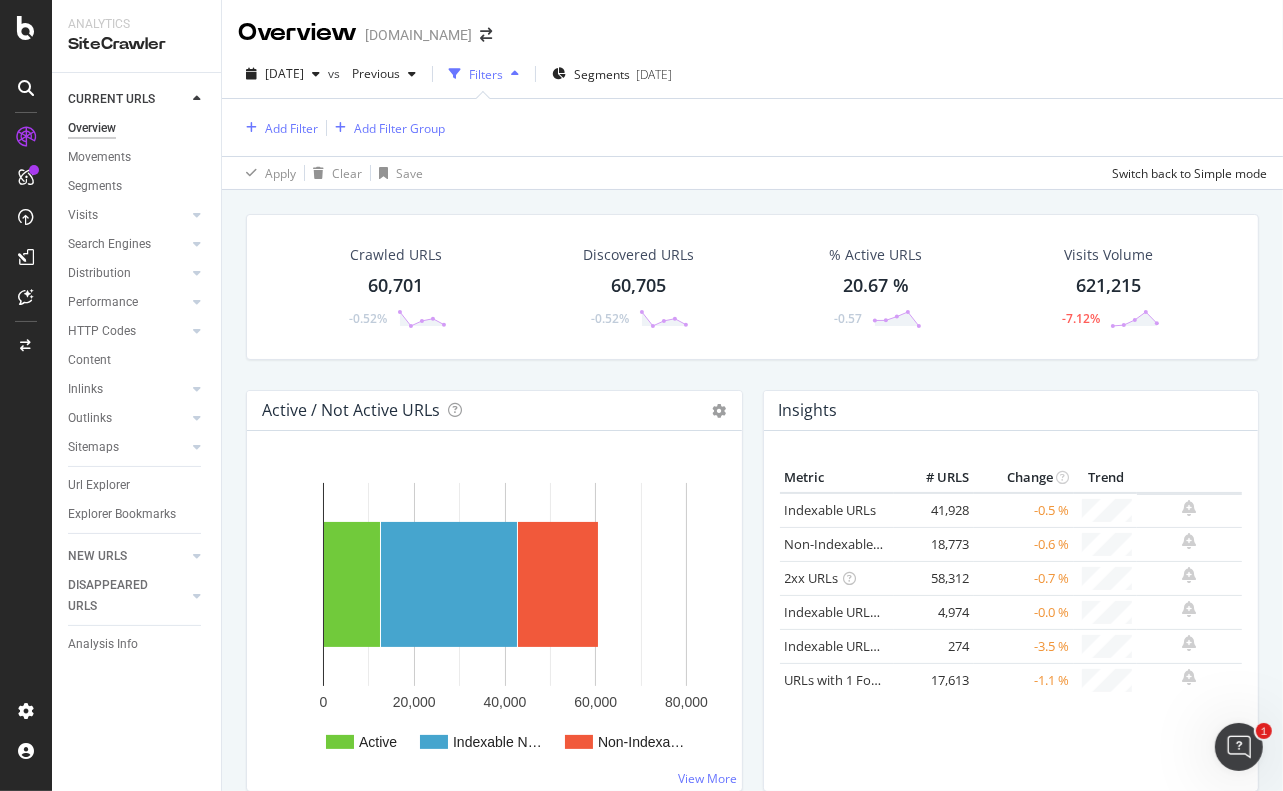 click on "60,701" at bounding box center (395, 286) 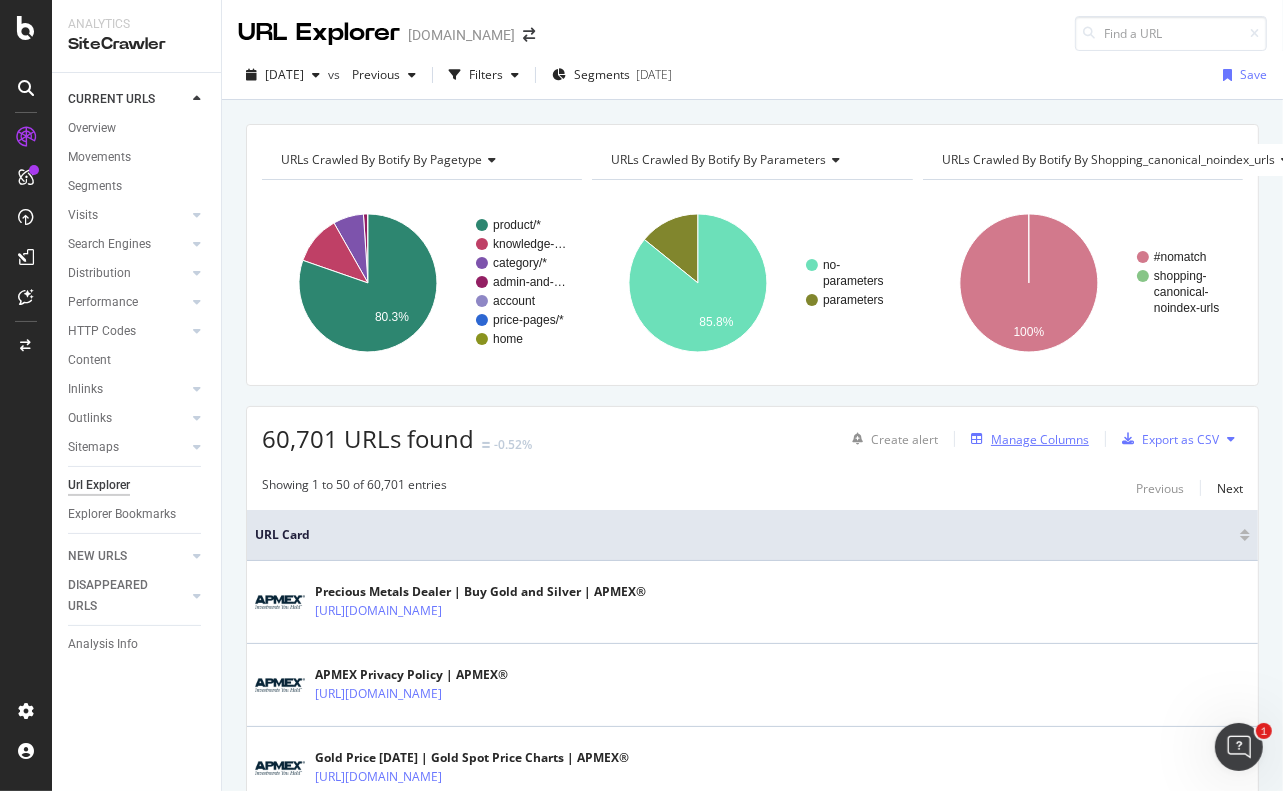 click on "Manage Columns" at bounding box center [1040, 439] 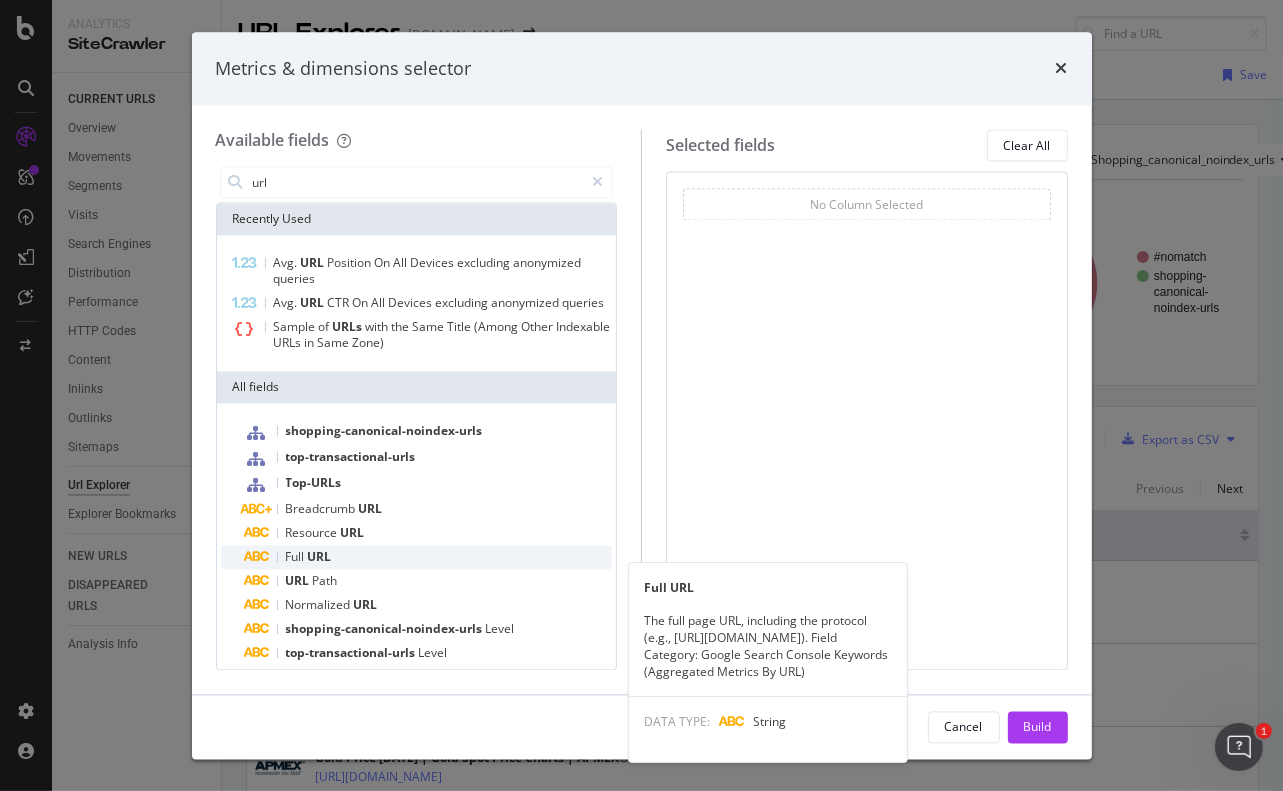 click on "URL" at bounding box center (320, 557) 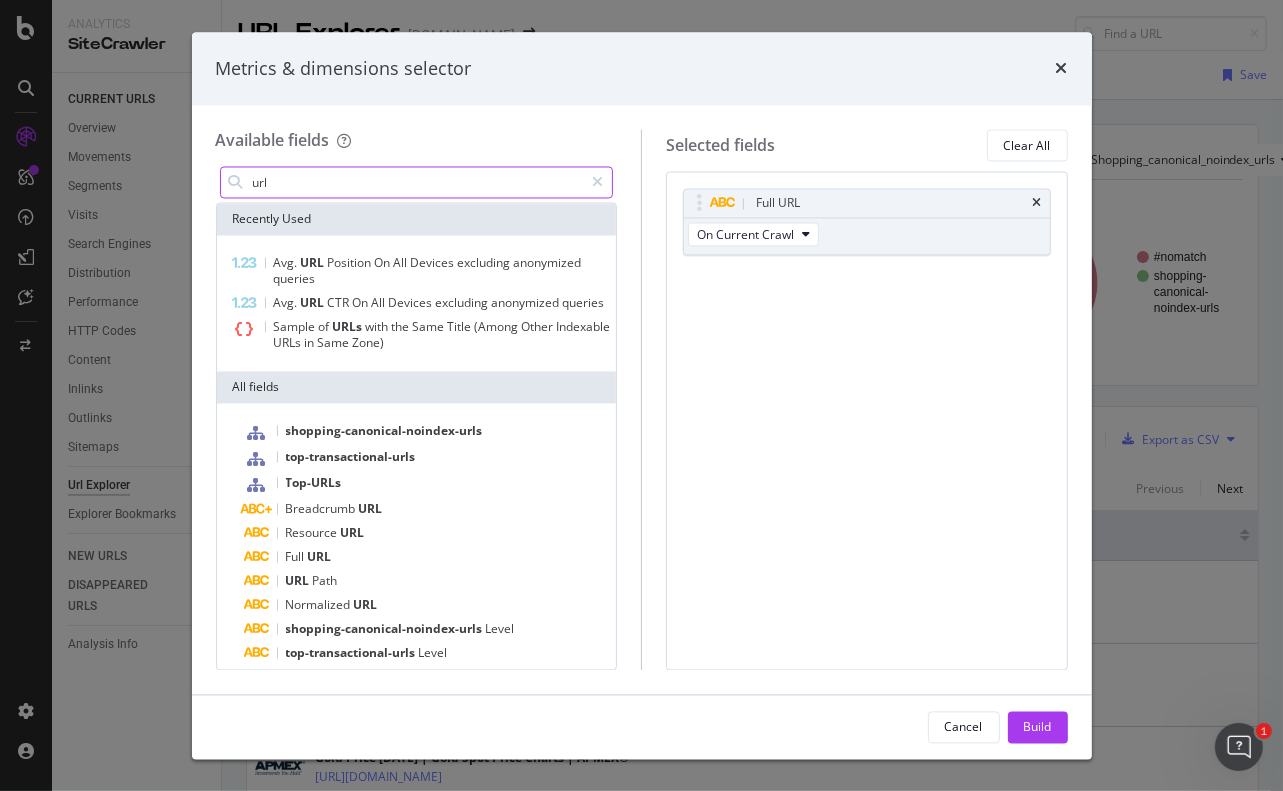 click on "url" at bounding box center [417, 183] 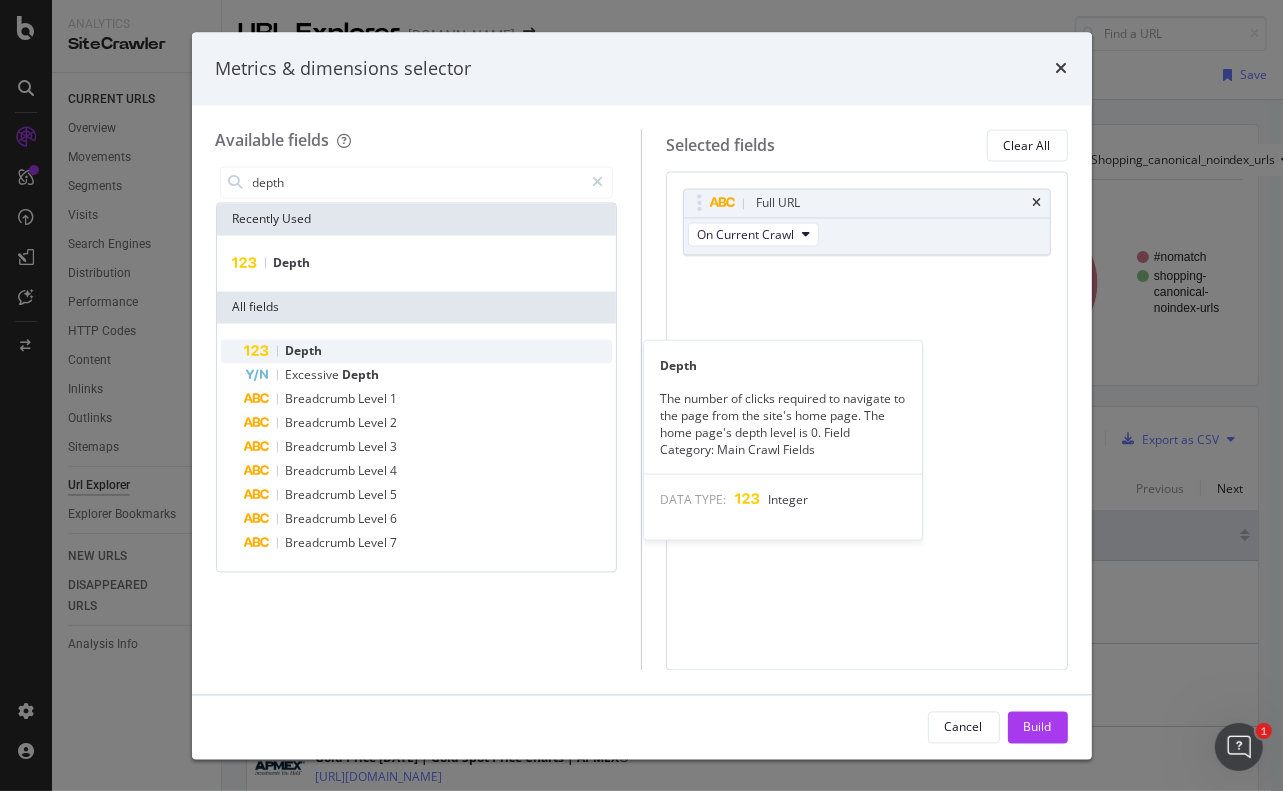 click on "Depth" at bounding box center (304, 351) 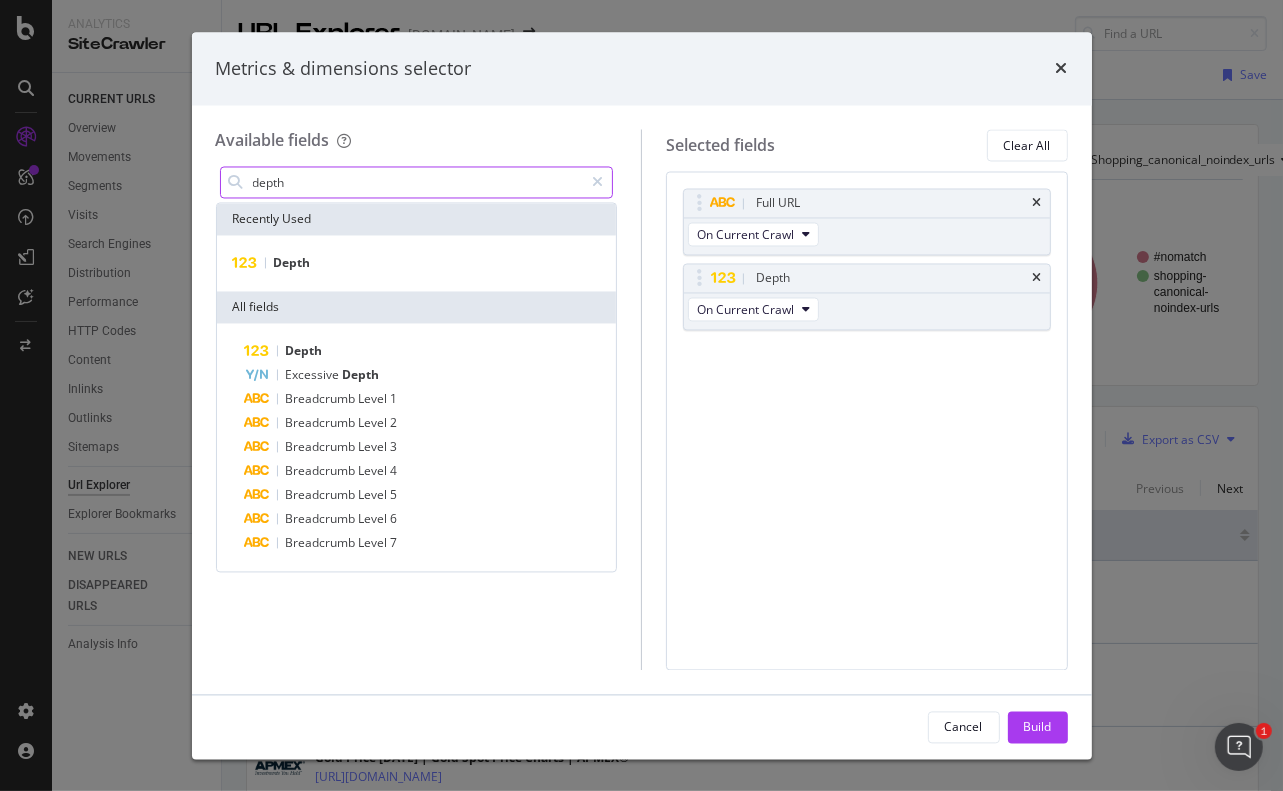 click on "depth" at bounding box center [417, 183] 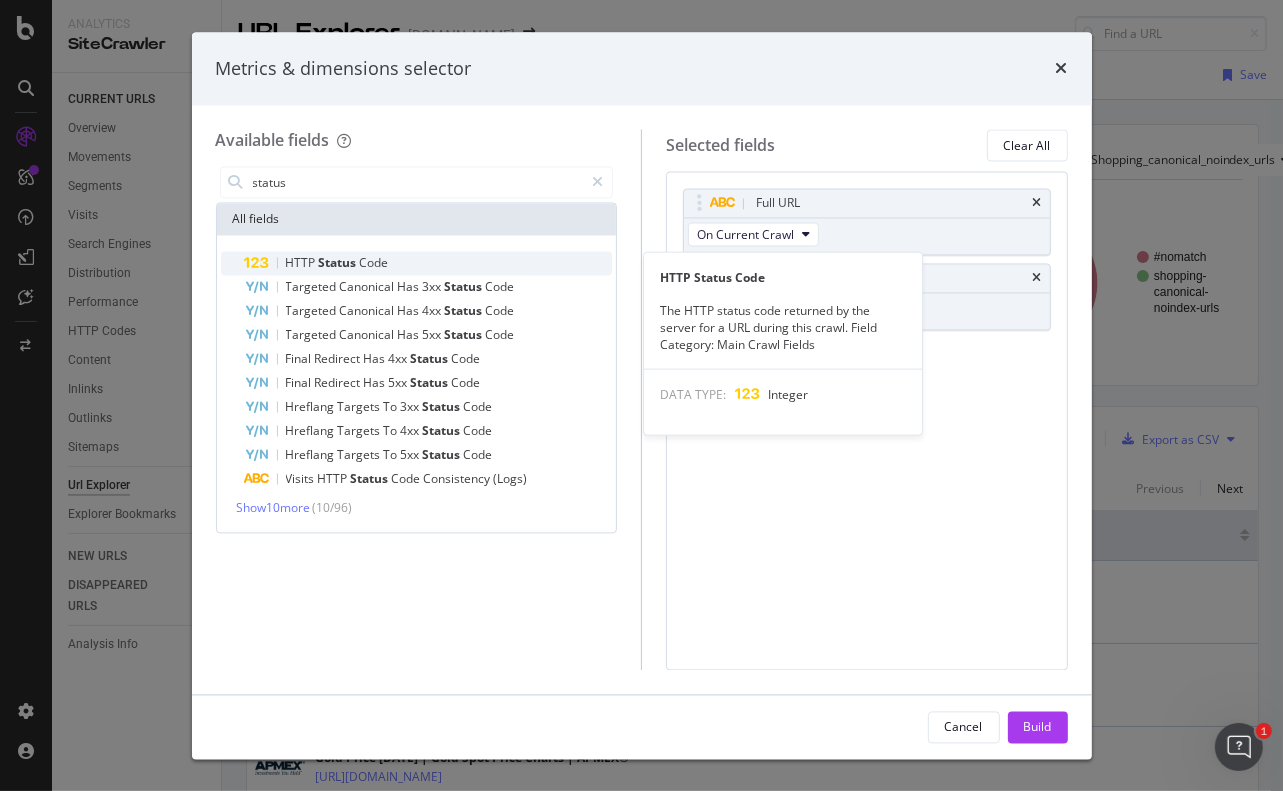 click on "HTTP   Status   Code" at bounding box center [429, 264] 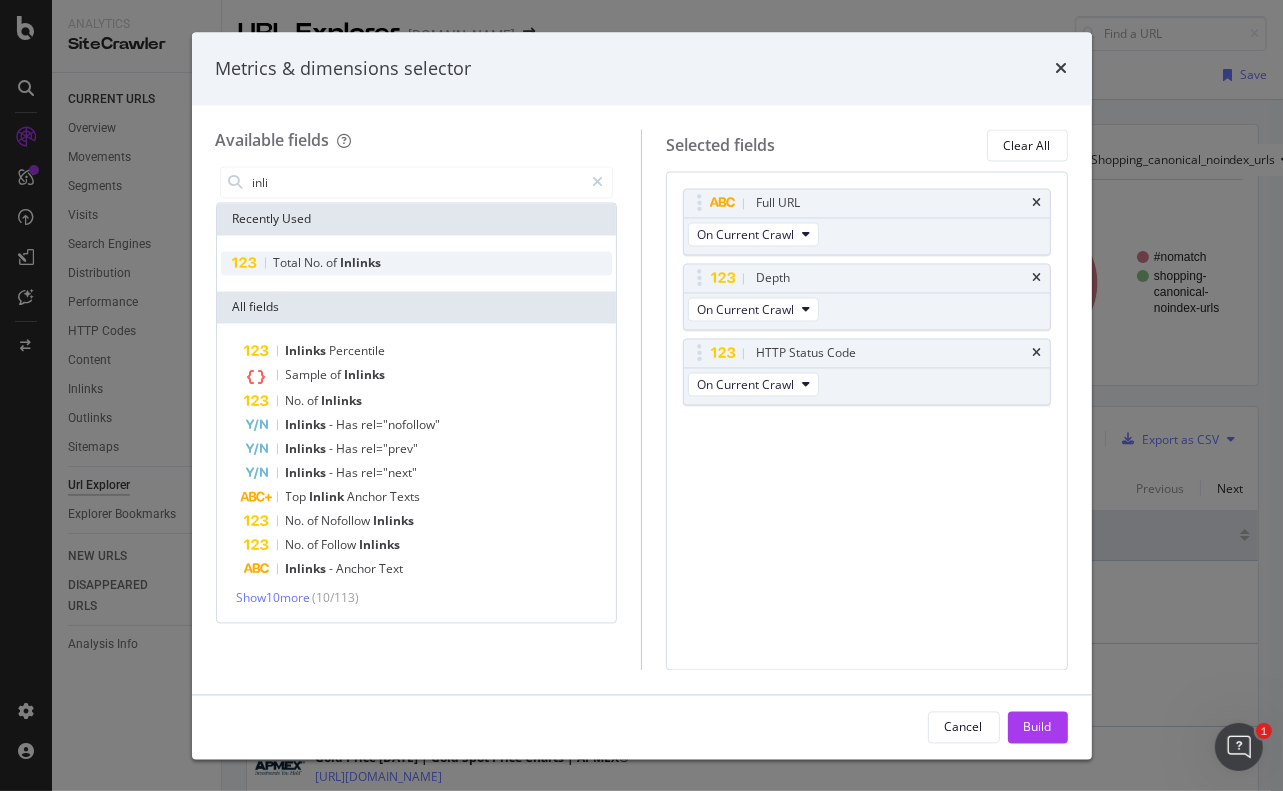 click on "No." at bounding box center (316, 263) 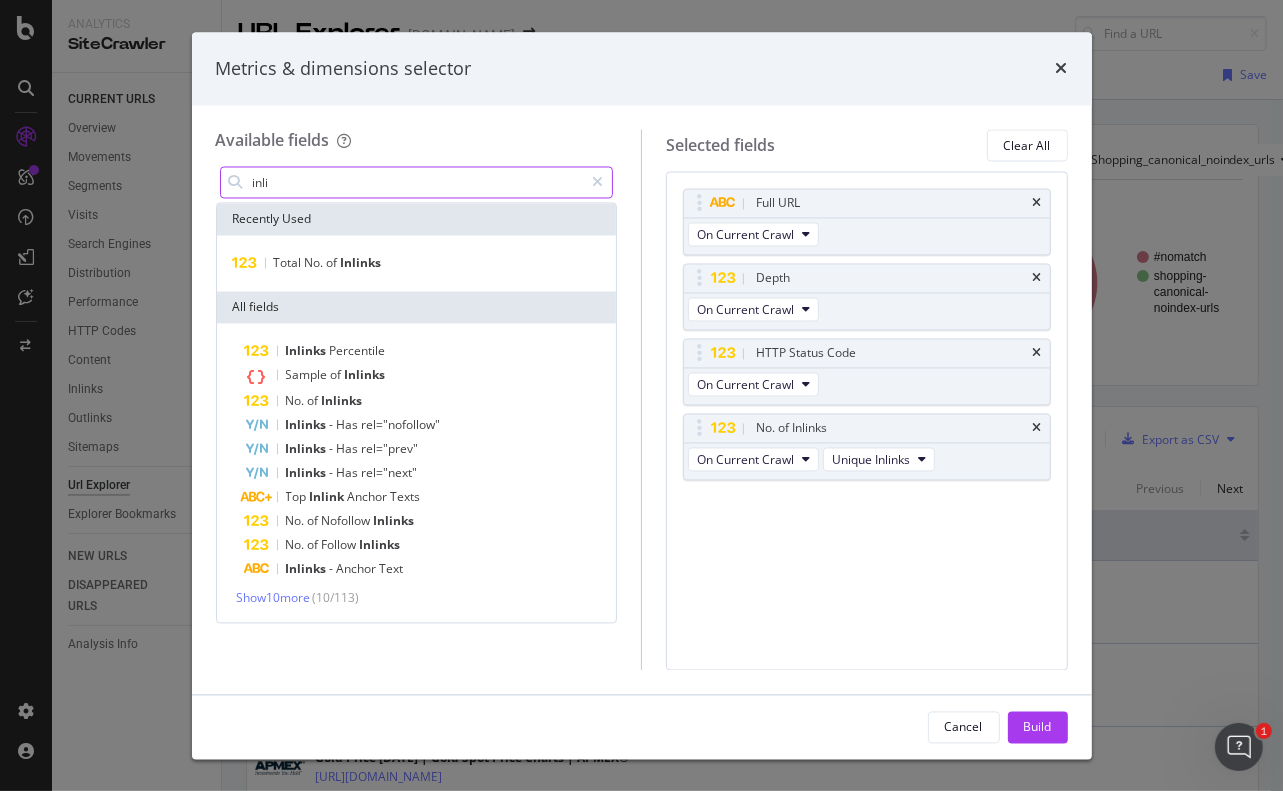 click on "inli" at bounding box center (417, 183) 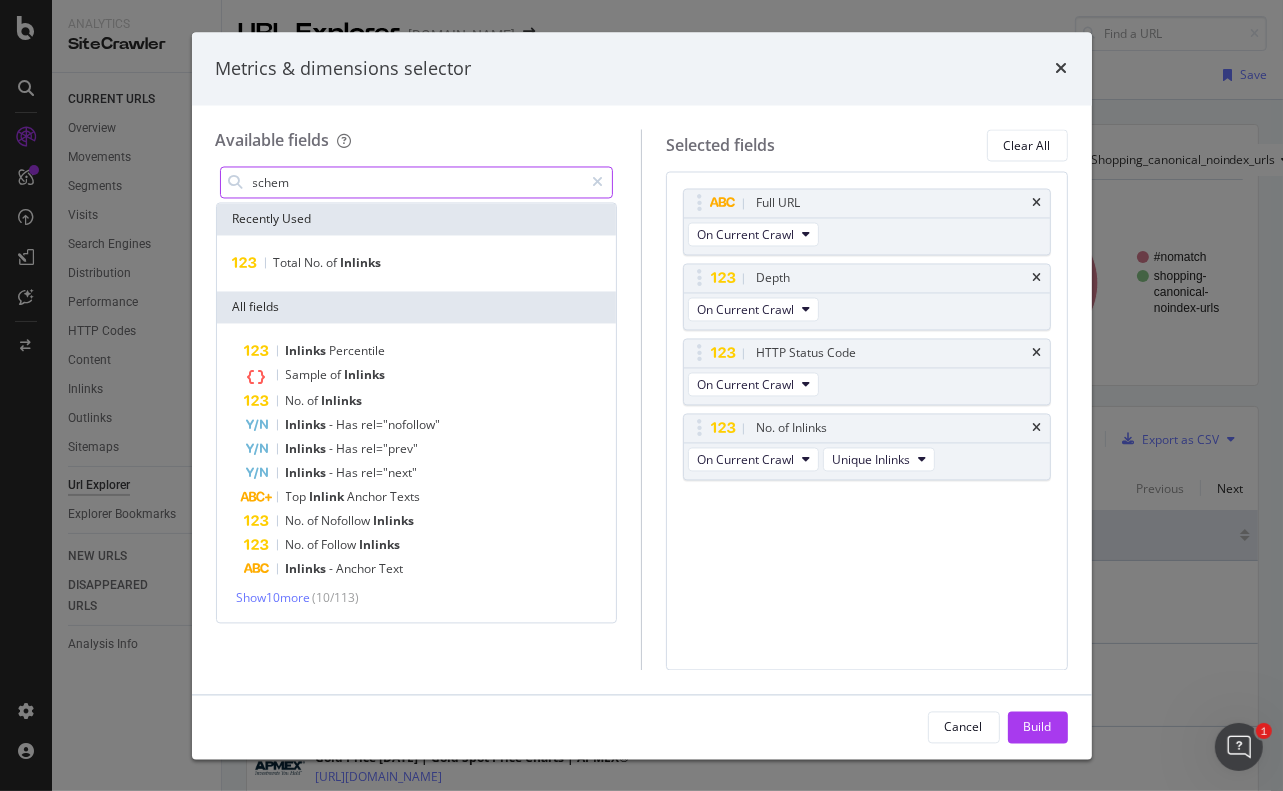 type on "schema" 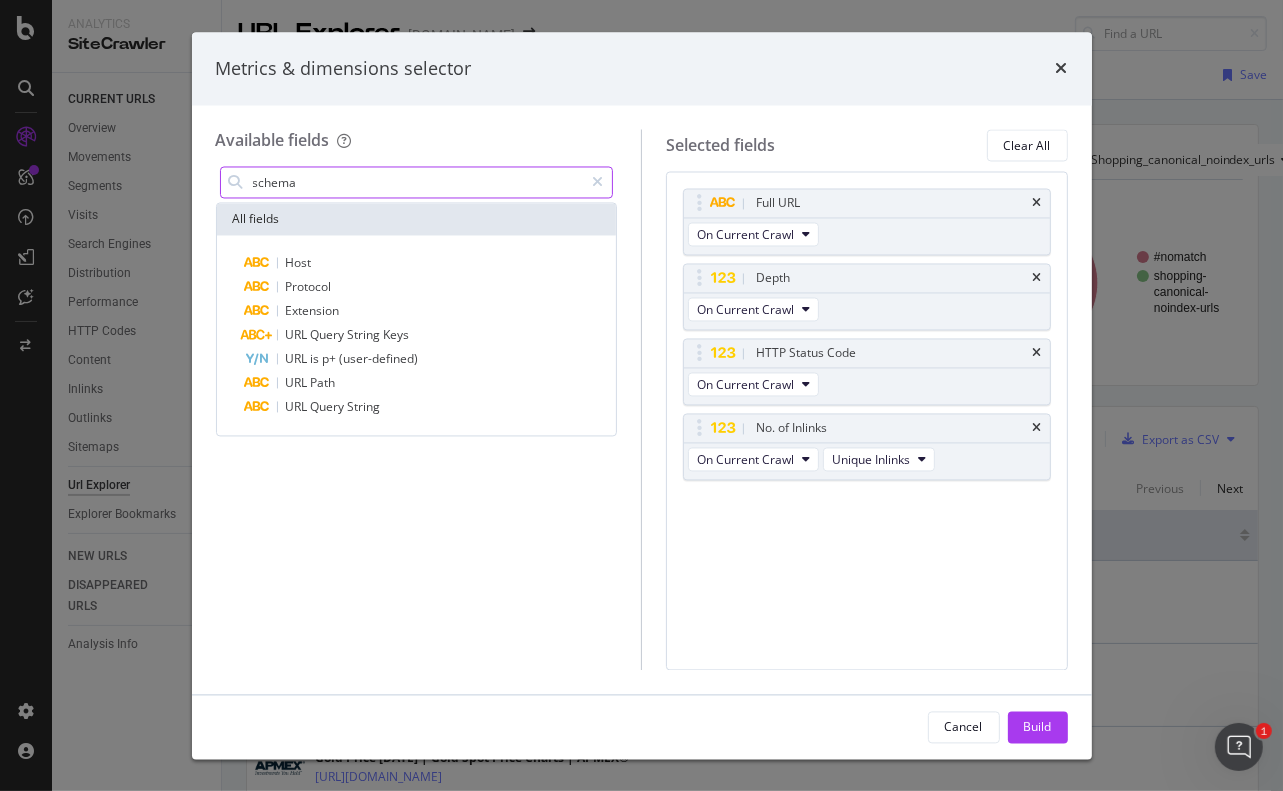 drag, startPoint x: 335, startPoint y: 179, endPoint x: 224, endPoint y: 179, distance: 111 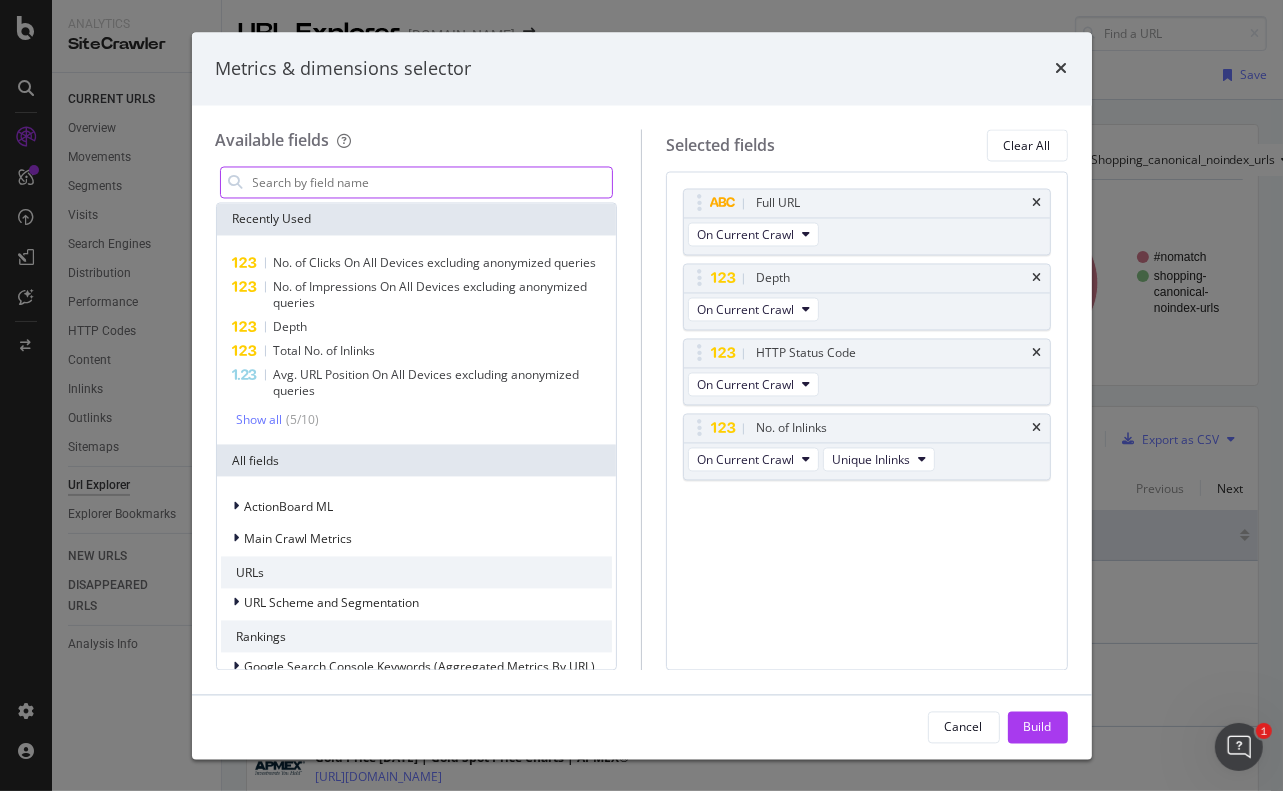 click at bounding box center (432, 183) 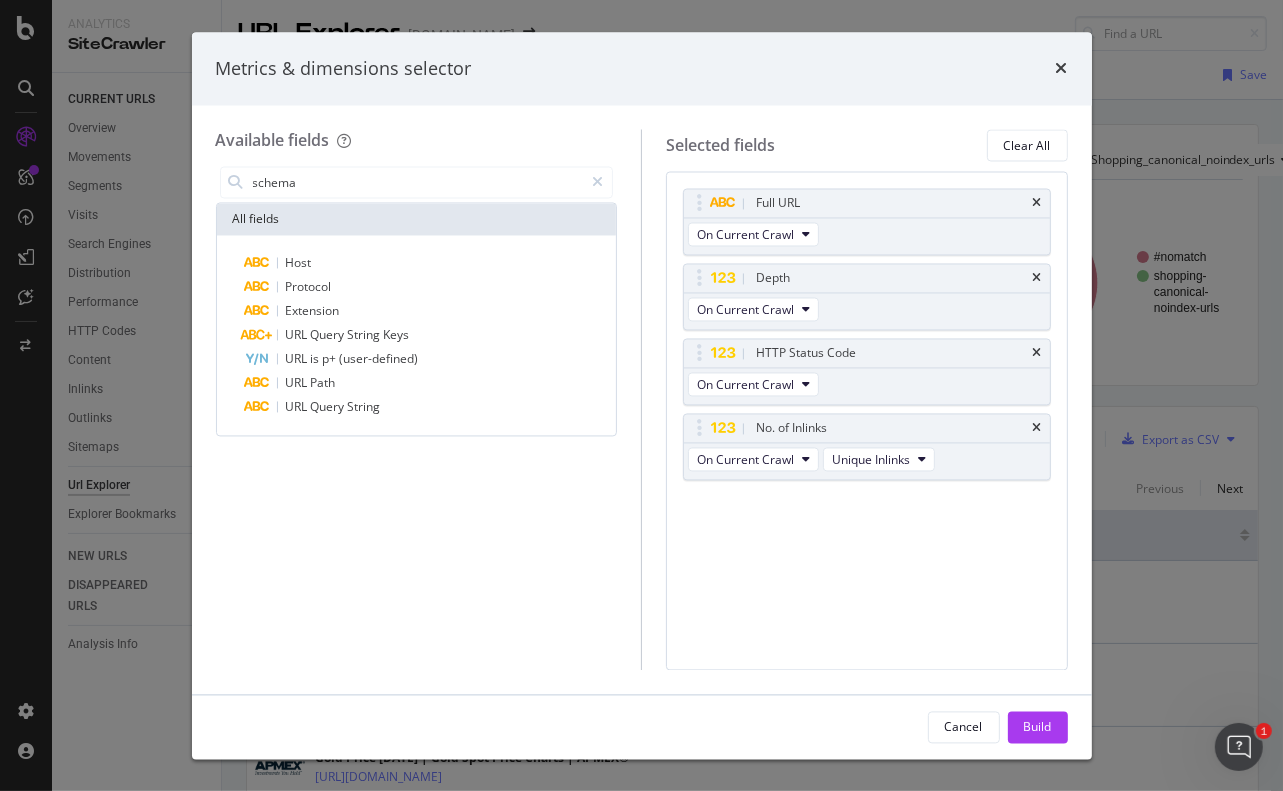 click on "schema All fields Host   Protocol   Extension   URL   Query   String   Keys   URL   is   p+   (user-defined)   URL   Path   URL   Query   String" at bounding box center (417, 416) 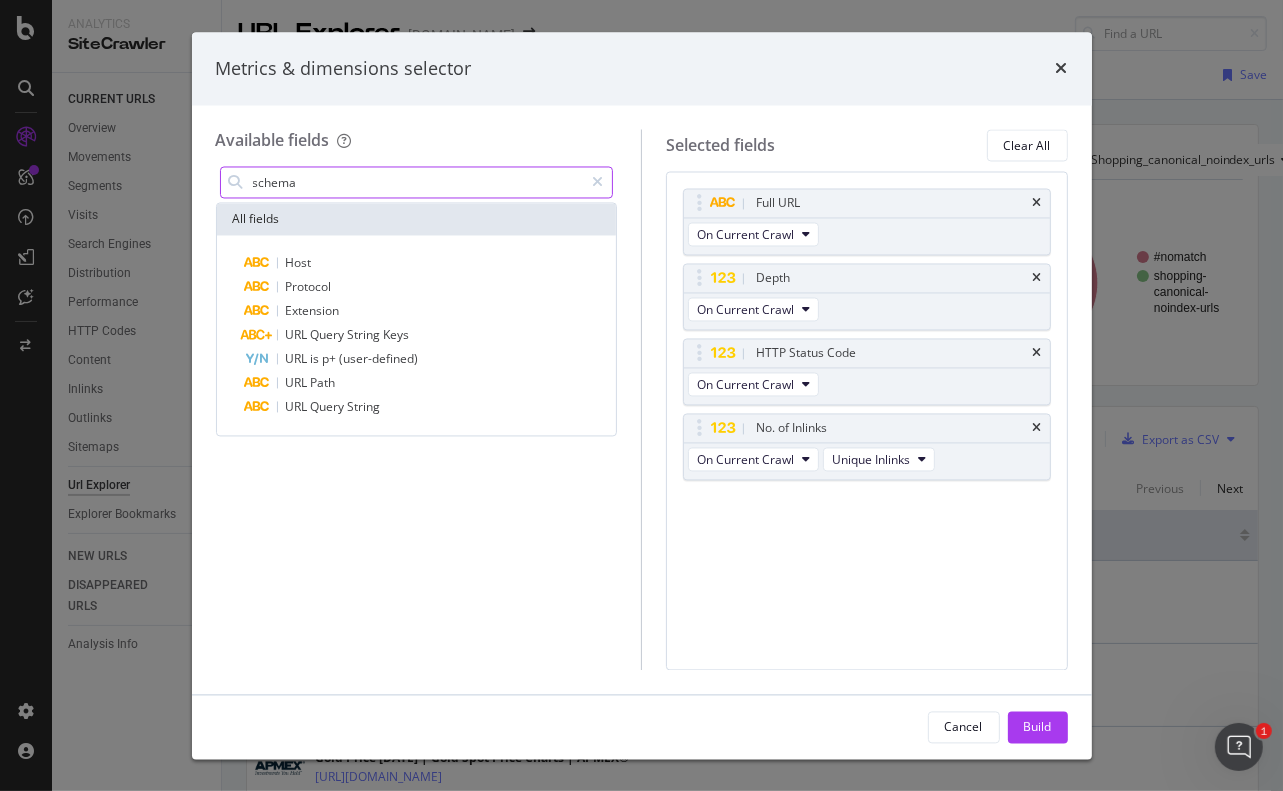 click on "schema" at bounding box center [417, 183] 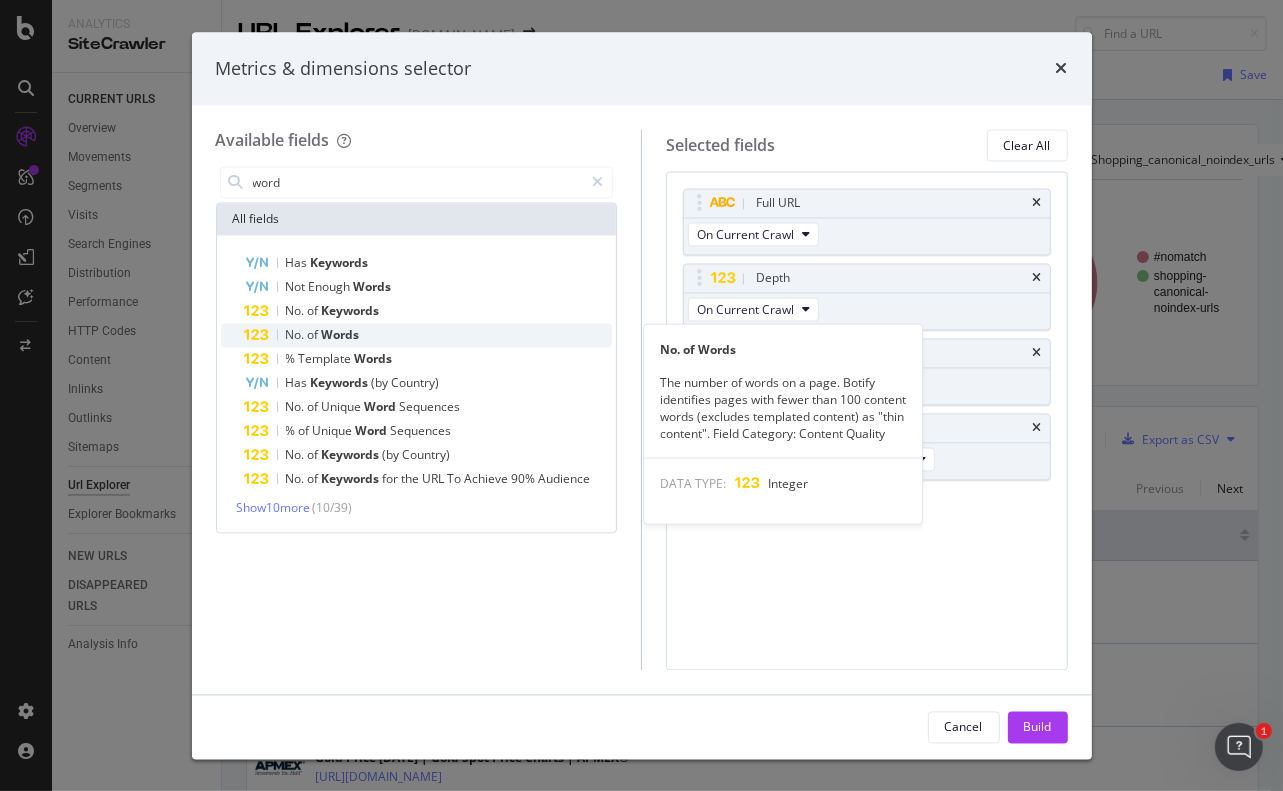 click on "No.   of   Words" at bounding box center (429, 336) 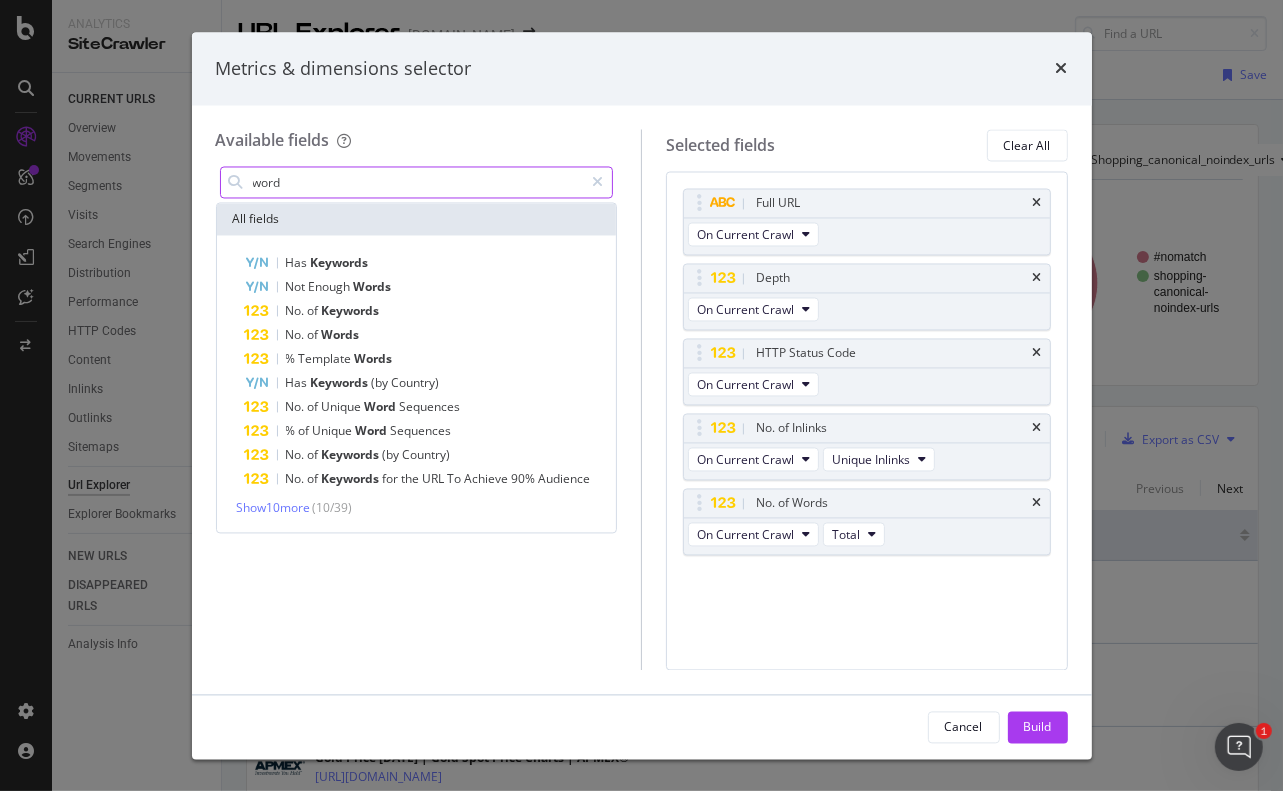 click on "word" at bounding box center (417, 183) 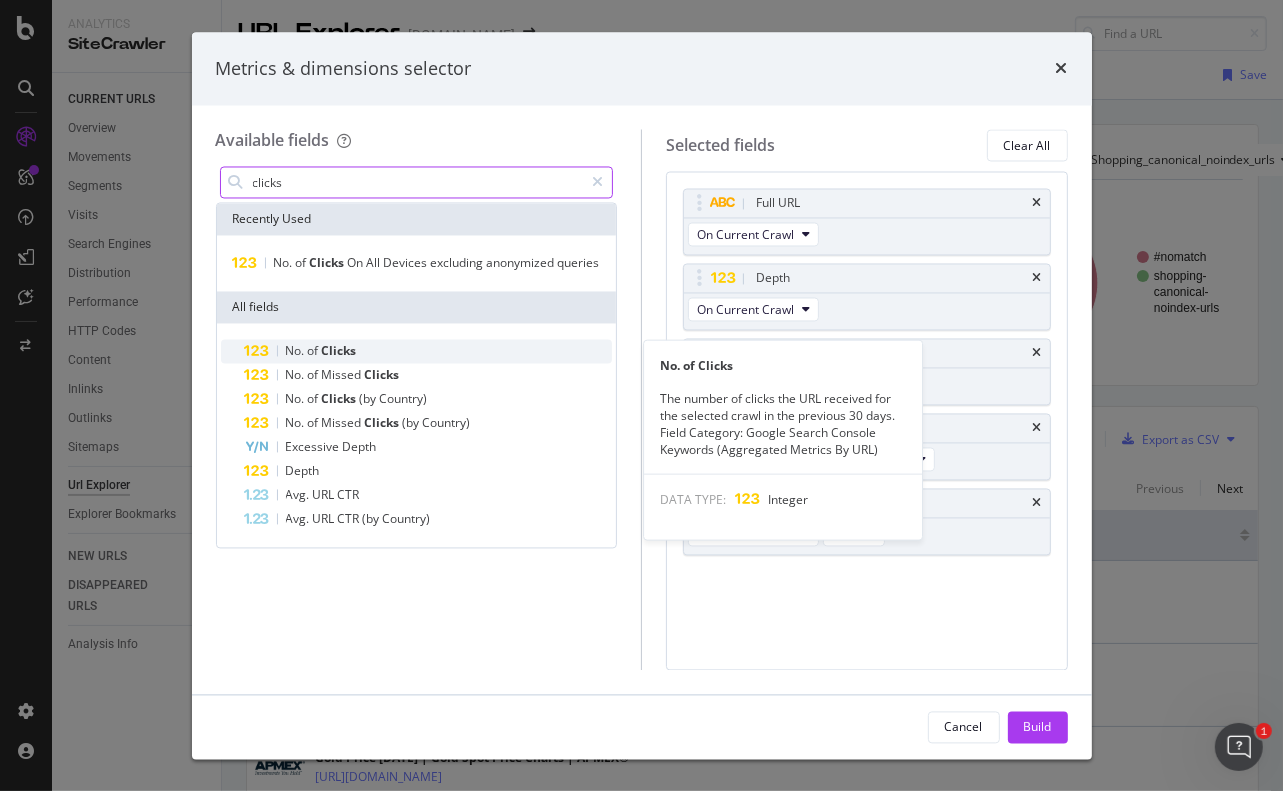 type on "clicks" 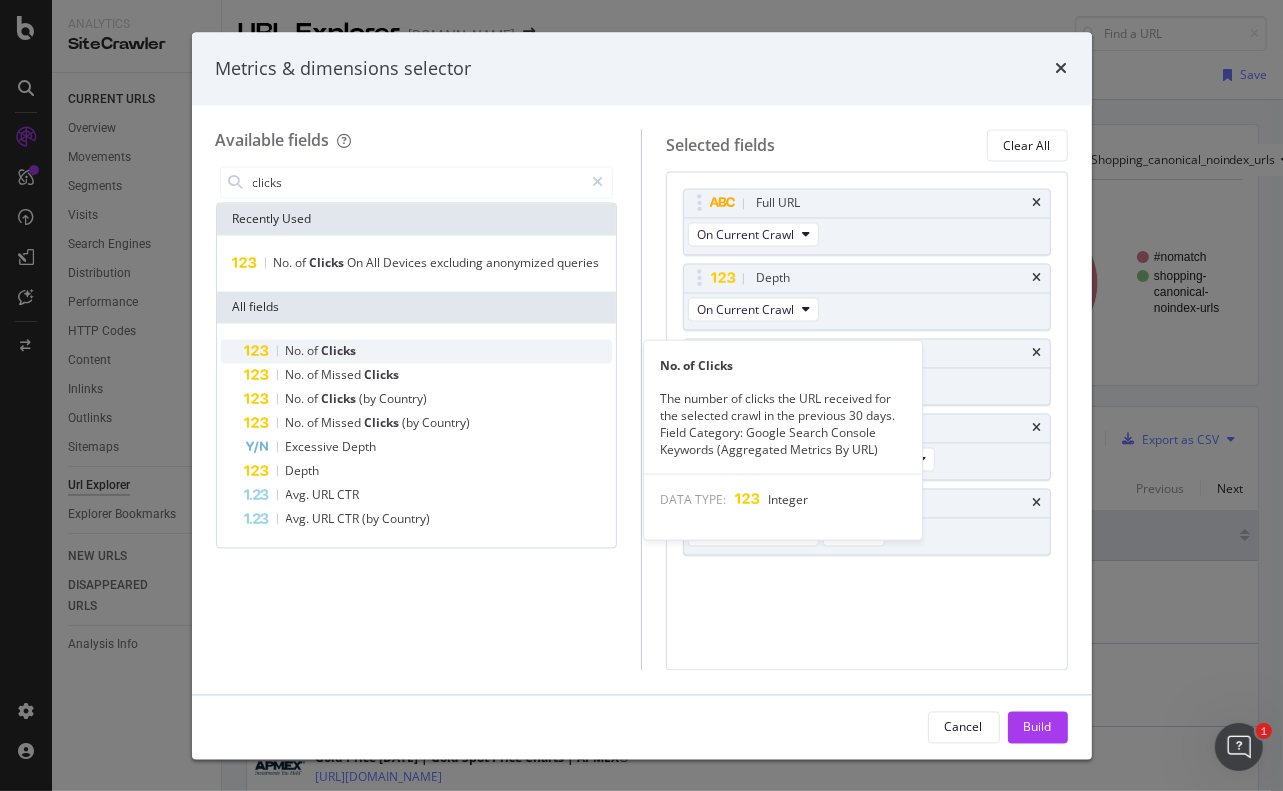 click on "No.   of   Clicks" at bounding box center [429, 352] 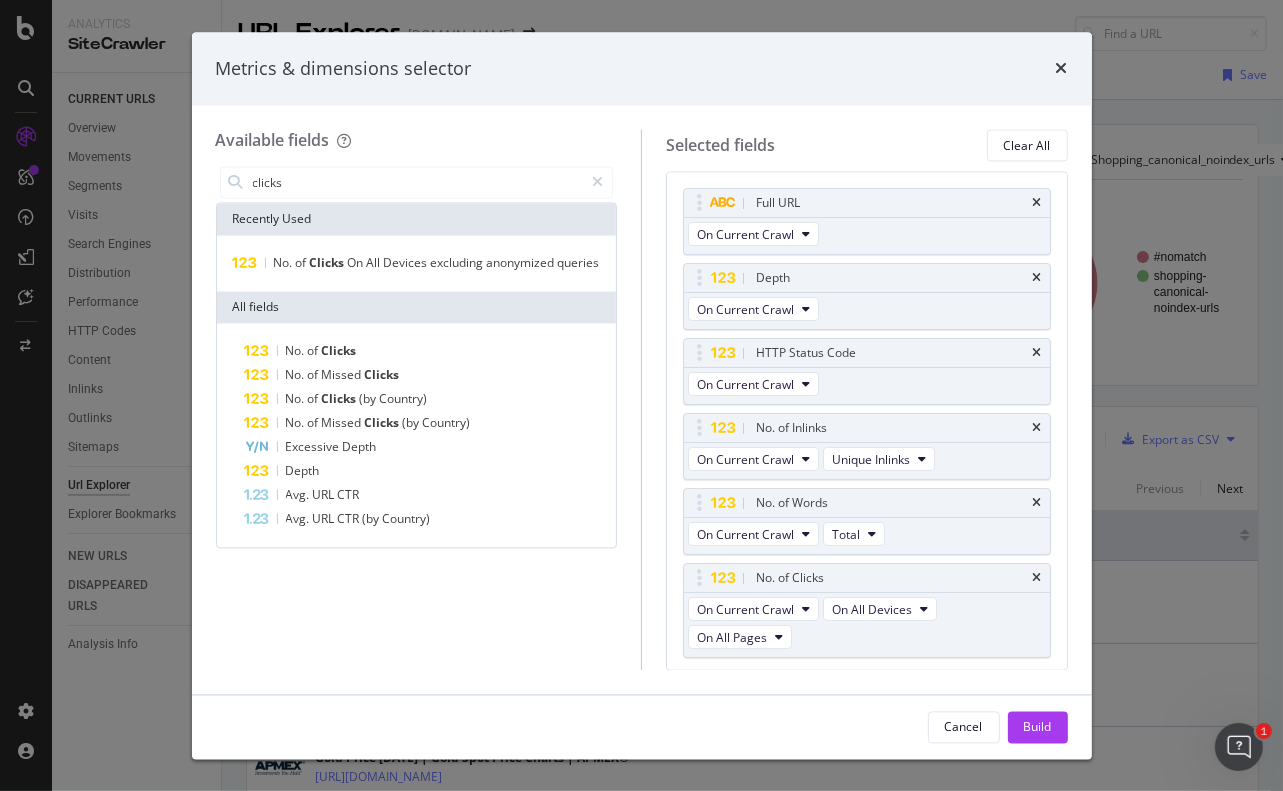 click on "clicks Recently Used No.   of   Clicks   On   All   Devices   excluding   anonymized   queries   All fields No.   of   Clicks   No.   of   Missed   Clicks   No.   of   Clicks   (by   Country)   No.   of   Missed   Clicks   (by   Country)   Excessive   Depth   Depth   Avg.   URL   CTR   Avg.   URL   CTR   (by   Country)" at bounding box center (417, 416) 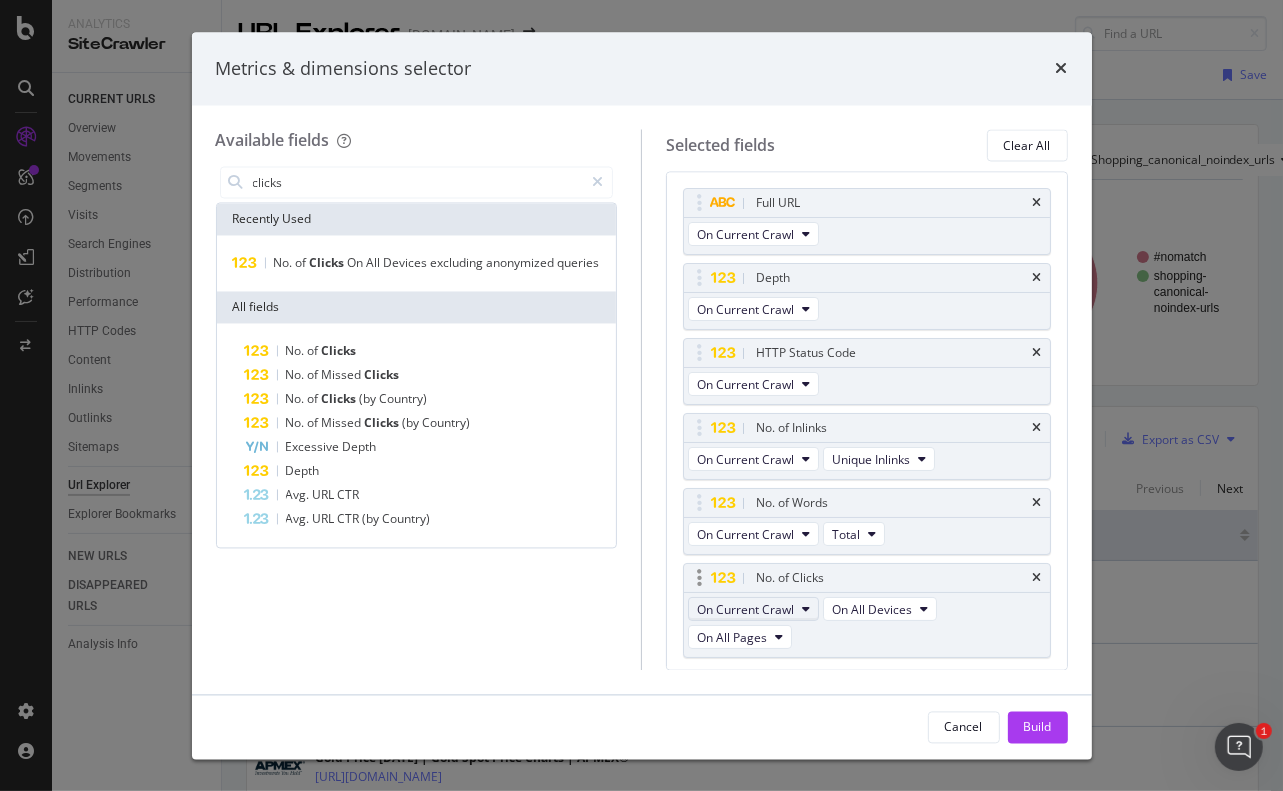 click on "On Current Crawl" at bounding box center (753, 610) 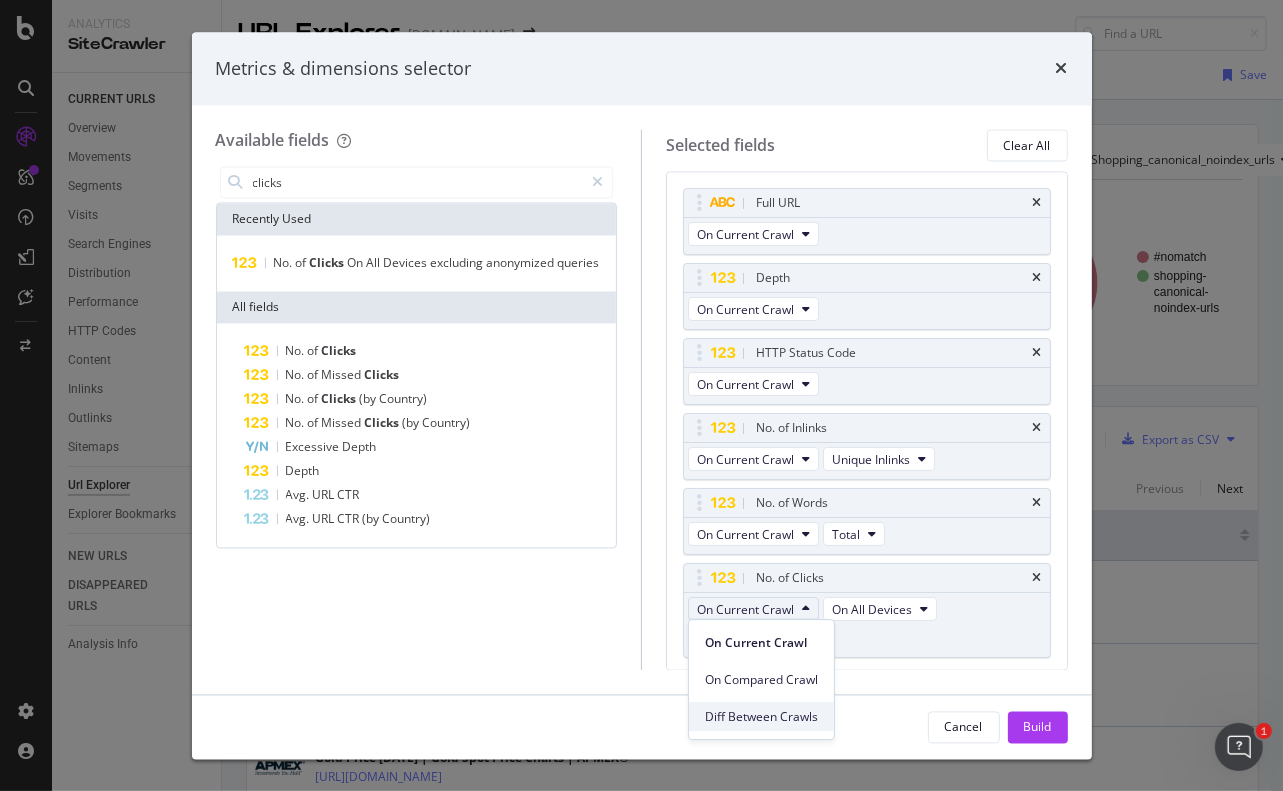click on "Diff Between Crawls" at bounding box center (761, 717) 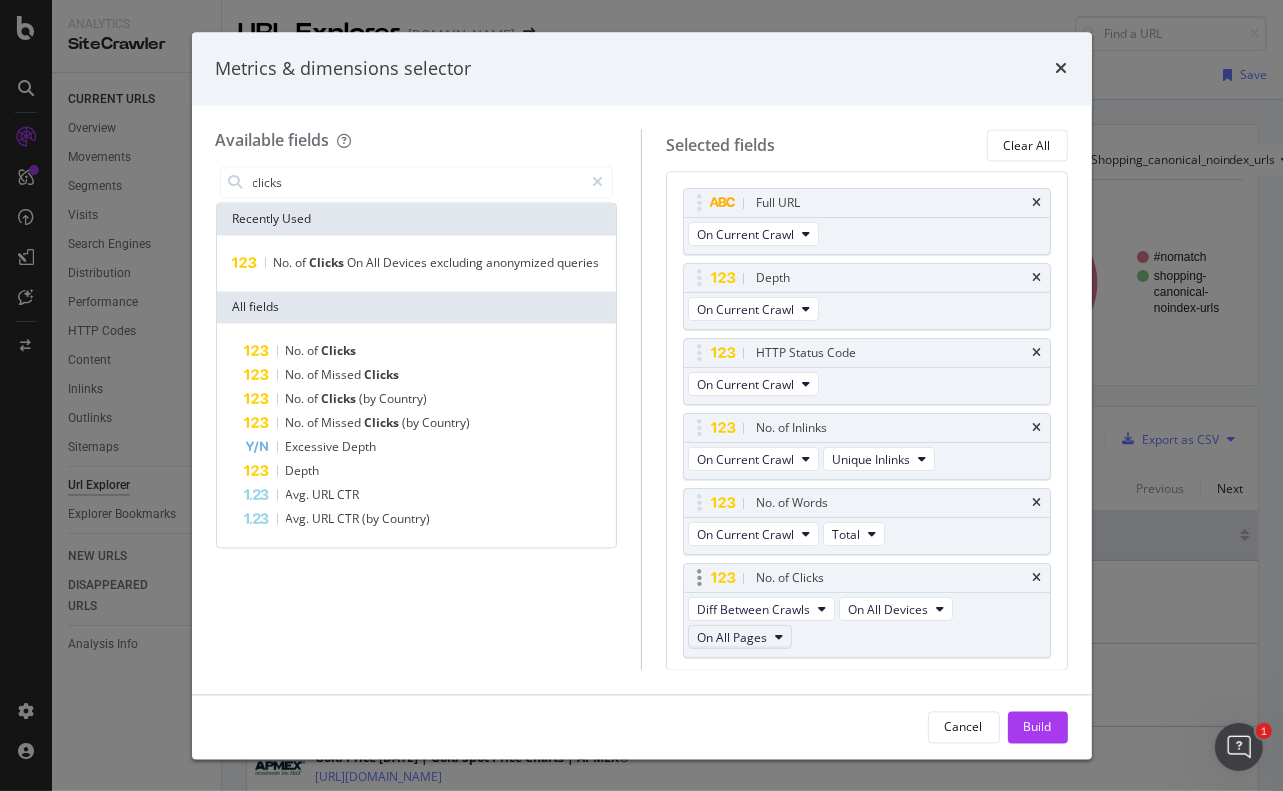 click on "On All Pages" at bounding box center (732, 637) 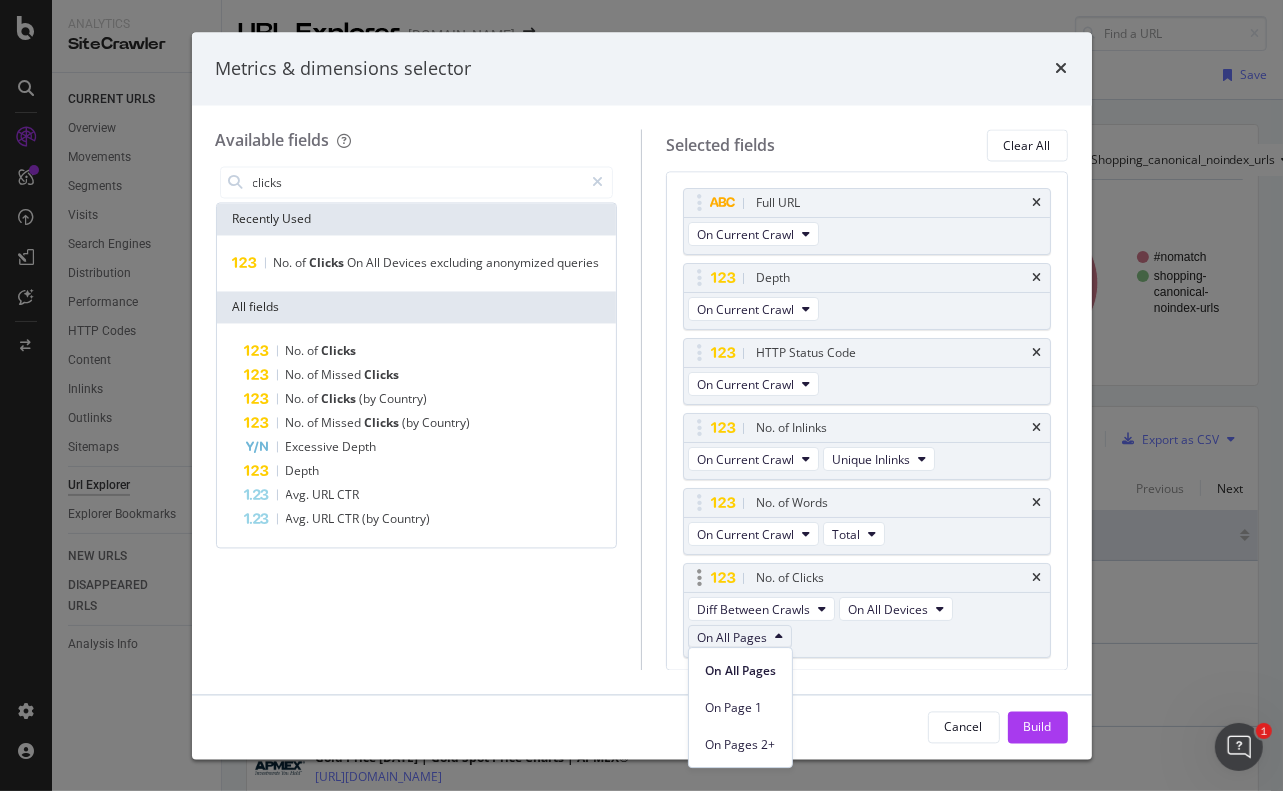 click on "On All Pages" at bounding box center (732, 637) 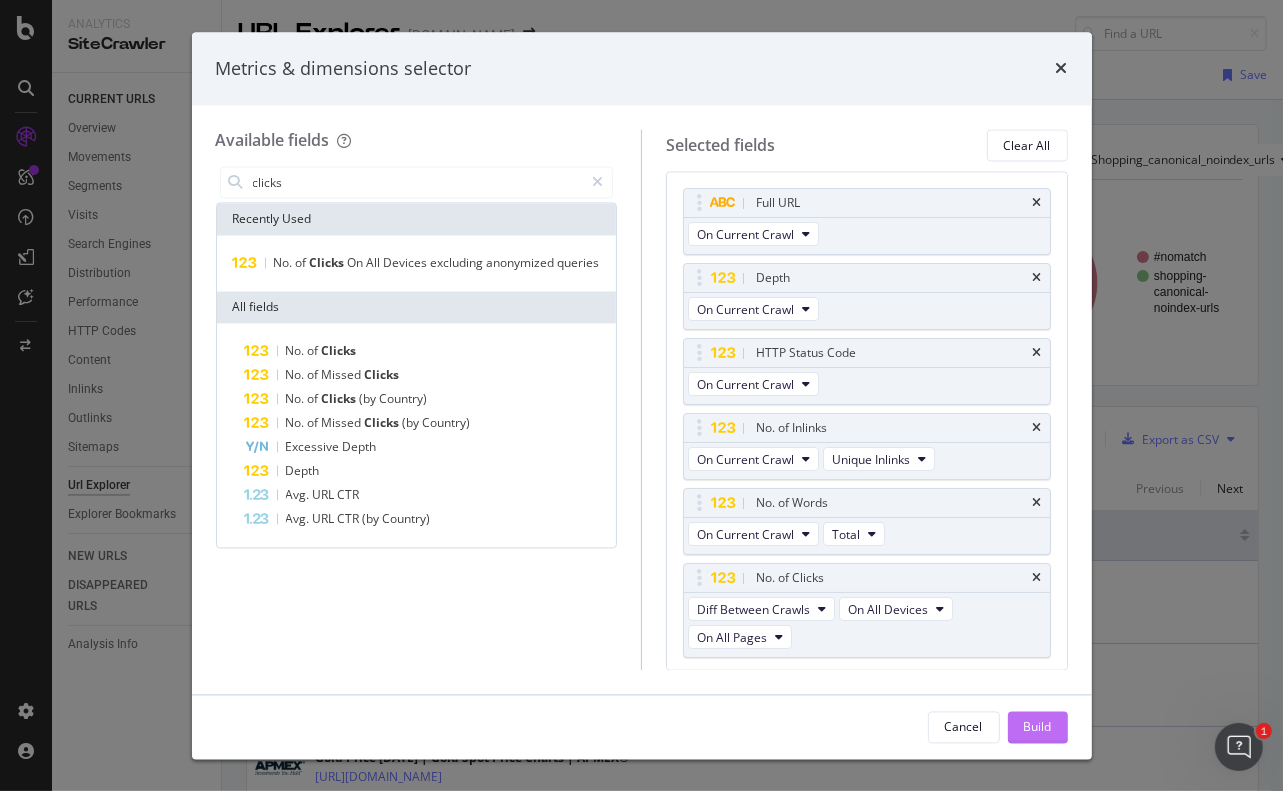 click on "Build" at bounding box center (1038, 726) 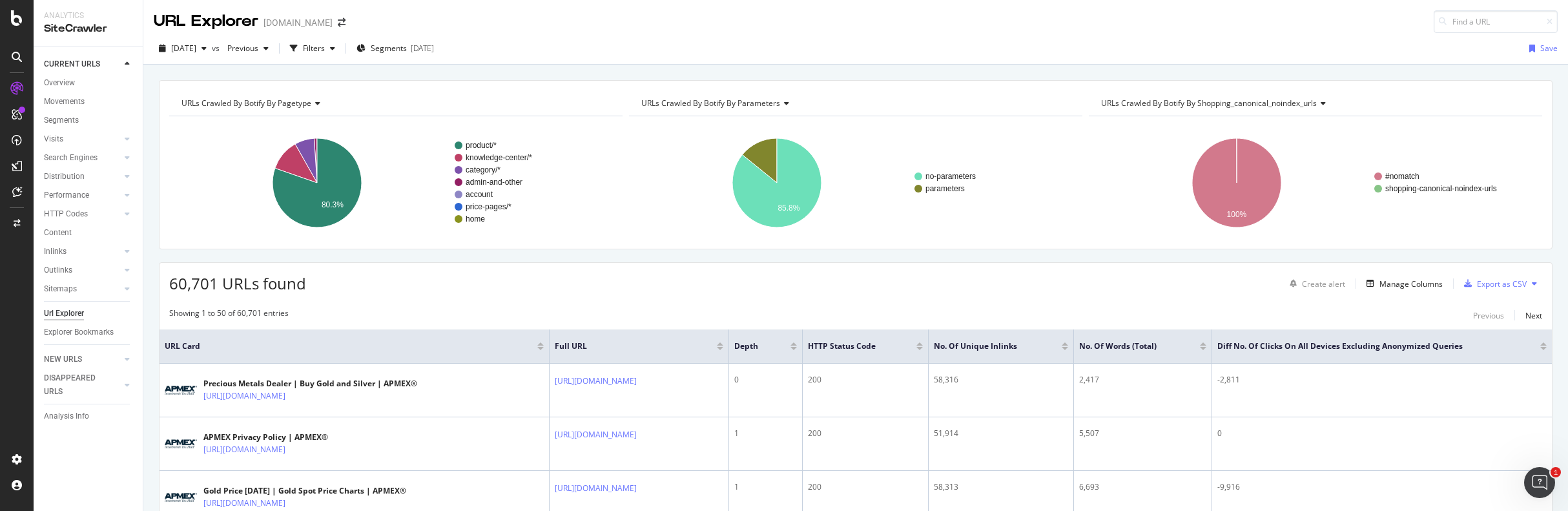 click at bounding box center [1543, 348] 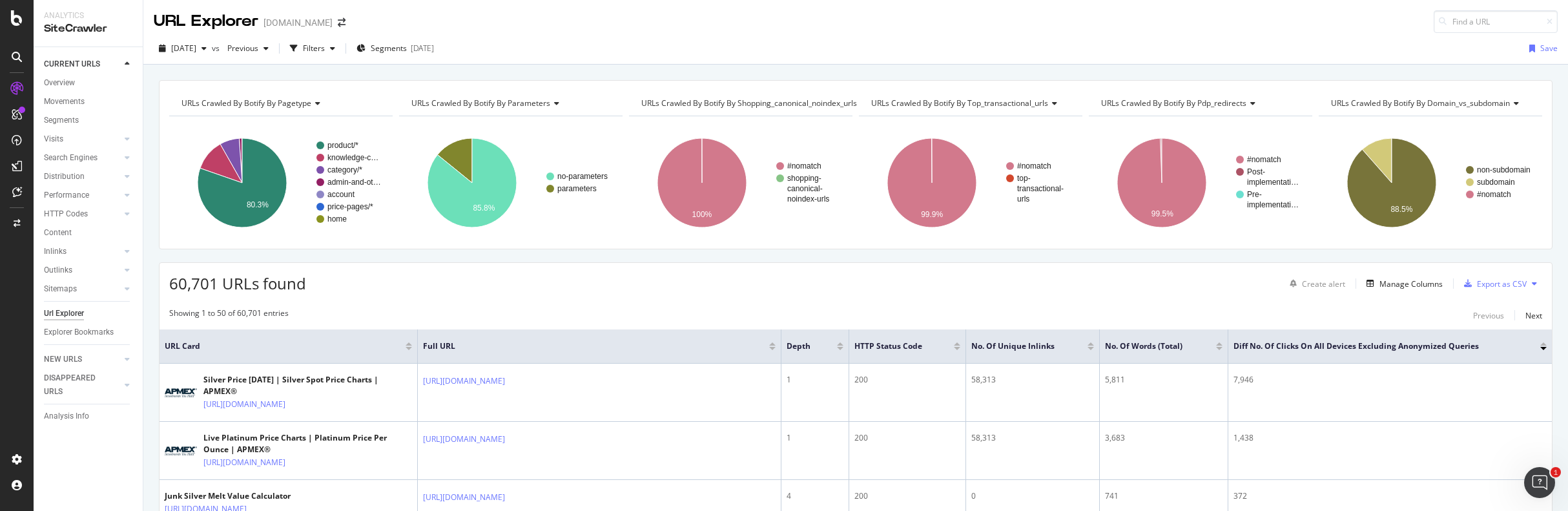 click at bounding box center (1543, 344) 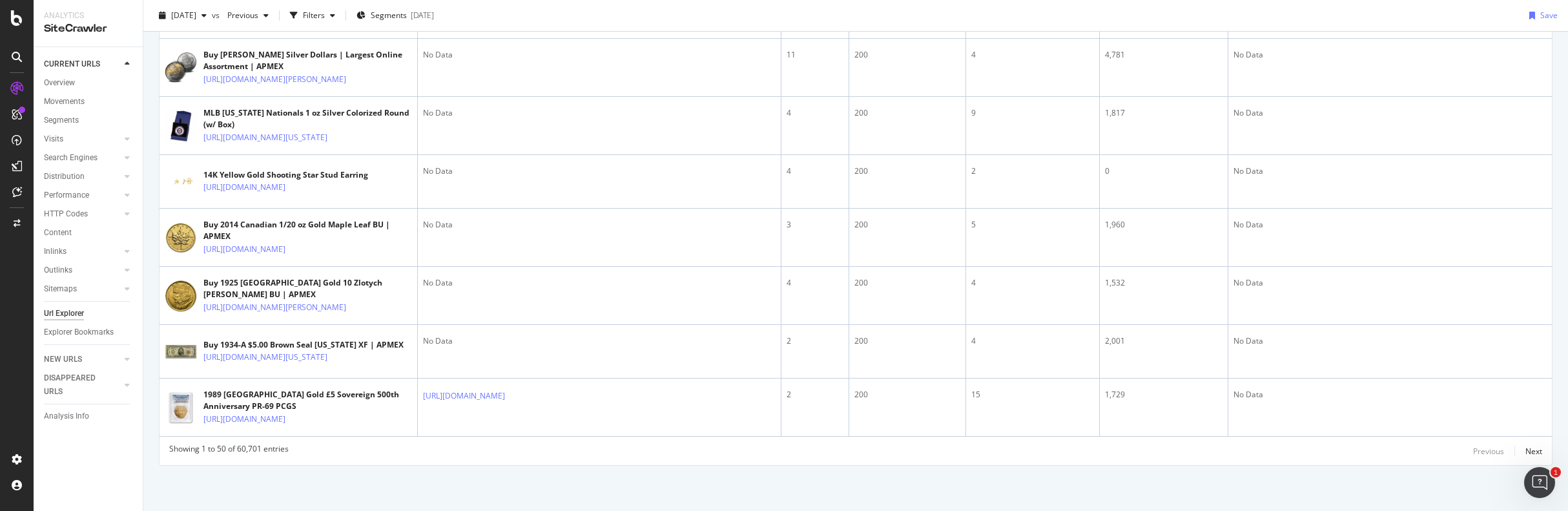 scroll, scrollTop: 3663, scrollLeft: 0, axis: vertical 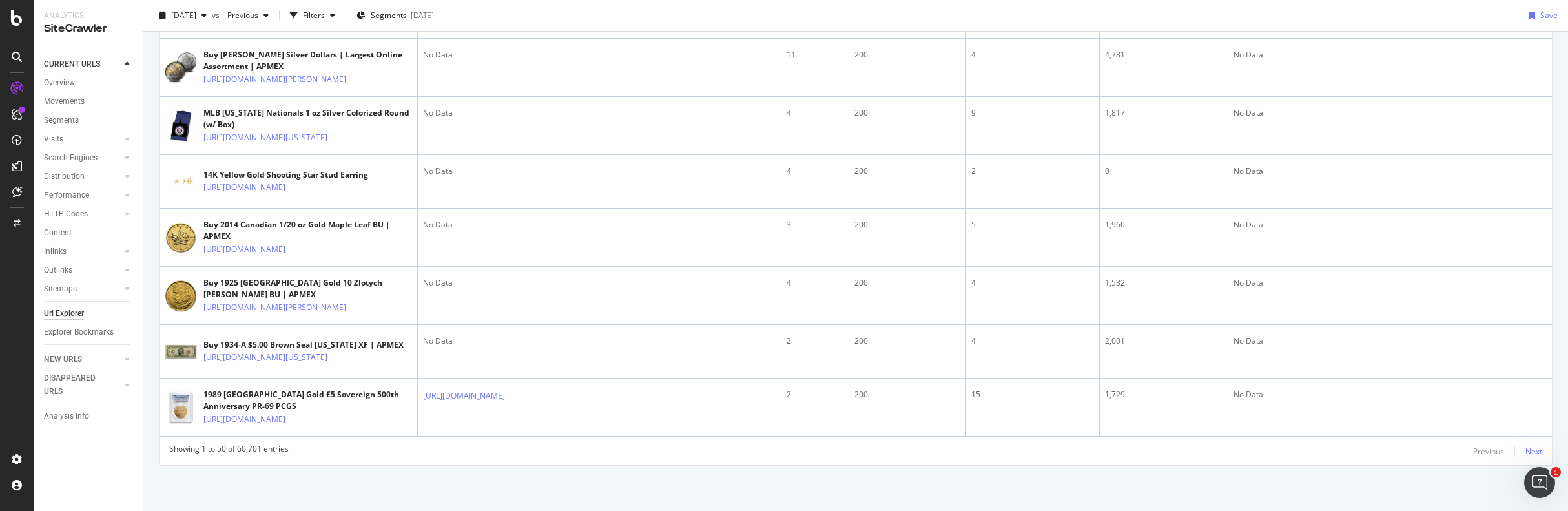 click on "Next" at bounding box center (1534, 451) 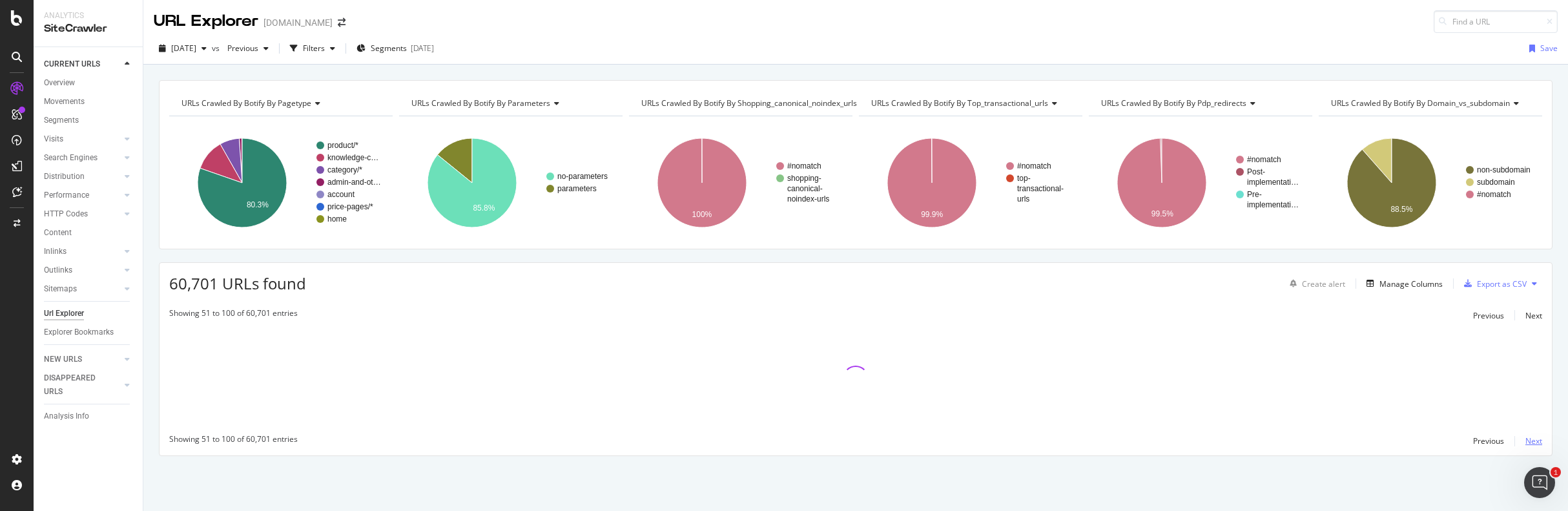 scroll, scrollTop: 0, scrollLeft: 0, axis: both 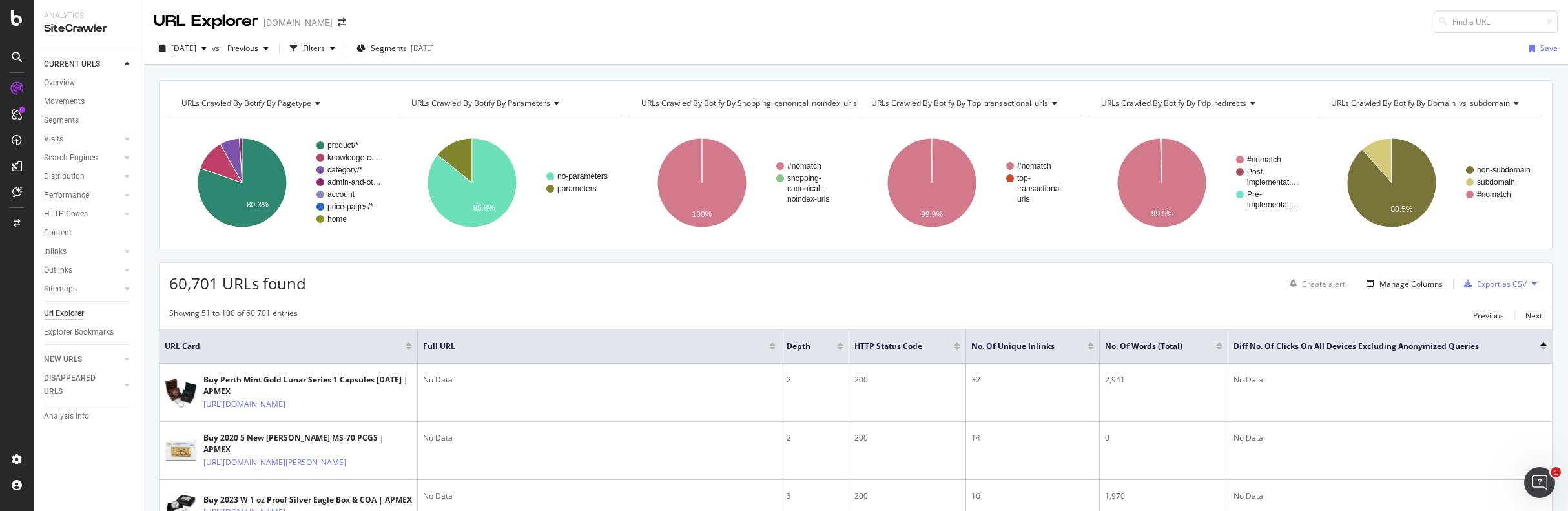 click on "60,701 URLs found Create alert Manage Columns Export as CSV Showing 51 to 100 of 60,701 entries Previous Next URL Card Full URL Depth HTTP Status Code No. of Unique Inlinks No. of Words (Total) Diff No. of Clicks On All Devices excluding anonymized queries Buy Perth Mint Gold Lunar Series 1 Capsules Today | APMEX https://www.apmex.com/category/14592/the-perth-mint-gold-lunar-series-1-3-capsules-boxes No Data 2 200 32 2,941 No Data Buy 2020 5 New Hamp Goldback MS-70 PCGS | APMEX https://www.apmex.com/product/284013/2020-5-n-hamp-goldback-aurum-gold-foil-note-24k-ms-70-pcgs-fdi No Data 2 200 14 0 No Data Buy 2023 W 1 oz Proof Silver Eagle Box & COA | APMEX https://www.apmex.com/product/258656/2023-w-1-oz-proof-american-silver-eagle-w-box-coa No Data 3 200 16 1,970 No Data Buy 1939 Washington Quarter PR-67 PCGS | APMEX https://www.apmex.com/product/153047/1939-washington-quarter-pr-67-pcgs No Data 4 200 5 0 No Data Buy 2009 1/2 oz American Gold Eagle MS-70 PCGS | APMEX No Data 4 200 4 1,665 No Data No Data 3 200" at bounding box center (856, 1703) 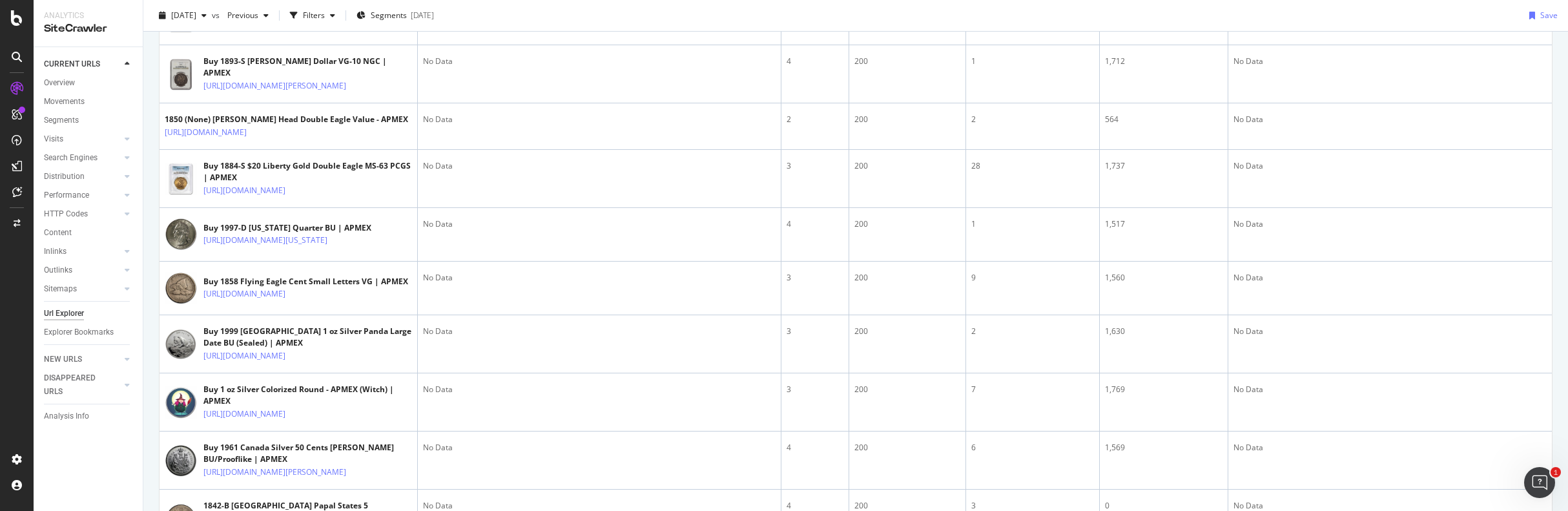 scroll, scrollTop: 1550, scrollLeft: 0, axis: vertical 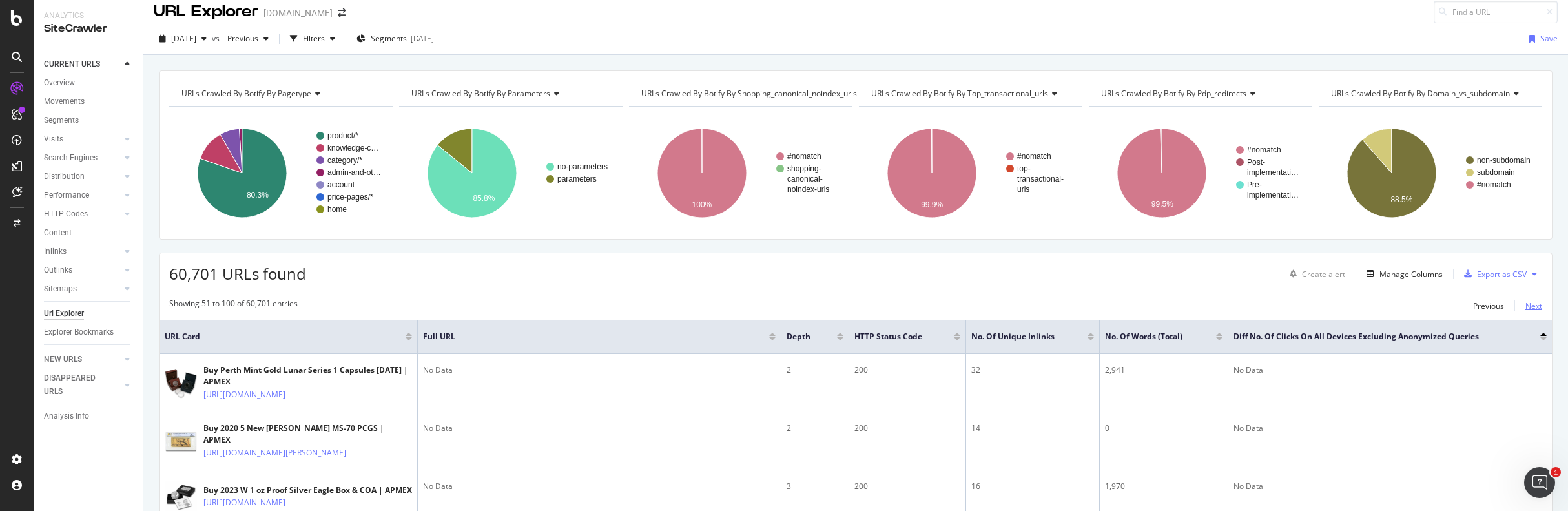 click on "Next" at bounding box center [1534, 306] 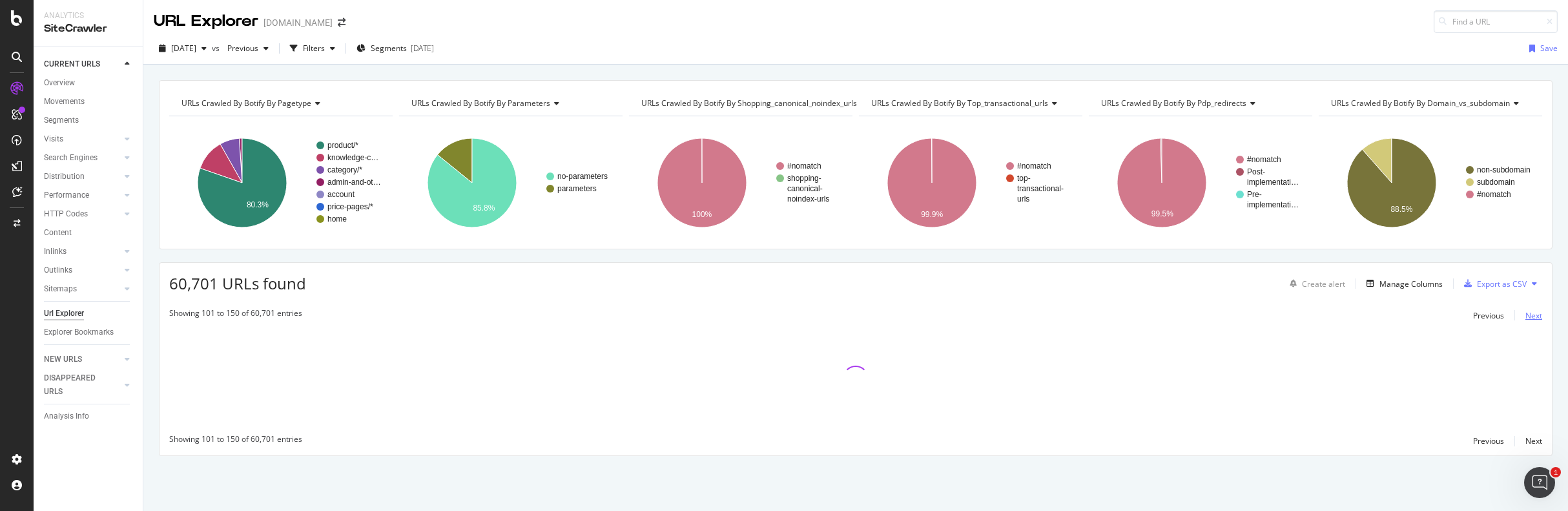 scroll, scrollTop: 0, scrollLeft: 0, axis: both 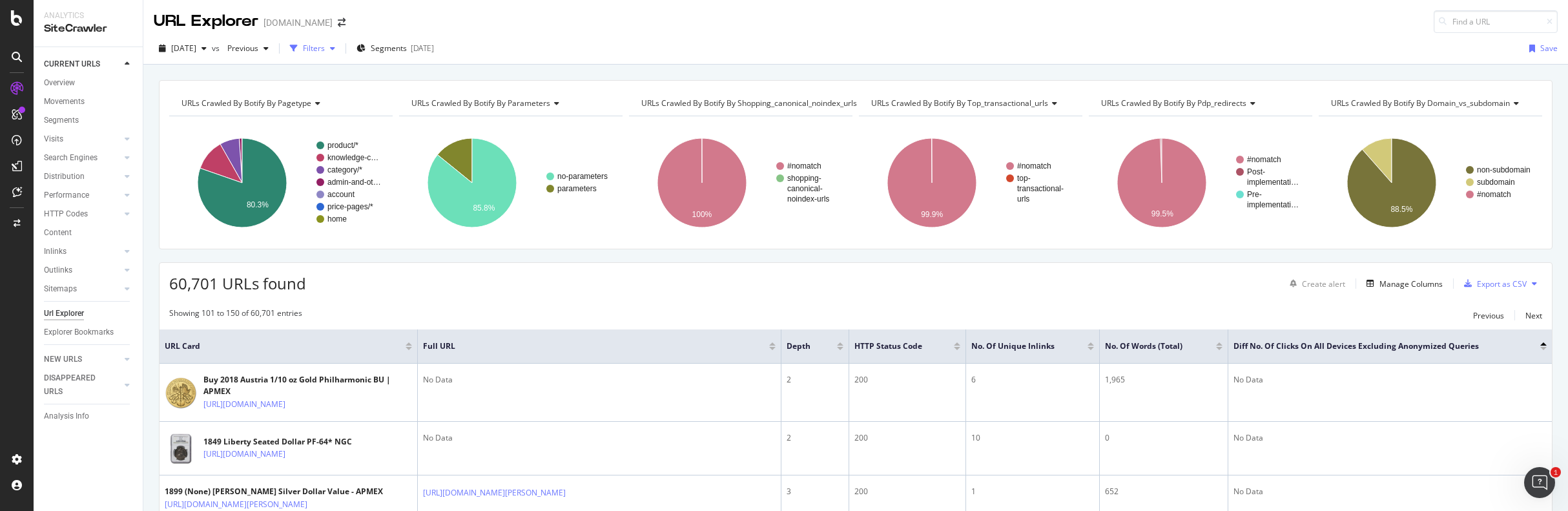 click on "Filters" at bounding box center (314, 48) 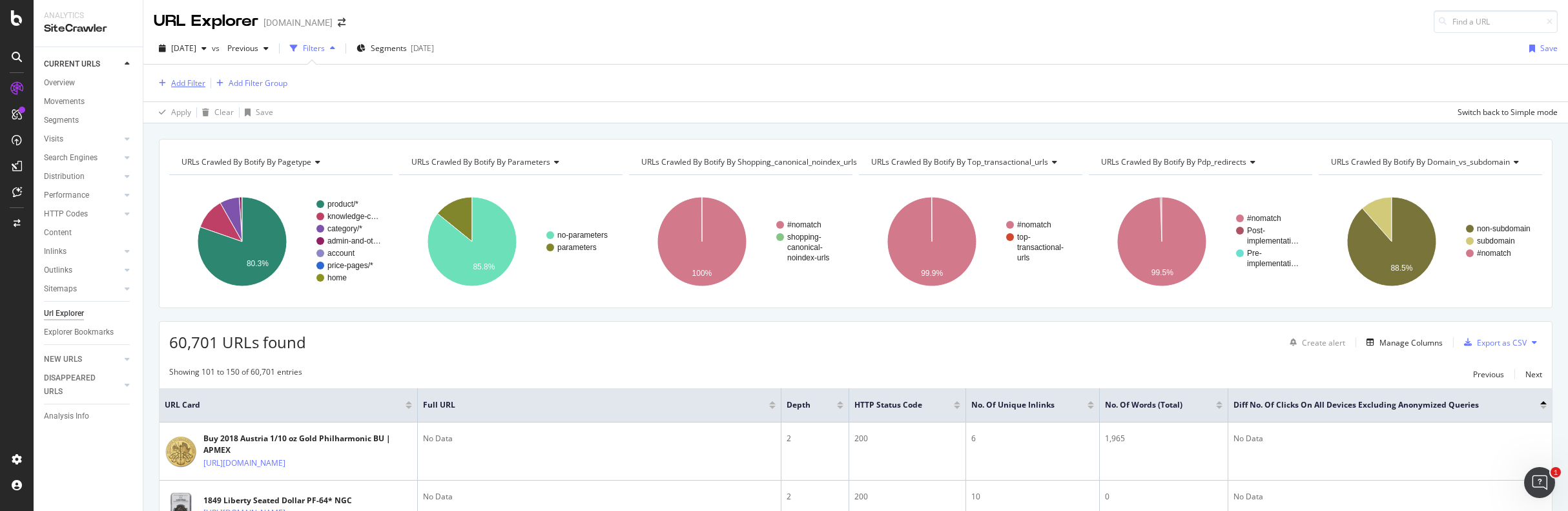 click on "Add Filter" at bounding box center (188, 83) 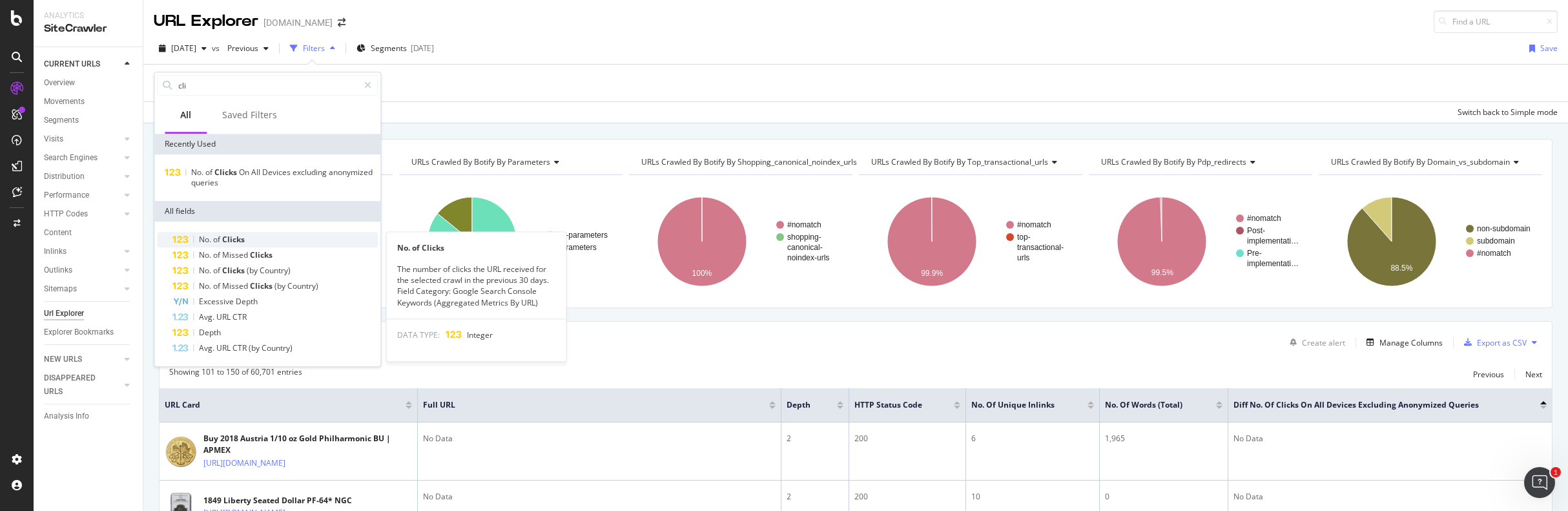 type on "cli" 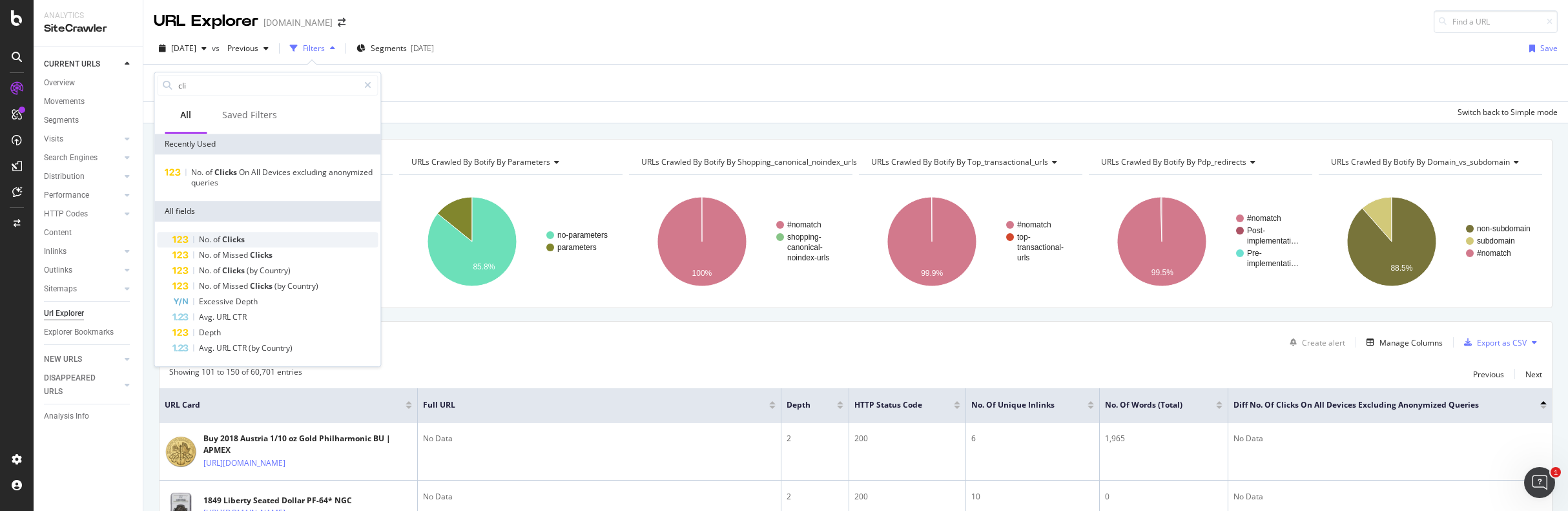 click on "No." at bounding box center [206, 239] 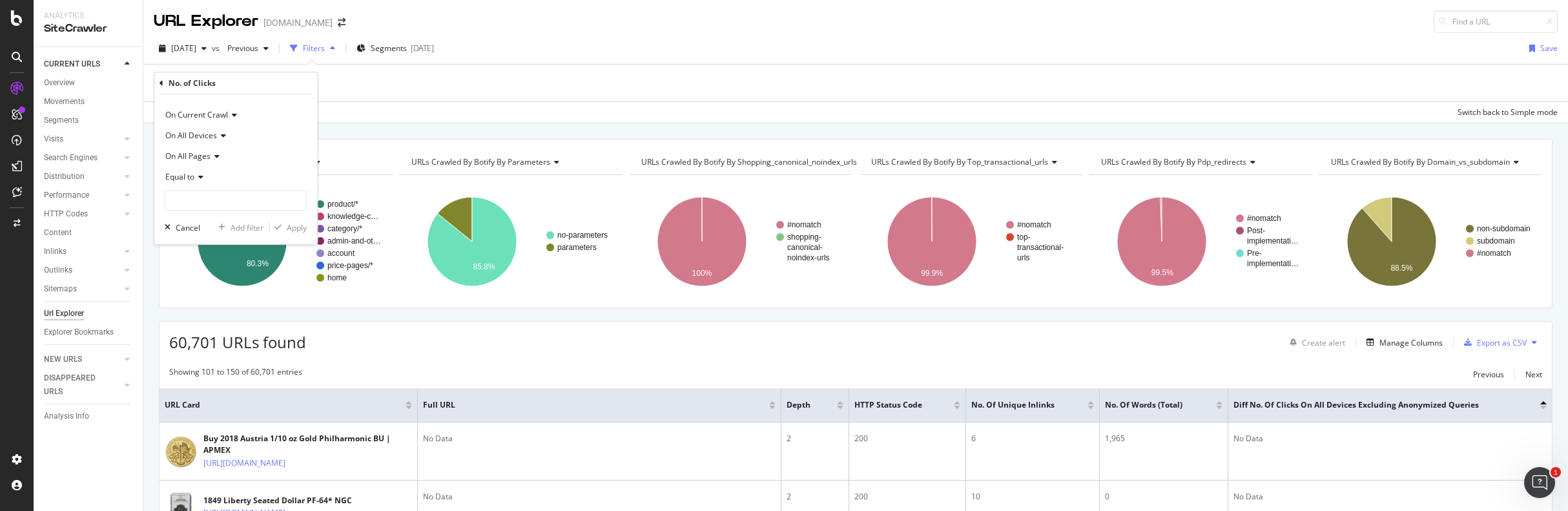 click on "Equal to" at bounding box center [180, 176] 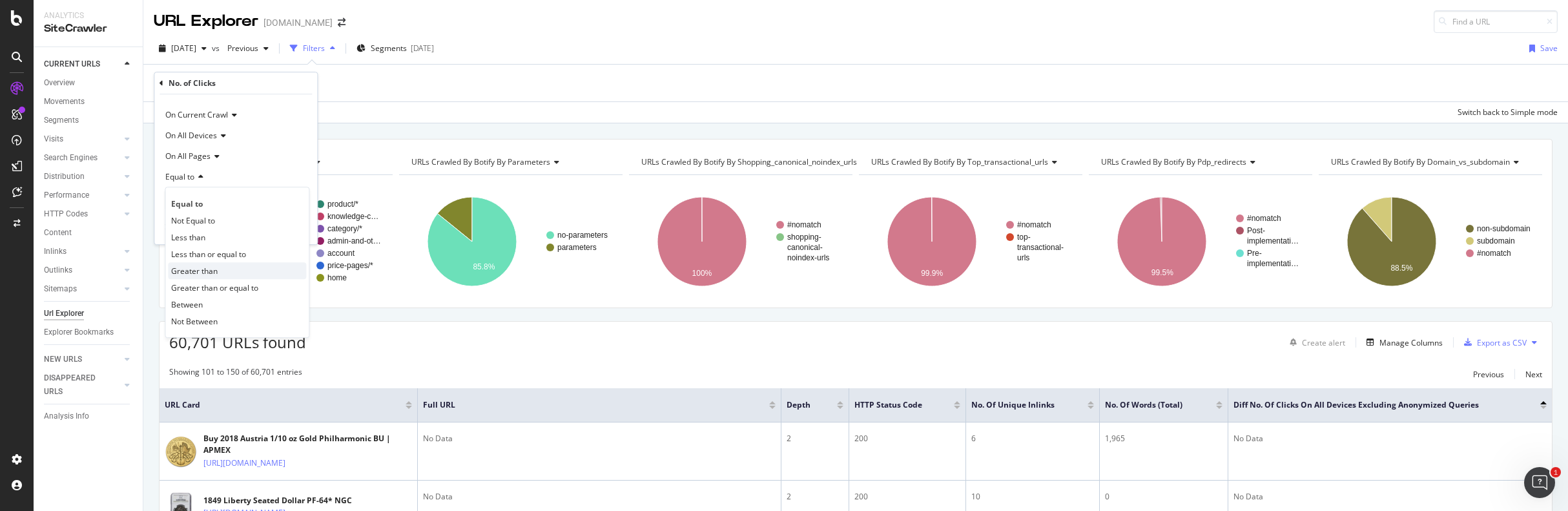 click on "Greater than" at bounding box center (194, 271) 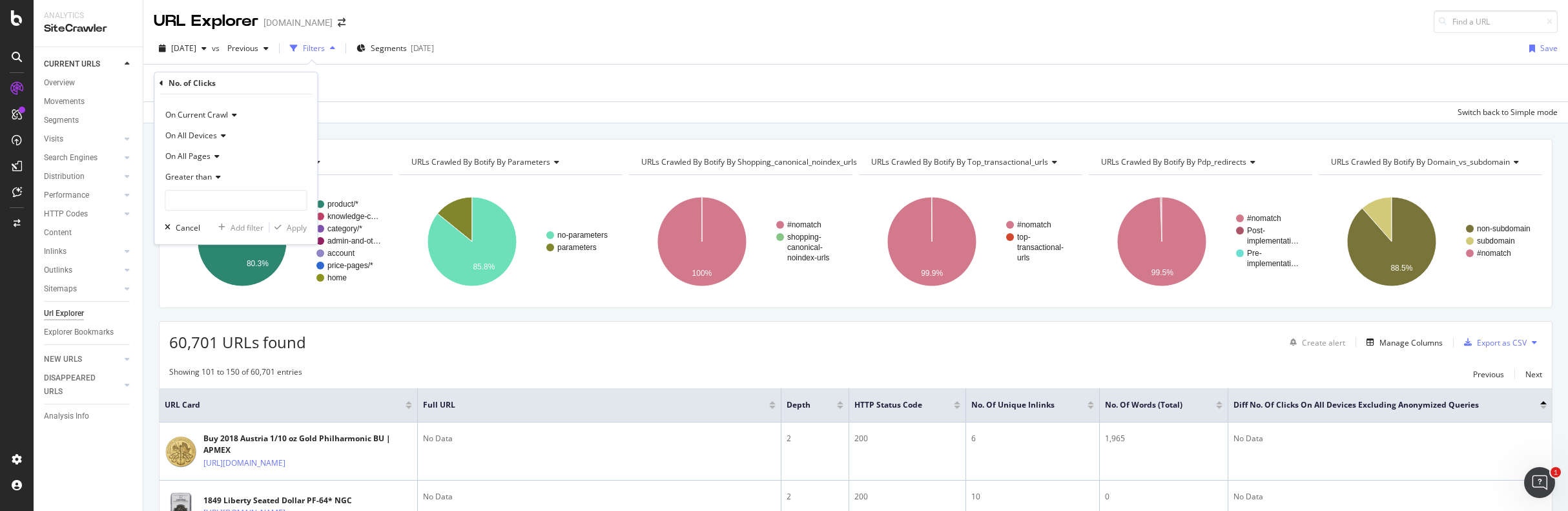 click on "Greater than" at bounding box center (236, 177) 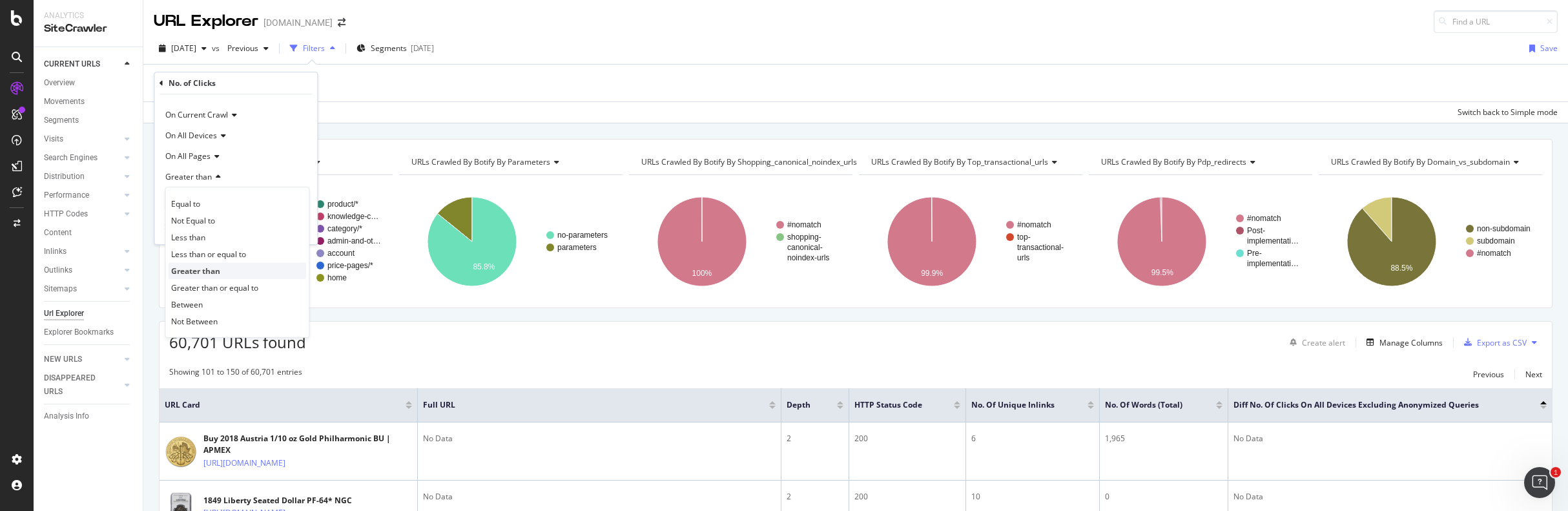 click on "Greater than" at bounding box center [196, 271] 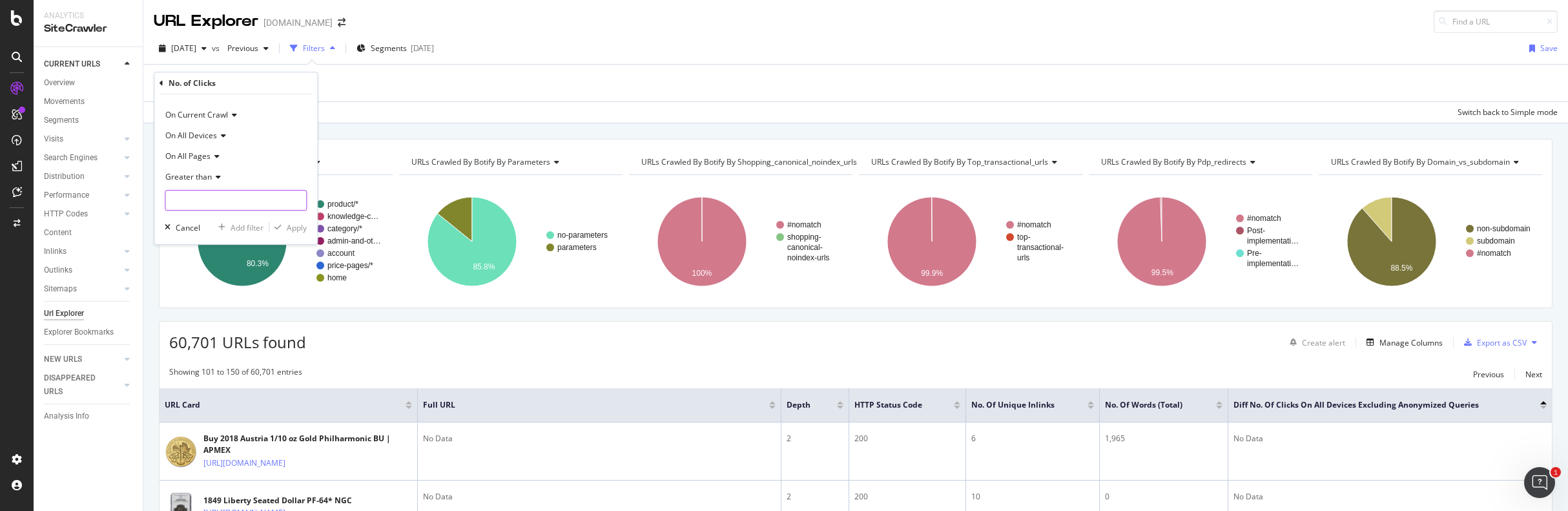 click at bounding box center (236, 200) 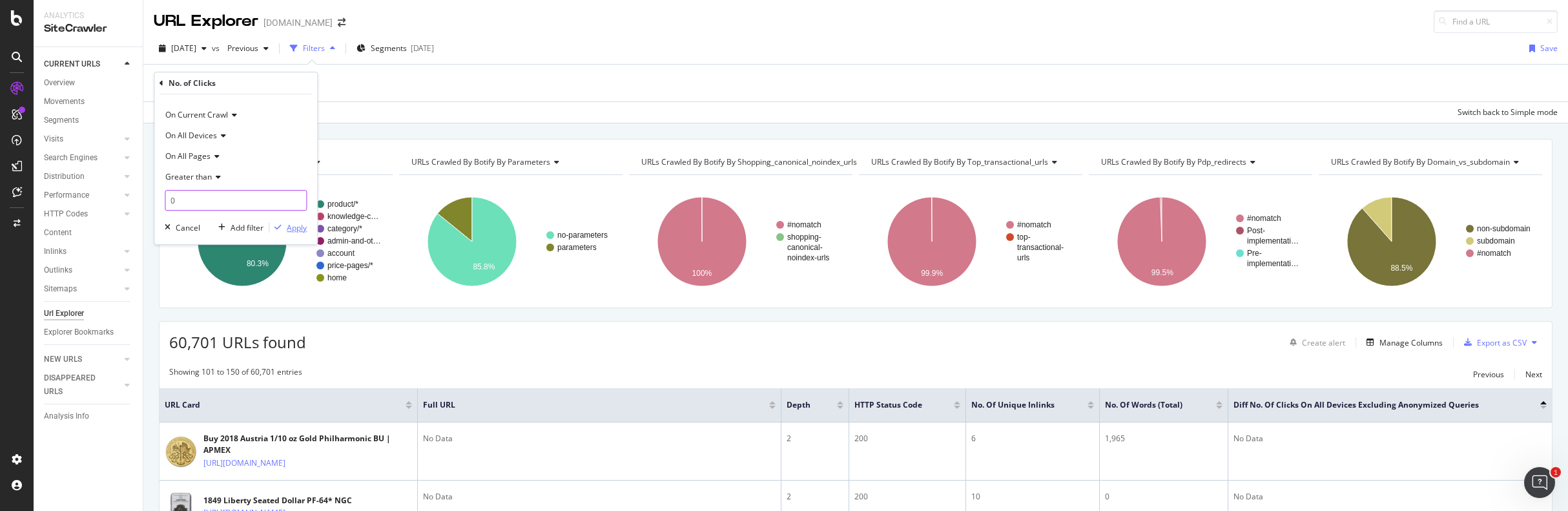 type on "0" 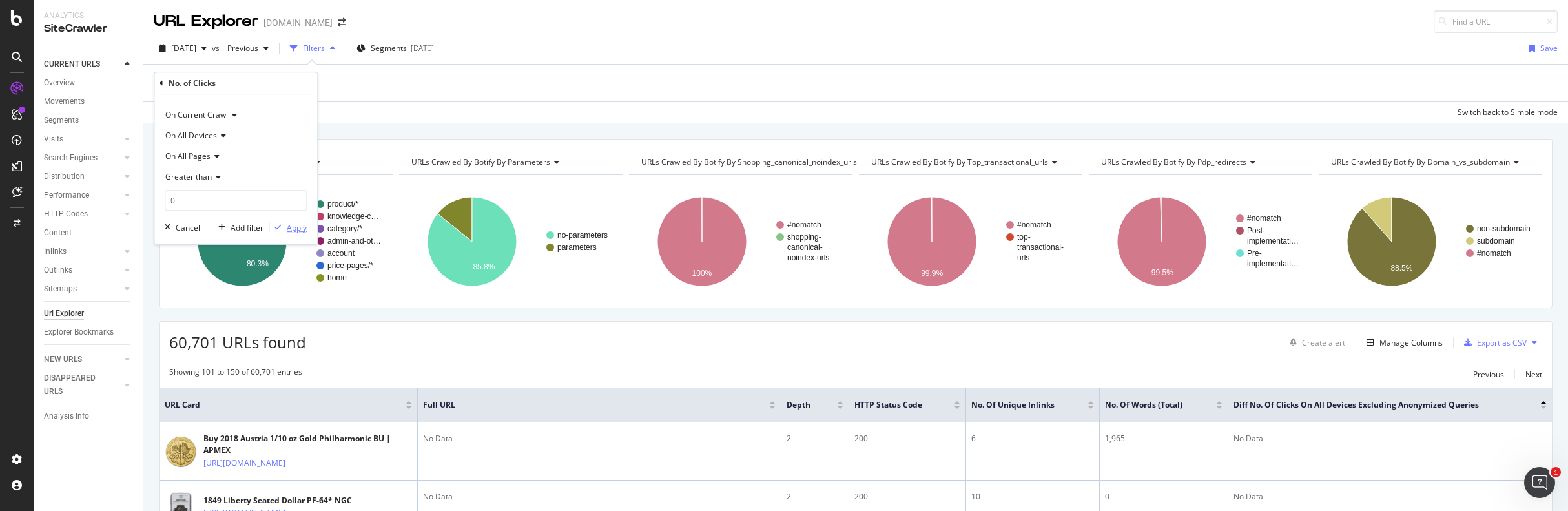 click on "Apply" at bounding box center [296, 227] 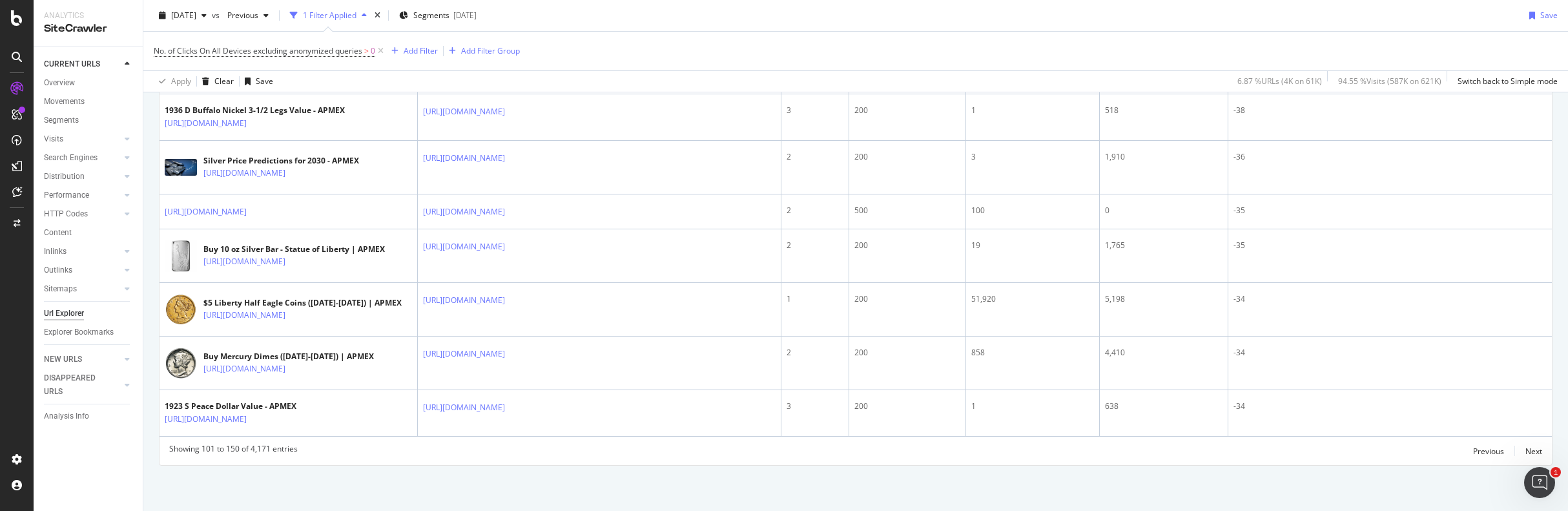 scroll, scrollTop: 3201, scrollLeft: 0, axis: vertical 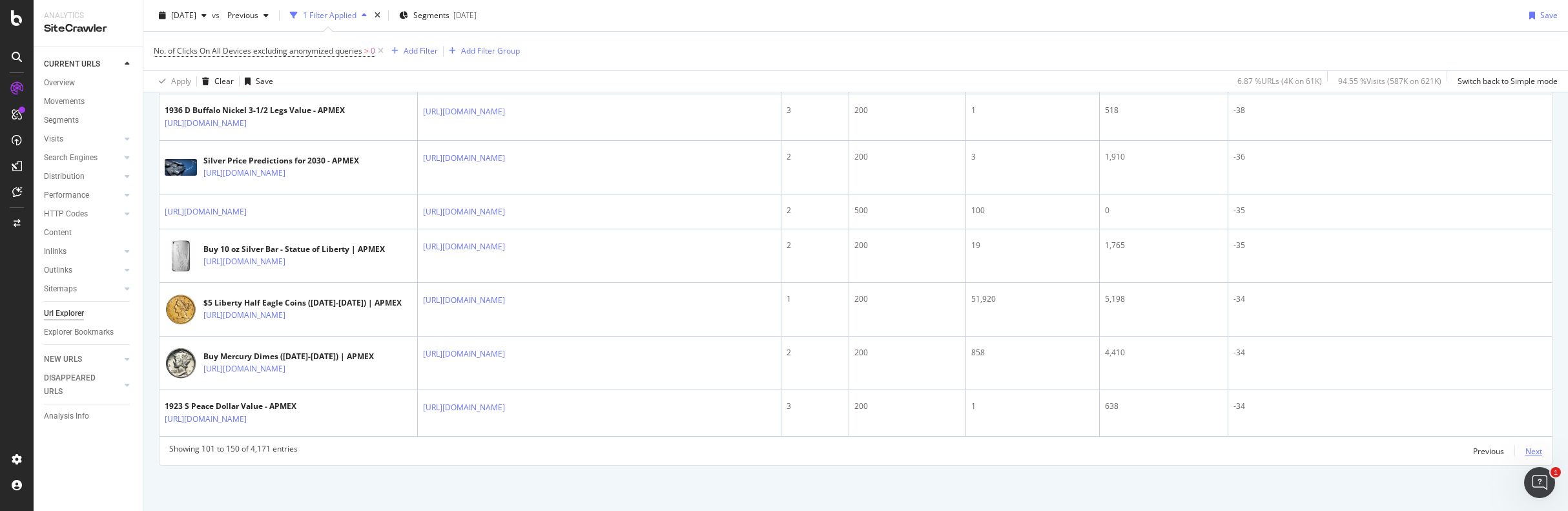 click on "Next" at bounding box center [1534, 451] 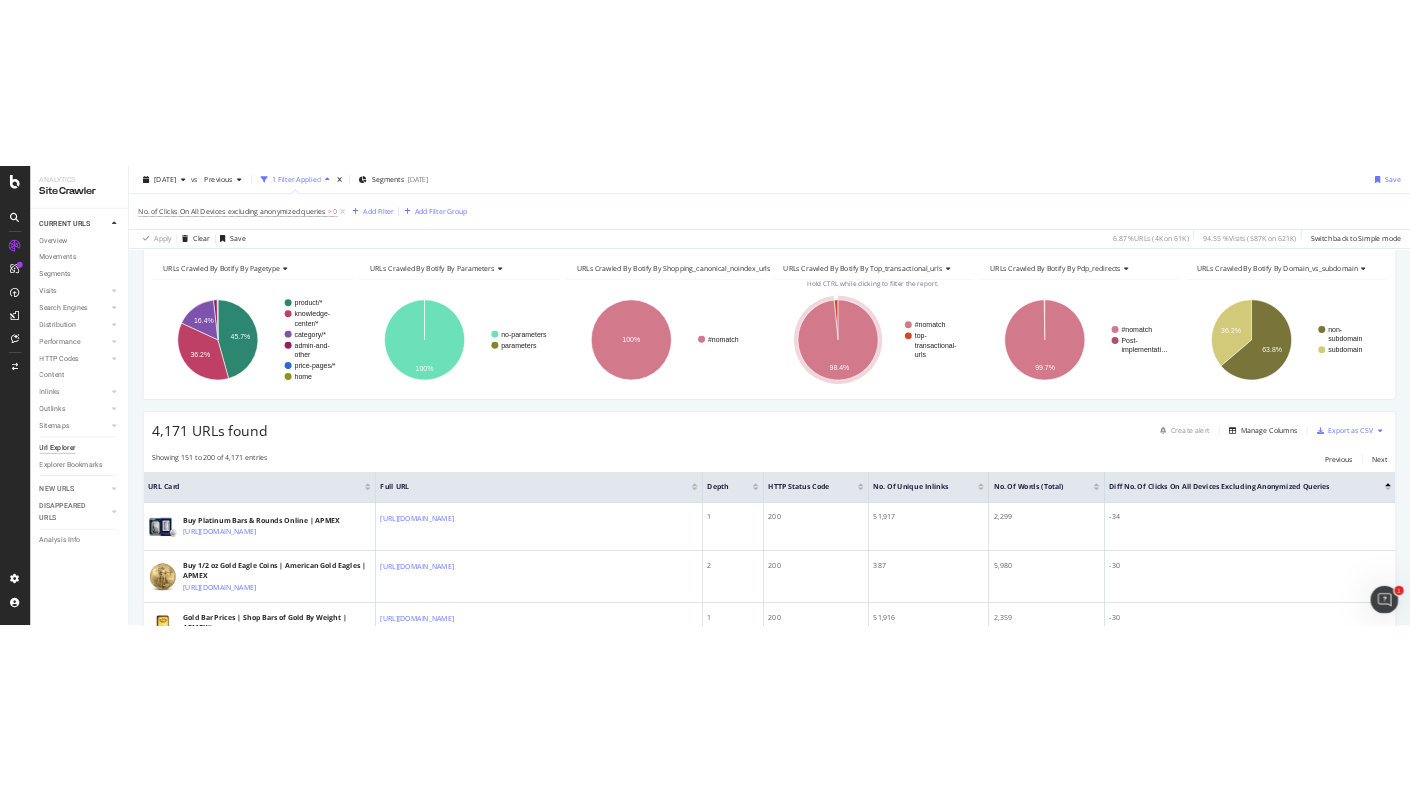 scroll, scrollTop: 4955, scrollLeft: 0, axis: vertical 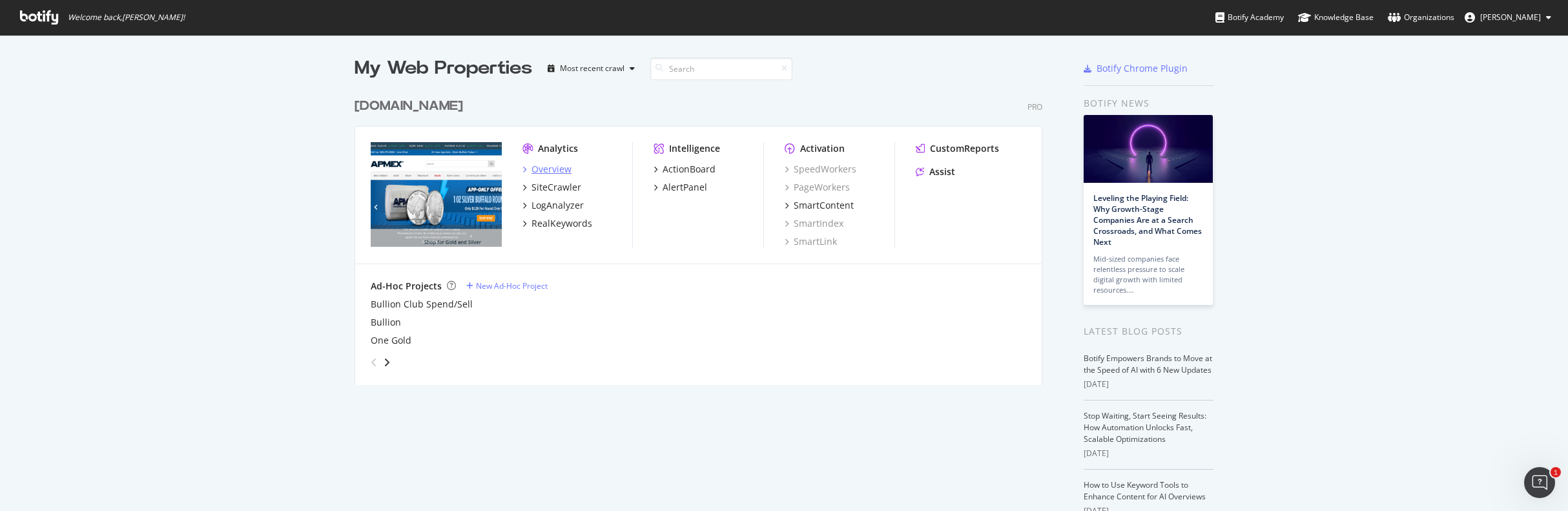 click on "Overview" at bounding box center (552, 169) 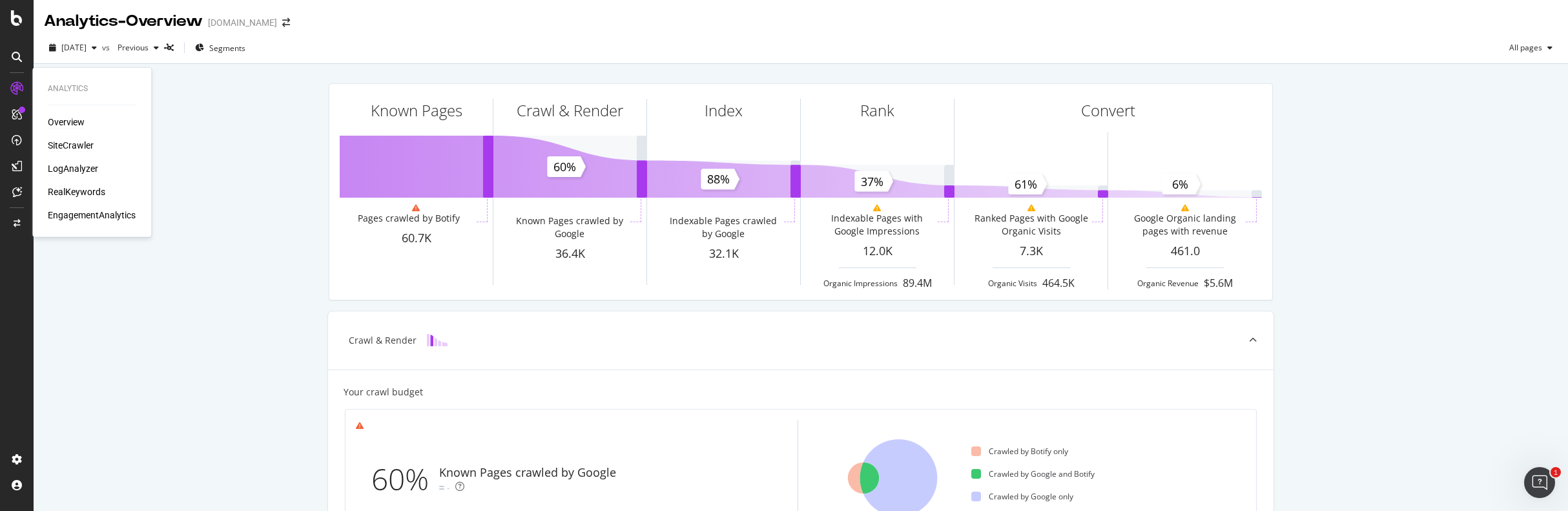 click on "SiteCrawler" at bounding box center (70, 145) 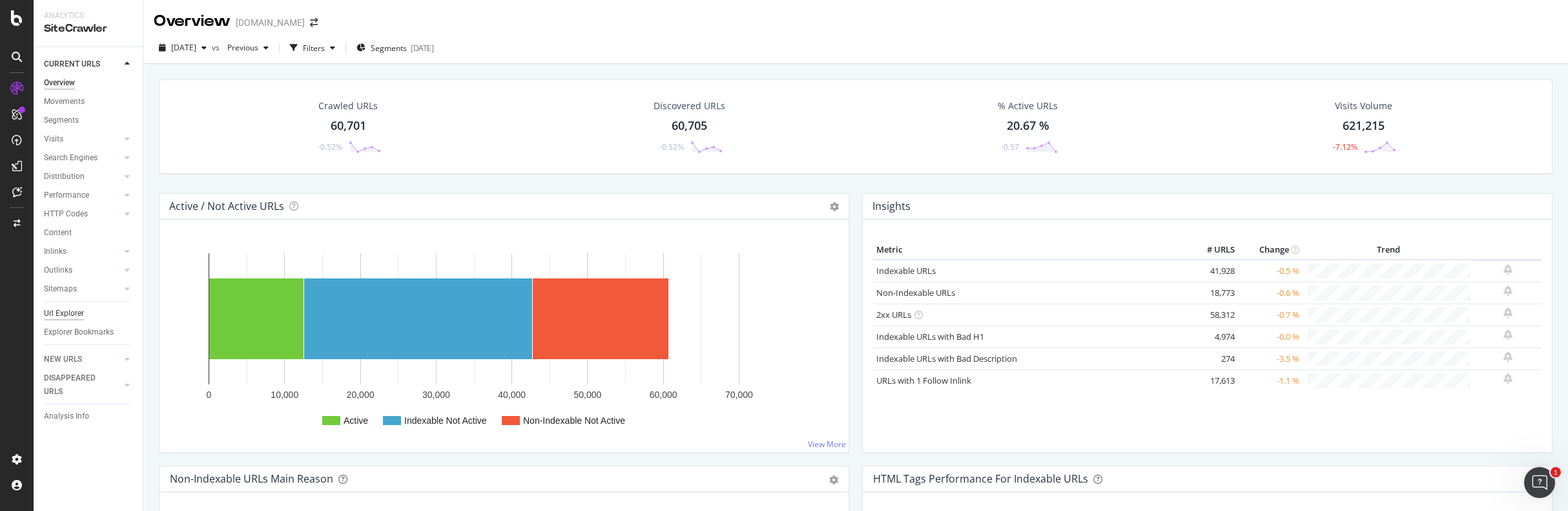 click on "Url Explorer" at bounding box center (64, 313) 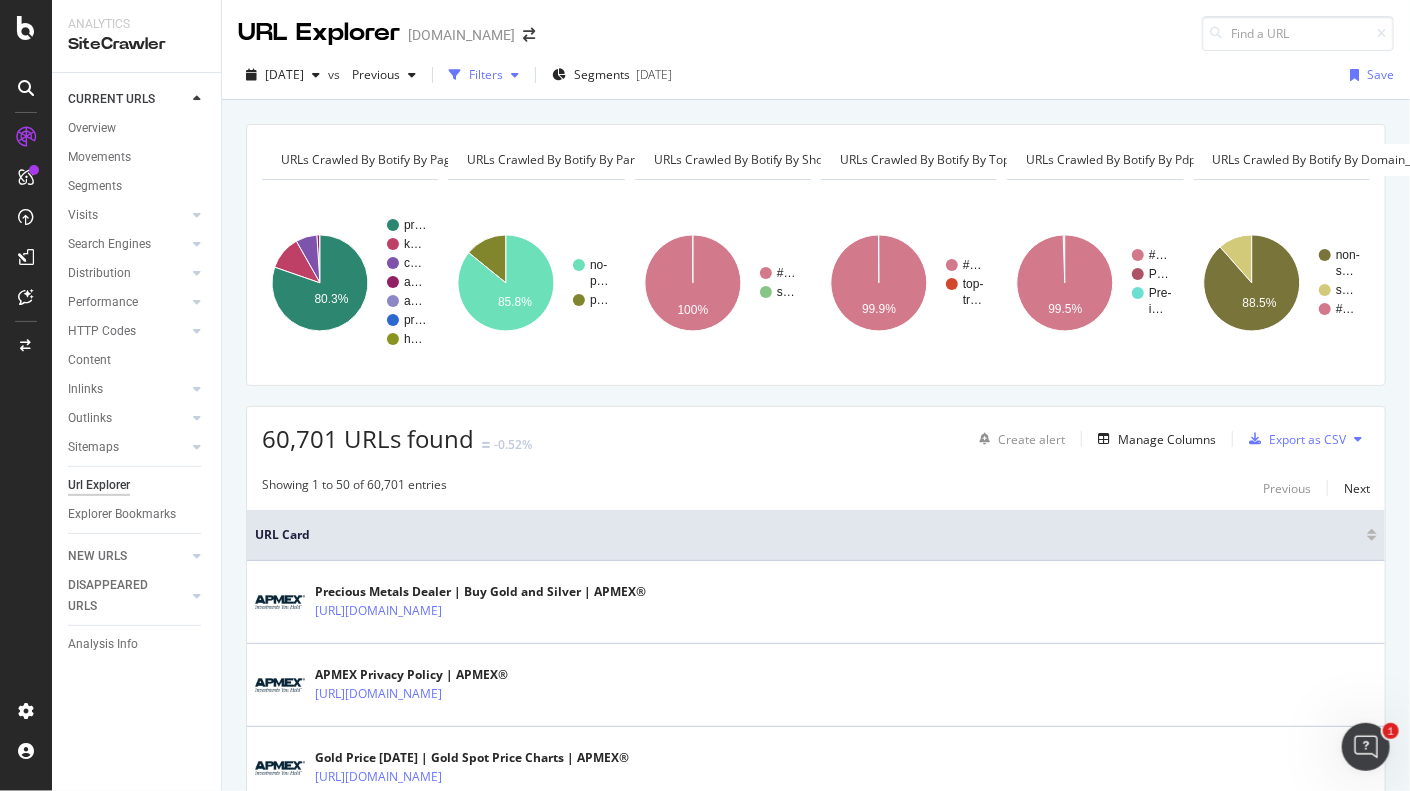 click on "Filters" at bounding box center (486, 74) 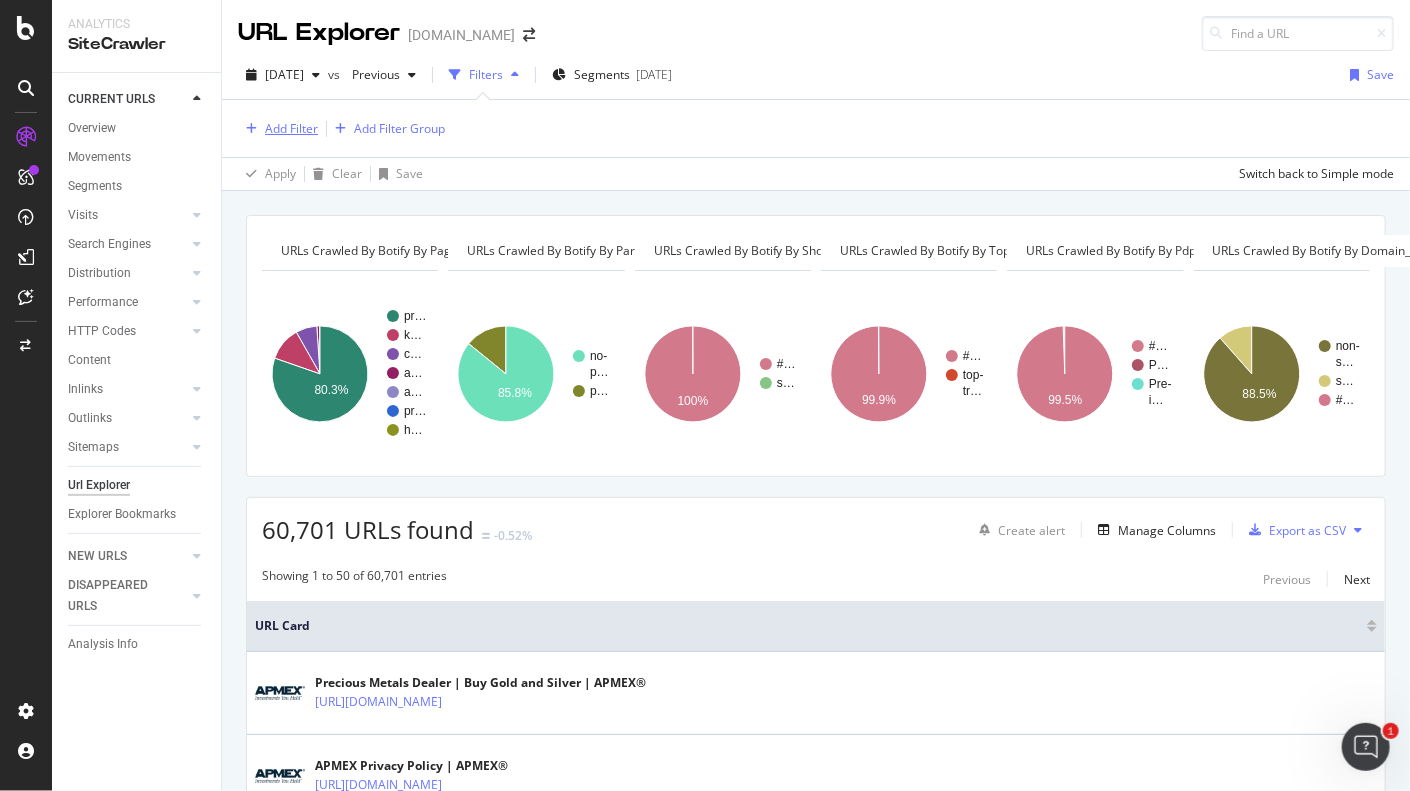 click on "Add Filter" at bounding box center [291, 128] 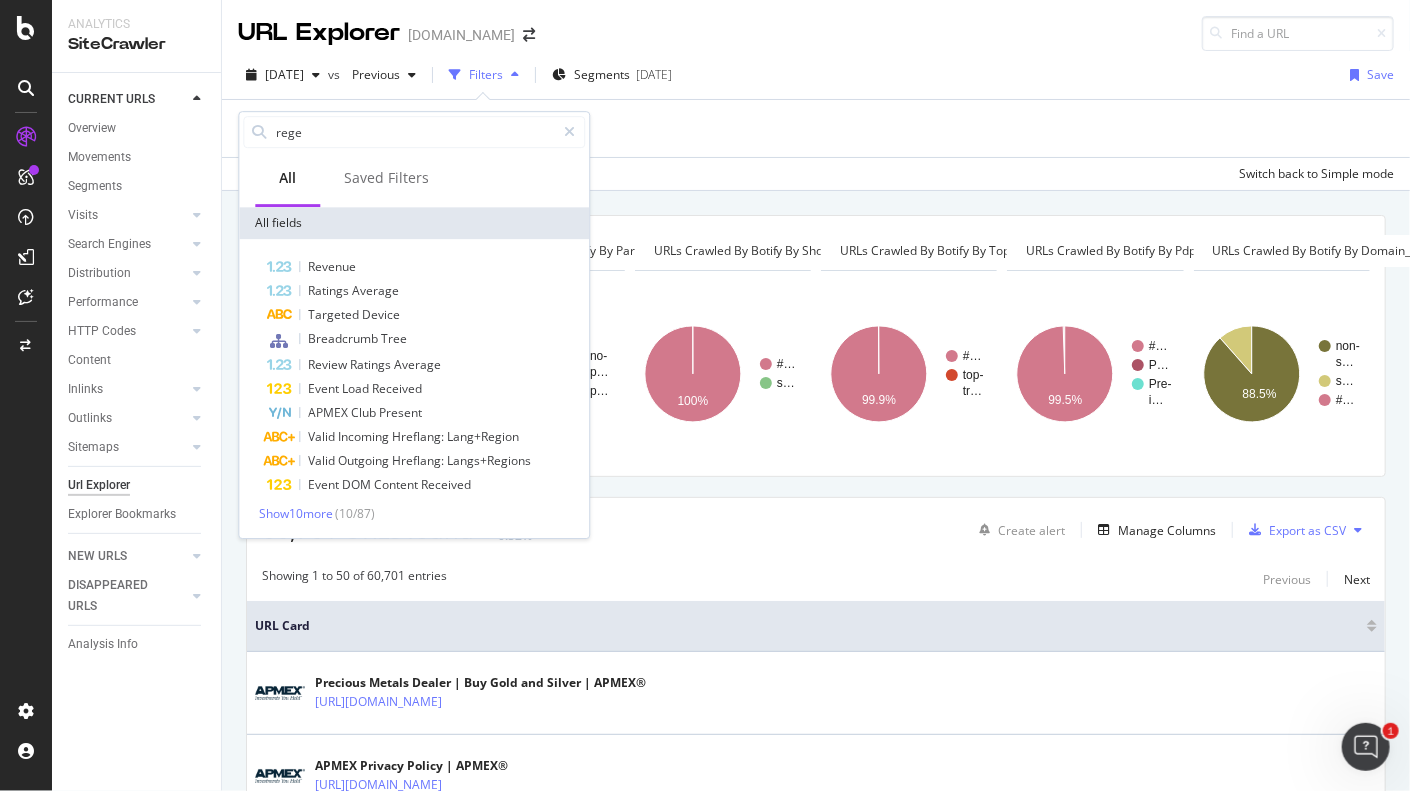 type on "regex" 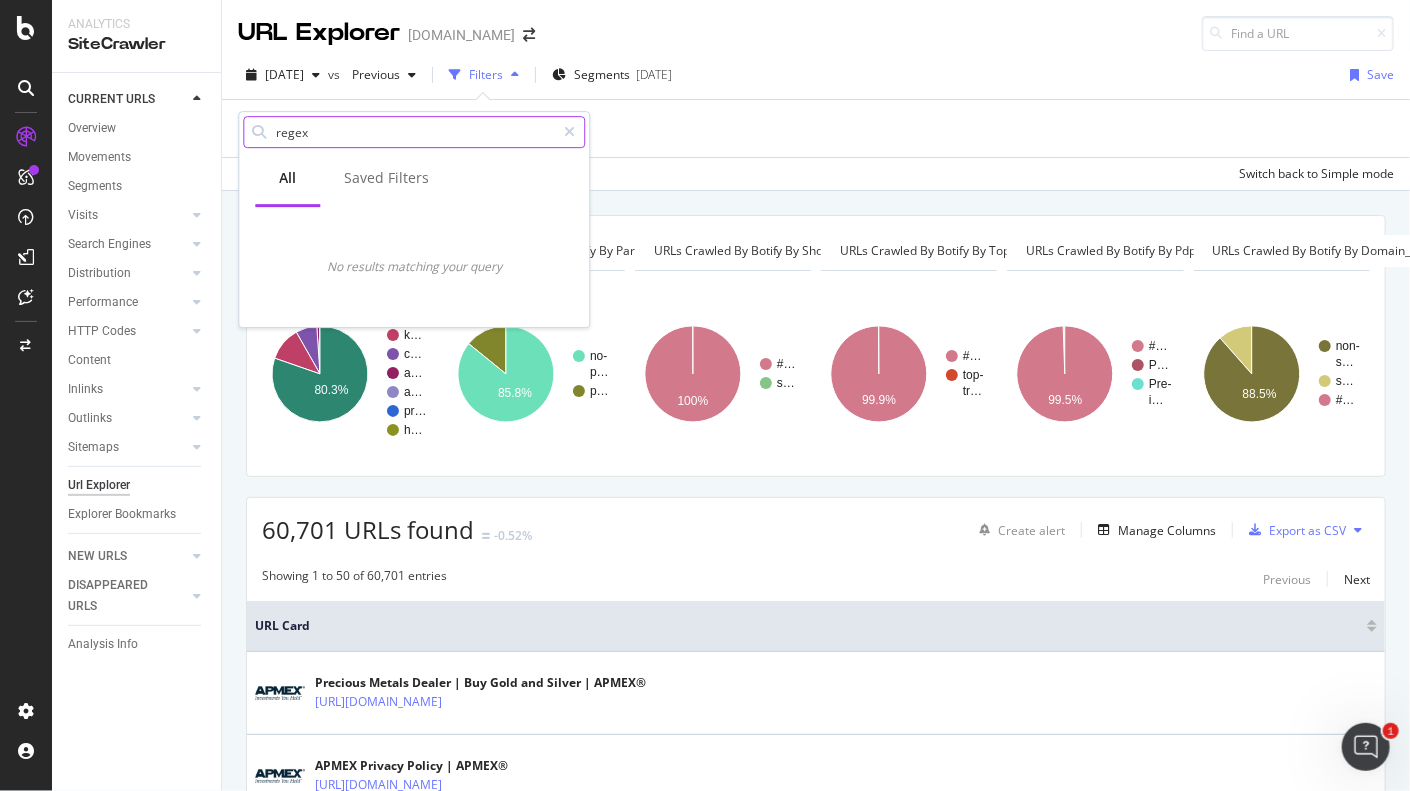 drag, startPoint x: 328, startPoint y: 132, endPoint x: 250, endPoint y: 135, distance: 78.05767 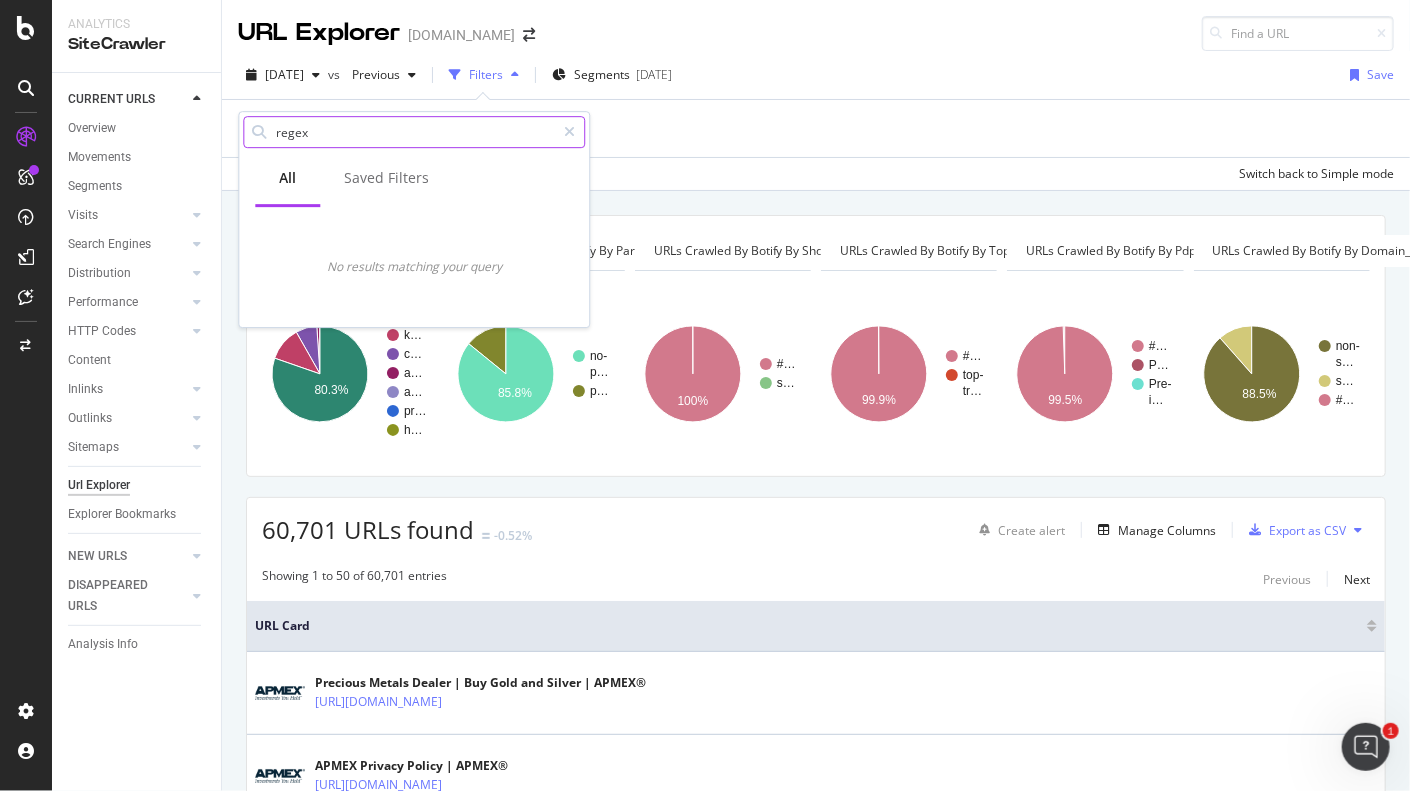 type 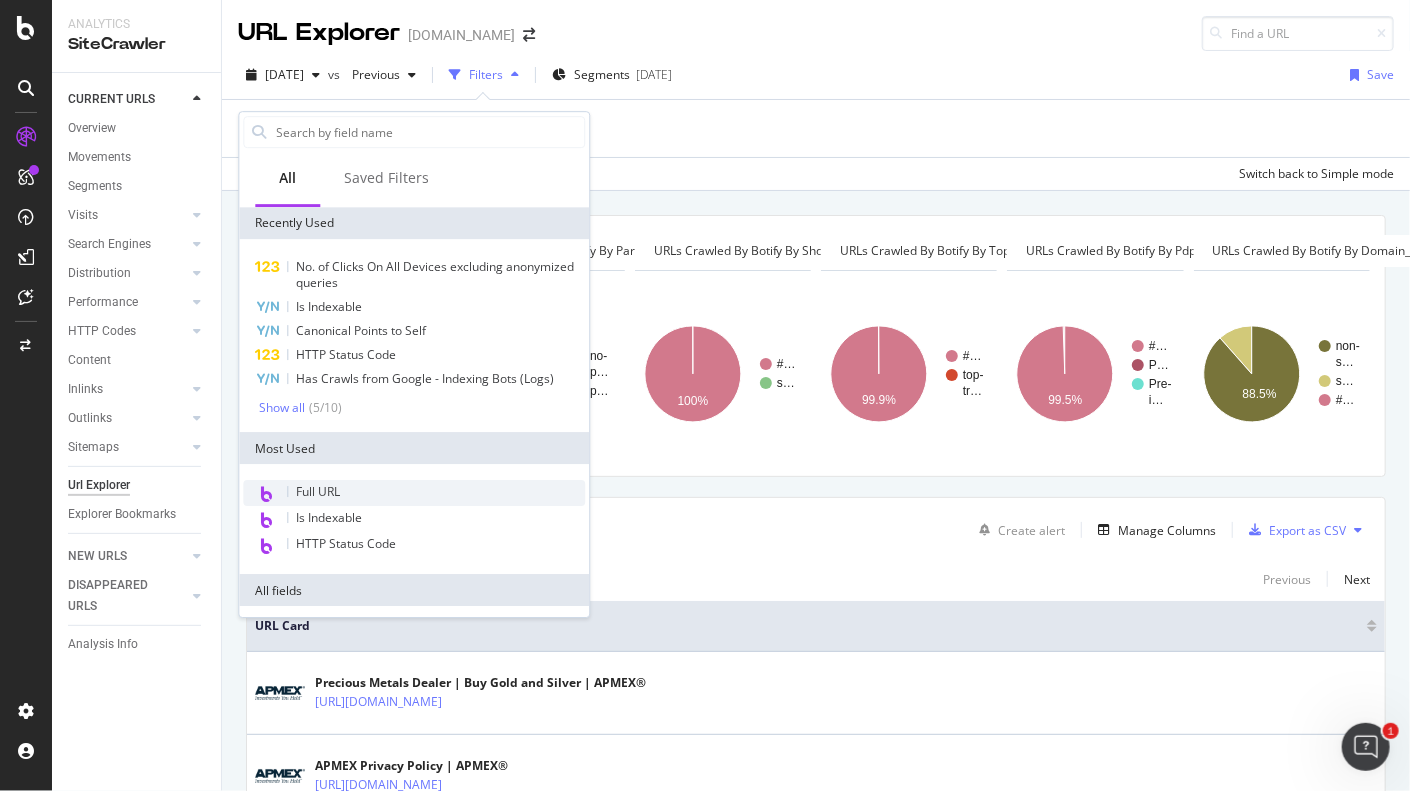 click on "Full URL" at bounding box center (318, 491) 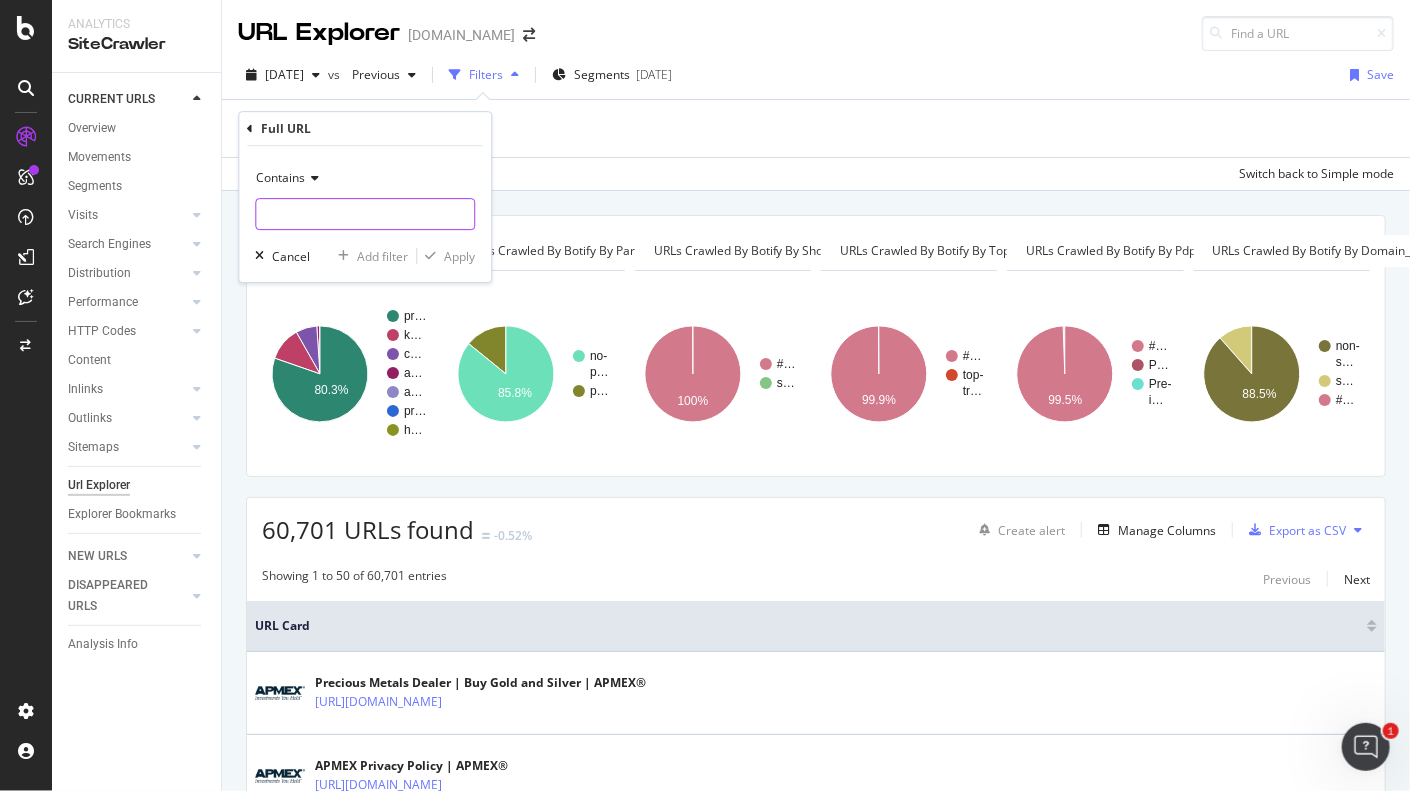 click at bounding box center [365, 214] 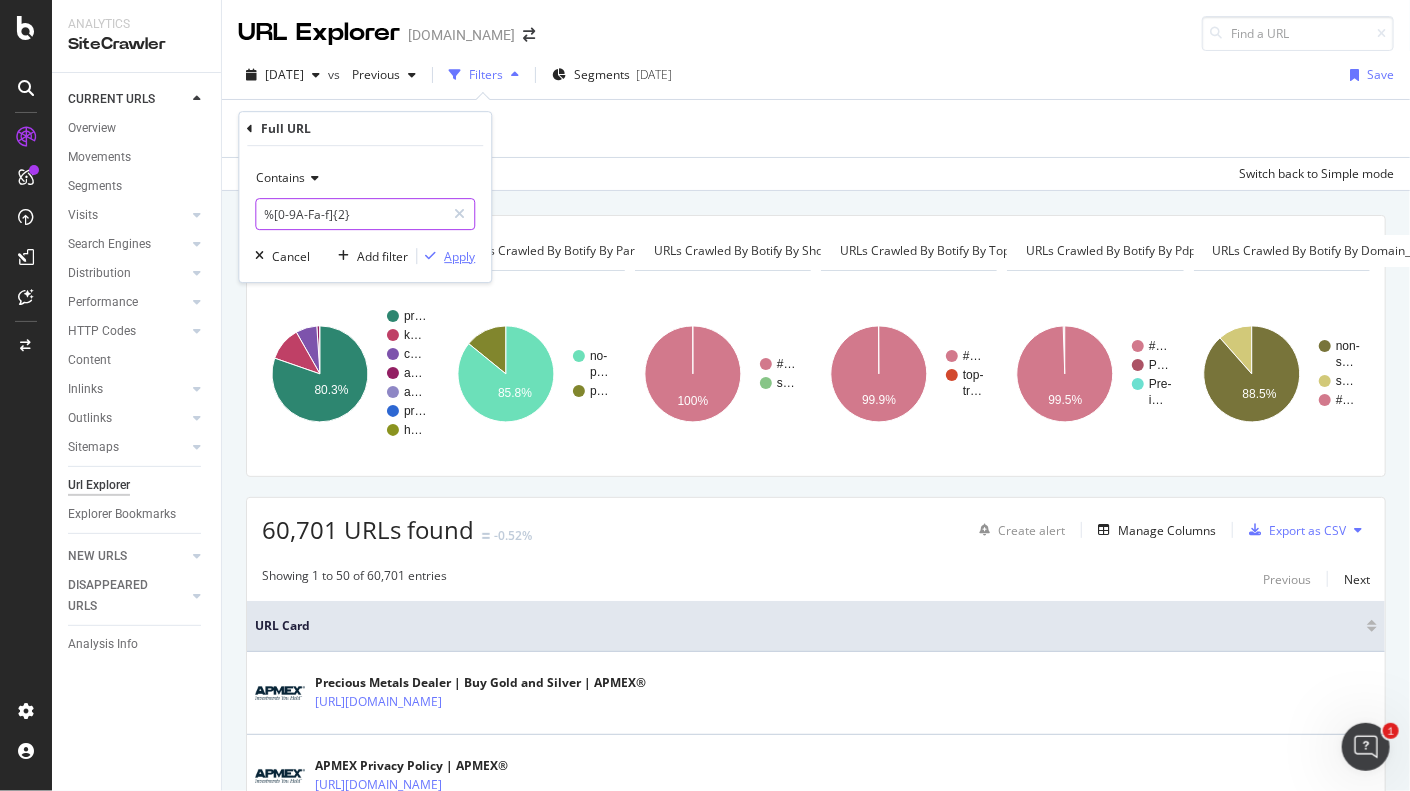 type on "%[0-9A-Fa-f]{2}" 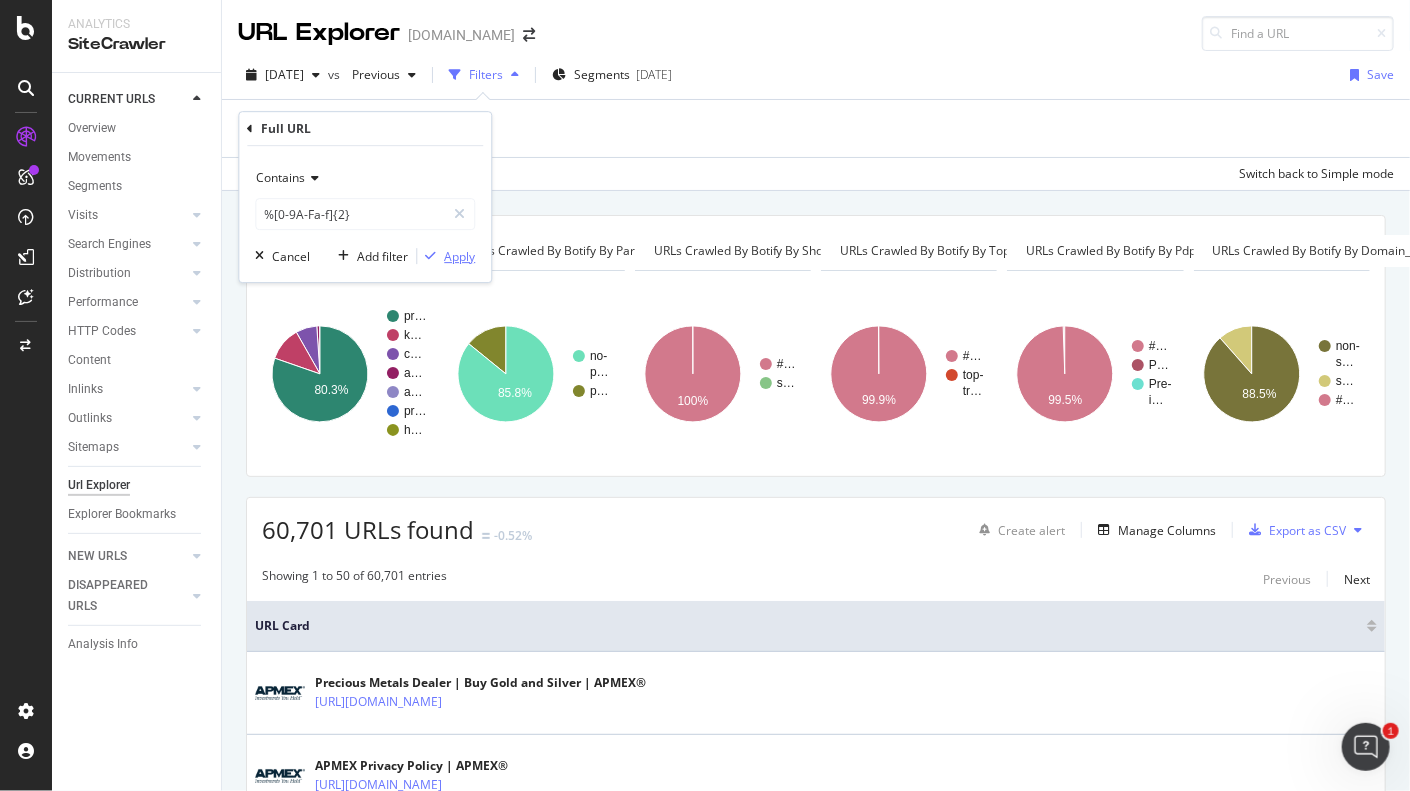 click on "Apply" at bounding box center (459, 256) 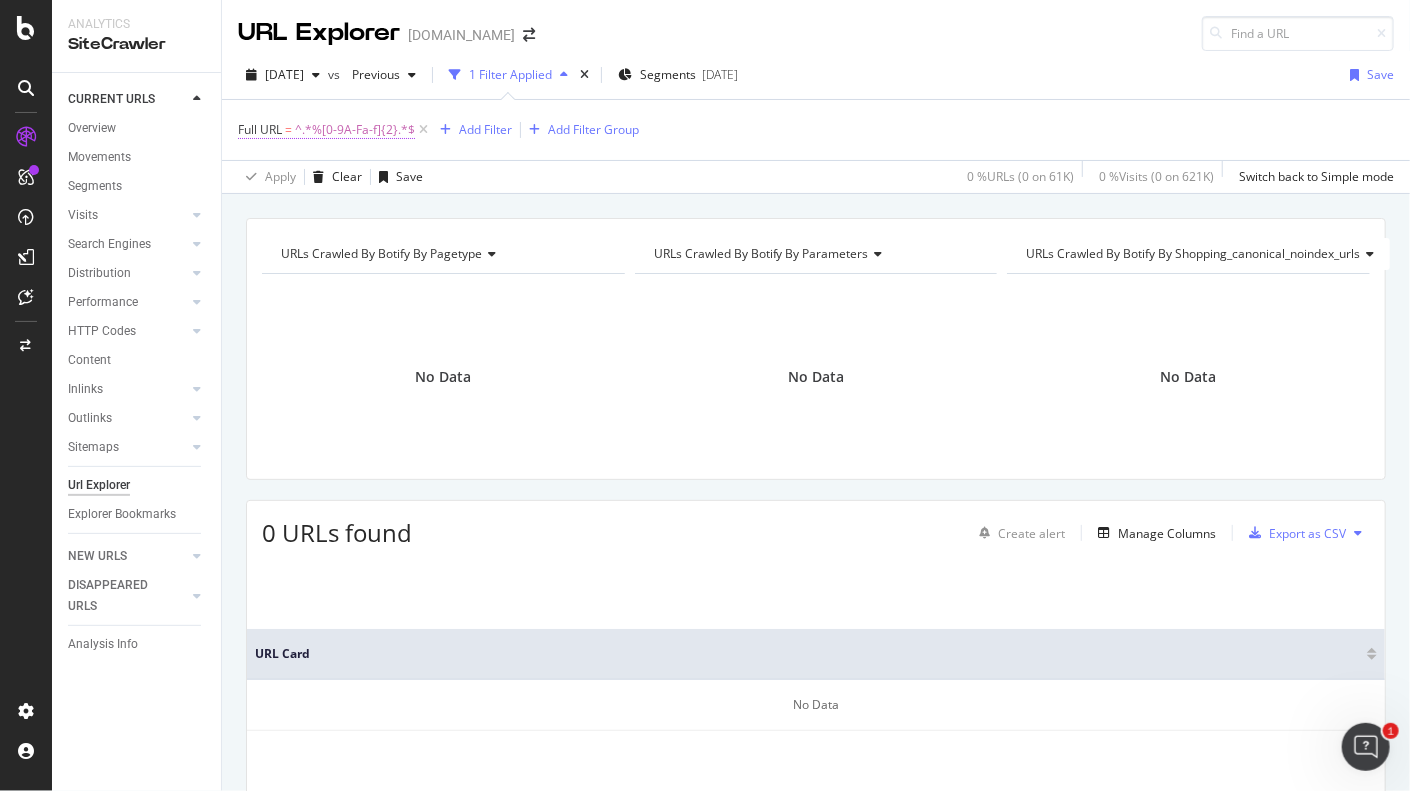 click on "^.*%[0-9A-Fa-f]{2}.*$" at bounding box center (355, 130) 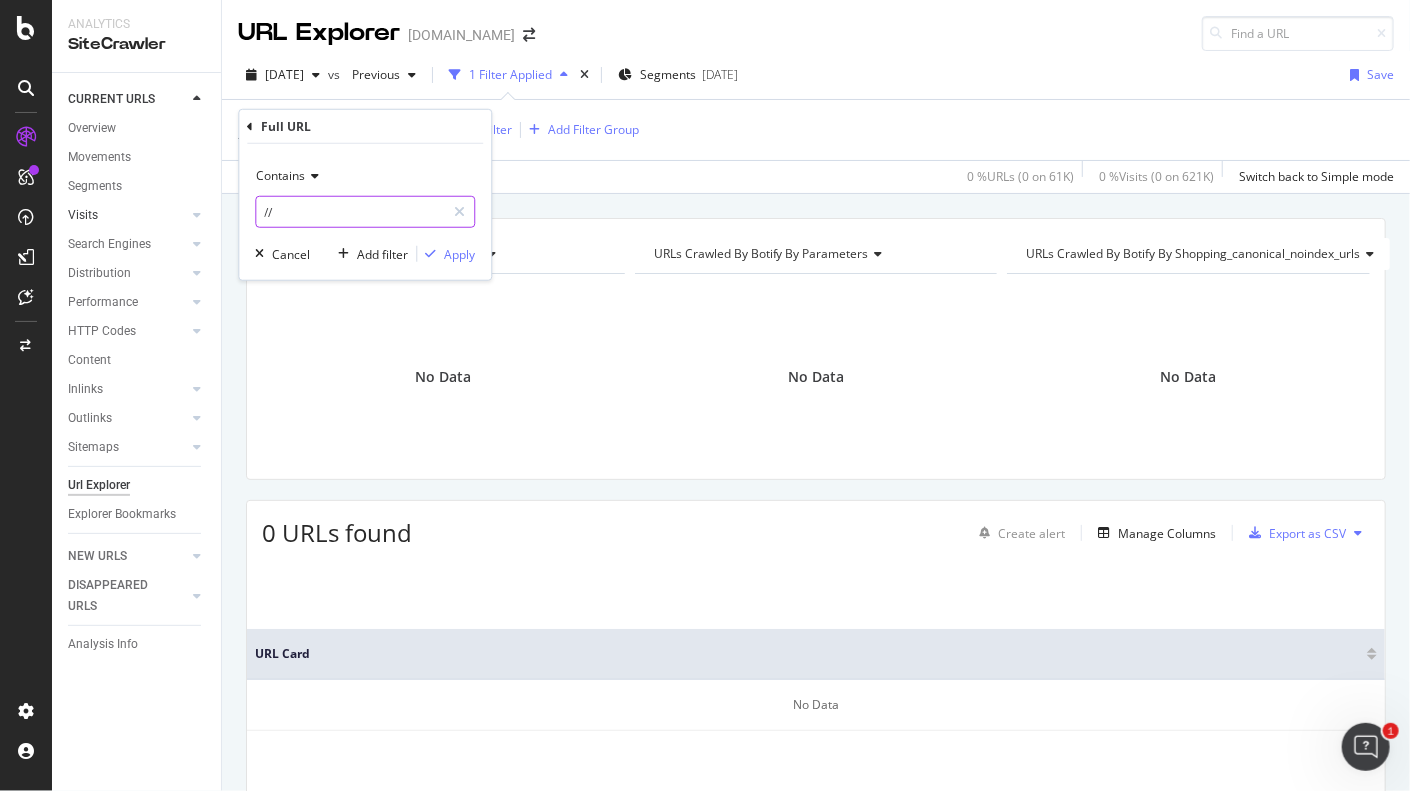 type on "//" 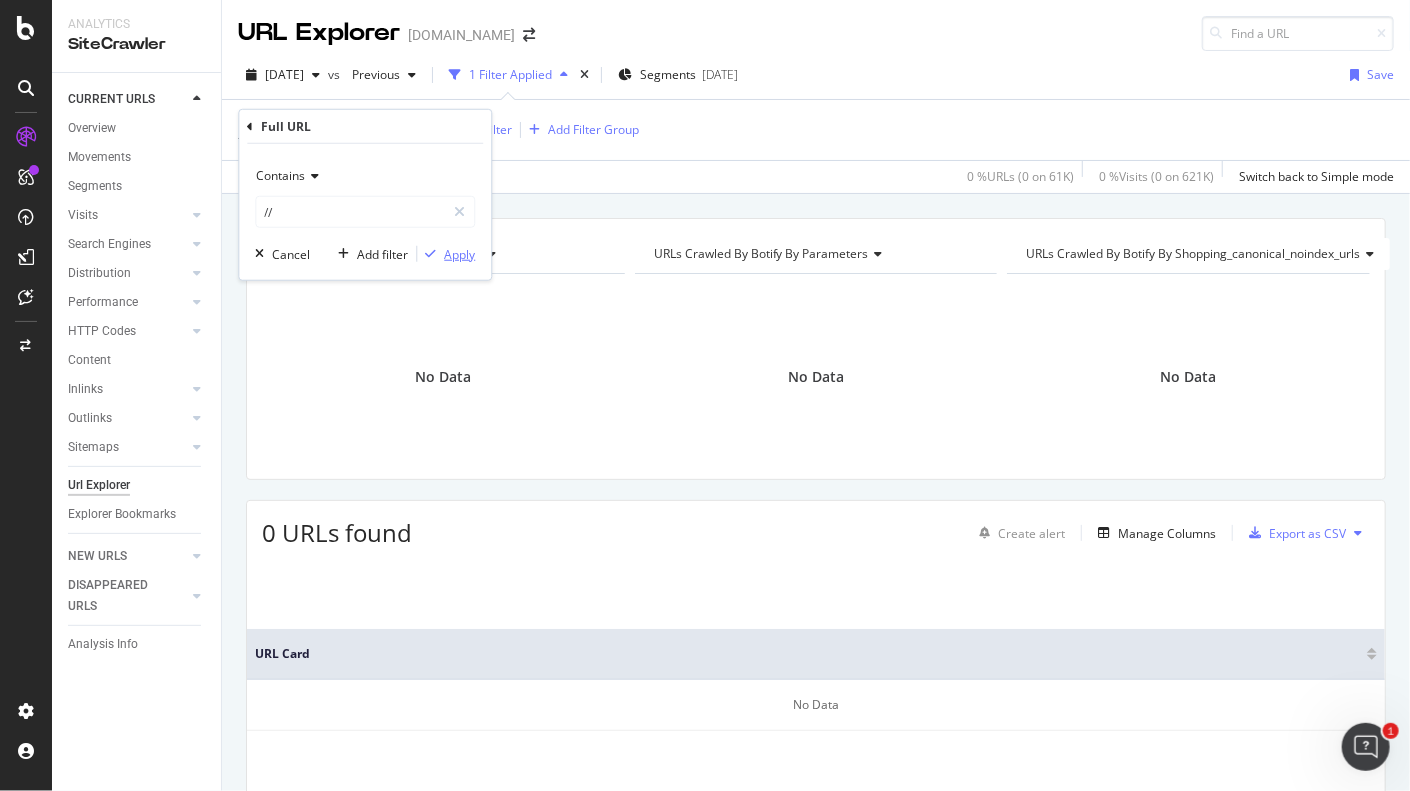 click on "Apply" at bounding box center [459, 253] 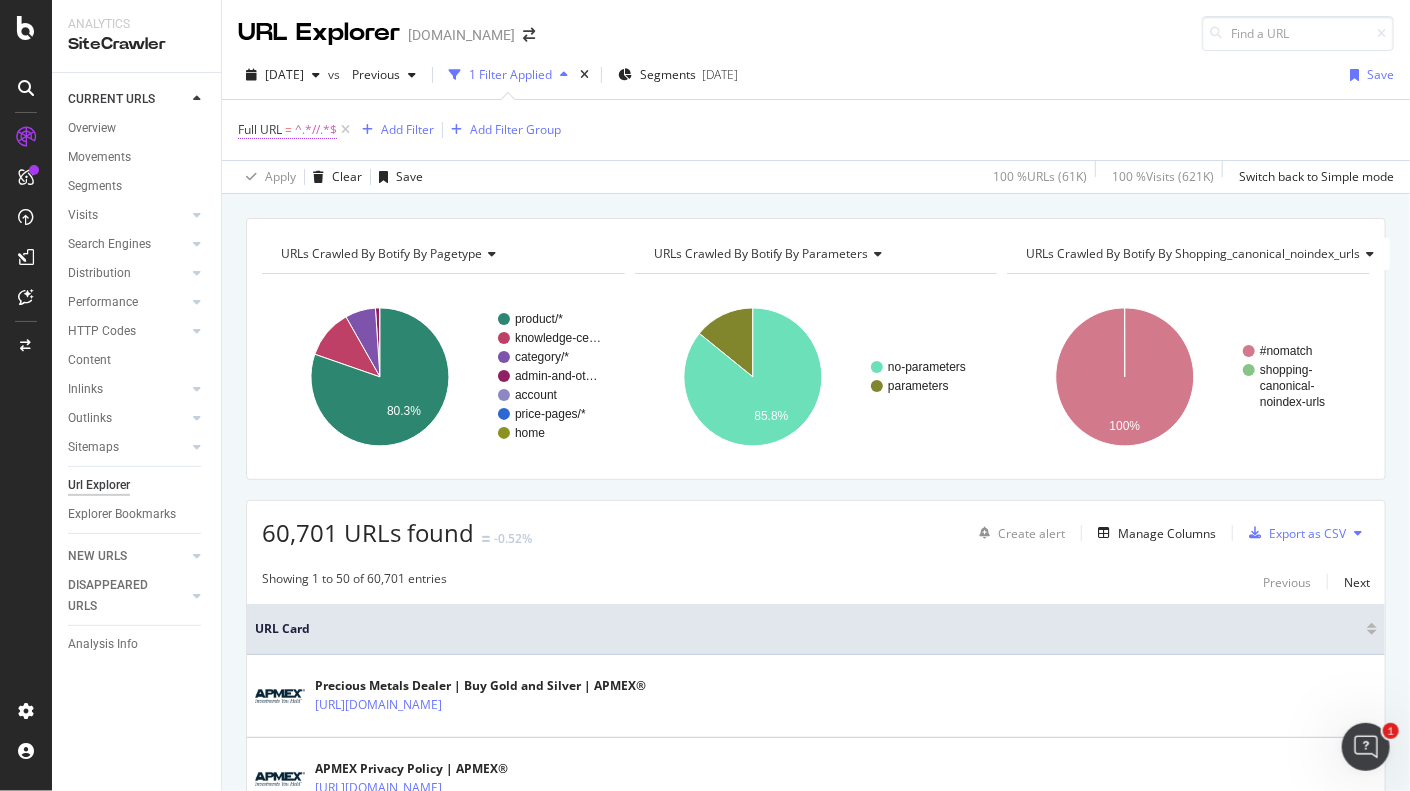 click on "Full URL   =     ^.*//.*$" at bounding box center [287, 130] 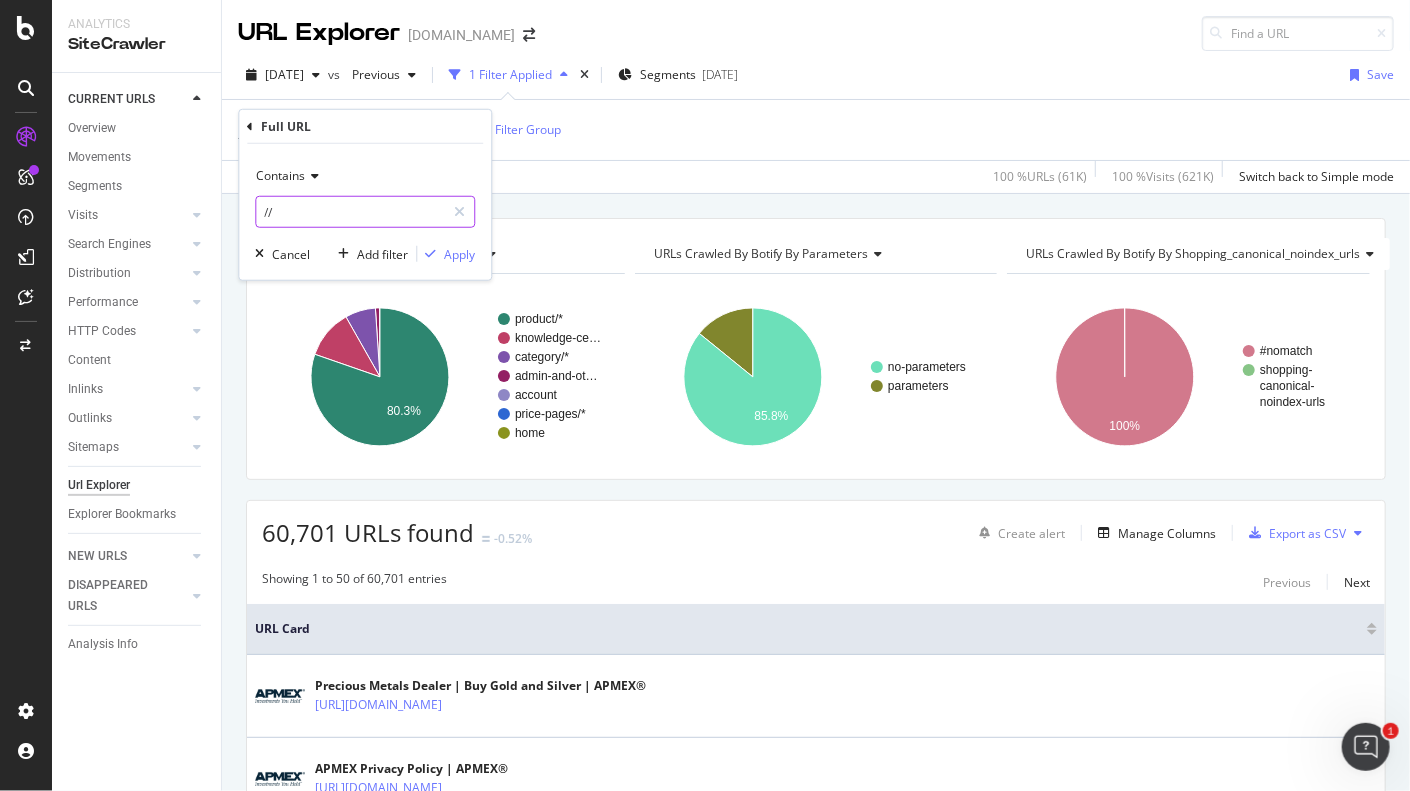 paste on "[^/]$" 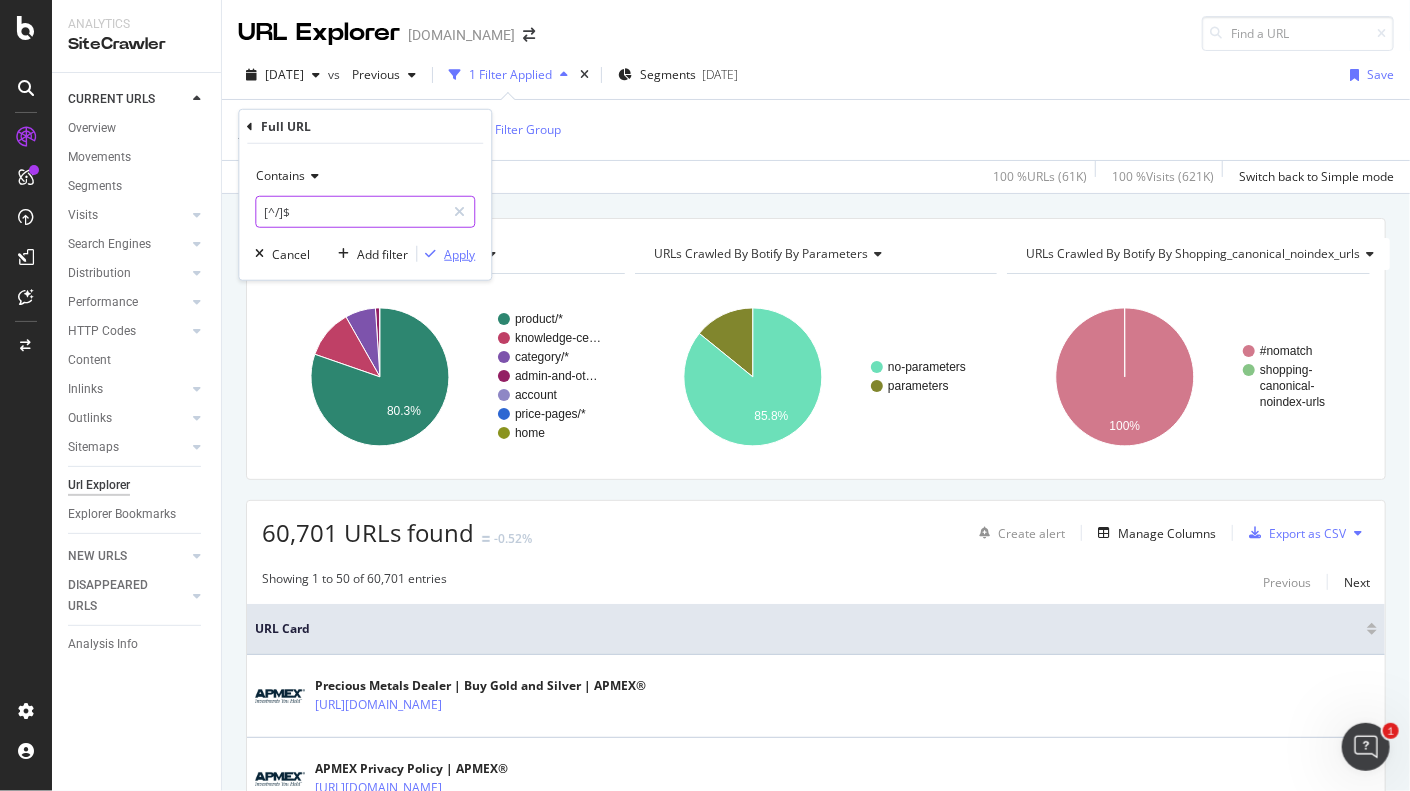 type on "[^/]$" 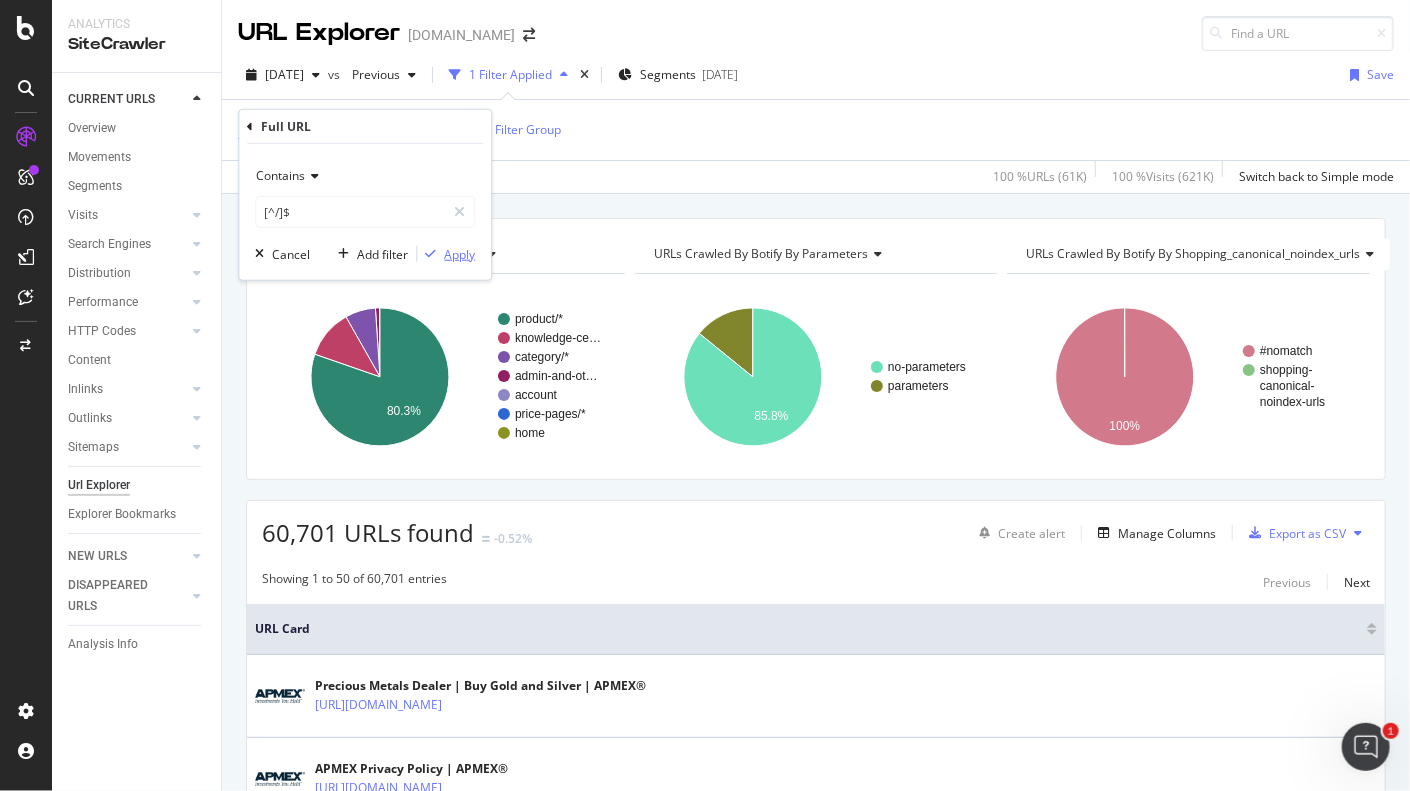 click on "Apply" at bounding box center [459, 253] 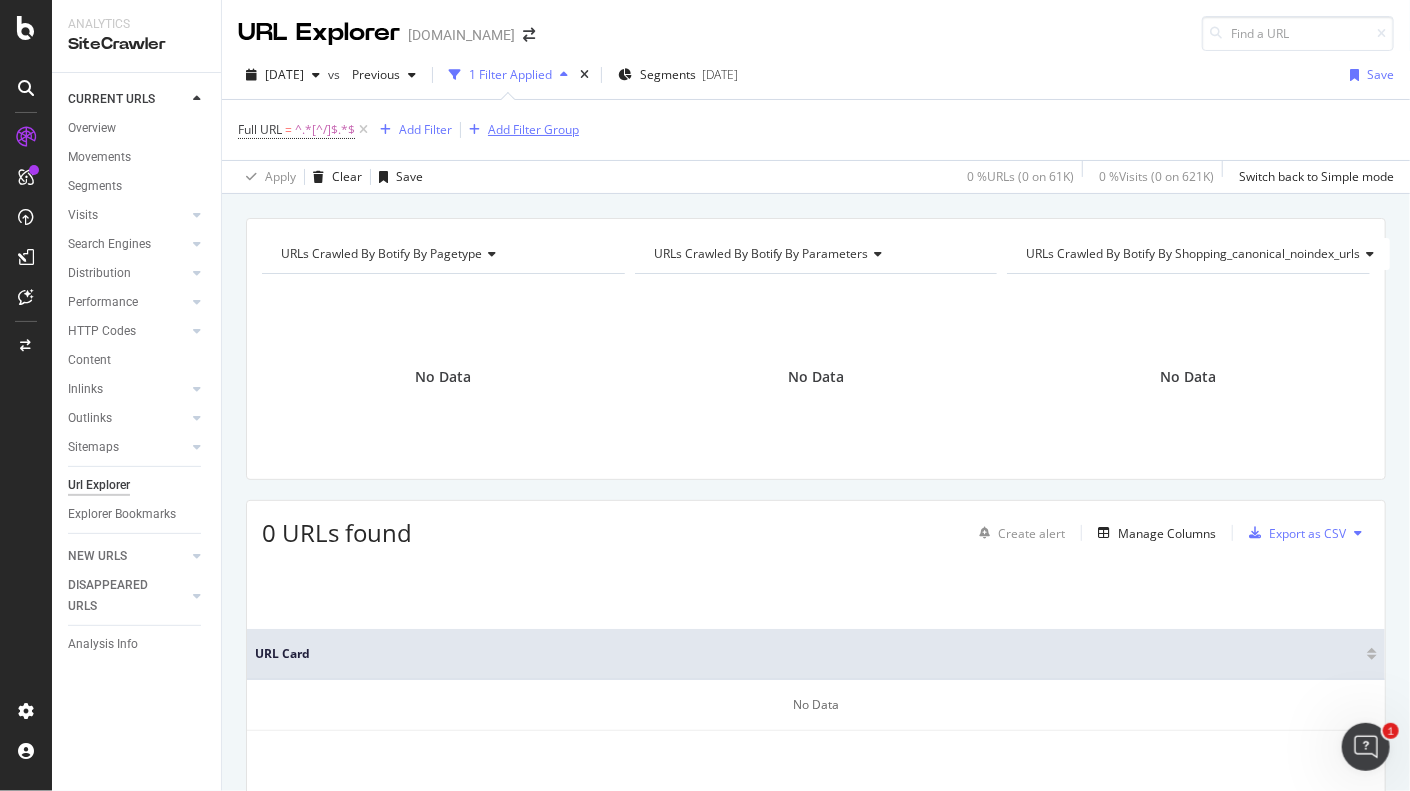 click at bounding box center [363, 130] 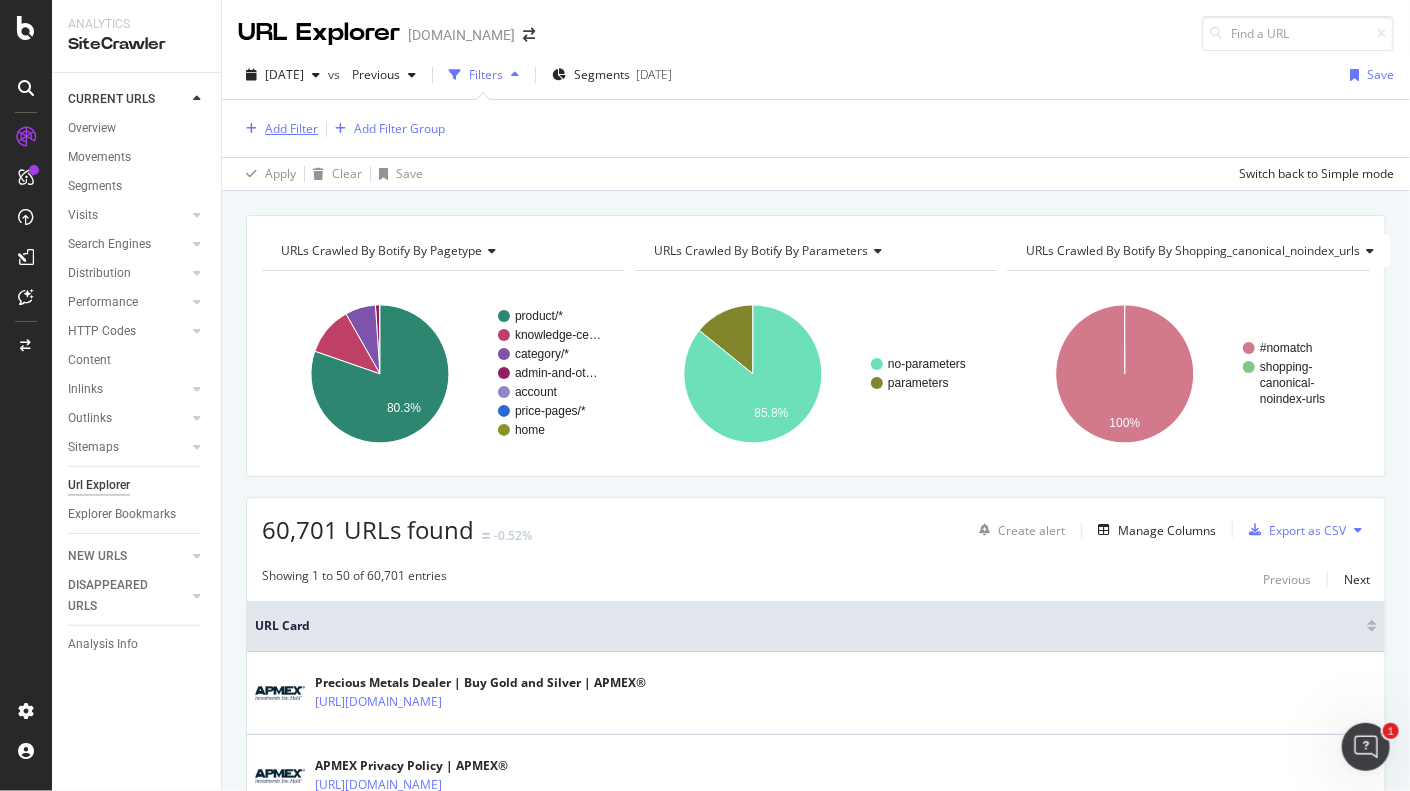 click on "Add Filter" at bounding box center [291, 128] 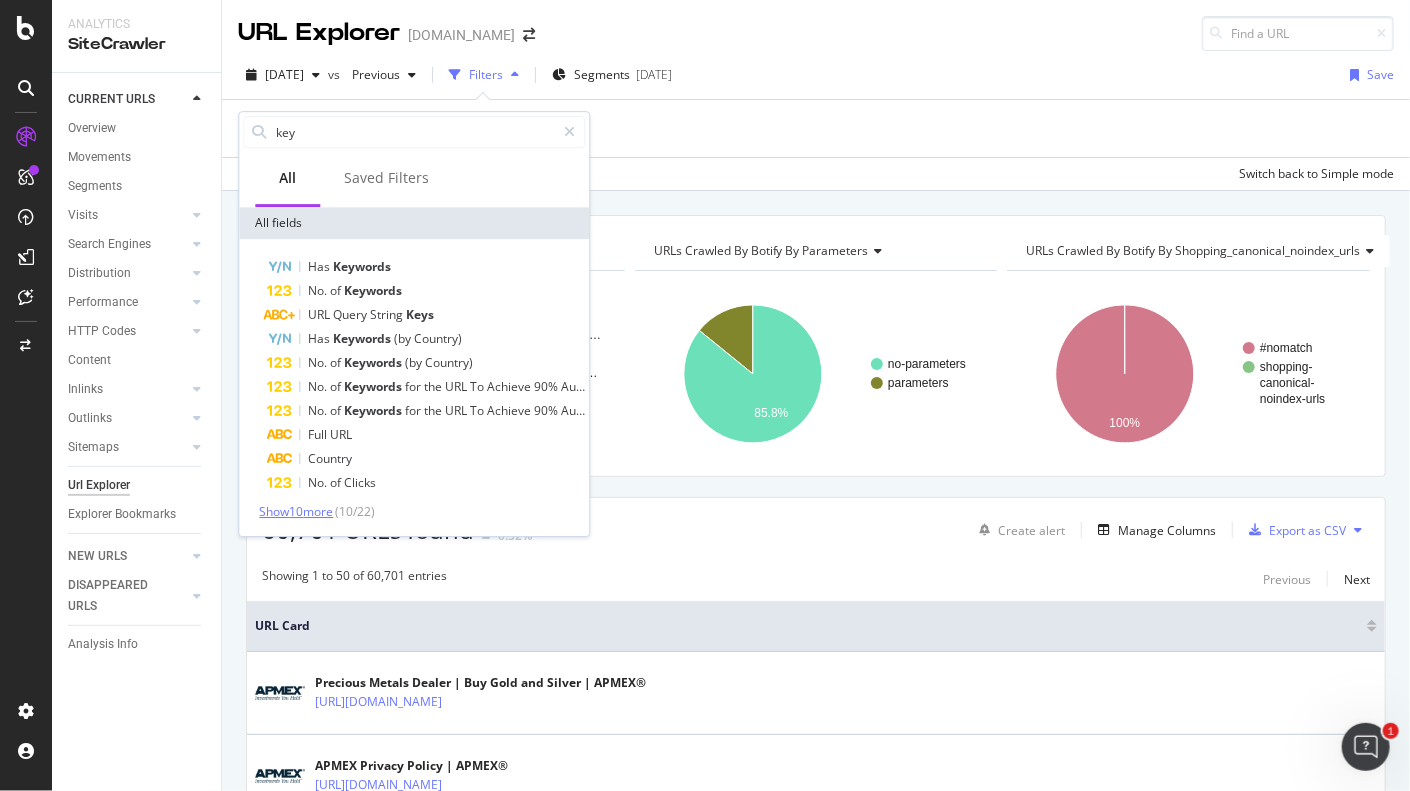 type on "key" 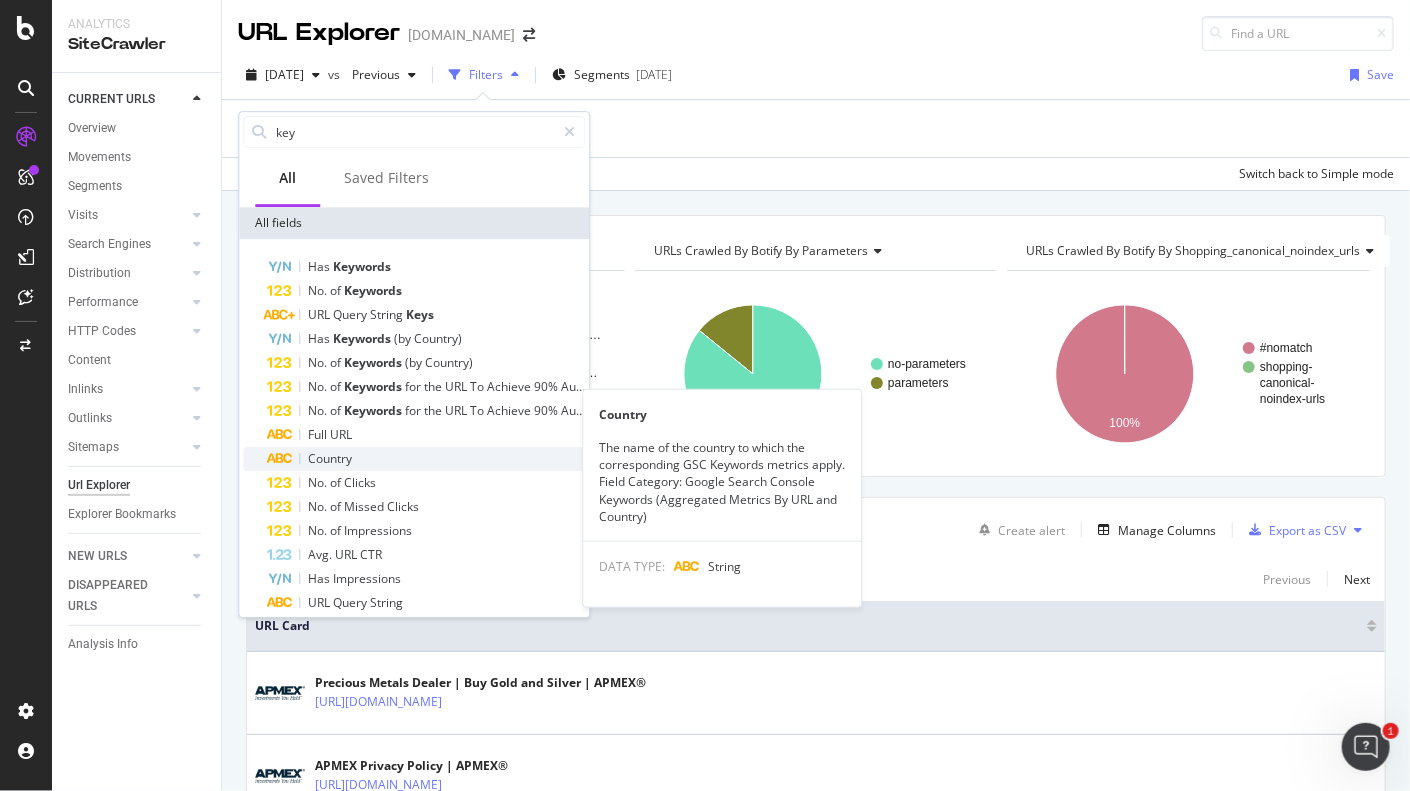 scroll, scrollTop: 157, scrollLeft: 0, axis: vertical 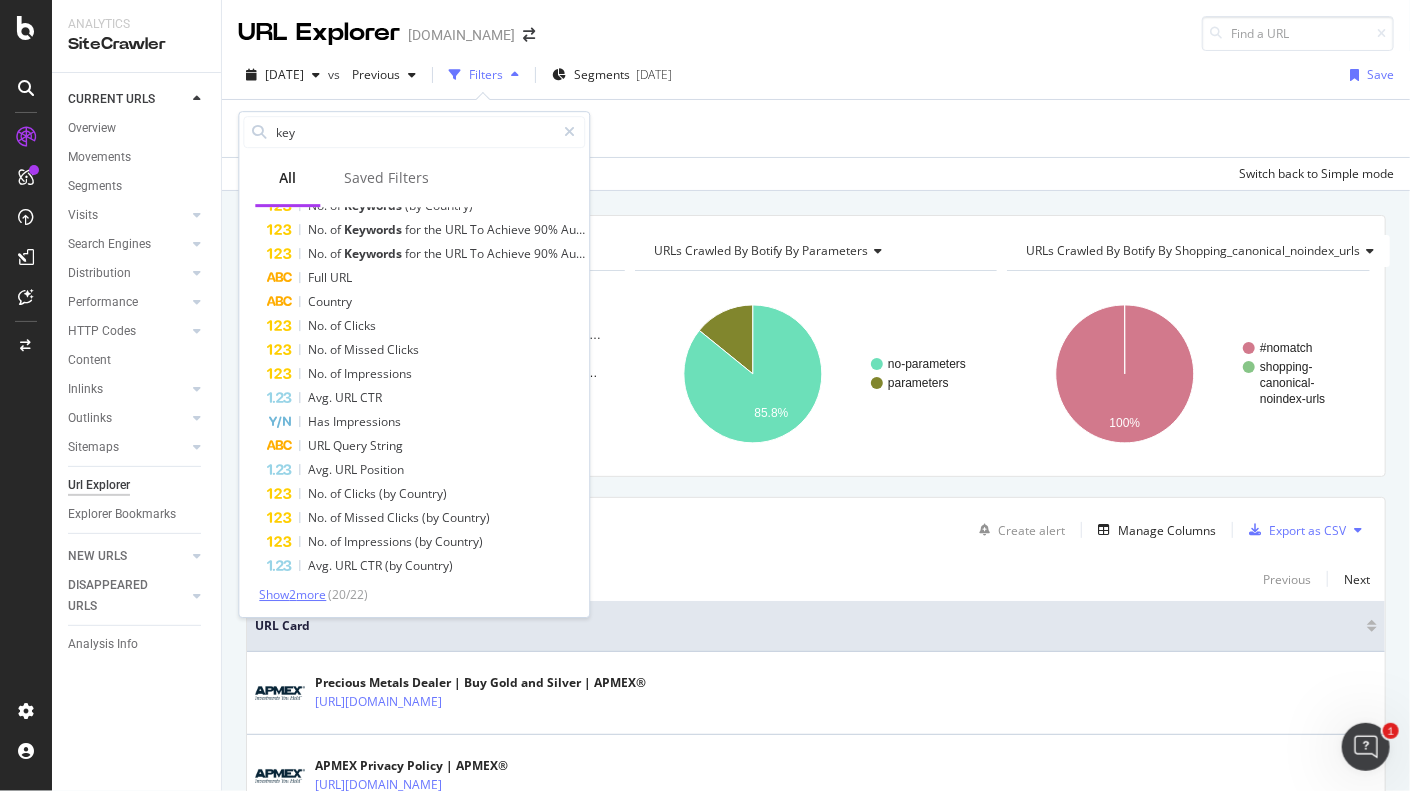 click on "Show  2  more" at bounding box center [292, 594] 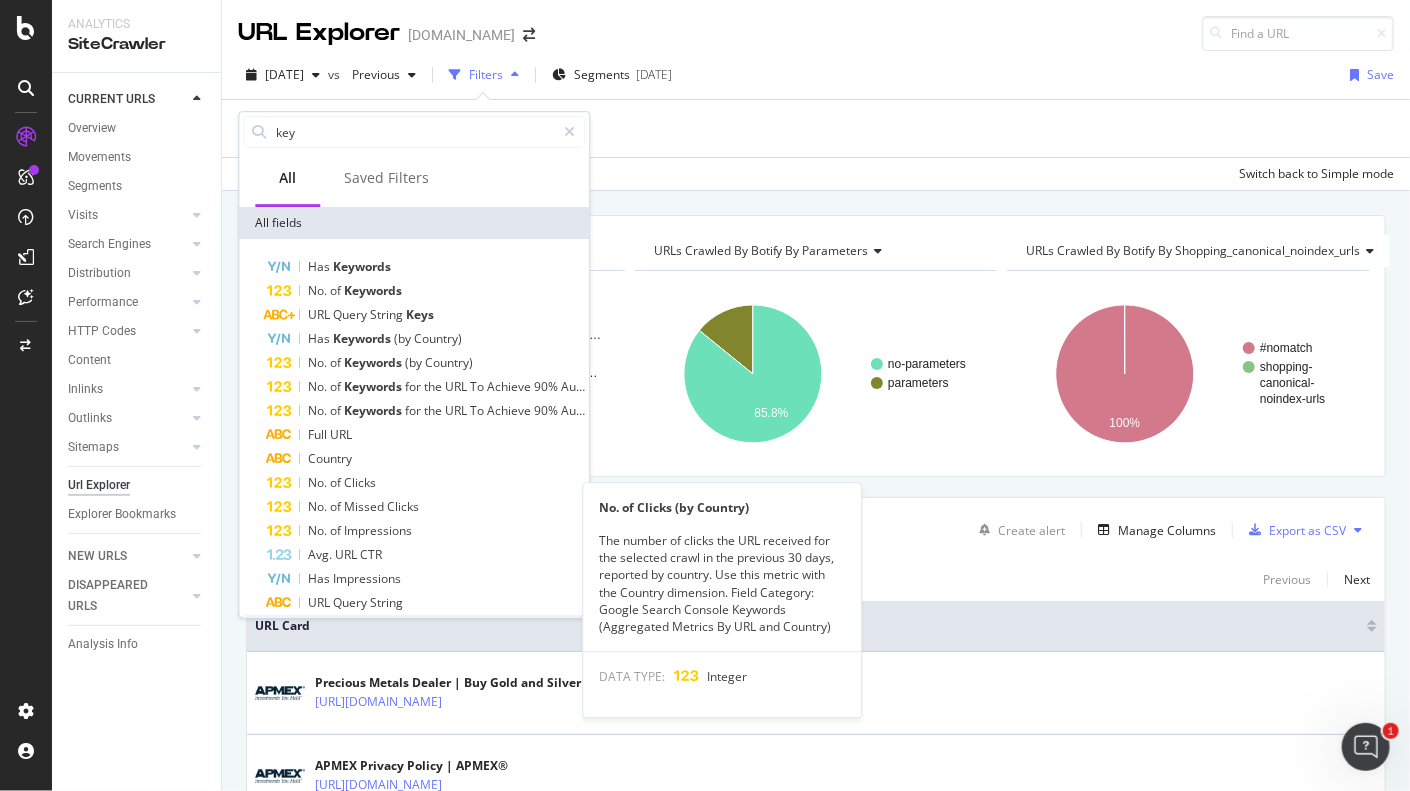 scroll, scrollTop: 0, scrollLeft: 0, axis: both 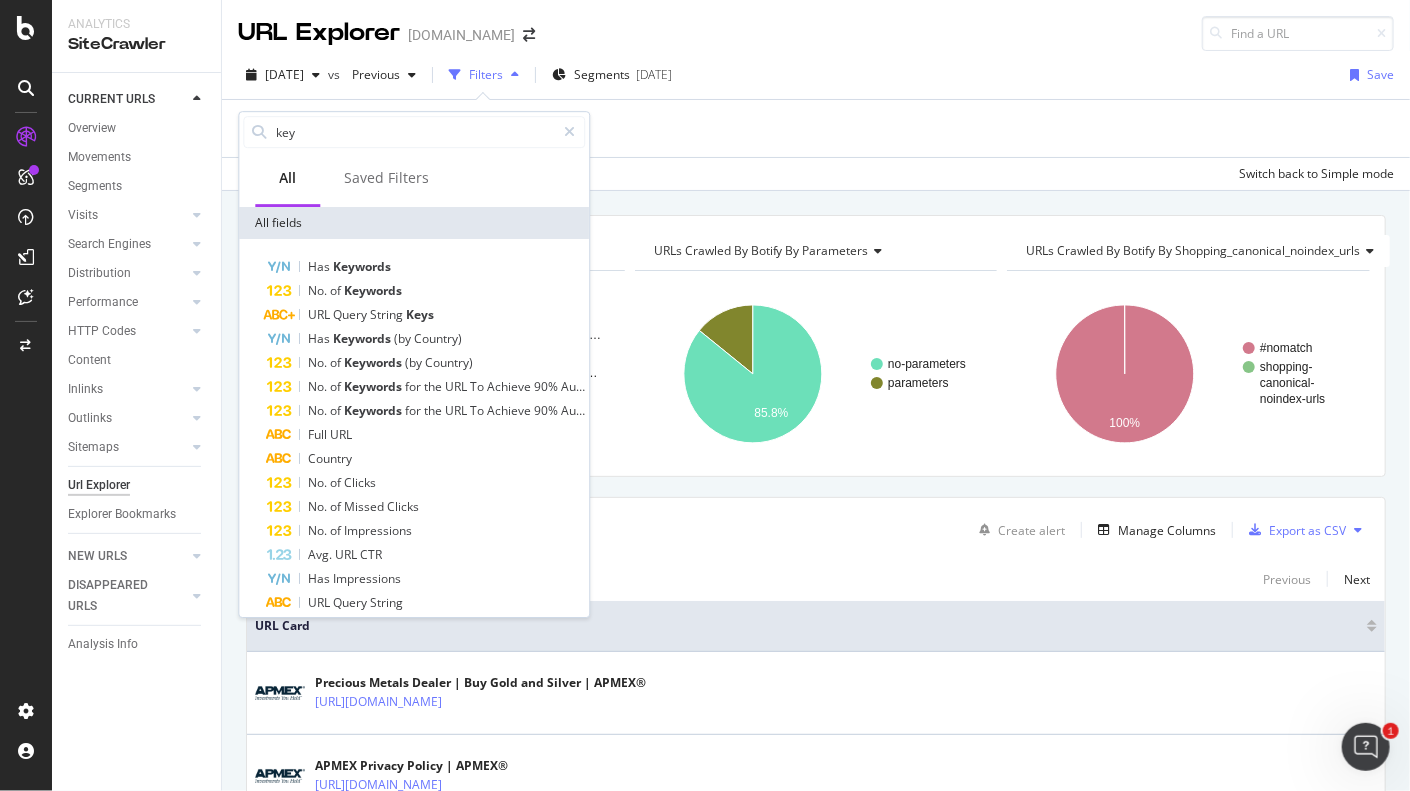 click on "URL Explorer APMEX.com" at bounding box center [816, 25] 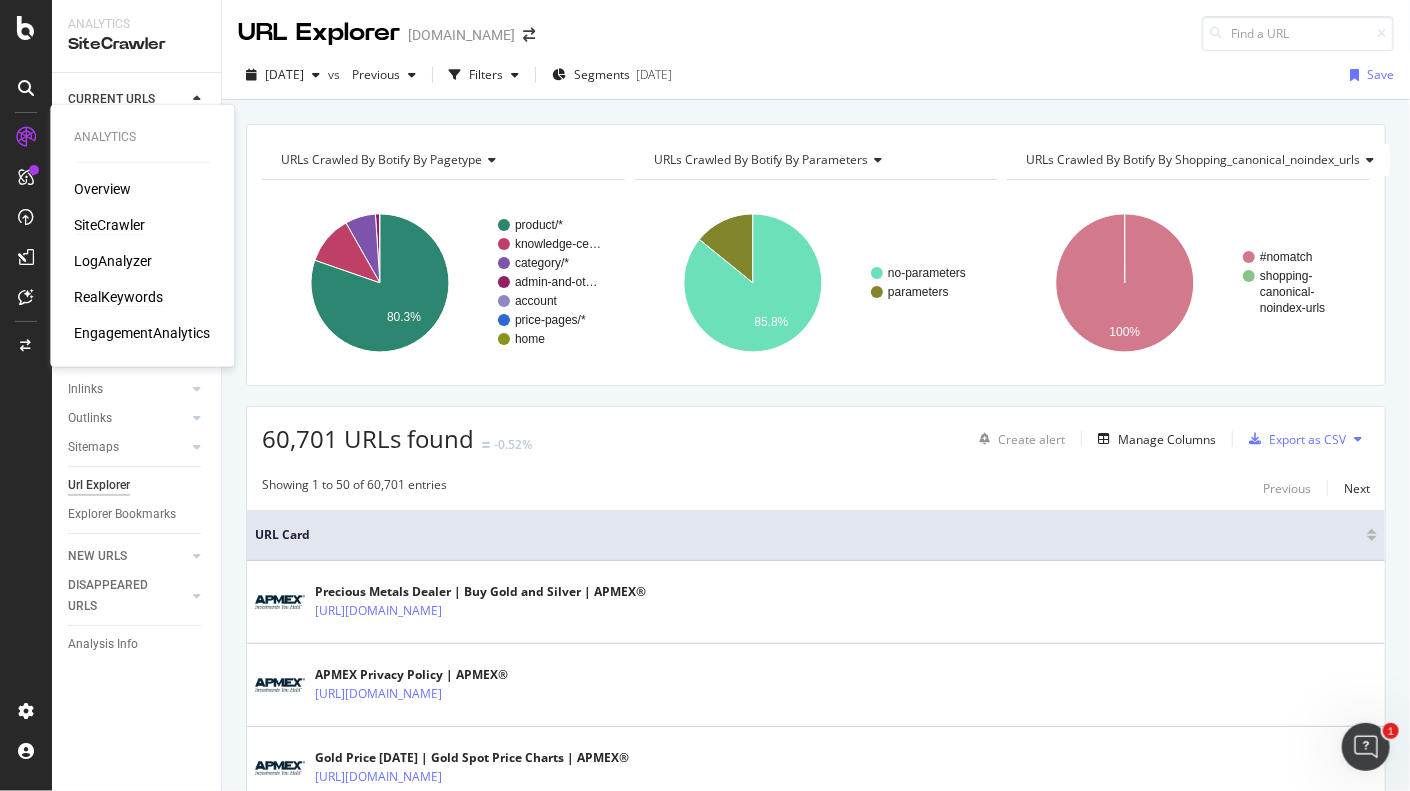 click on "RealKeywords" at bounding box center (118, 297) 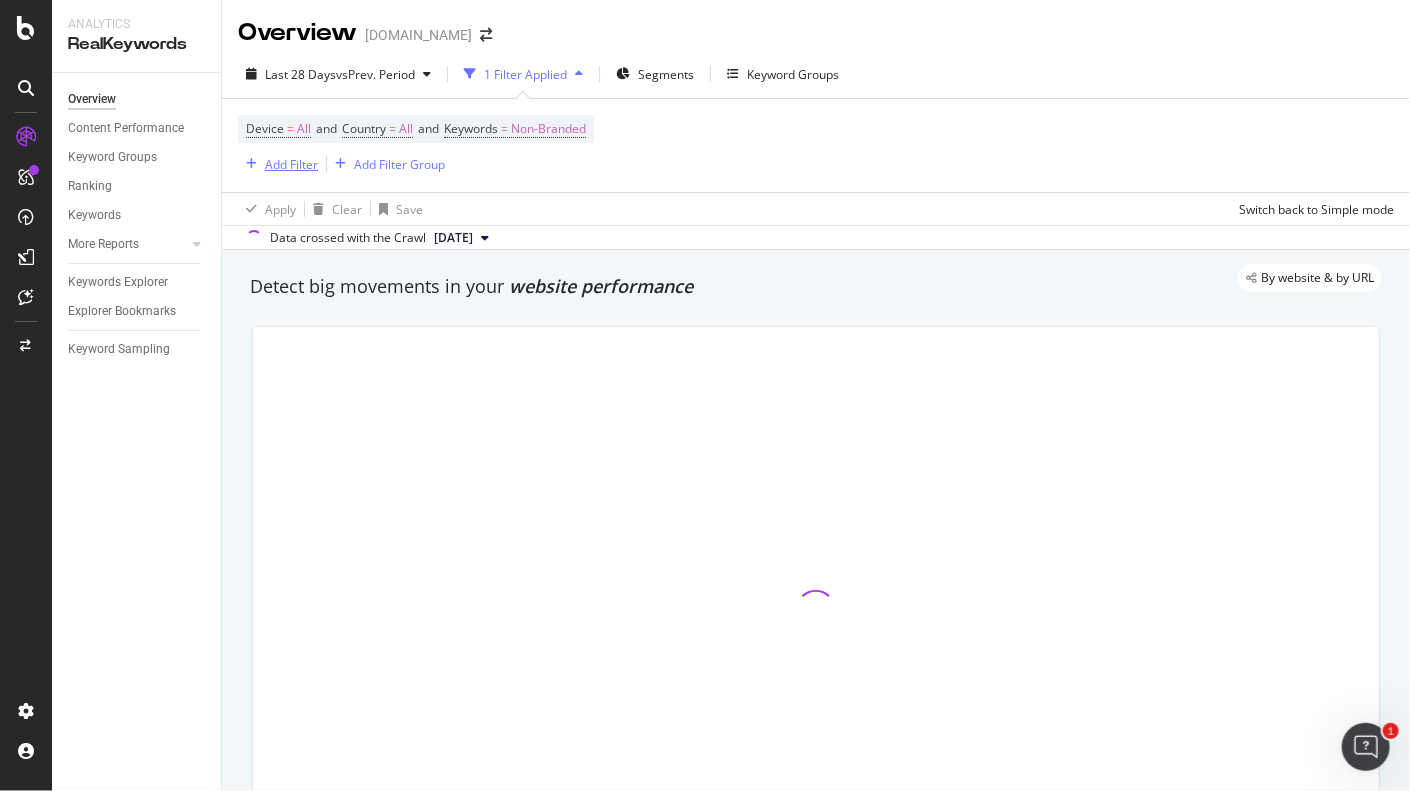 click on "Add Filter" at bounding box center [291, 164] 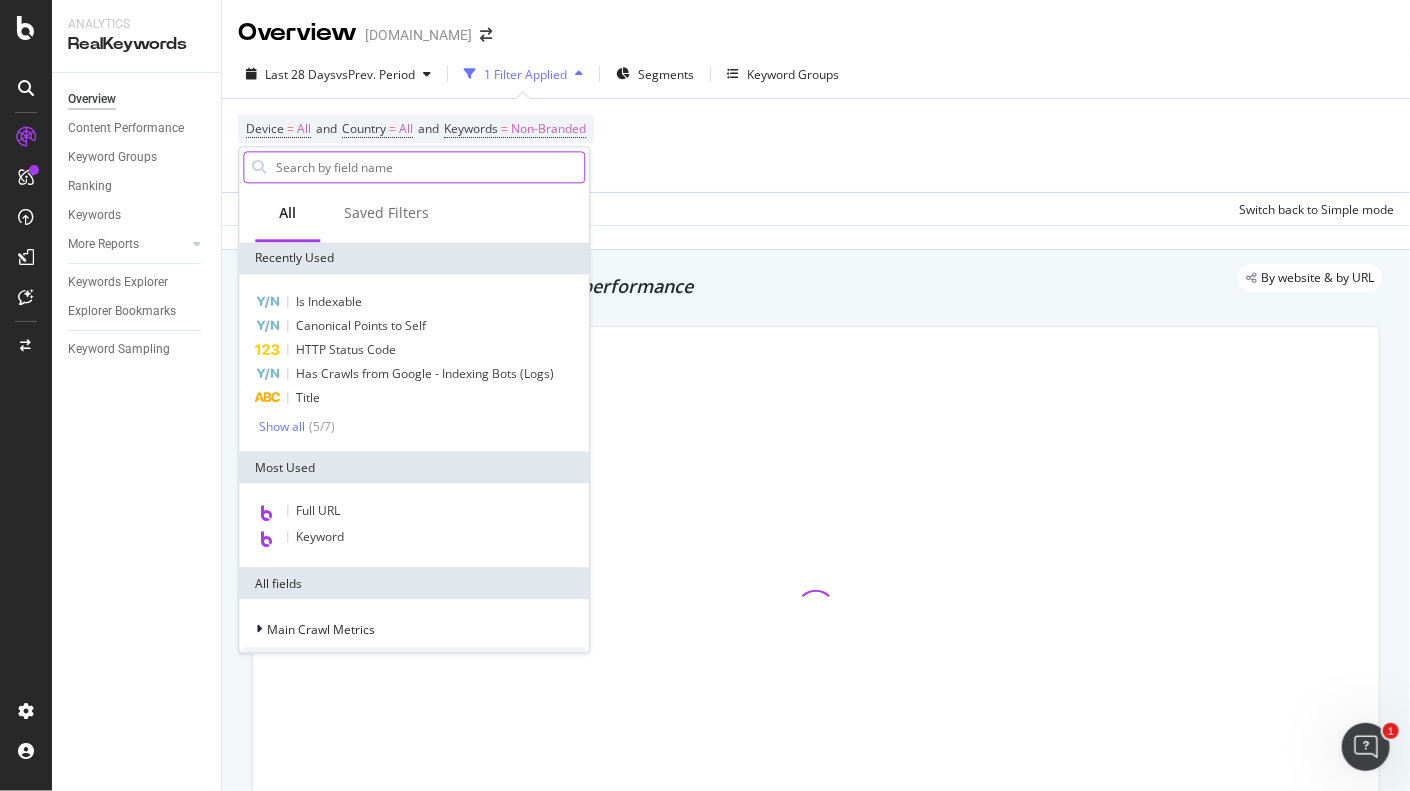 click at bounding box center (429, 167) 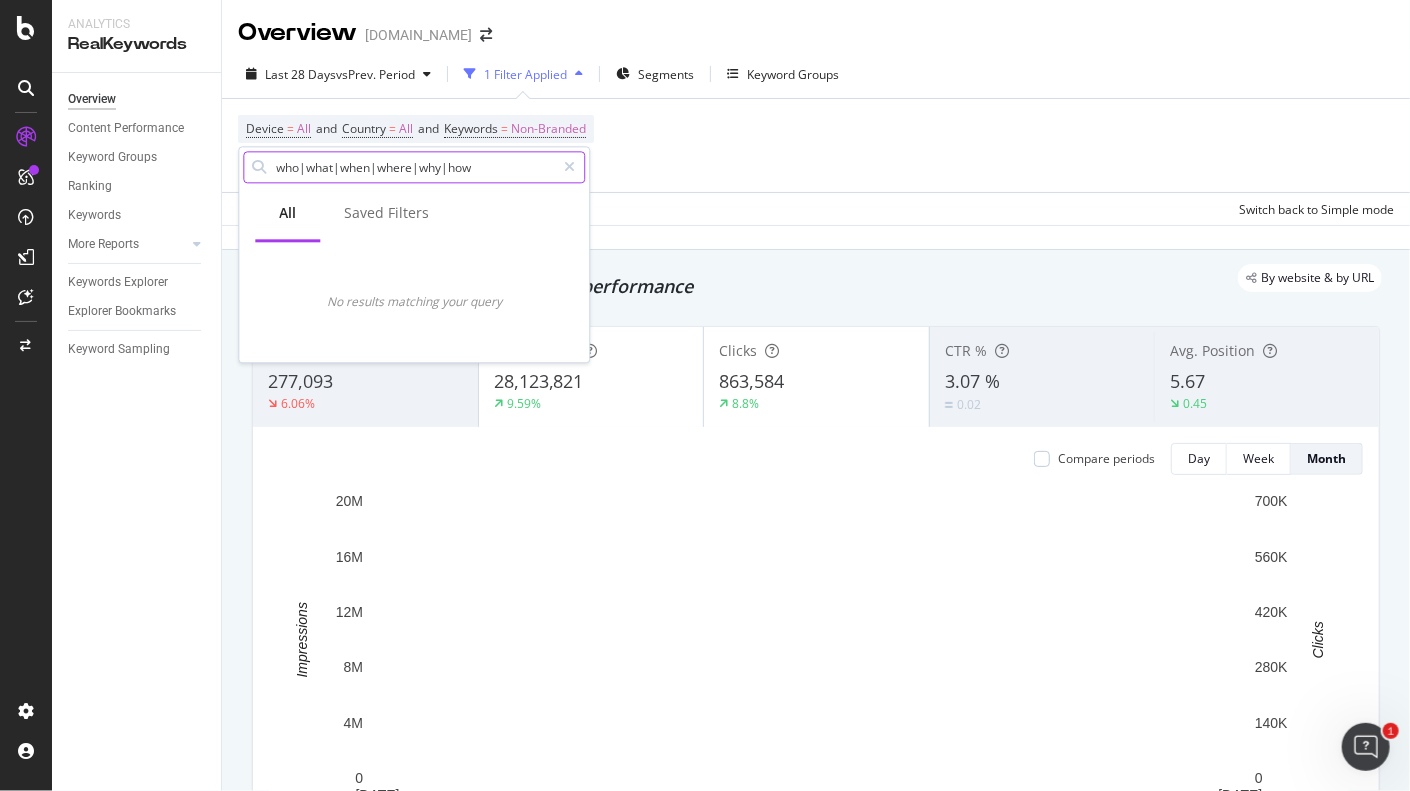 type 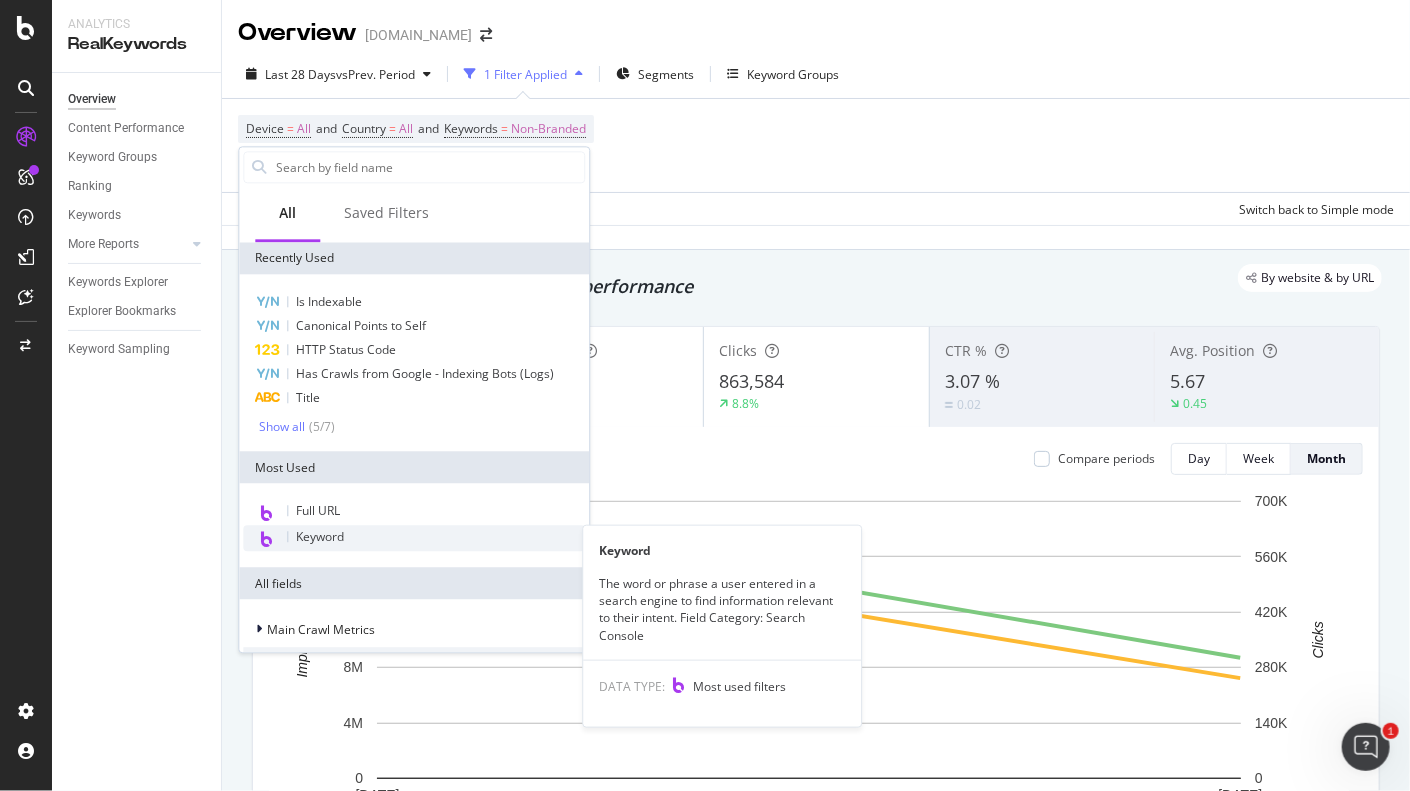click on "Keyword" at bounding box center (320, 537) 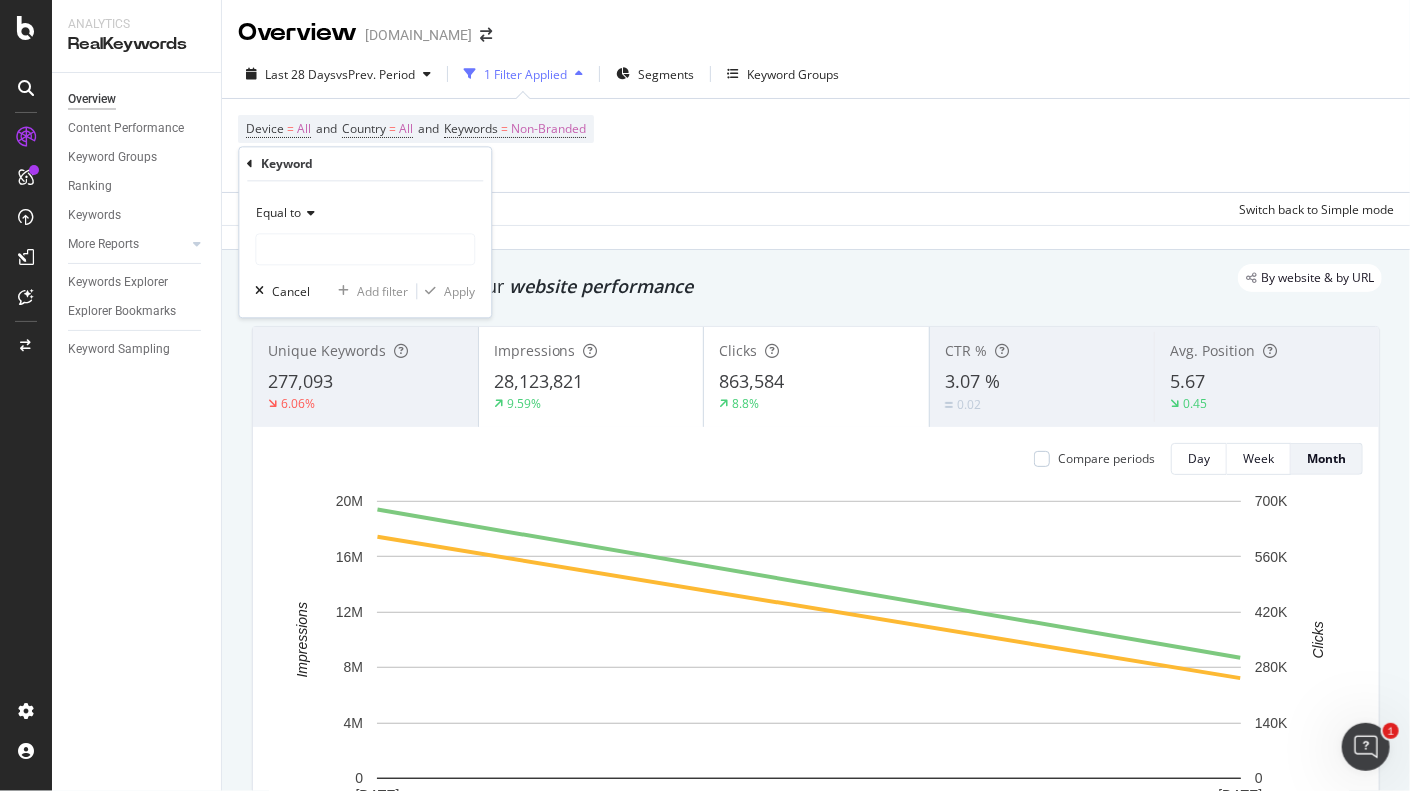 click on "Equal to" at bounding box center (278, 213) 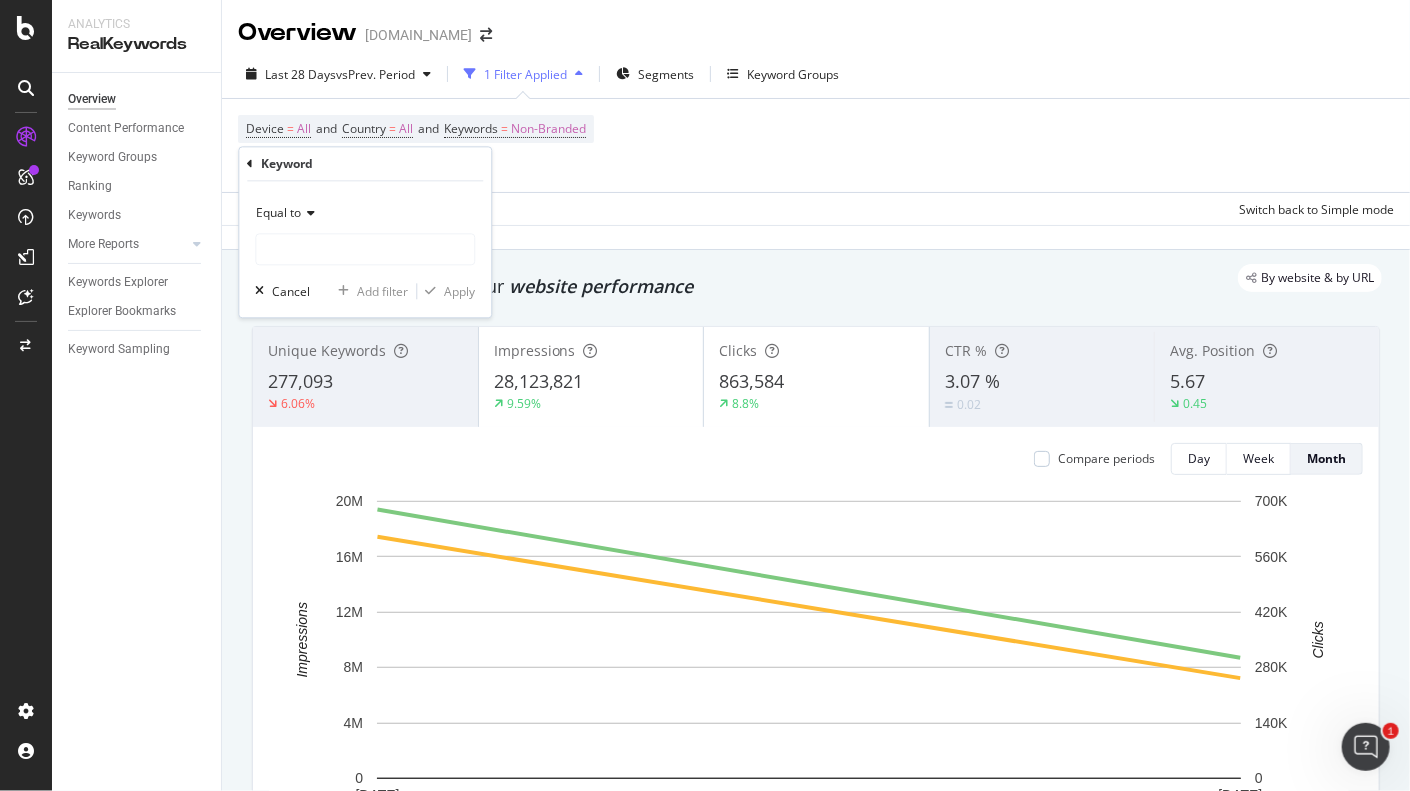 click on "Equal to" at bounding box center (278, 213) 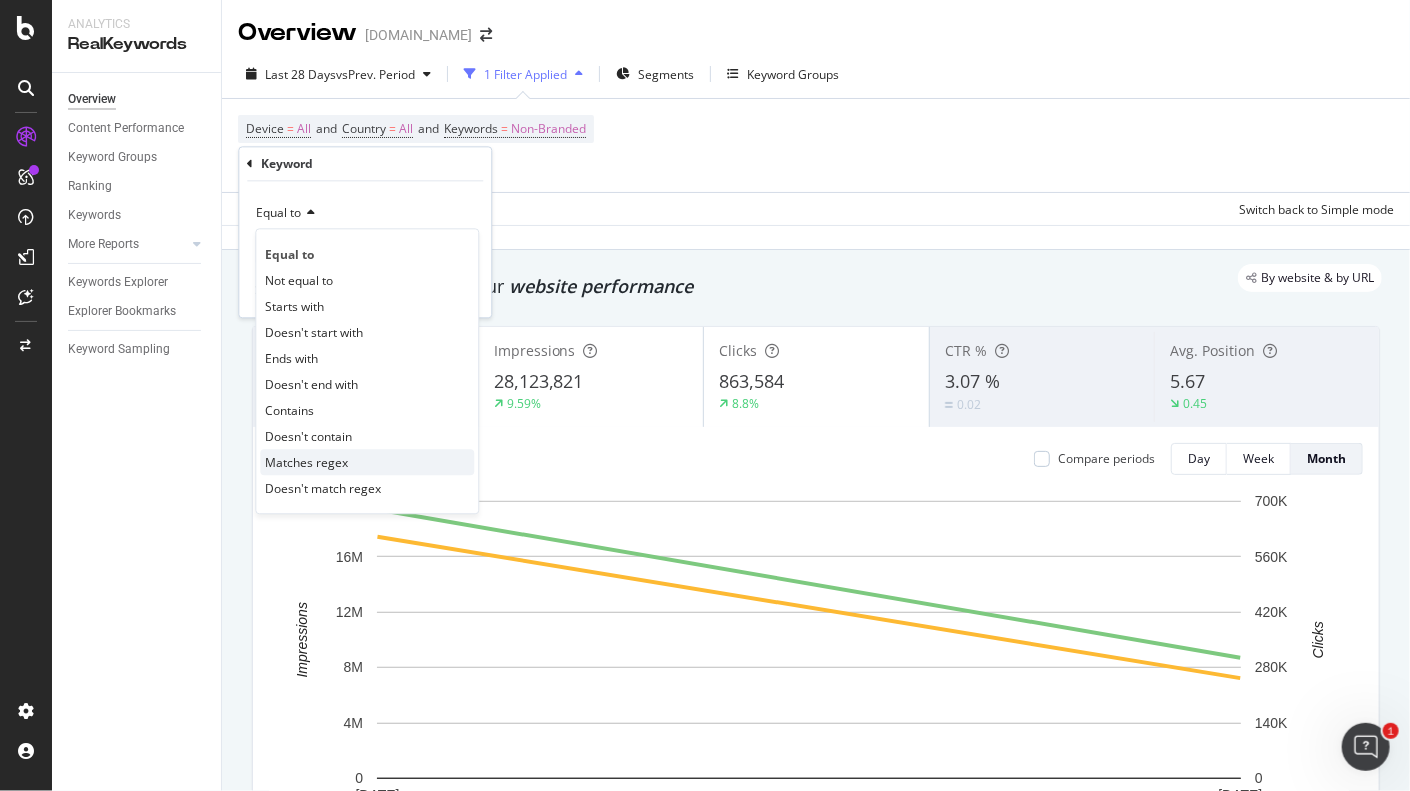 click on "Matches regex" at bounding box center (306, 462) 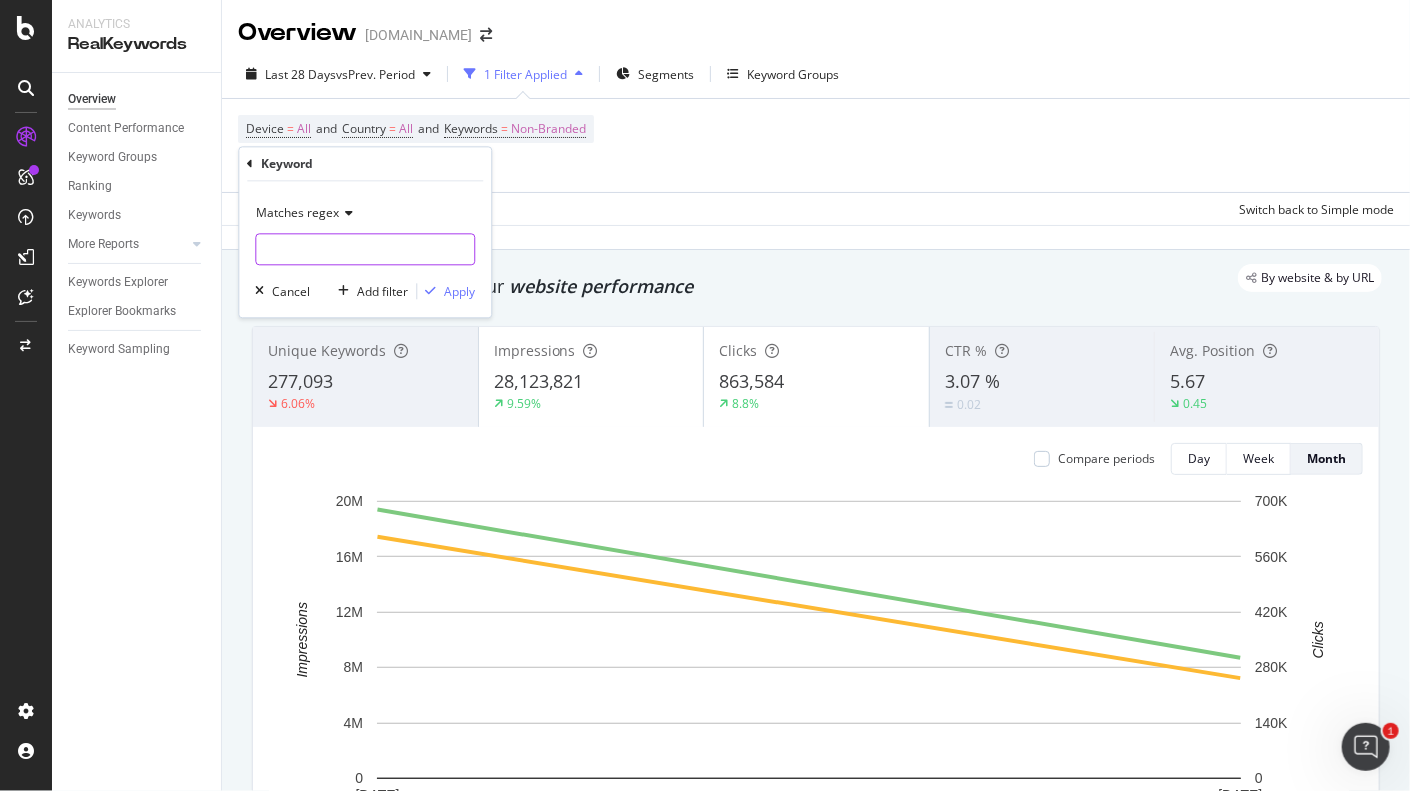 click at bounding box center (365, 250) 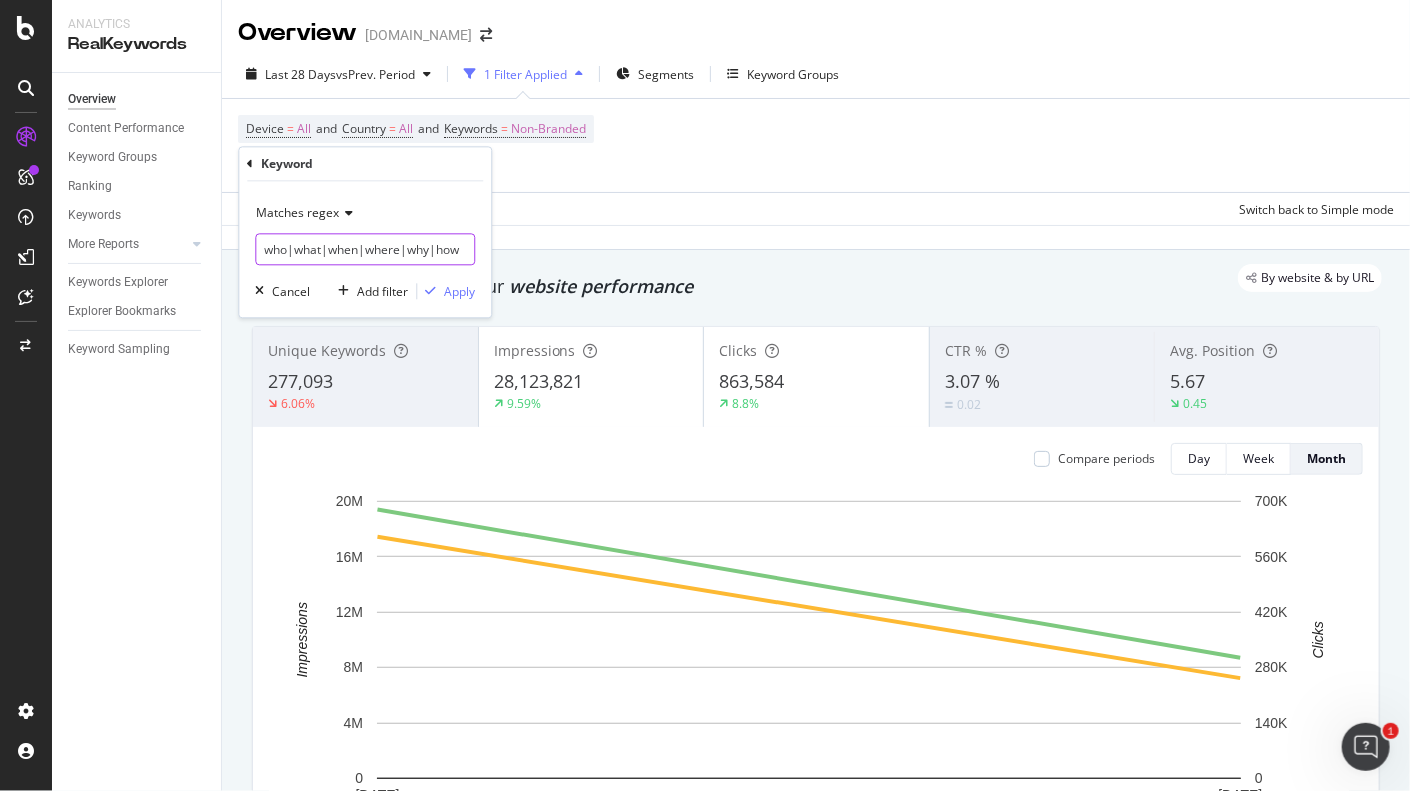 scroll, scrollTop: 0, scrollLeft: 22, axis: horizontal 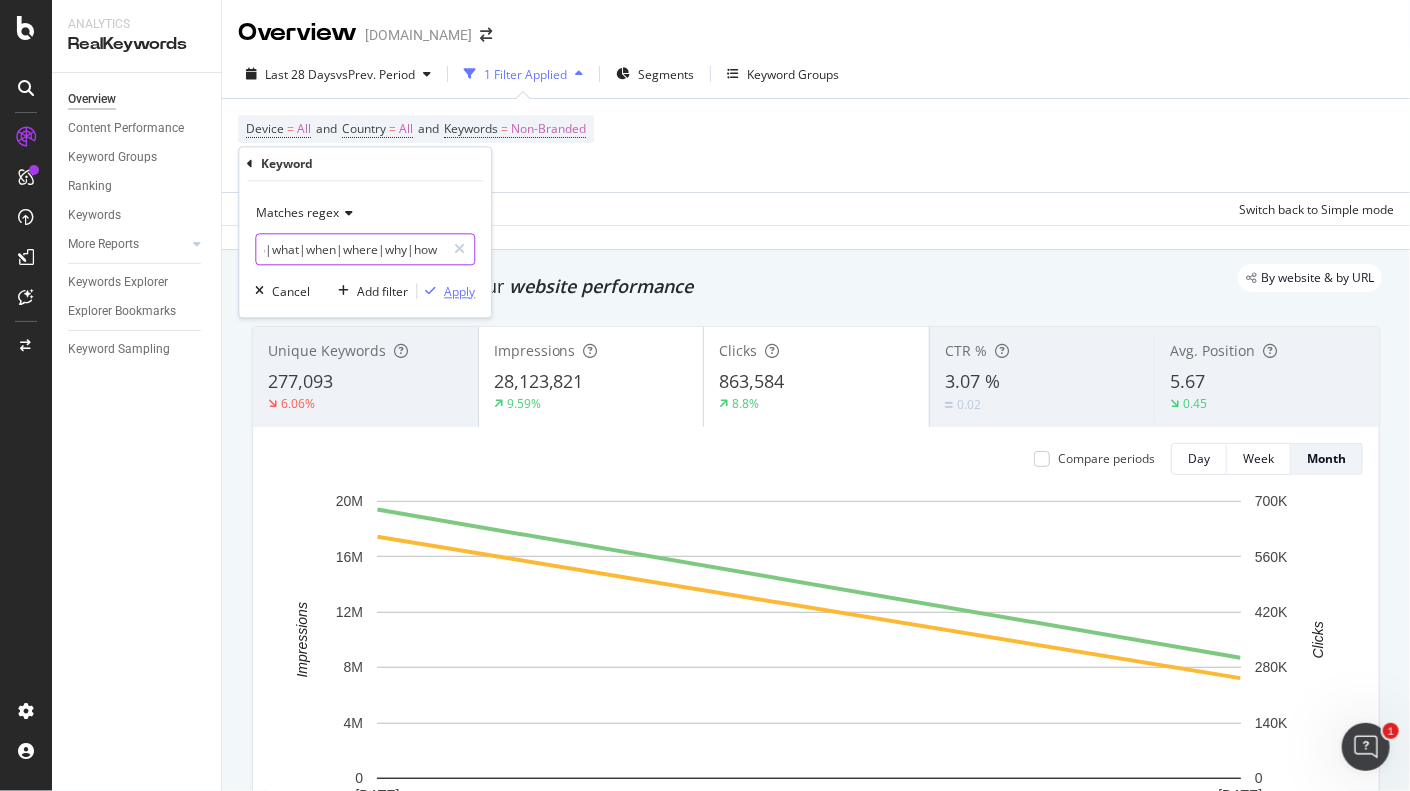 type on "who|what|when|where|why|how" 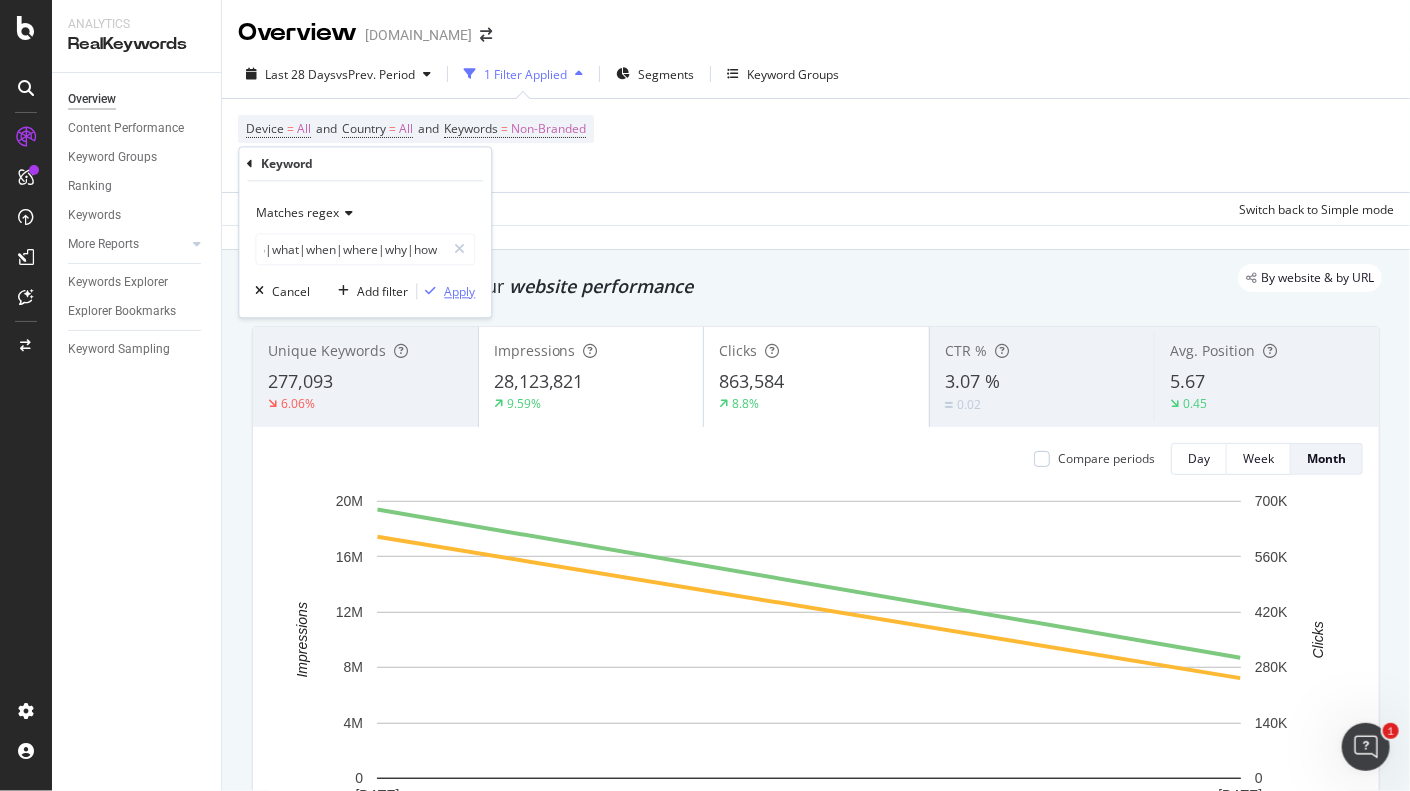 scroll, scrollTop: 0, scrollLeft: 0, axis: both 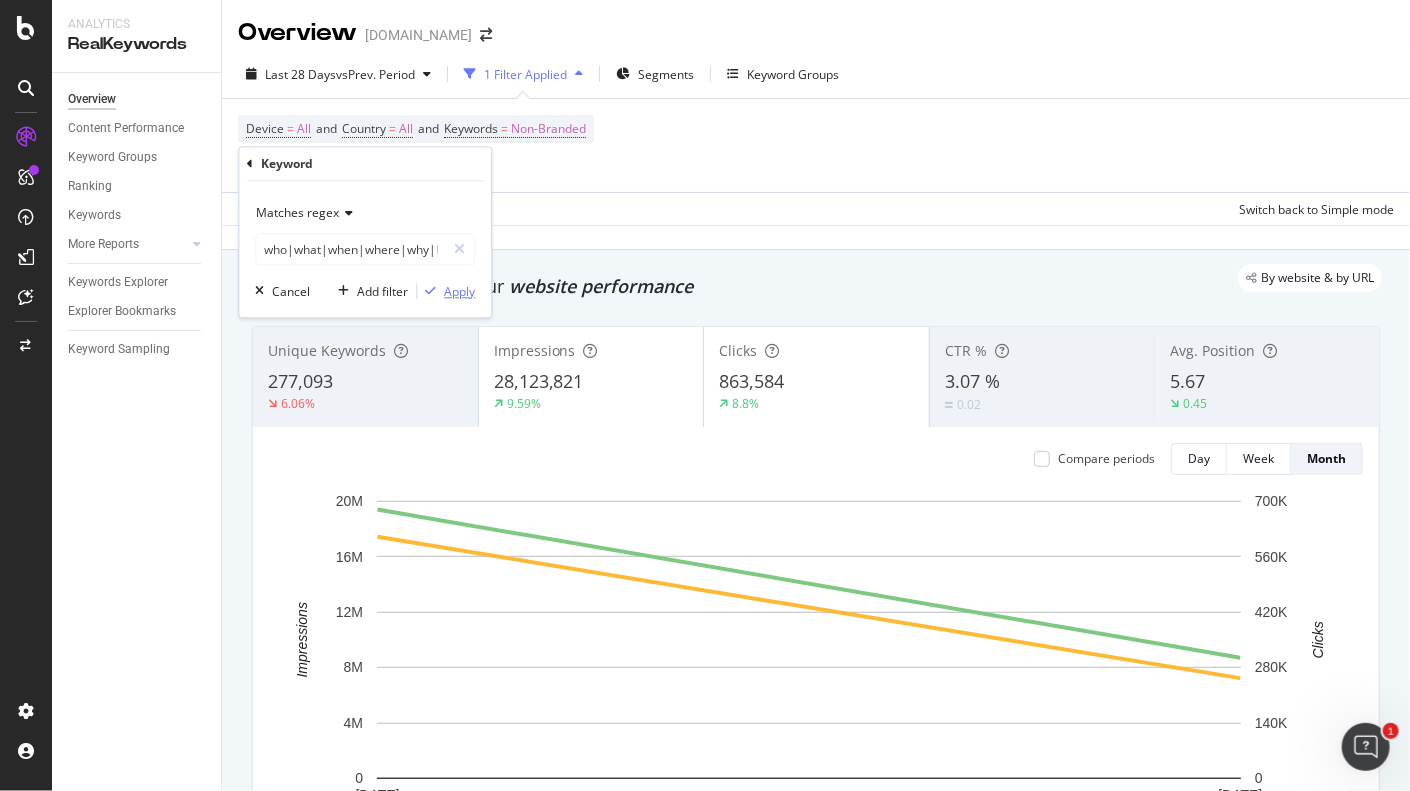 click on "Apply" at bounding box center (459, 291) 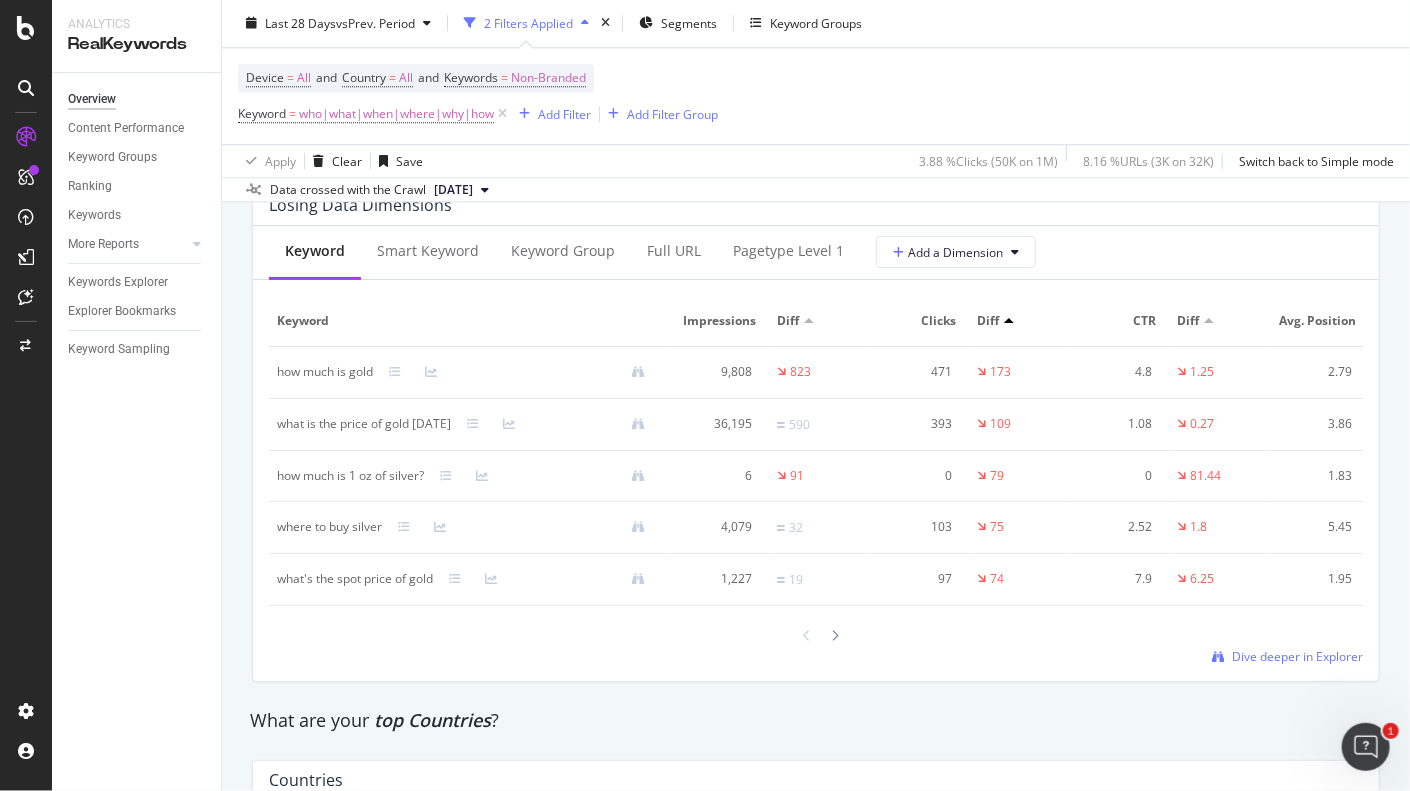 scroll, scrollTop: 2500, scrollLeft: 0, axis: vertical 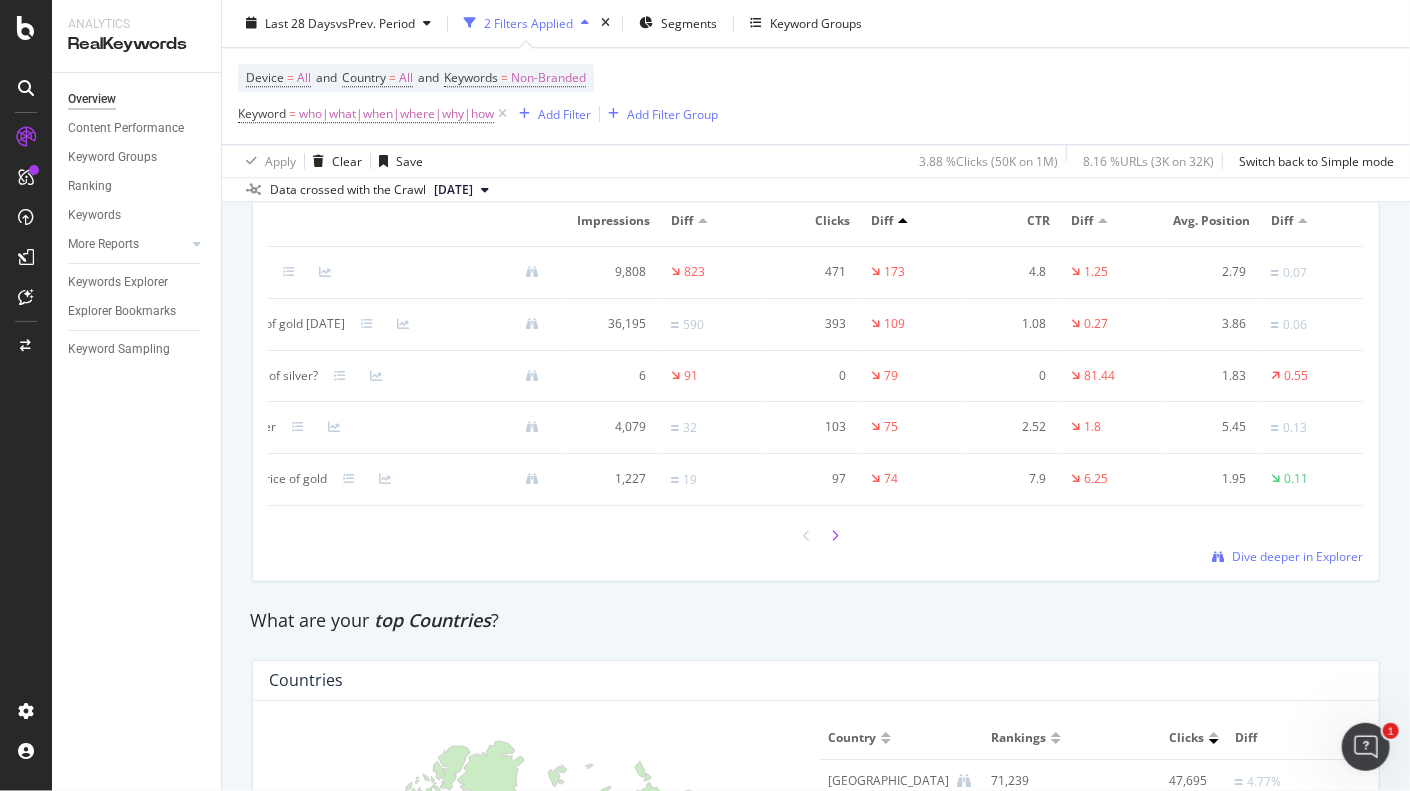 click at bounding box center (835, 536) 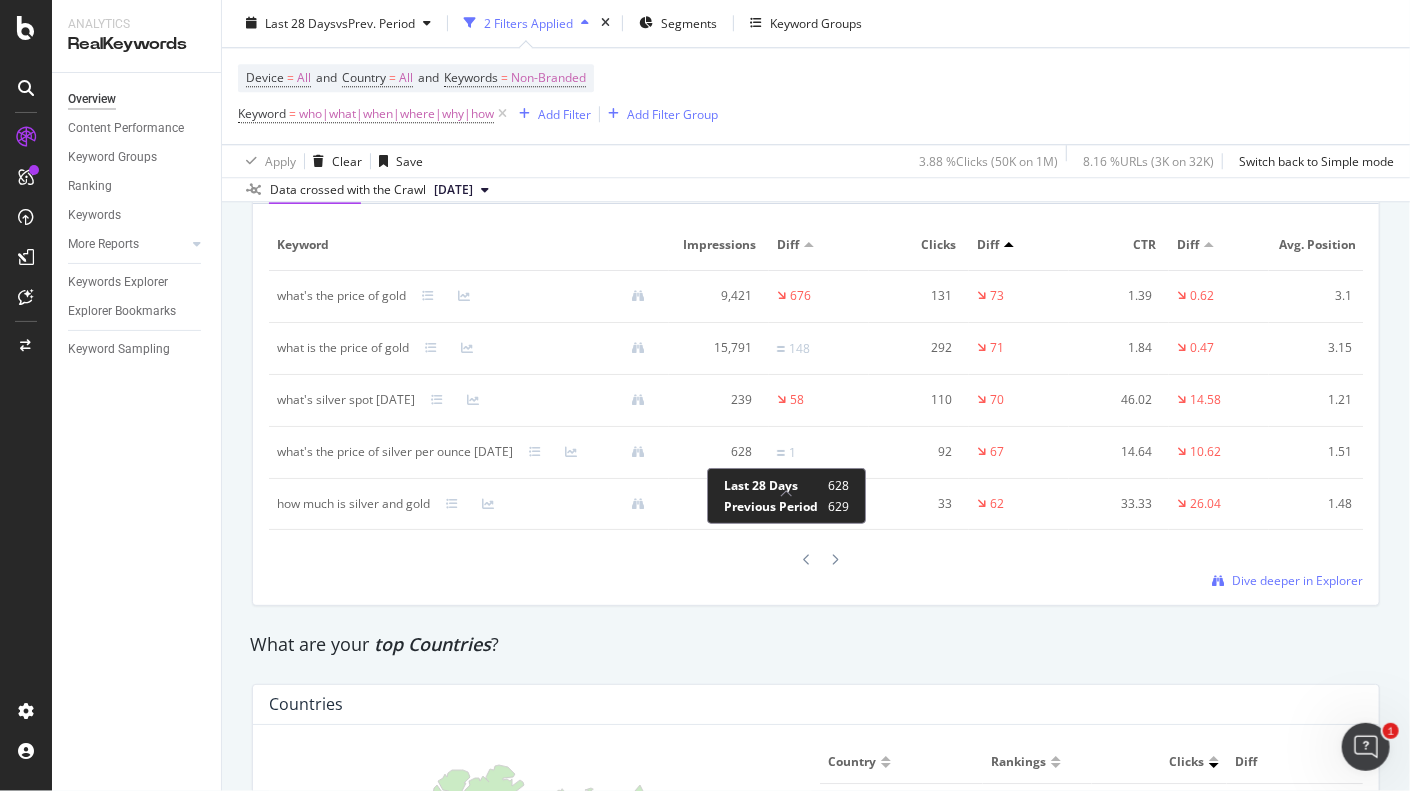 scroll, scrollTop: 2499, scrollLeft: 0, axis: vertical 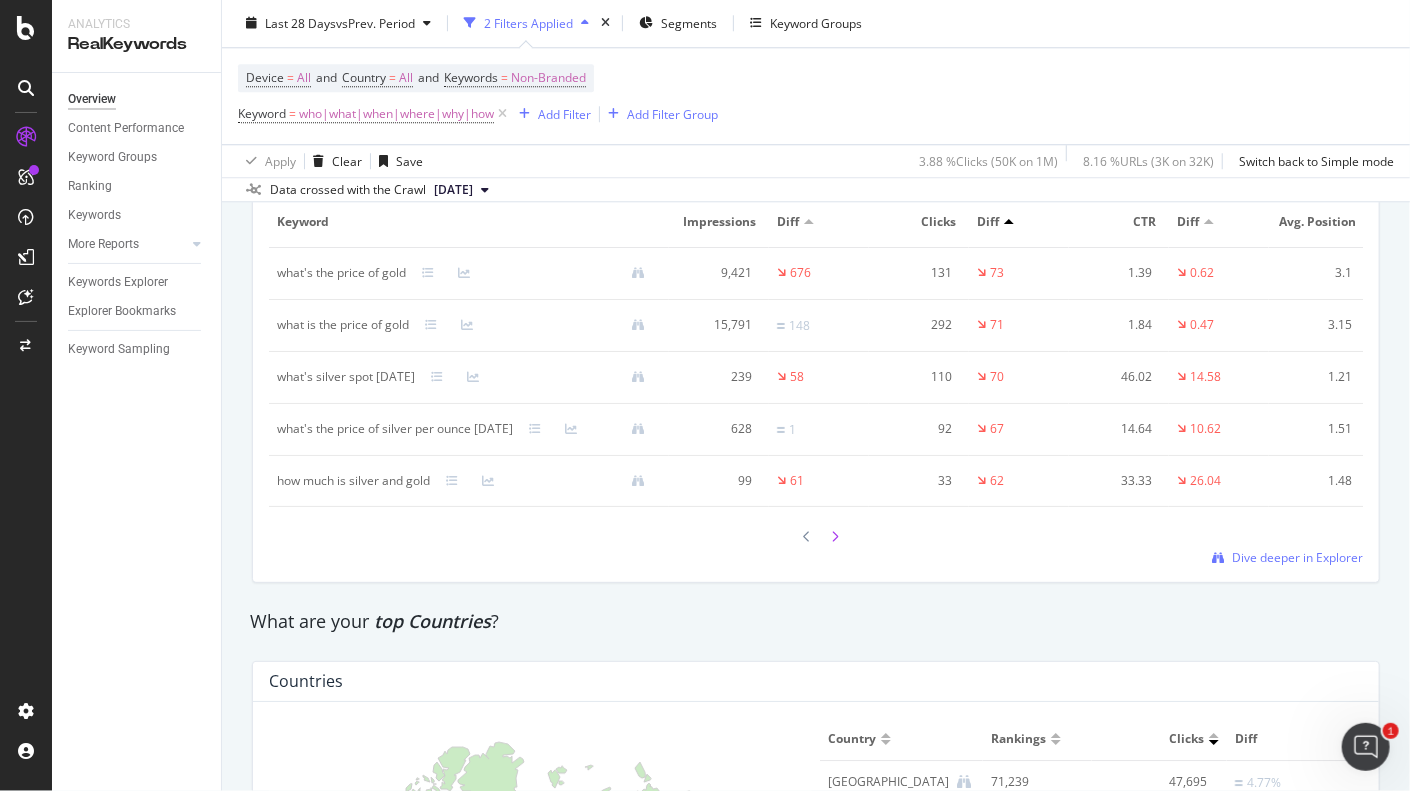 click at bounding box center (835, 536) 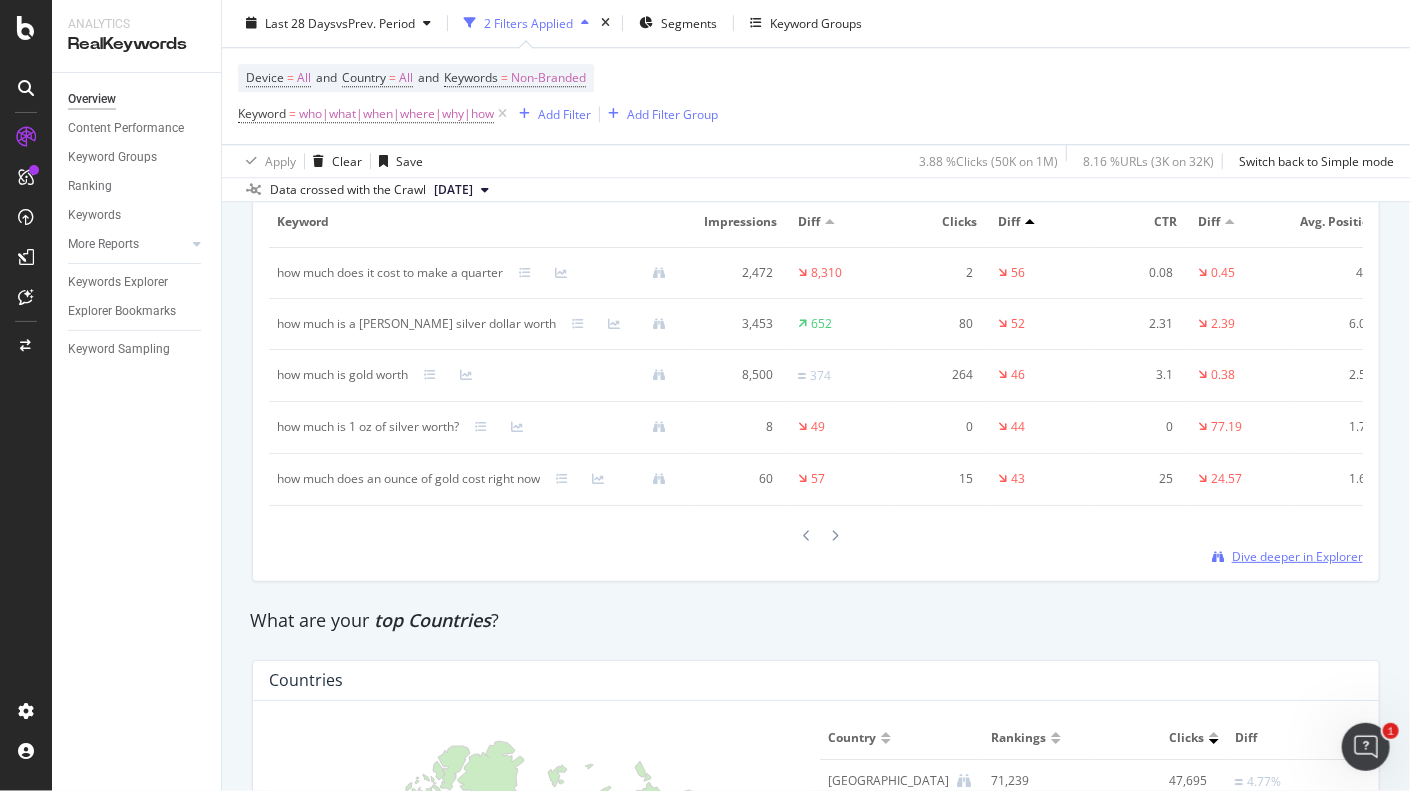 click on "Dive deeper in Explorer" at bounding box center [1297, 556] 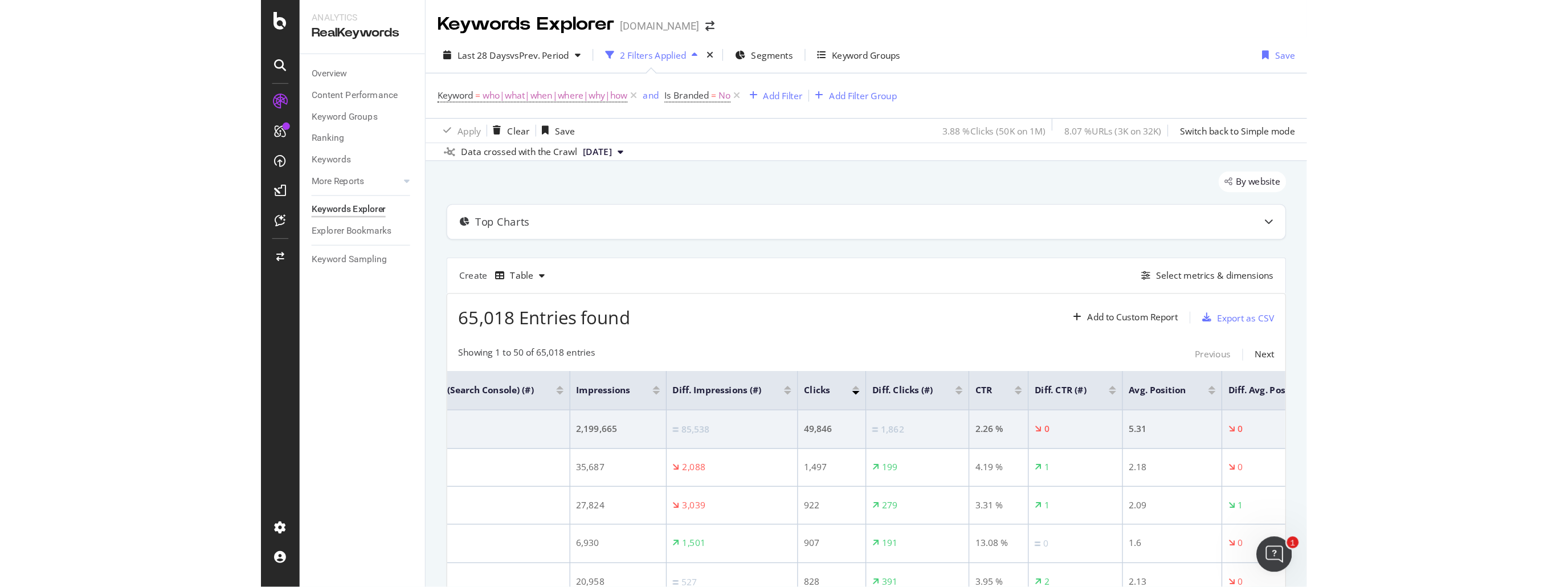 scroll, scrollTop: 0, scrollLeft: 0, axis: both 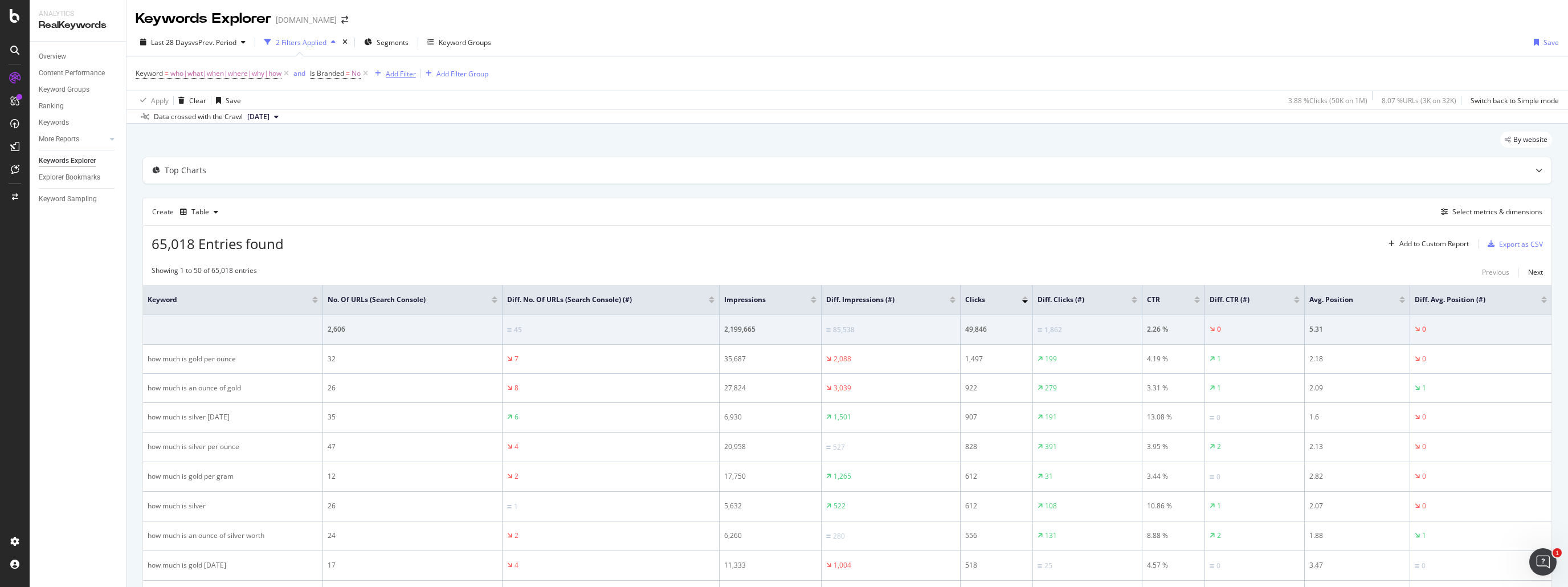 click on "Add Filter" at bounding box center (401, 74) 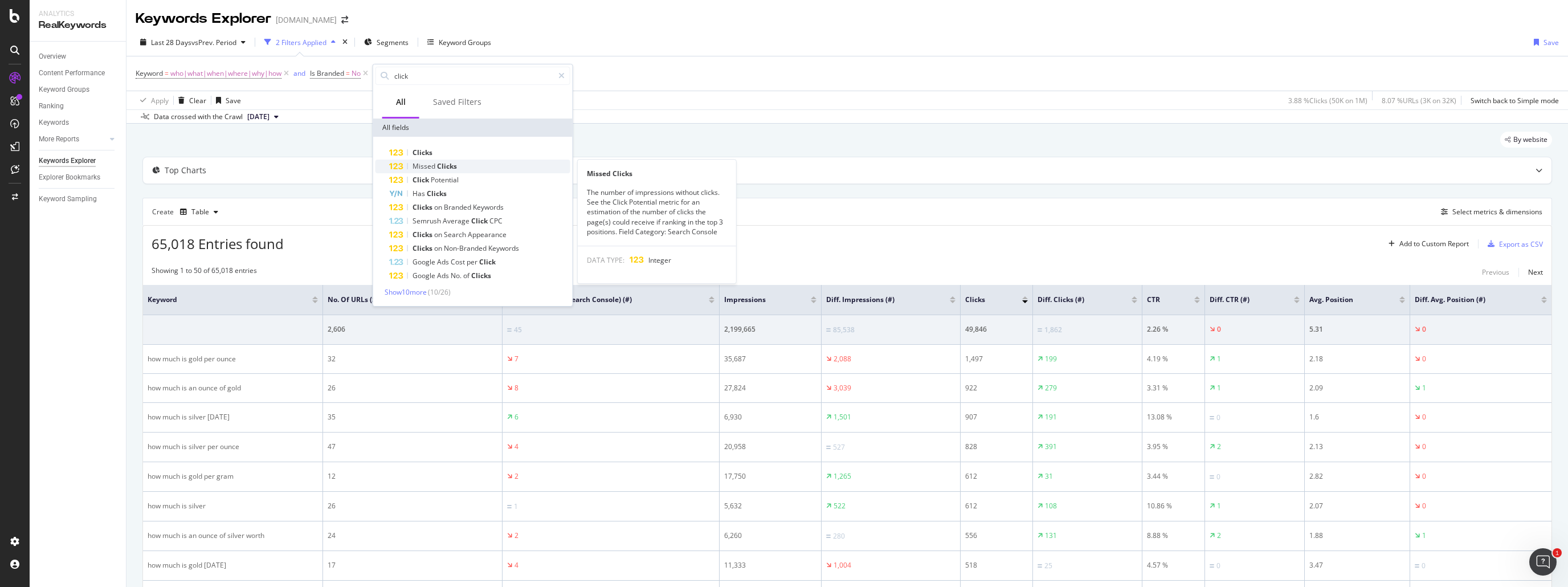 type on "click" 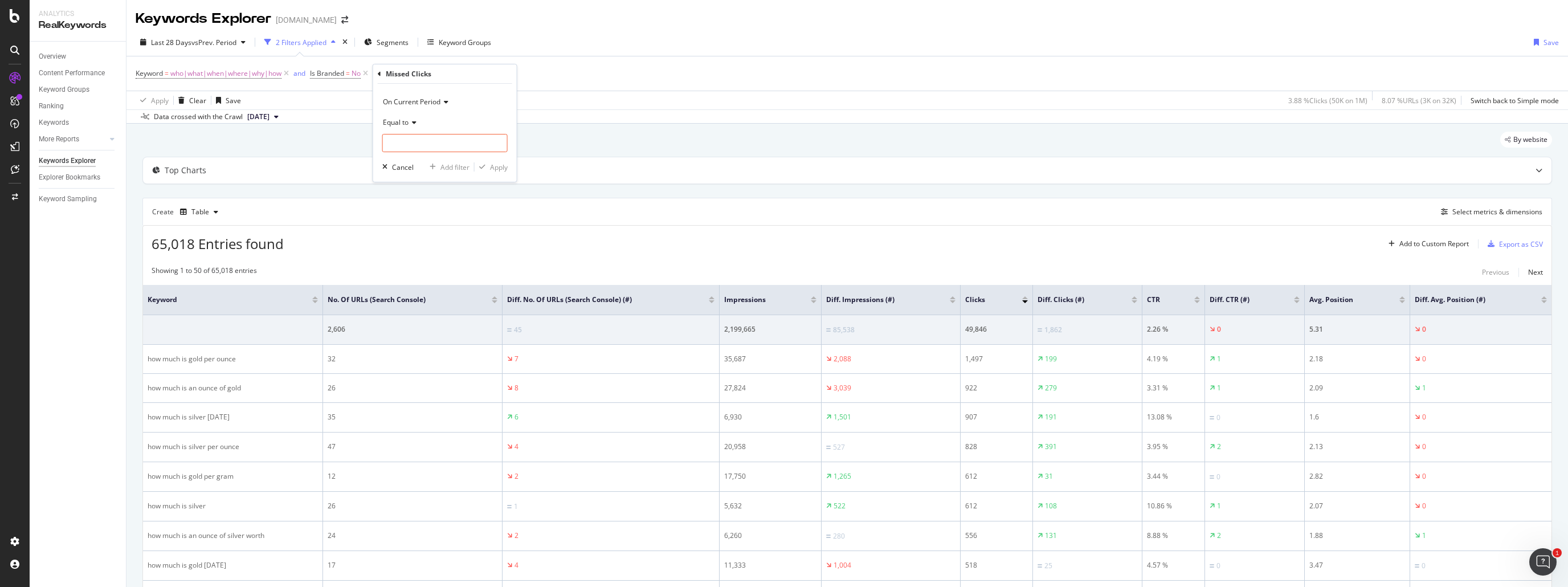 click on "Equal to" at bounding box center (445, 123) 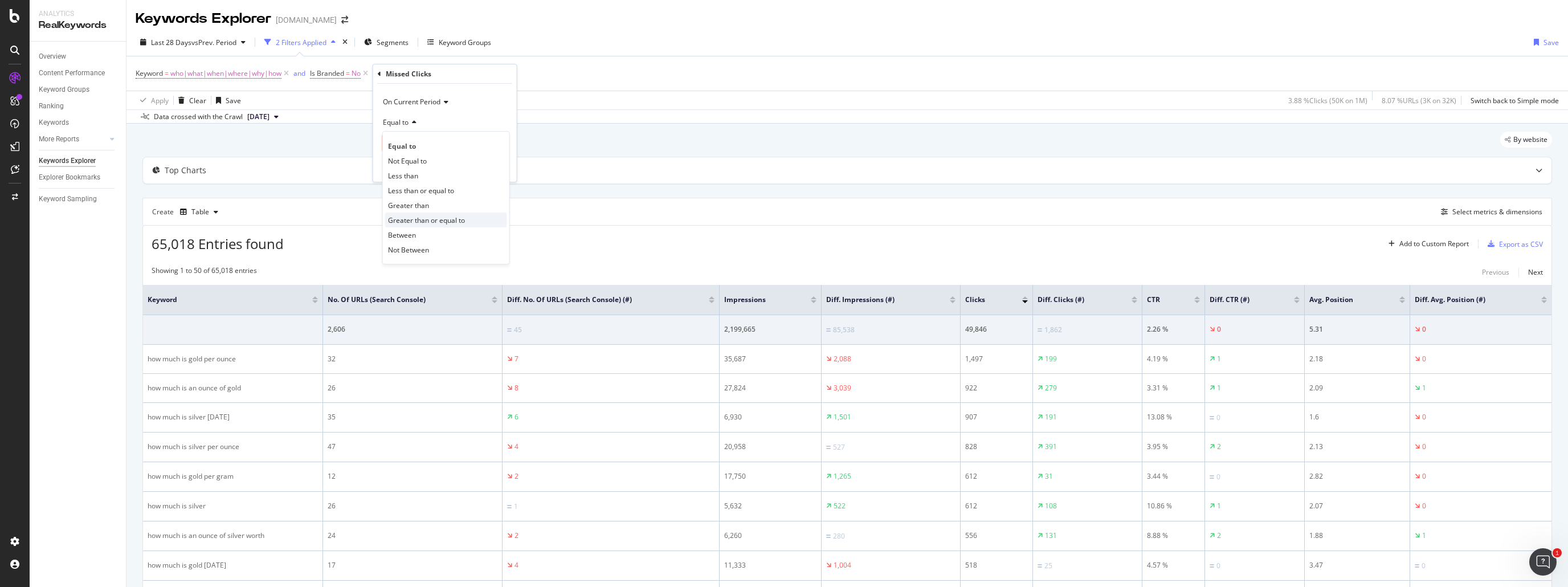 click on "Greater than or equal to" at bounding box center (426, 220) 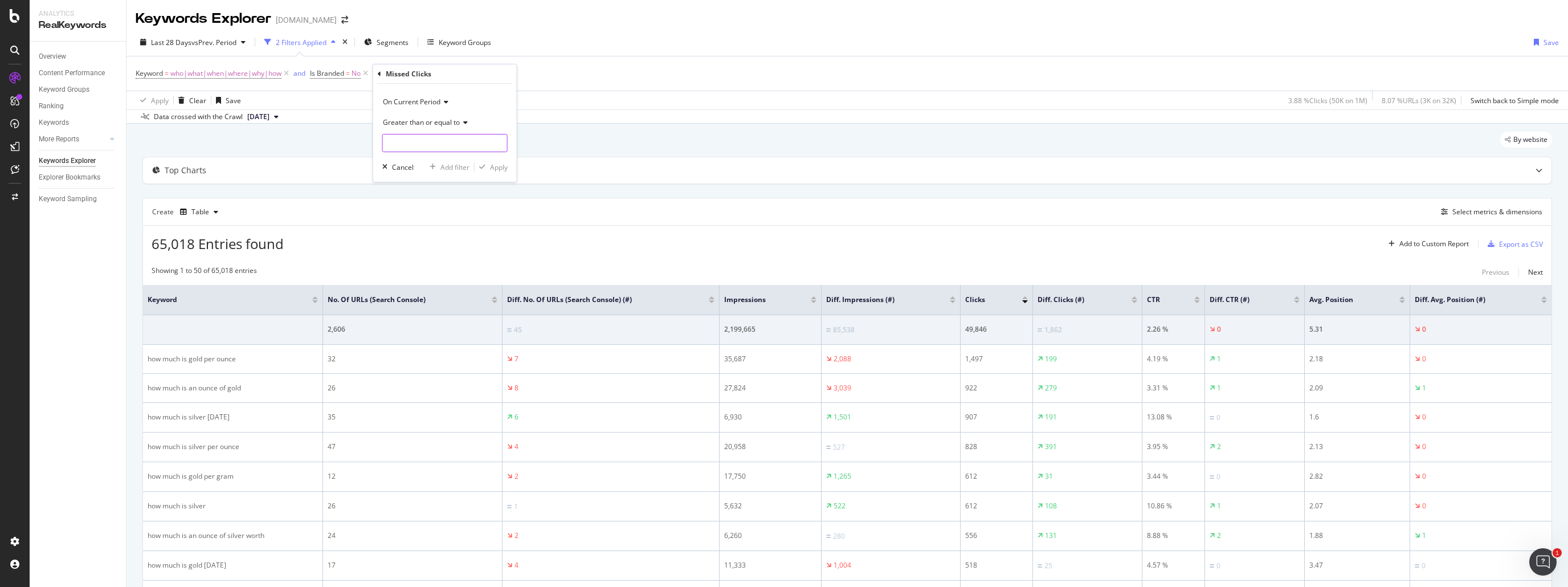 click at bounding box center (445, 143) 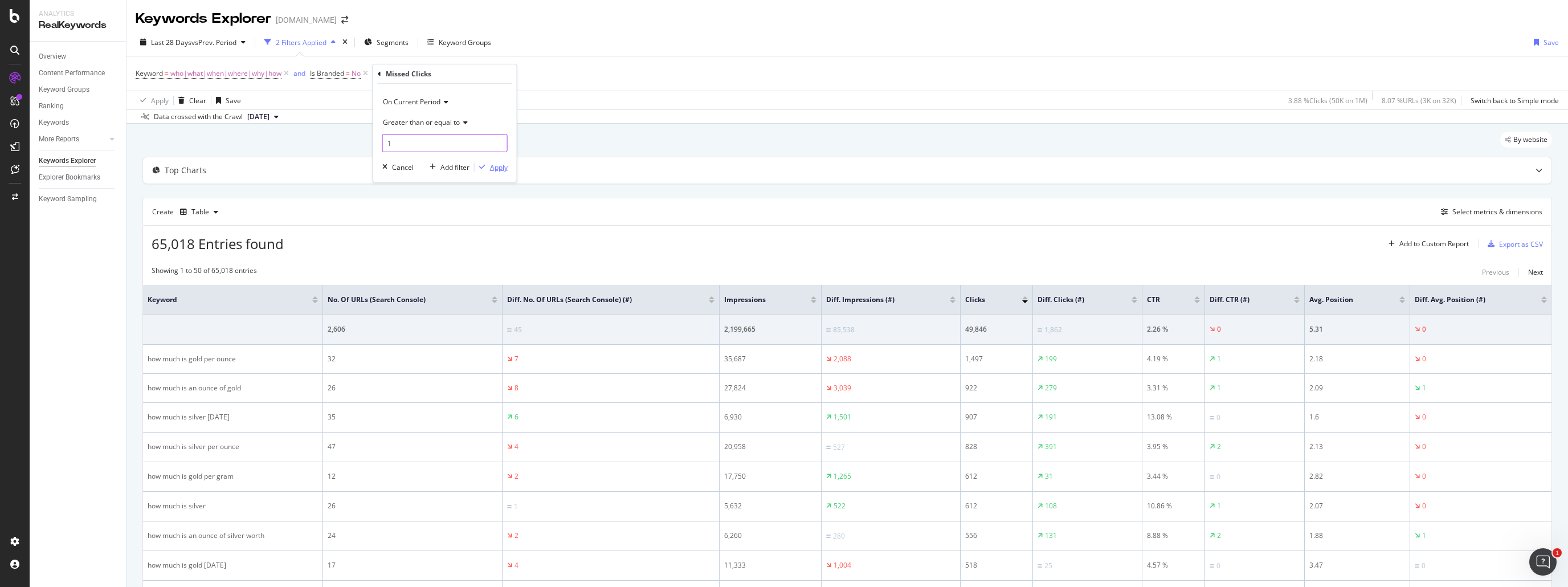 type on "1" 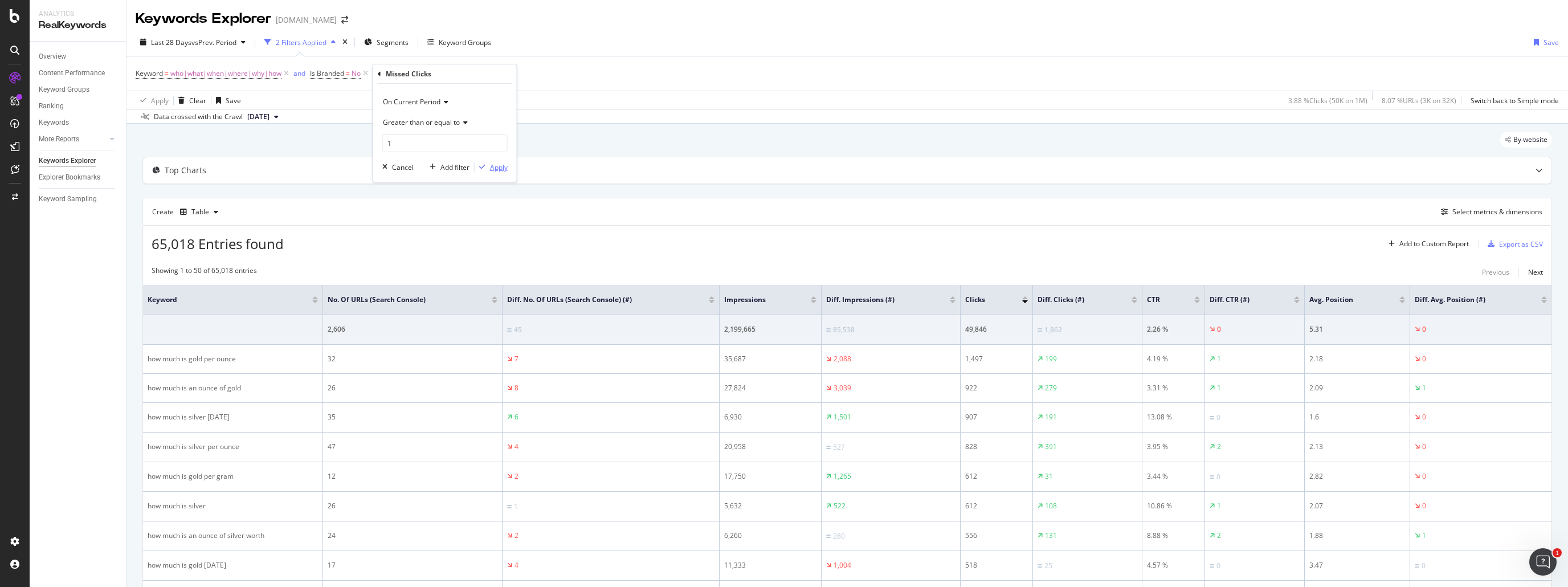 click on "Apply" at bounding box center [499, 167] 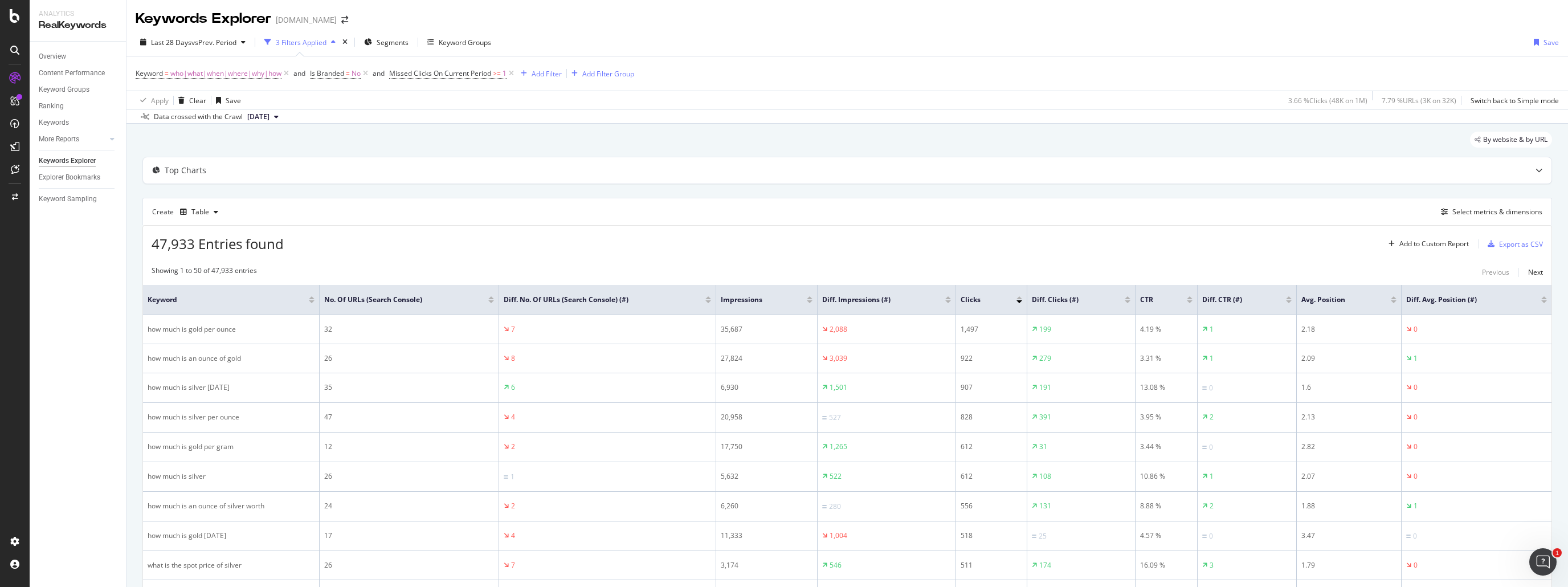 click at bounding box center [708, 297] 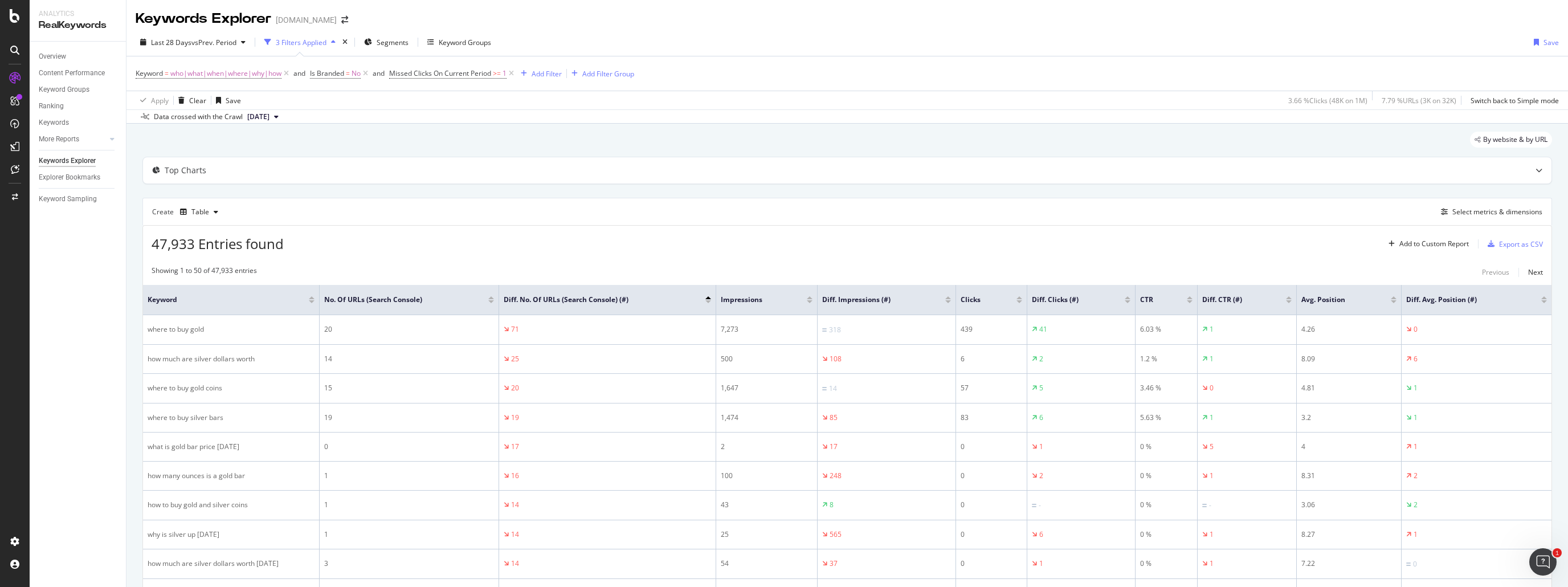 click on "47,933 Entries found Add to Custom Report Export as CSV" at bounding box center [847, 239] 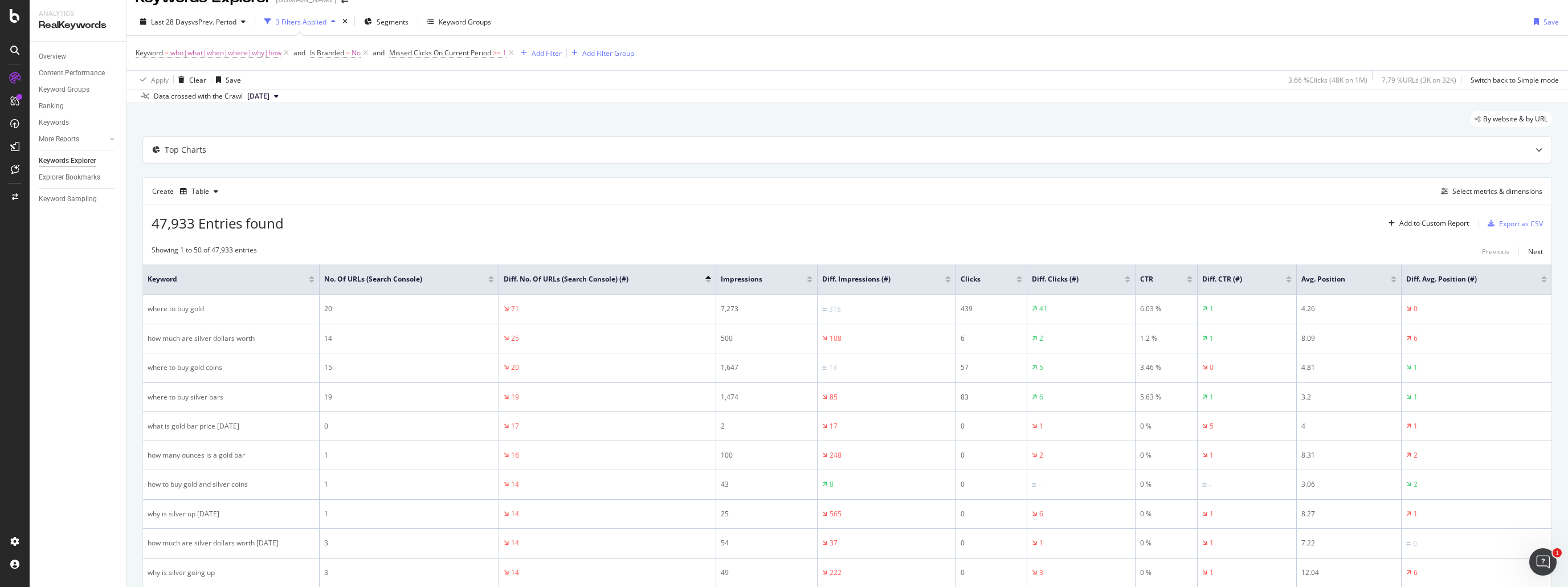 scroll, scrollTop: 0, scrollLeft: 0, axis: both 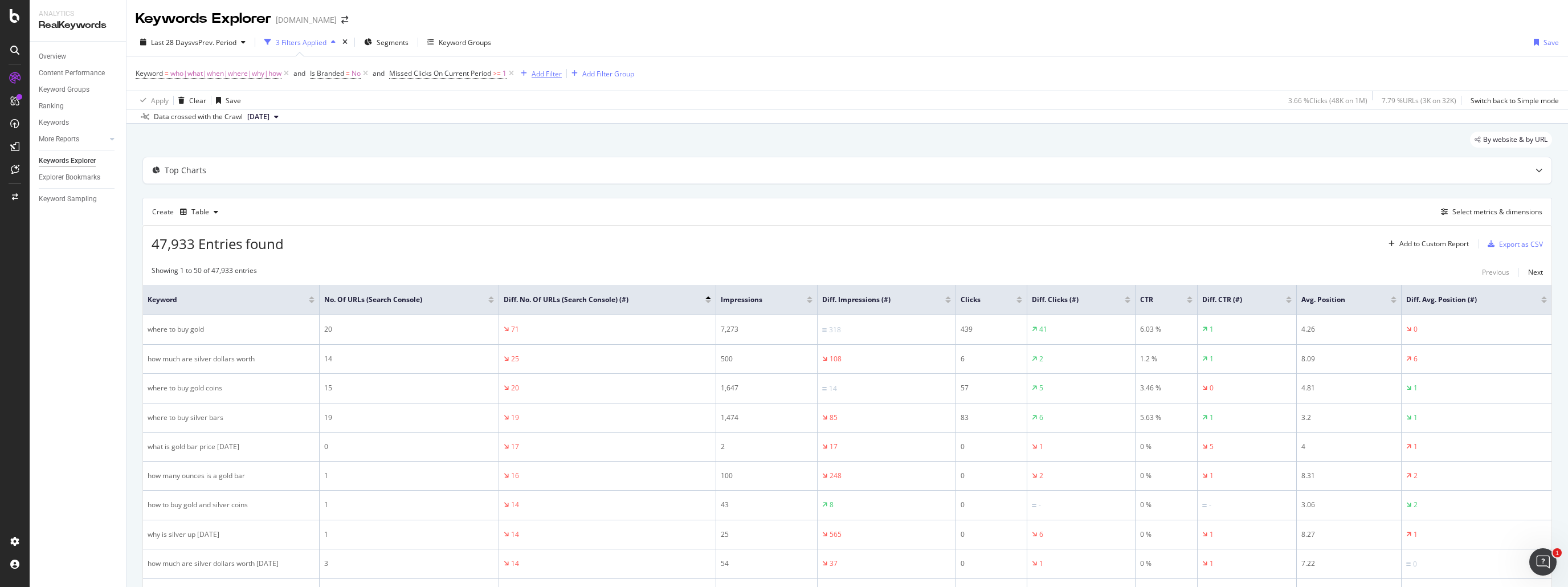 click on "Add Filter" at bounding box center [546, 74] 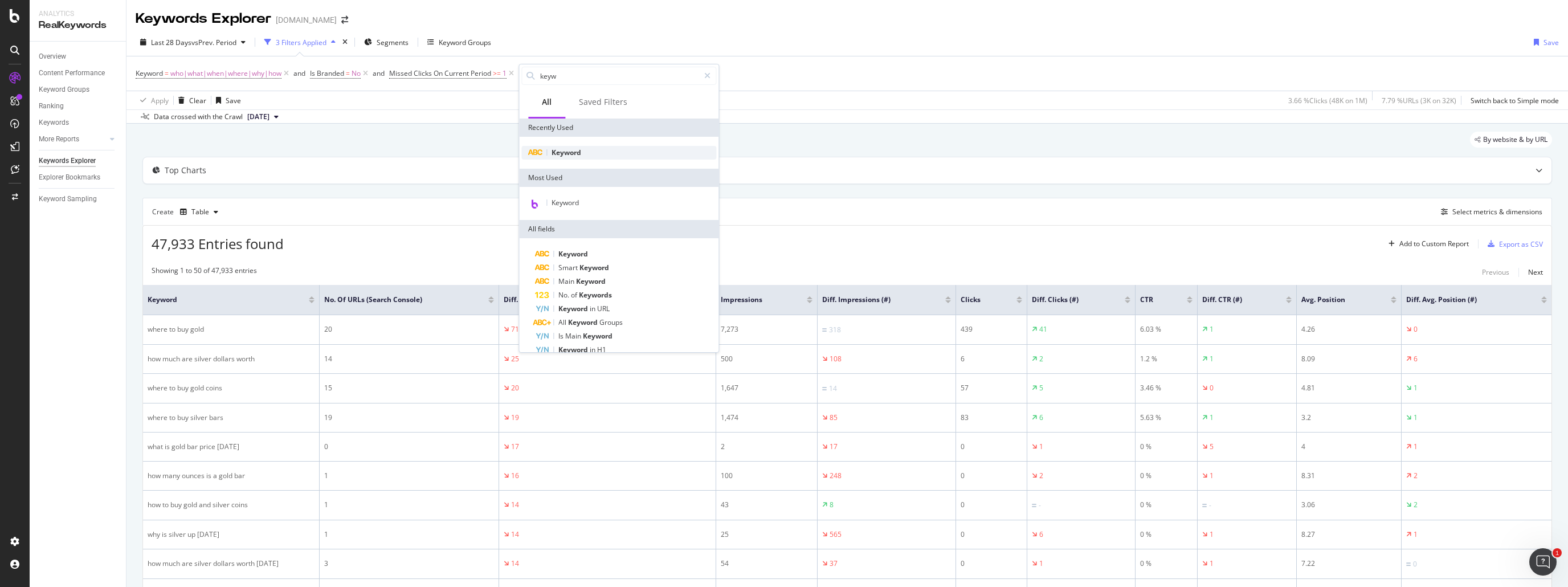 type on "keyw" 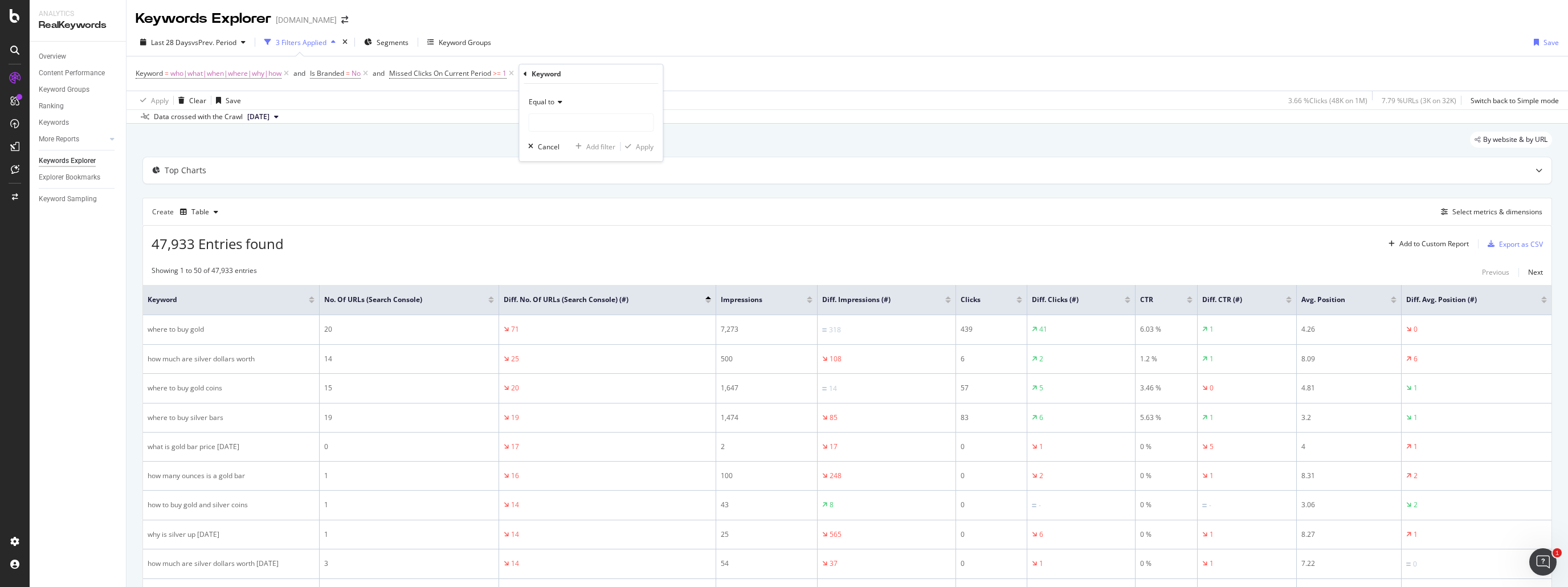 click on "Equal to" at bounding box center [541, 101] 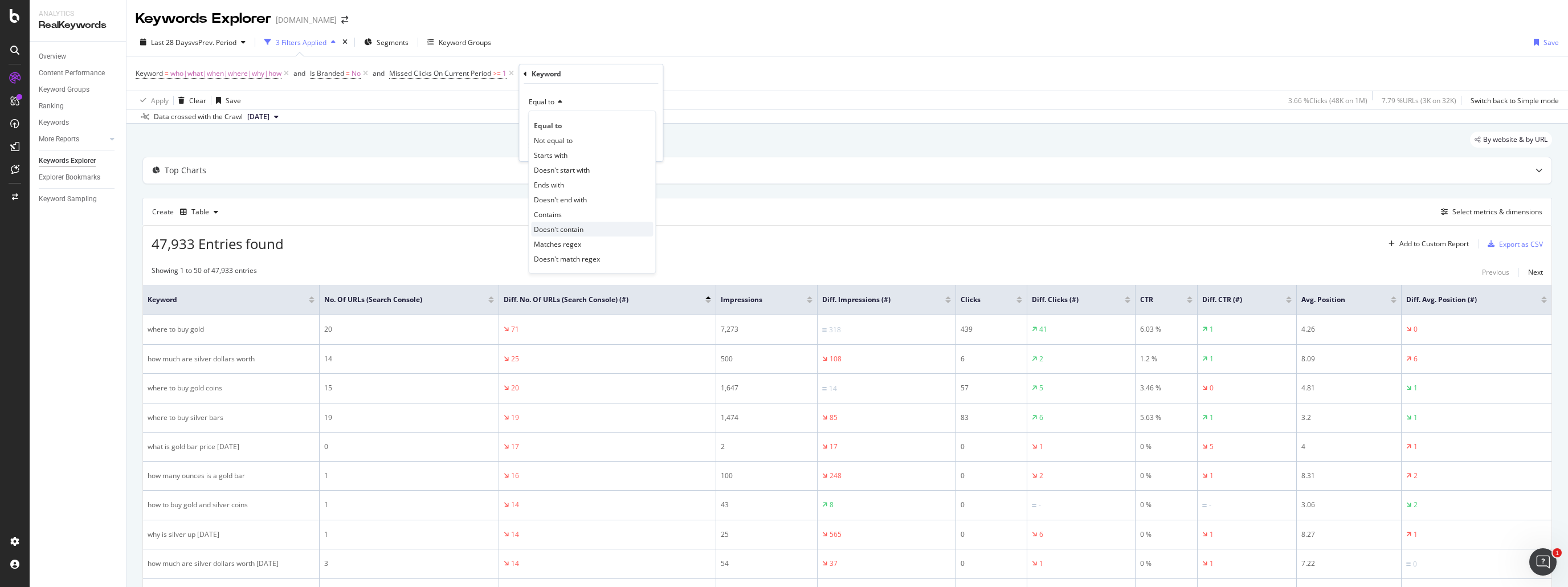 click on "Doesn't contain" at bounding box center [558, 229] 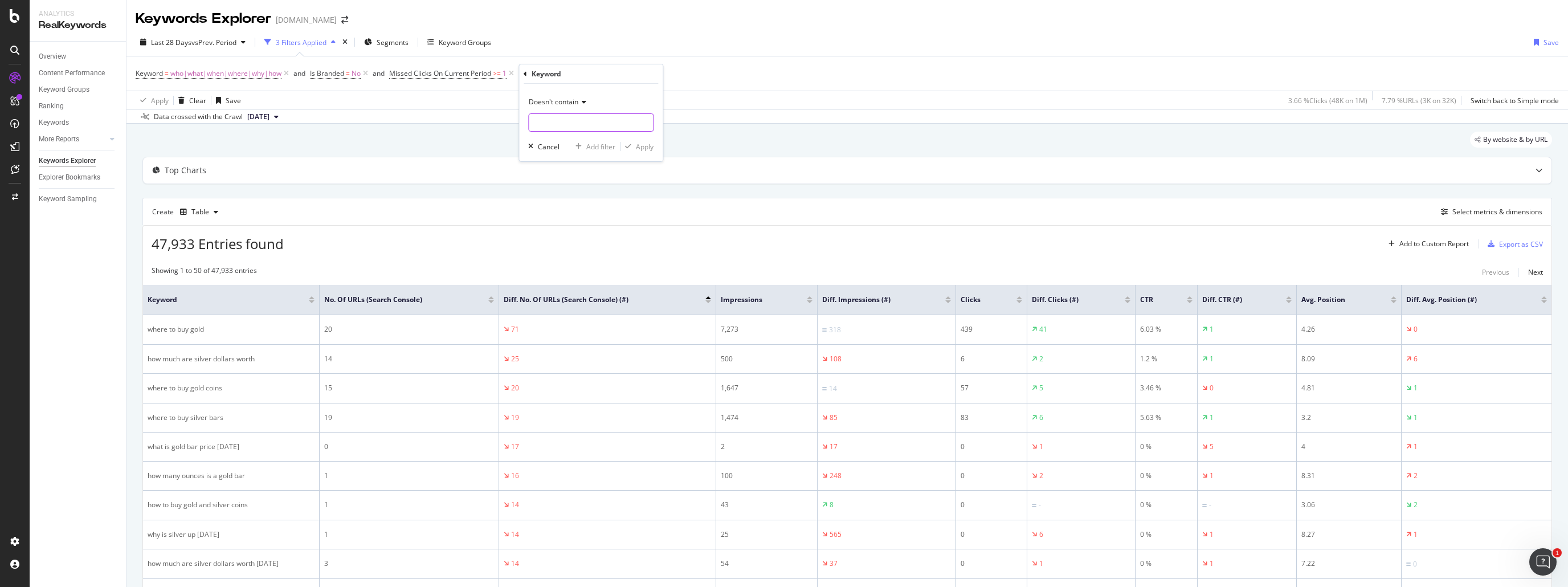 click at bounding box center [591, 123] 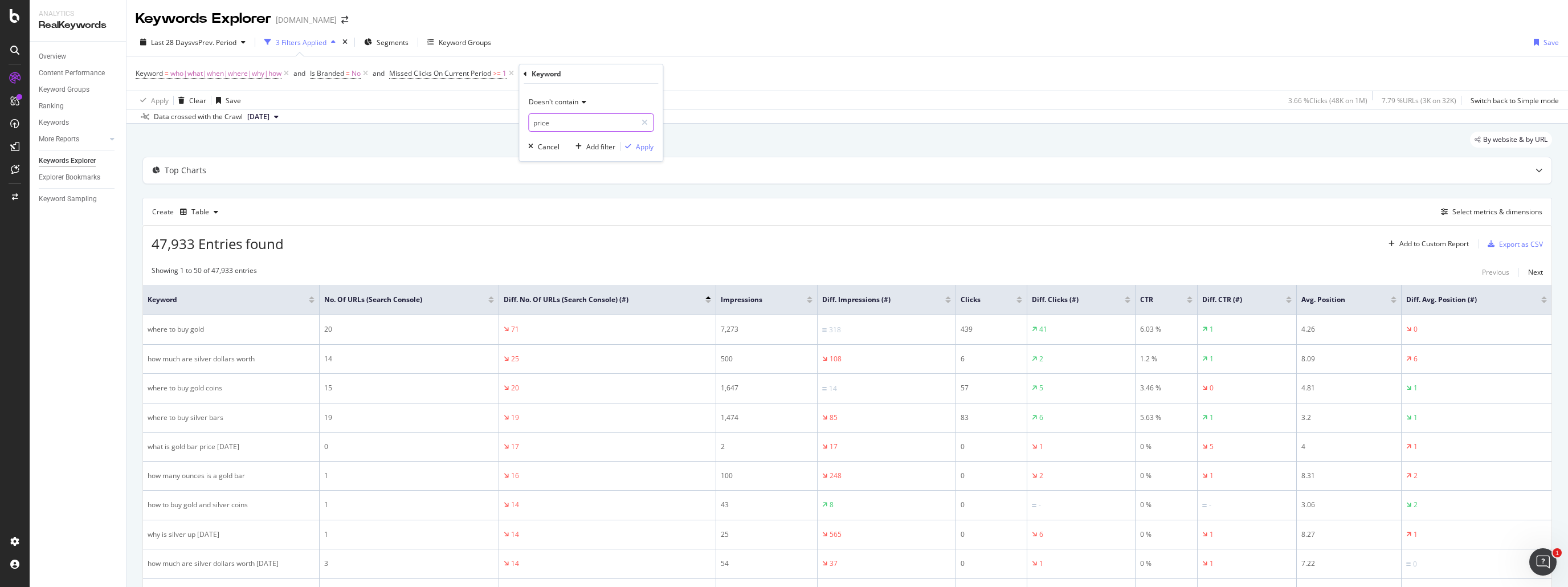 type on "price" 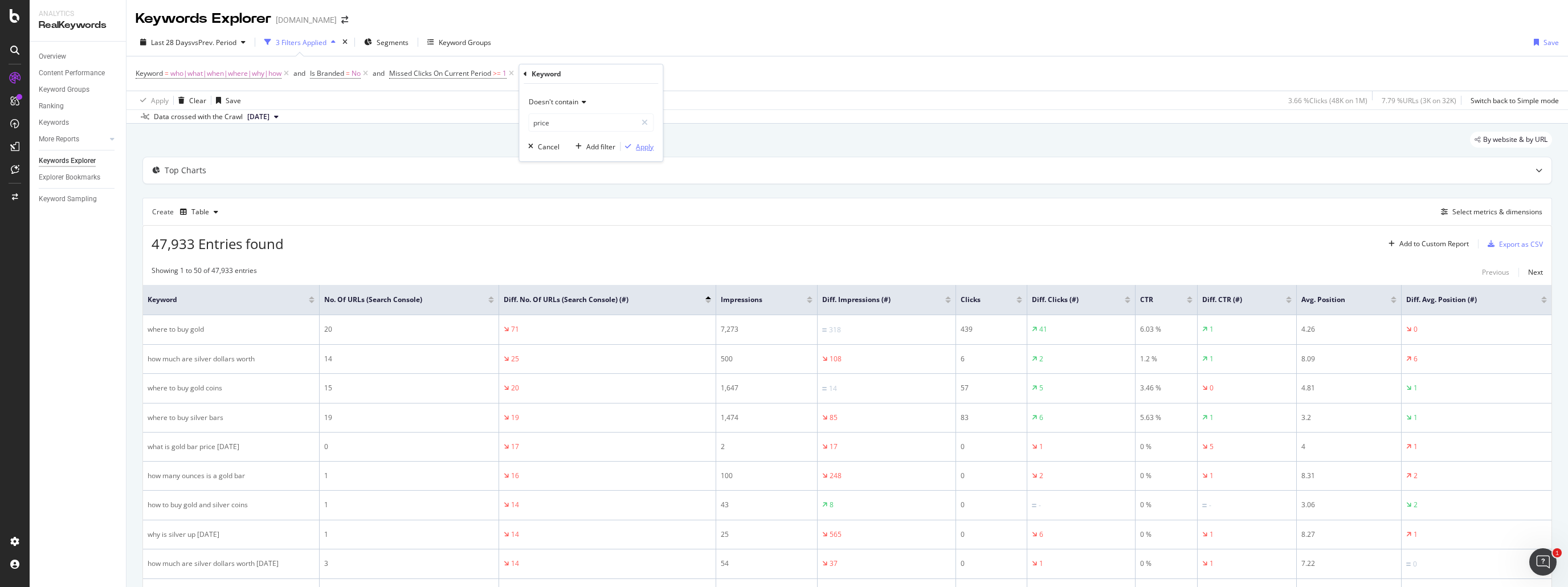 click on "Apply" at bounding box center (644, 146) 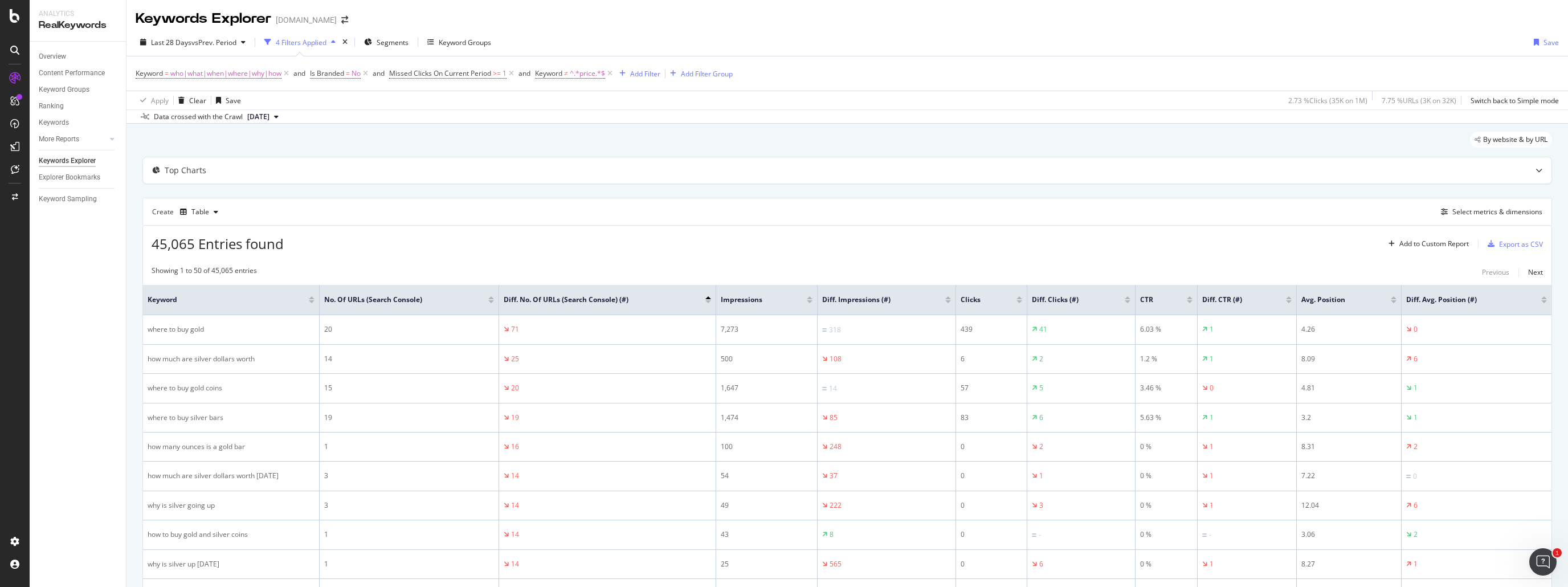click on "Diff. Avg. Position (#)" at bounding box center (1476, 300) 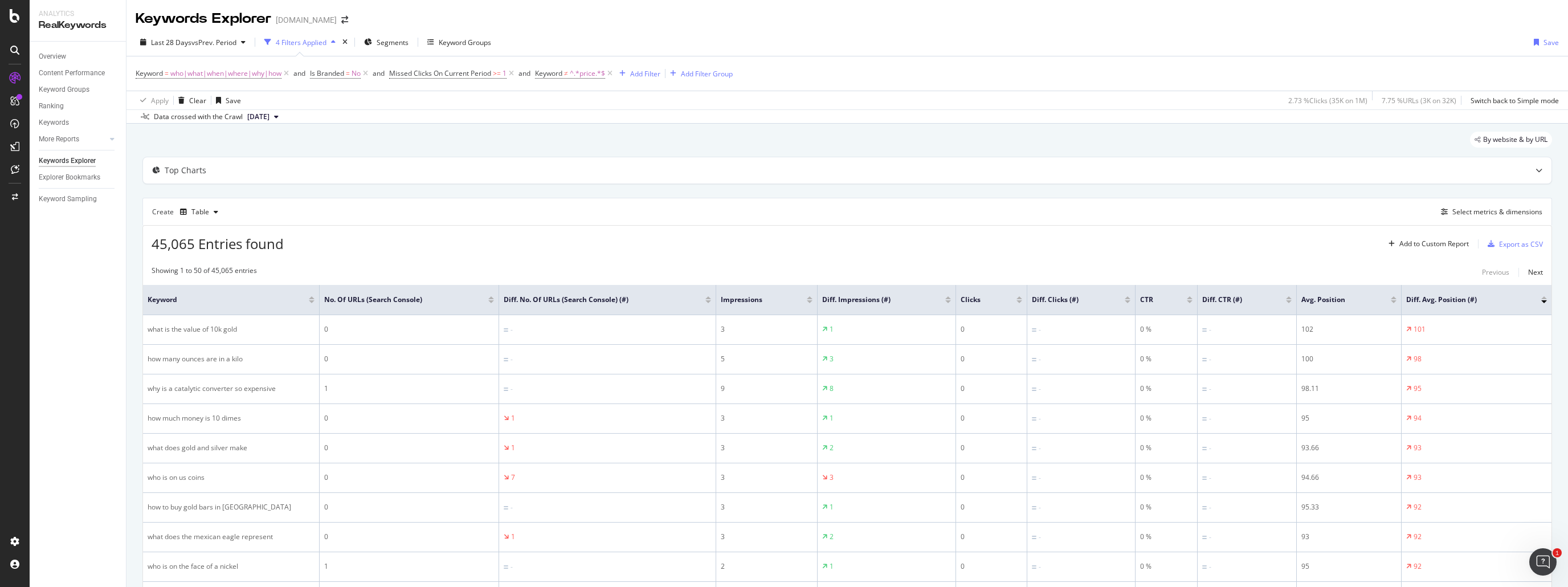 click at bounding box center [1544, 301] 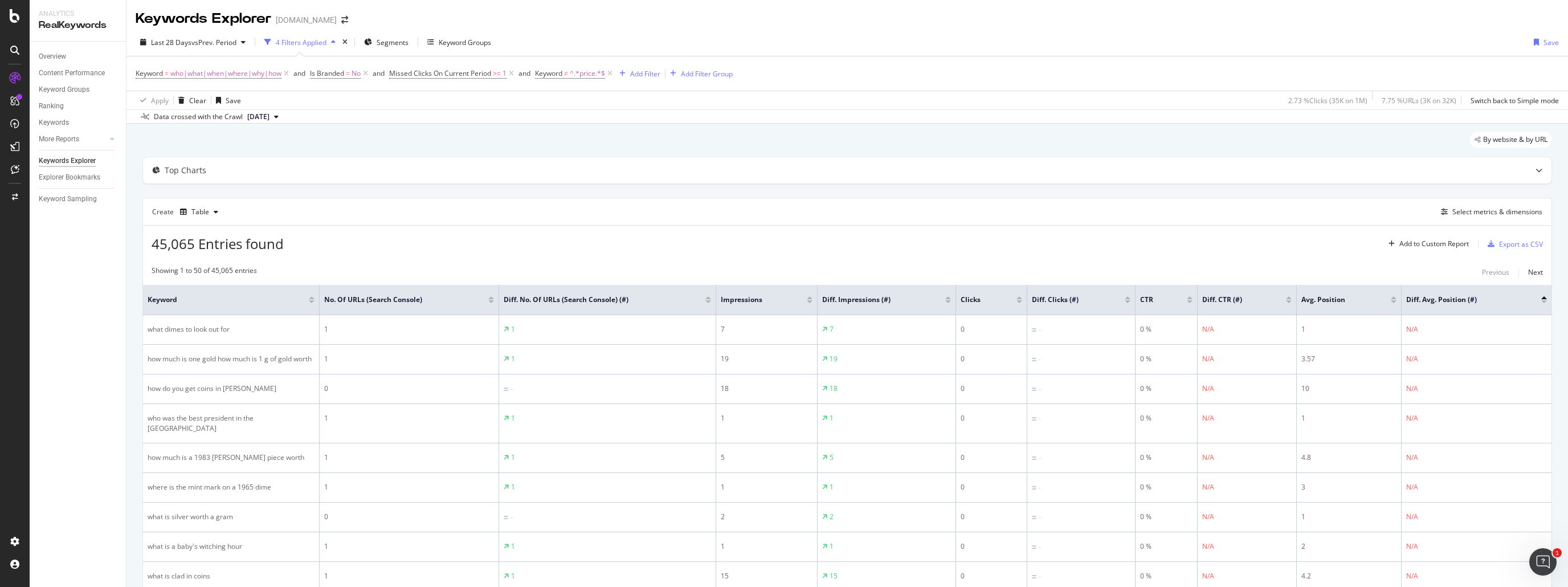 click at bounding box center (1544, 297) 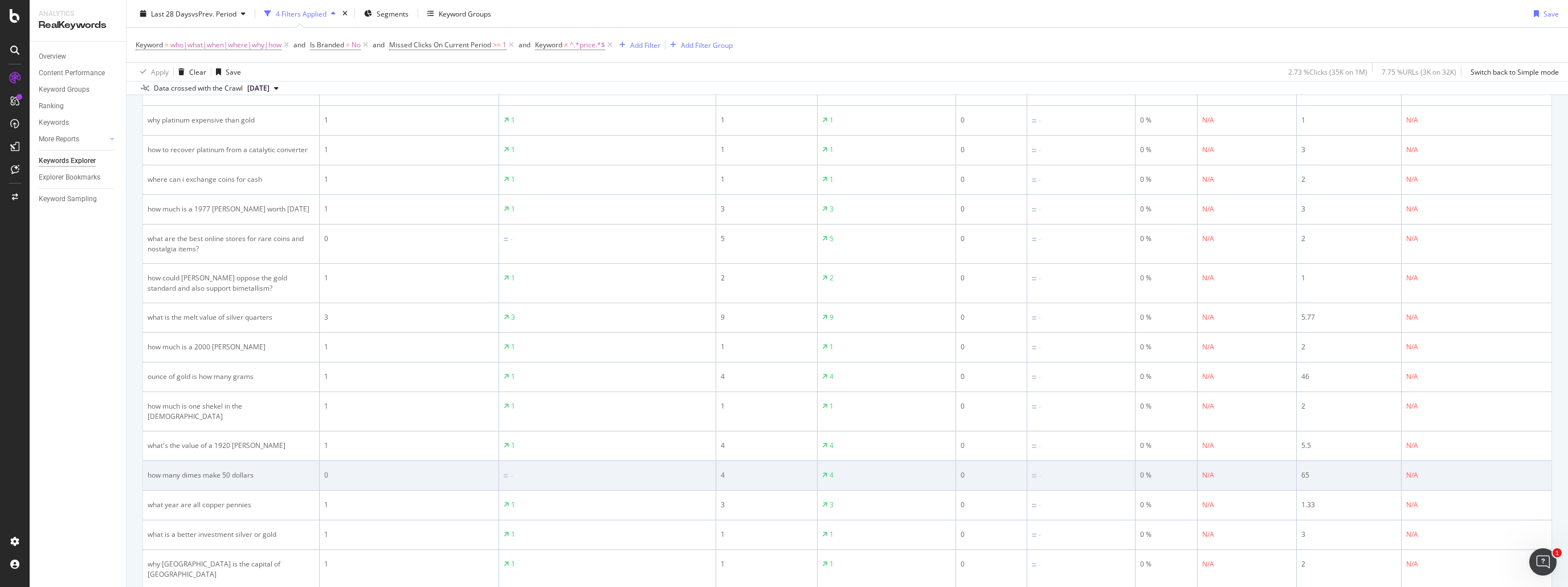scroll, scrollTop: 1304, scrollLeft: 0, axis: vertical 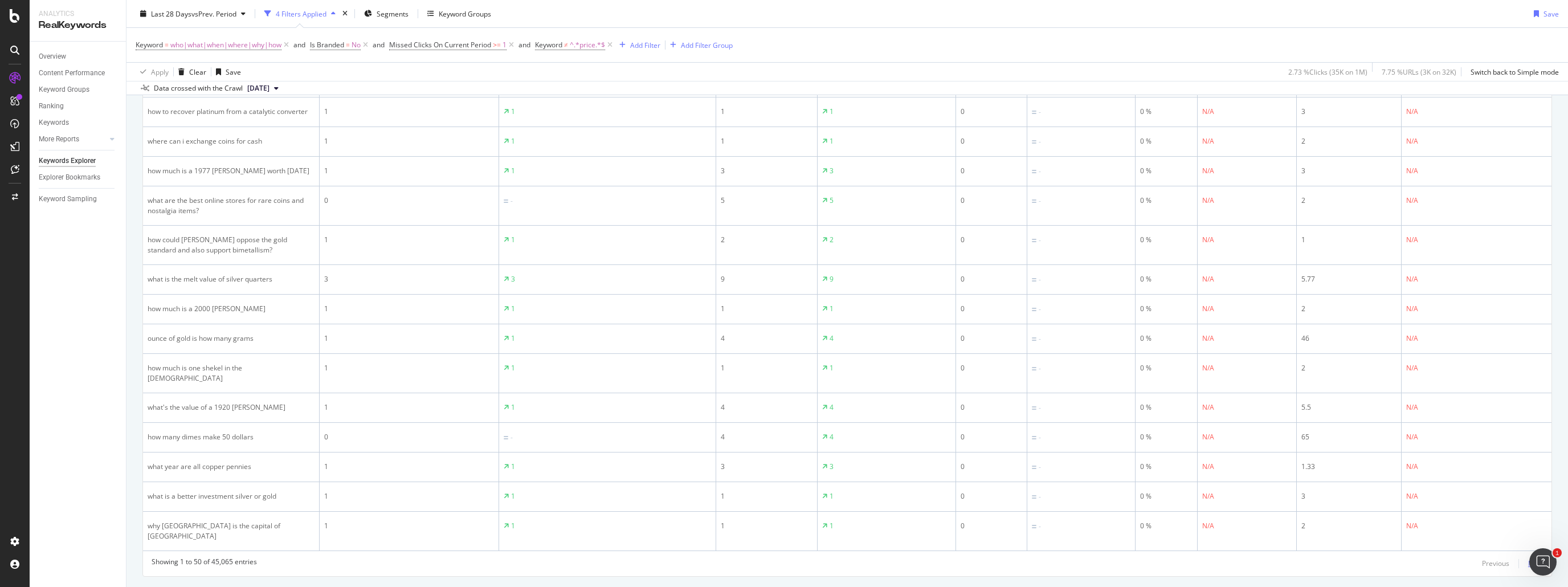 click on "Next" at bounding box center (1536, 563) 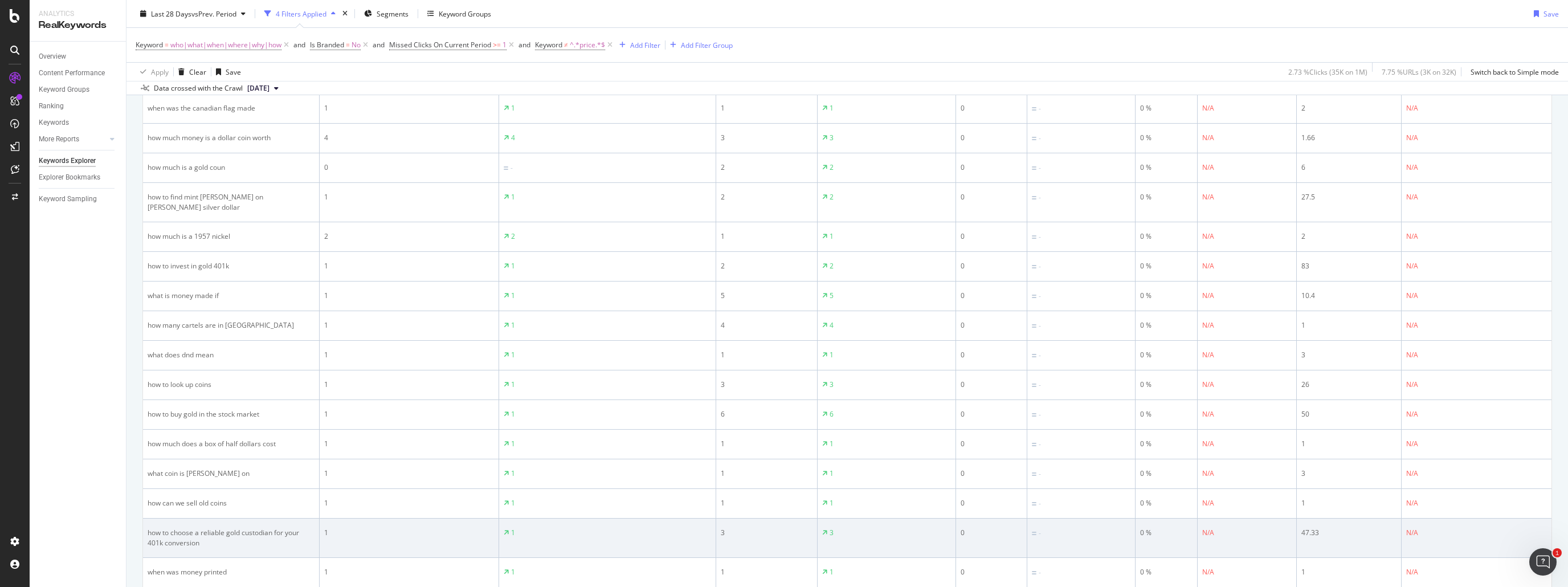 scroll, scrollTop: 1303, scrollLeft: 0, axis: vertical 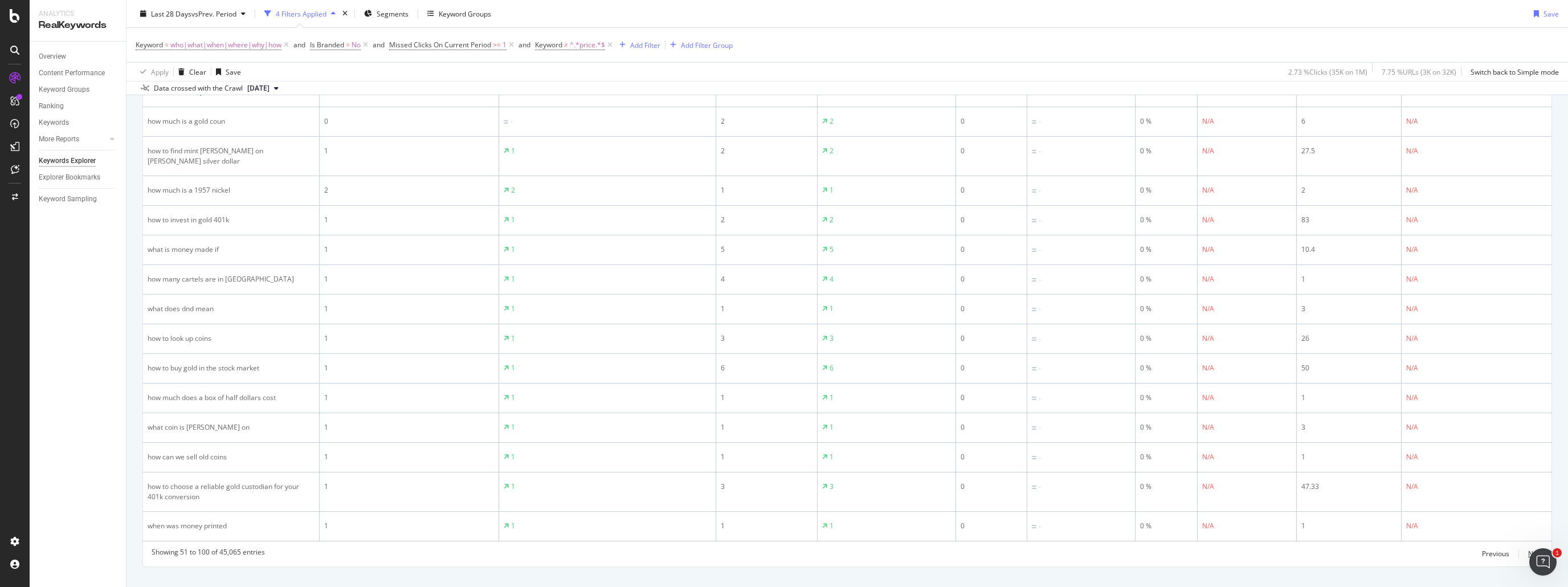 click on "Next" at bounding box center [1536, 553] 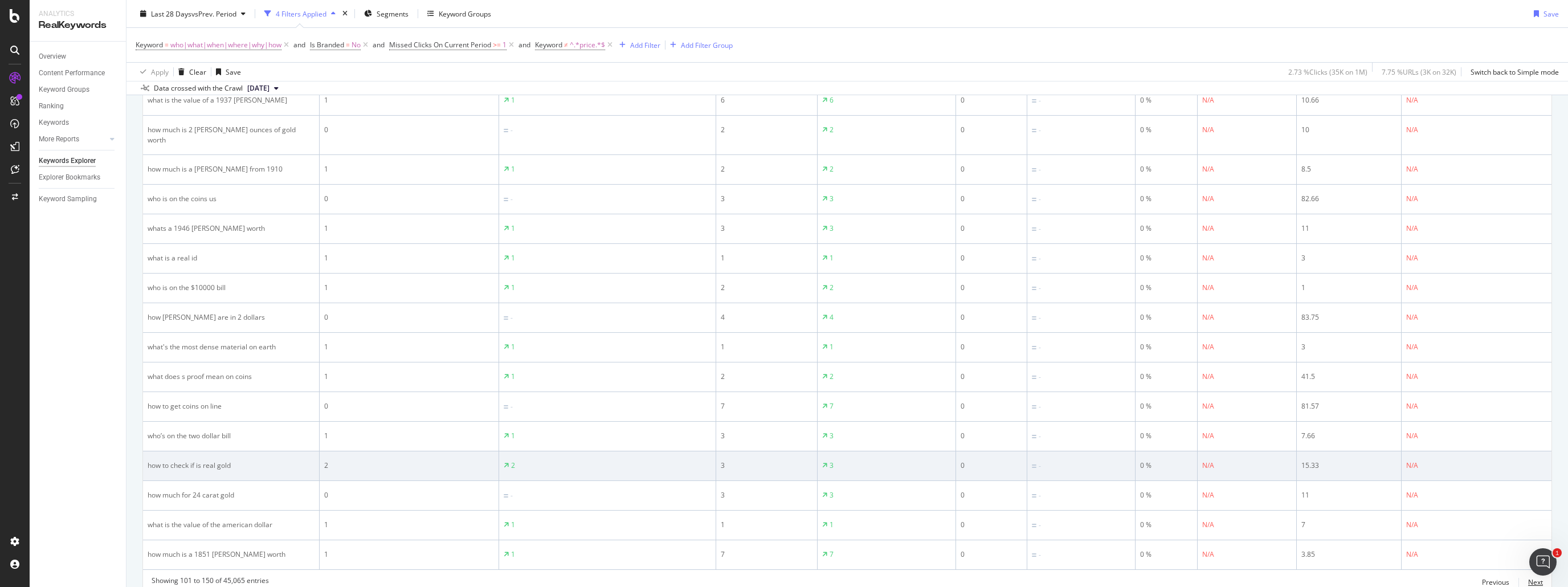 scroll, scrollTop: 1285, scrollLeft: 0, axis: vertical 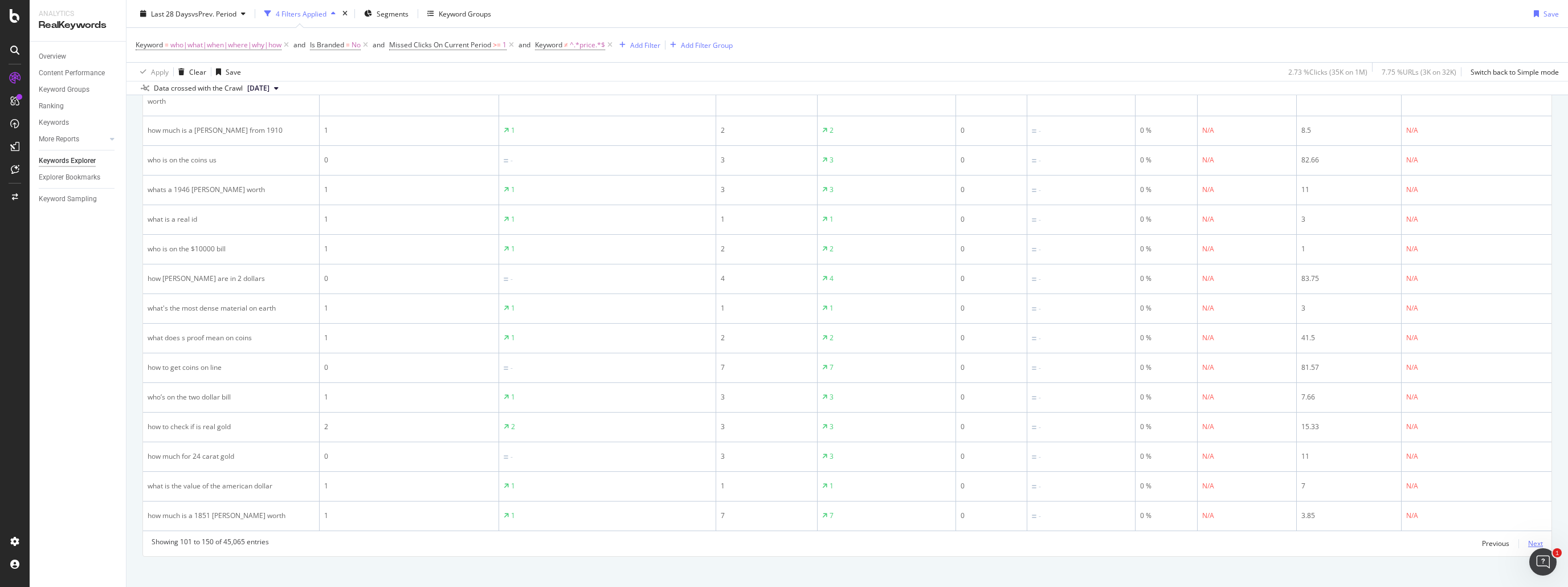 click on "Next" at bounding box center (1536, 543) 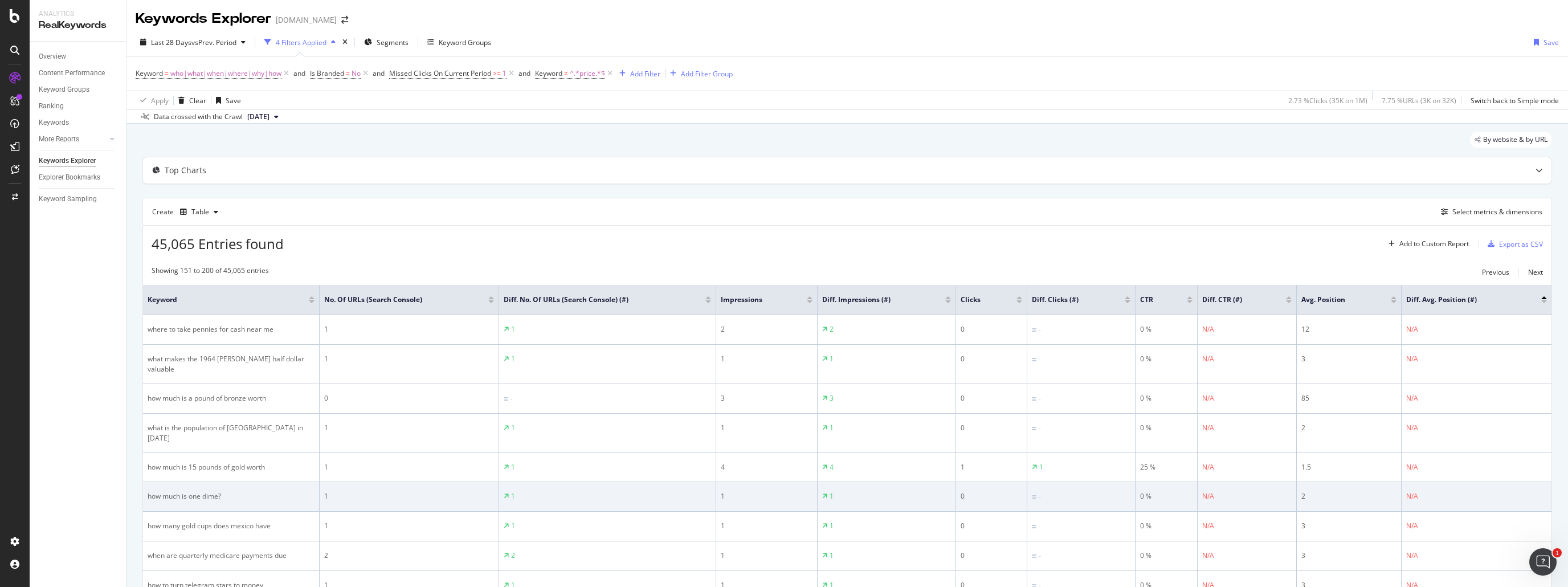 scroll, scrollTop: 342, scrollLeft: 0, axis: vertical 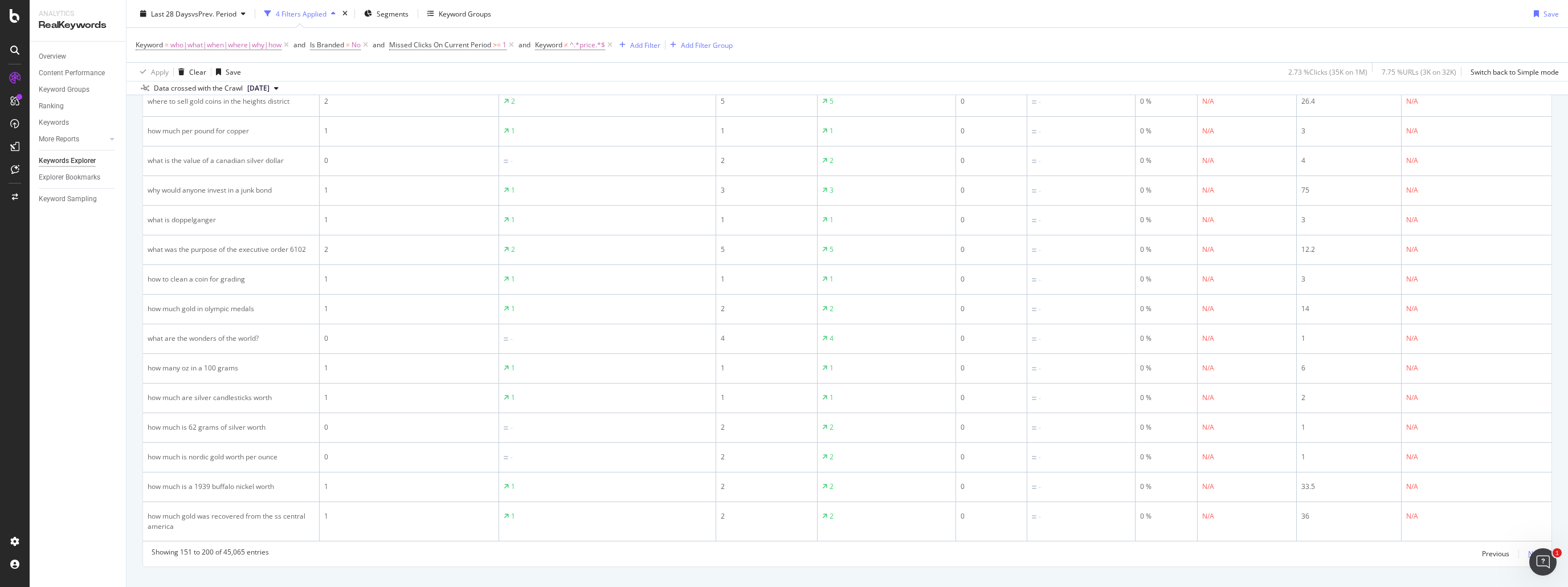 click on "Next" at bounding box center [1536, 553] 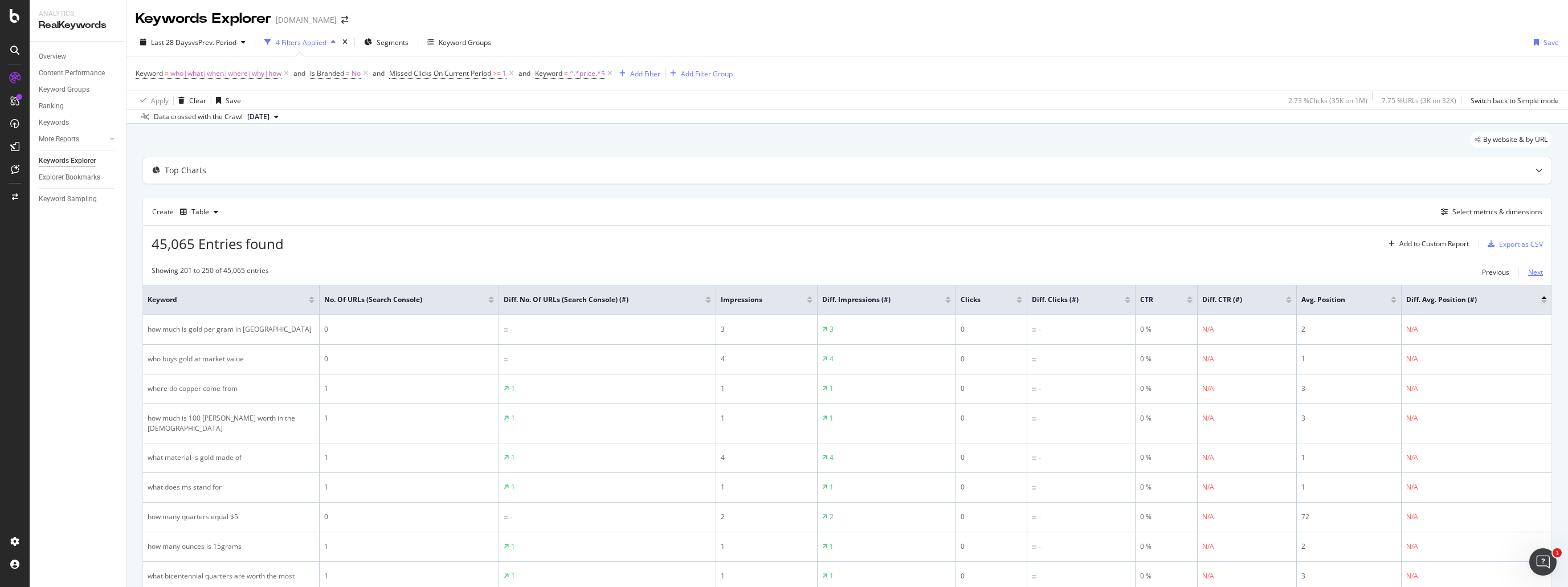 click on "Next" at bounding box center (1536, 272) 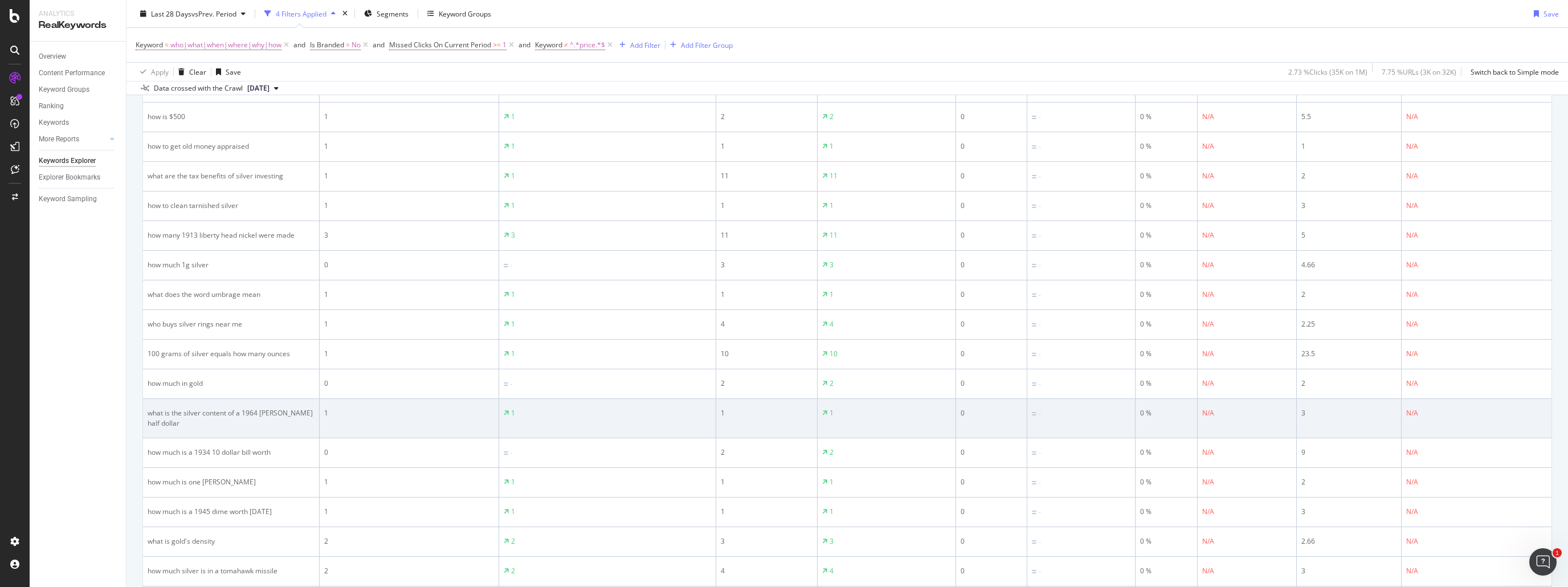 scroll, scrollTop: 1304, scrollLeft: 0, axis: vertical 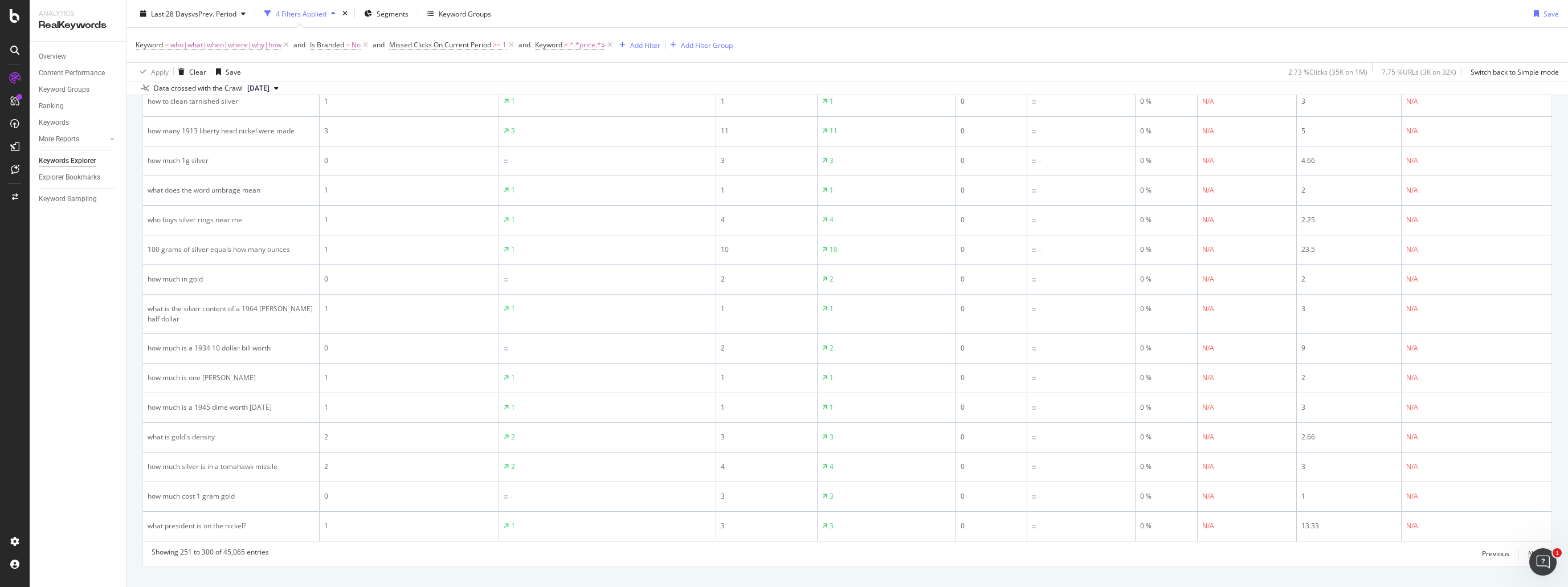 click on "Next" at bounding box center (1536, 553) 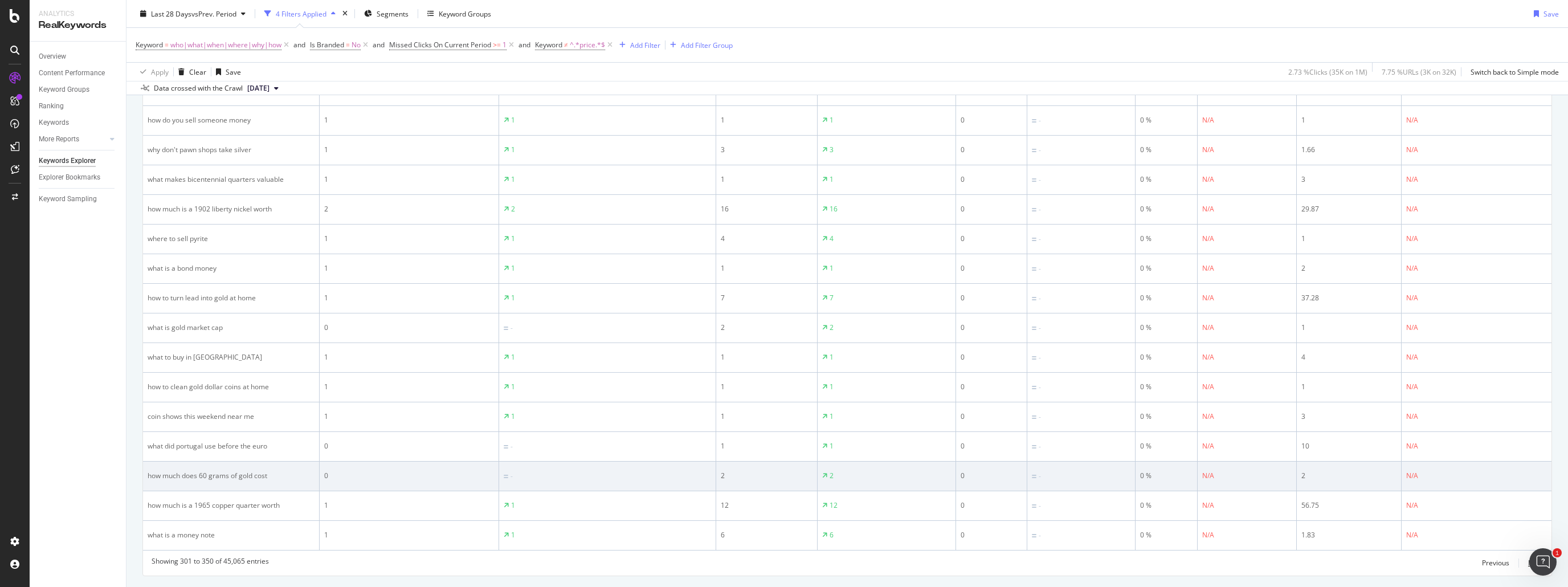 scroll, scrollTop: 1285, scrollLeft: 0, axis: vertical 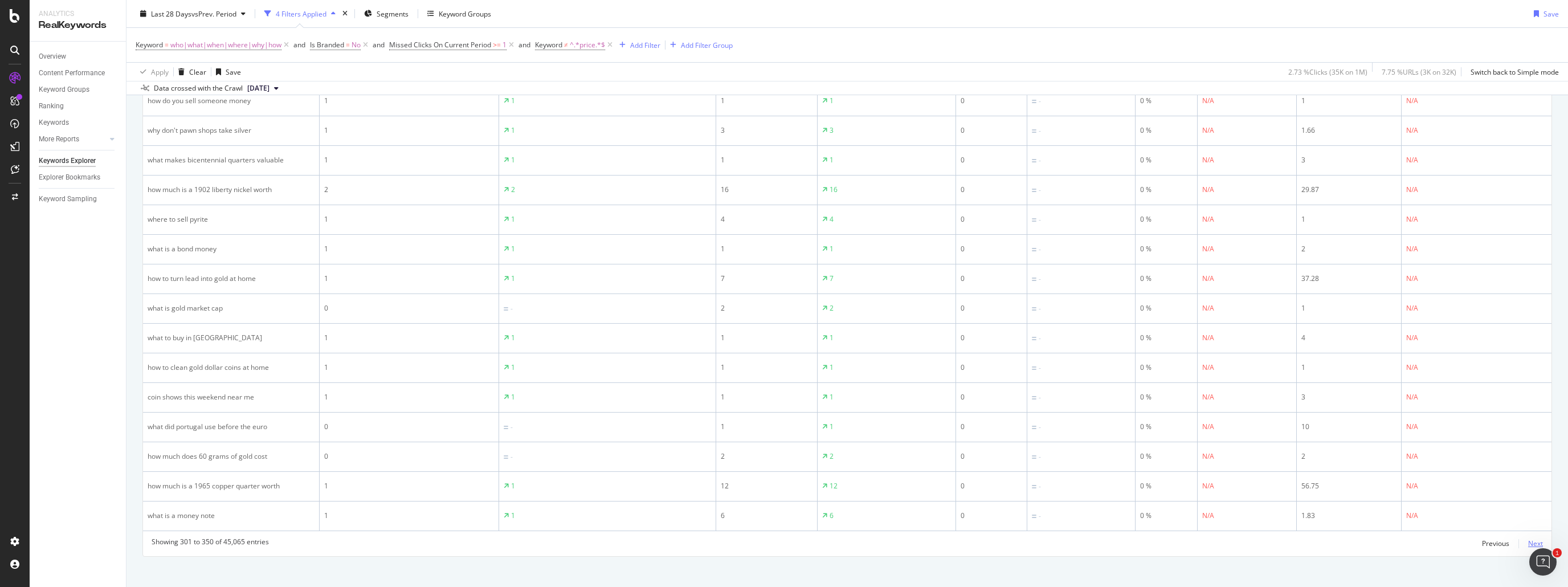 click on "Next" at bounding box center [1536, 543] 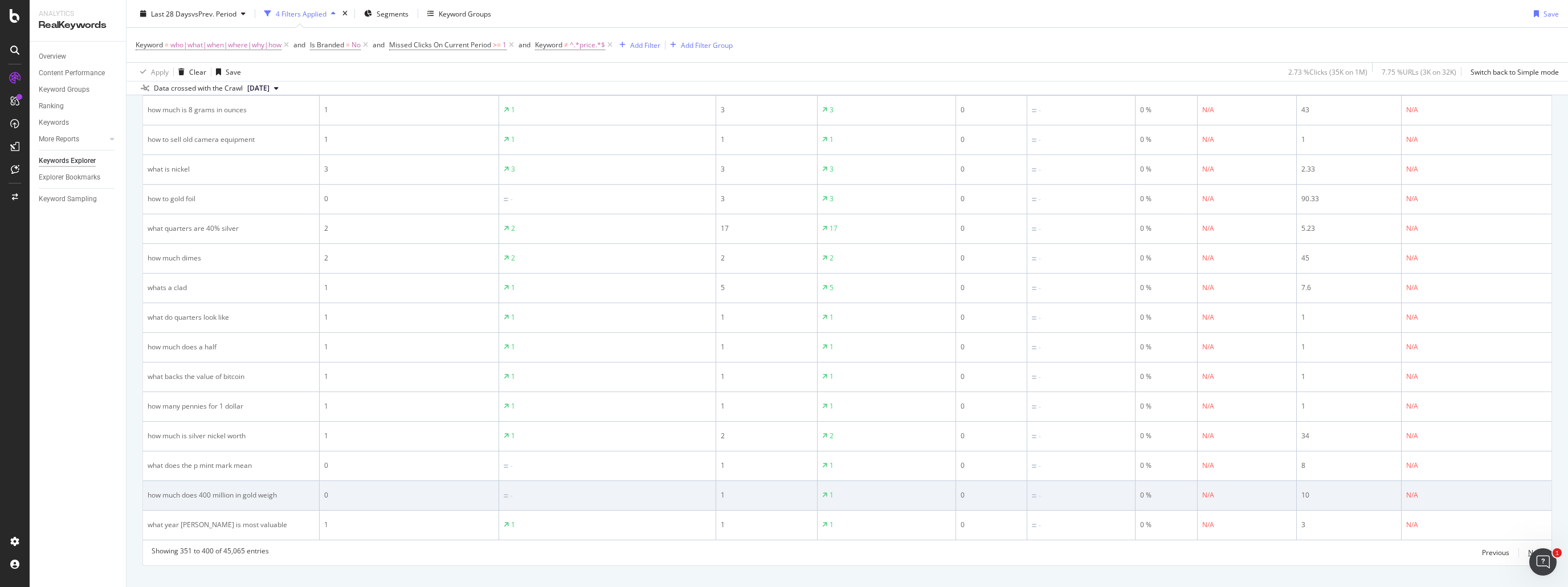 scroll, scrollTop: 1304, scrollLeft: 0, axis: vertical 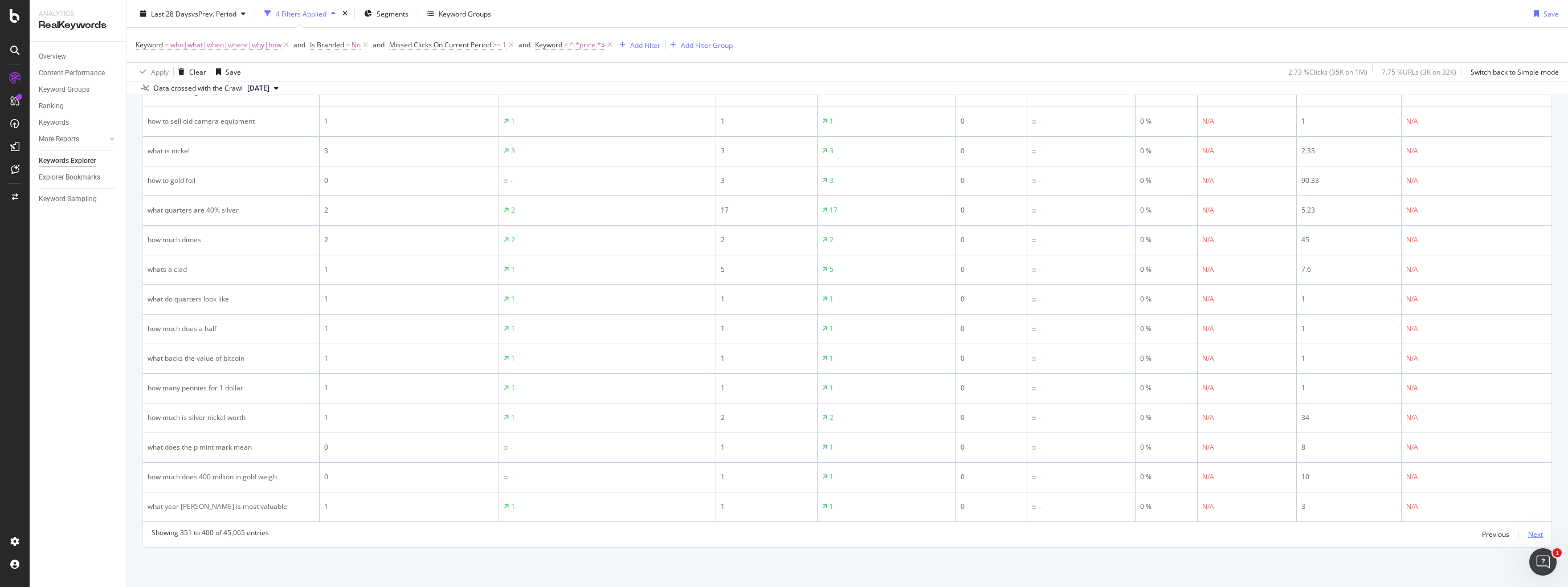 click on "Next" at bounding box center (1536, 534) 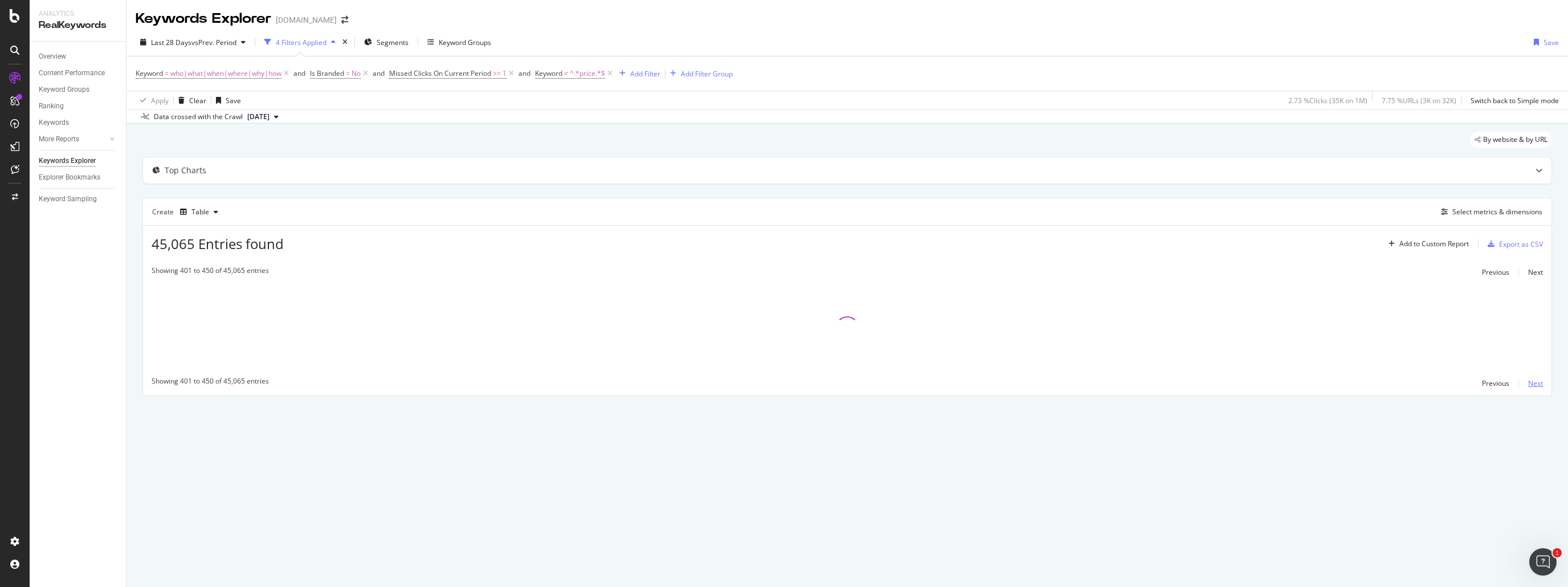 scroll, scrollTop: 0, scrollLeft: 0, axis: both 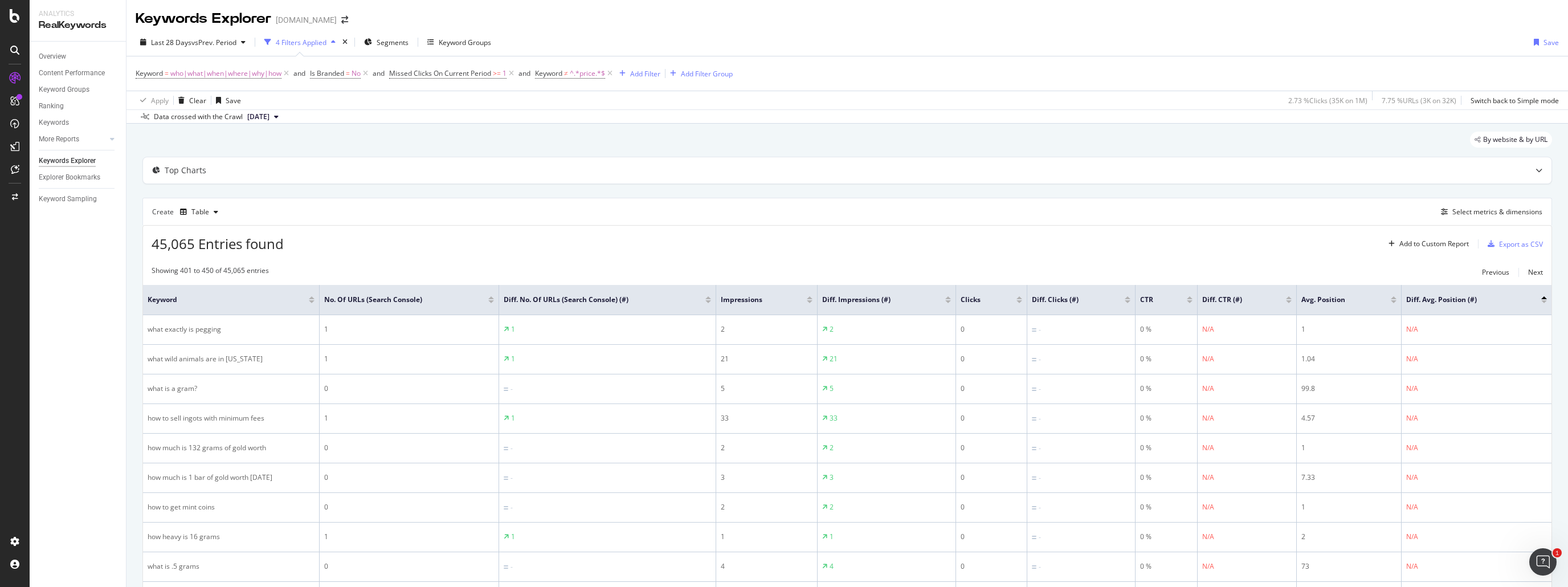 click at bounding box center (1544, 297) 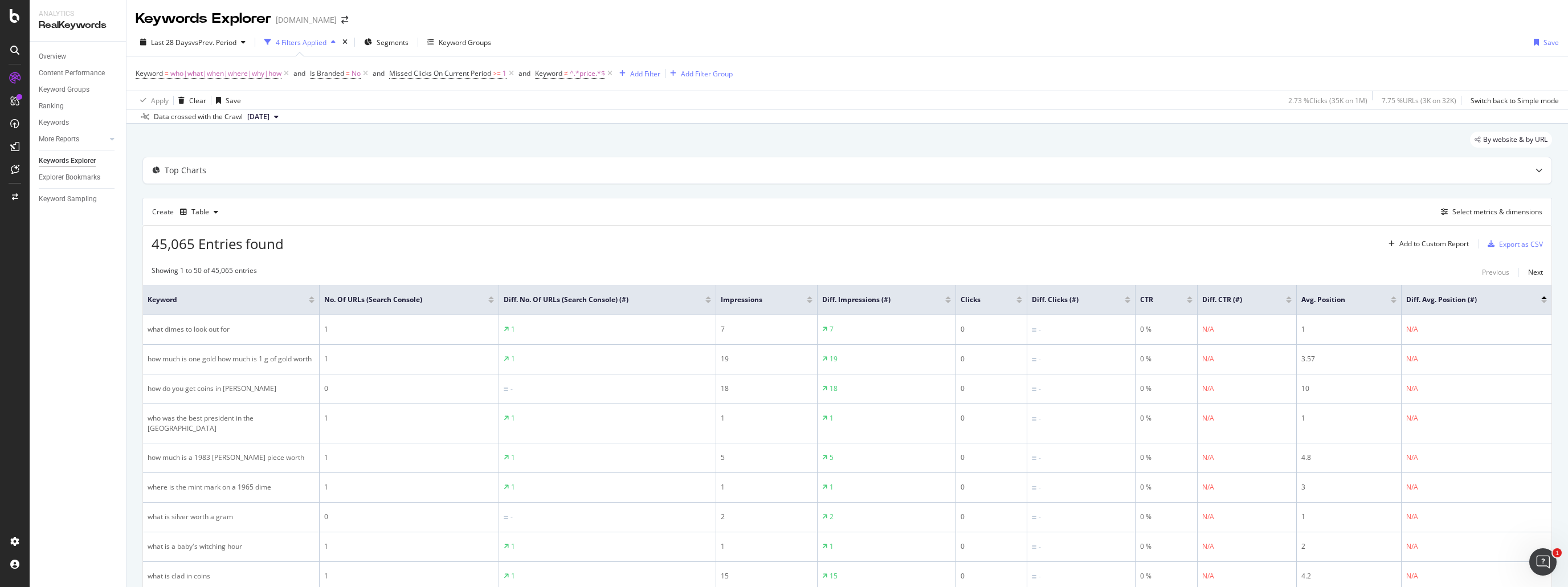 click on "Diff. Avg. Position (#)" at bounding box center (1476, 300) 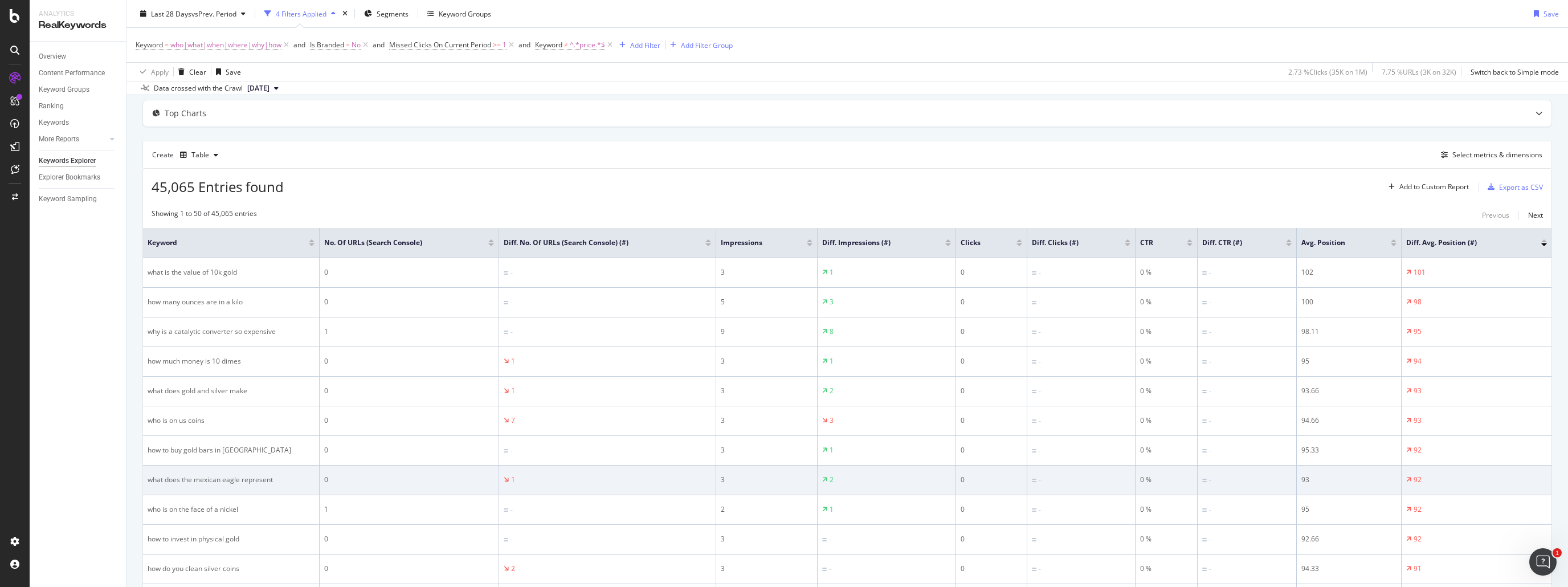 scroll, scrollTop: 0, scrollLeft: 0, axis: both 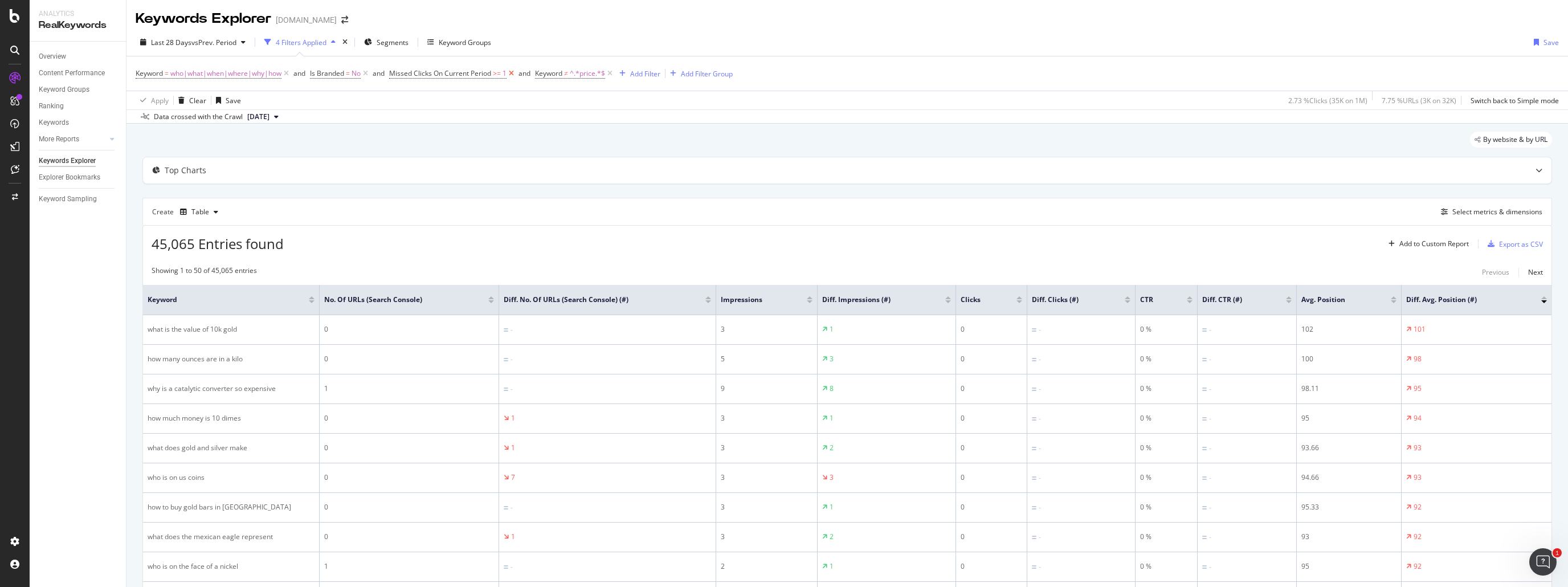 click at bounding box center [511, 74] 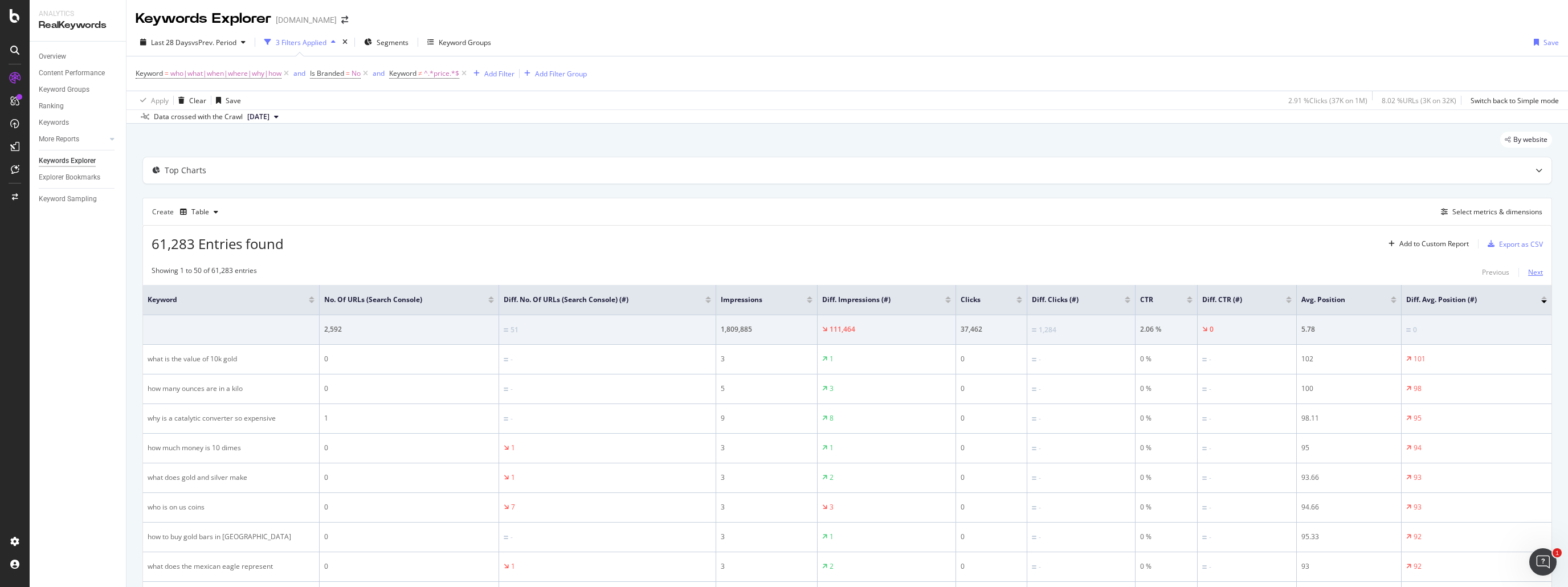 click on "Next" at bounding box center (1536, 272) 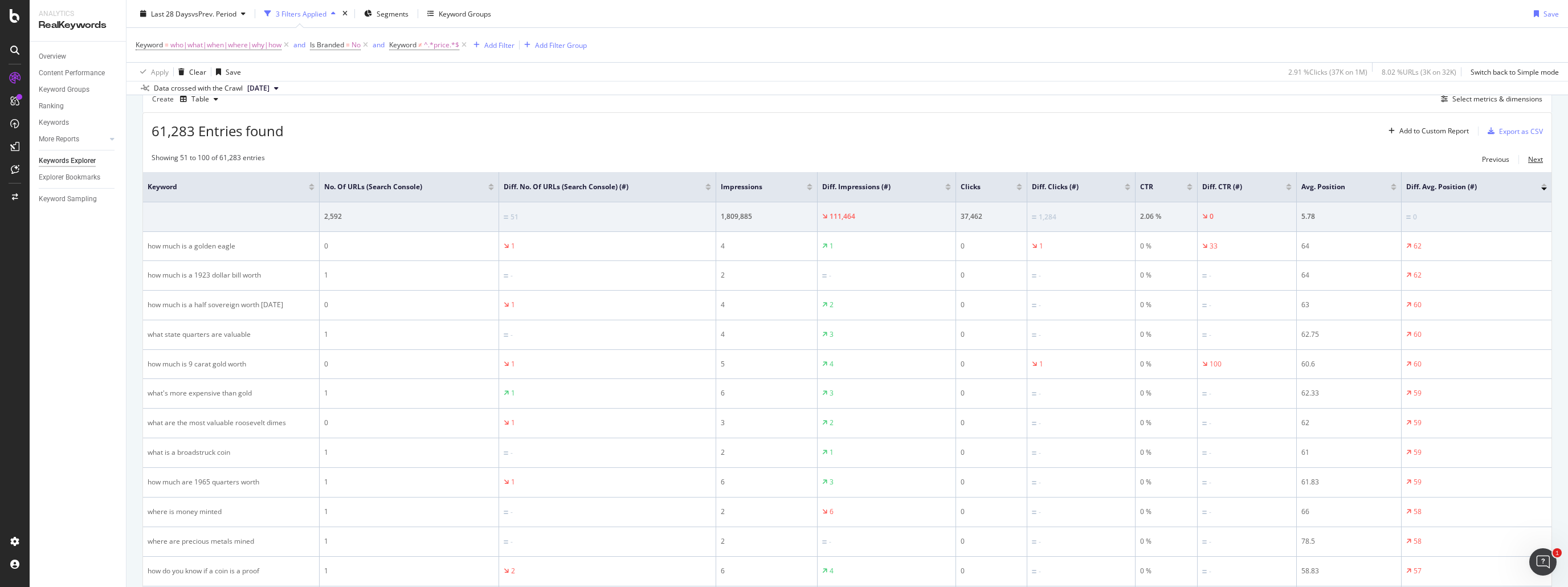 scroll, scrollTop: 171, scrollLeft: 0, axis: vertical 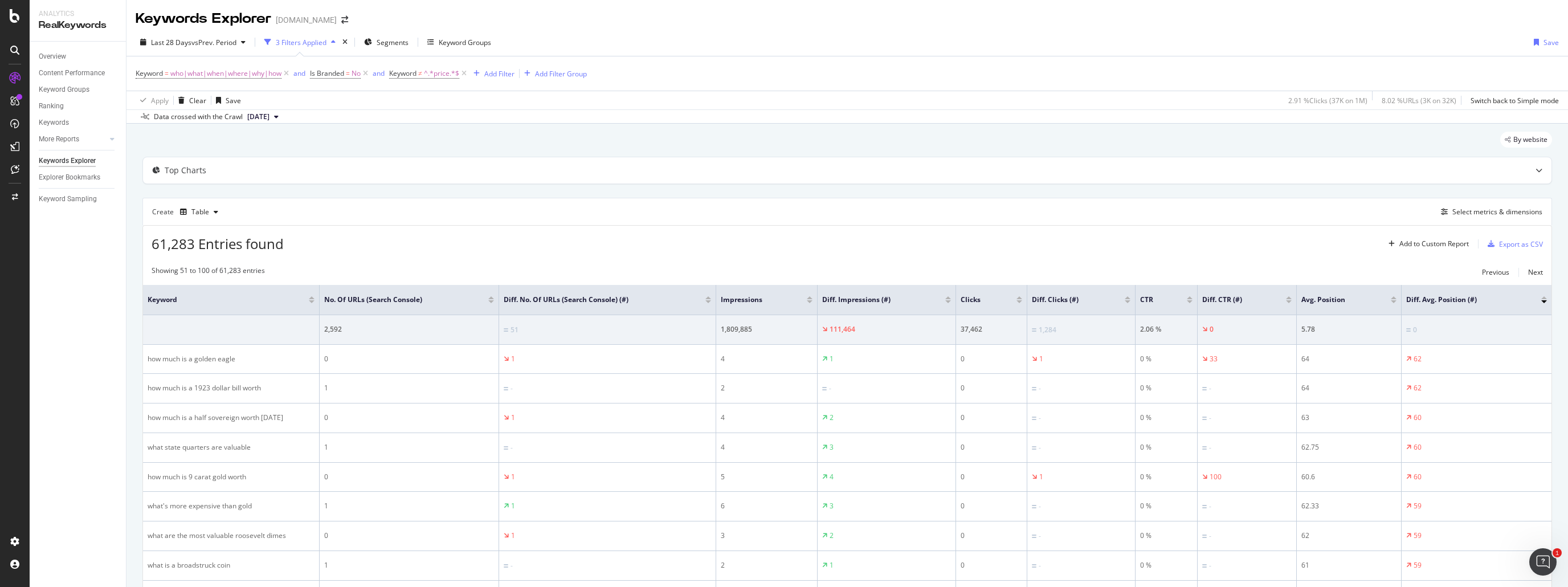 click at bounding box center [1544, 301] 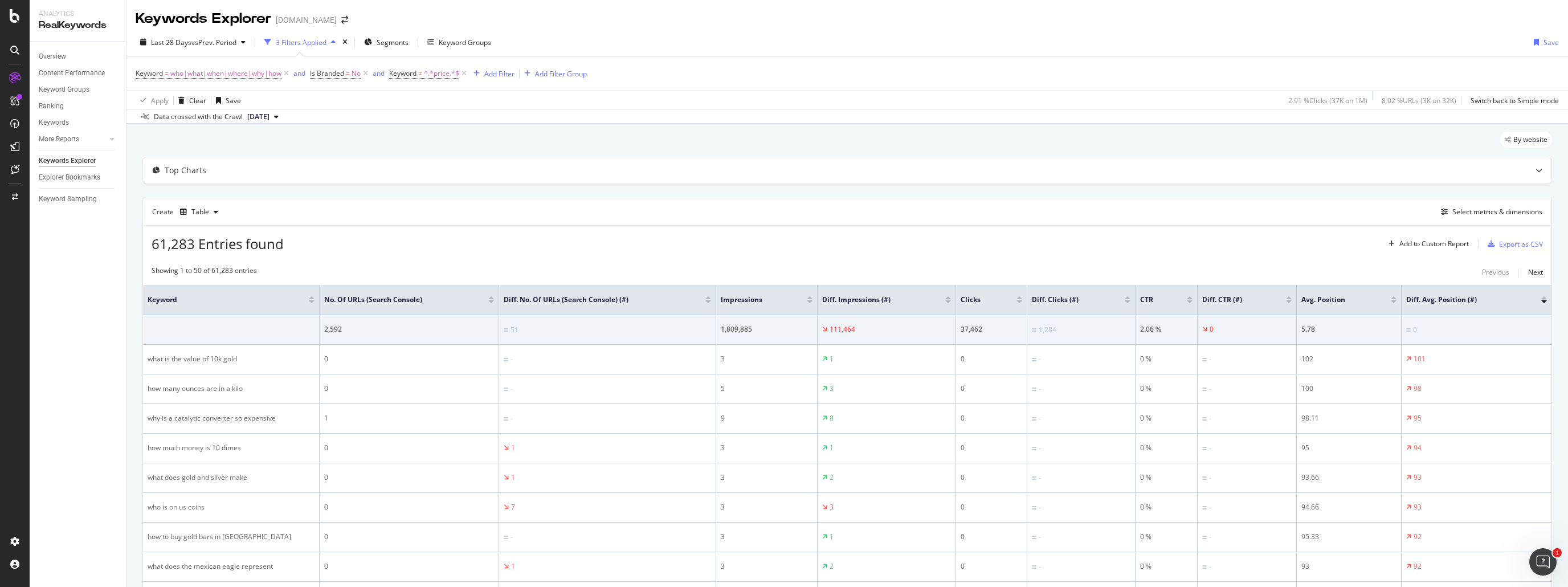click at bounding box center [1544, 297] 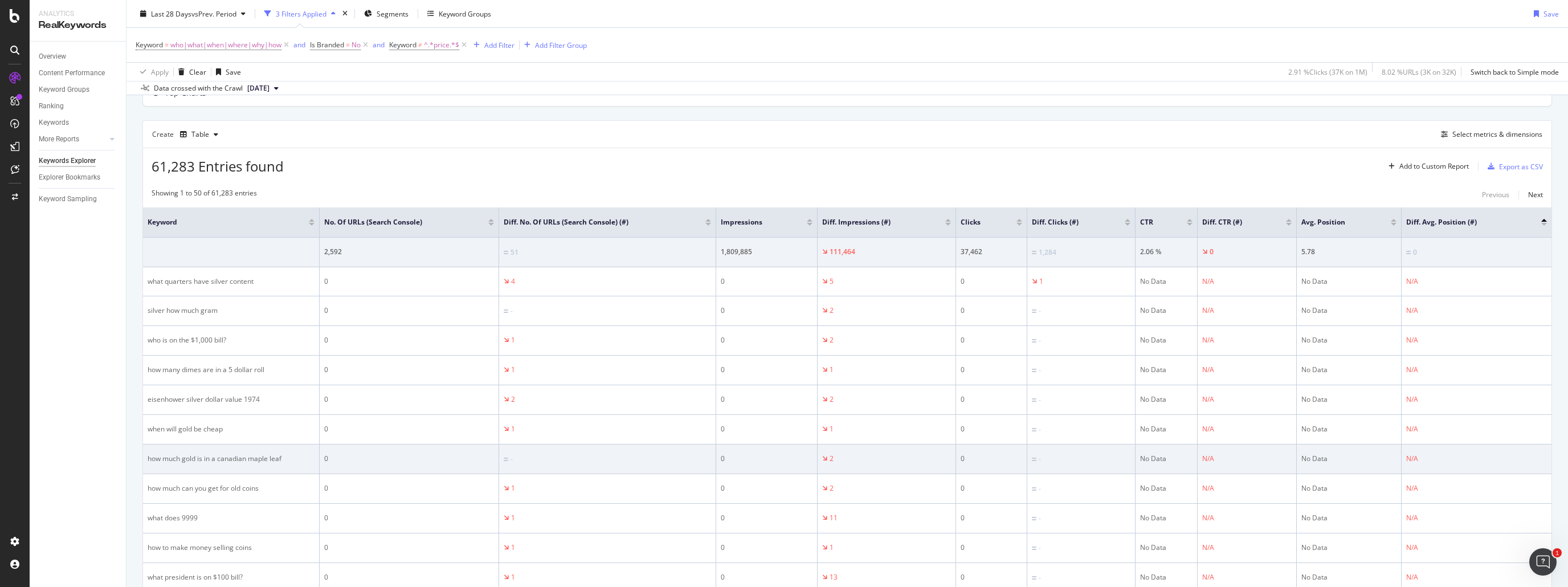 scroll, scrollTop: 0, scrollLeft: 0, axis: both 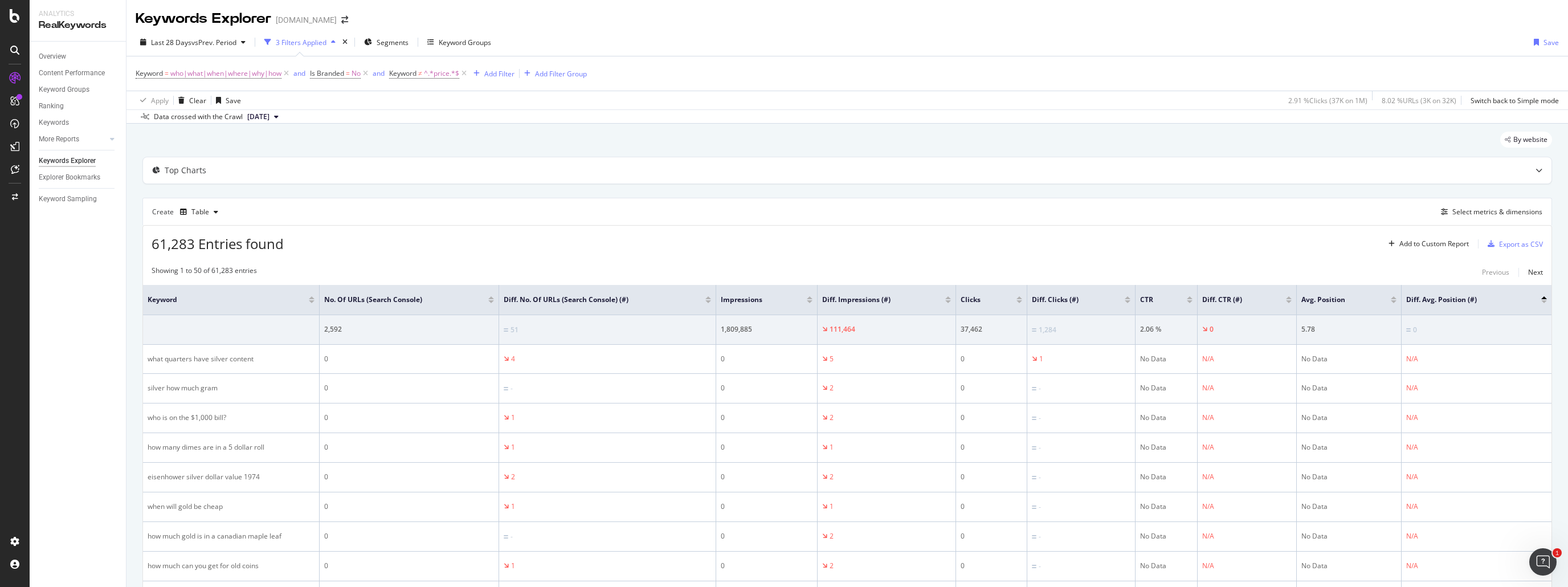 click at bounding box center (1544, 301) 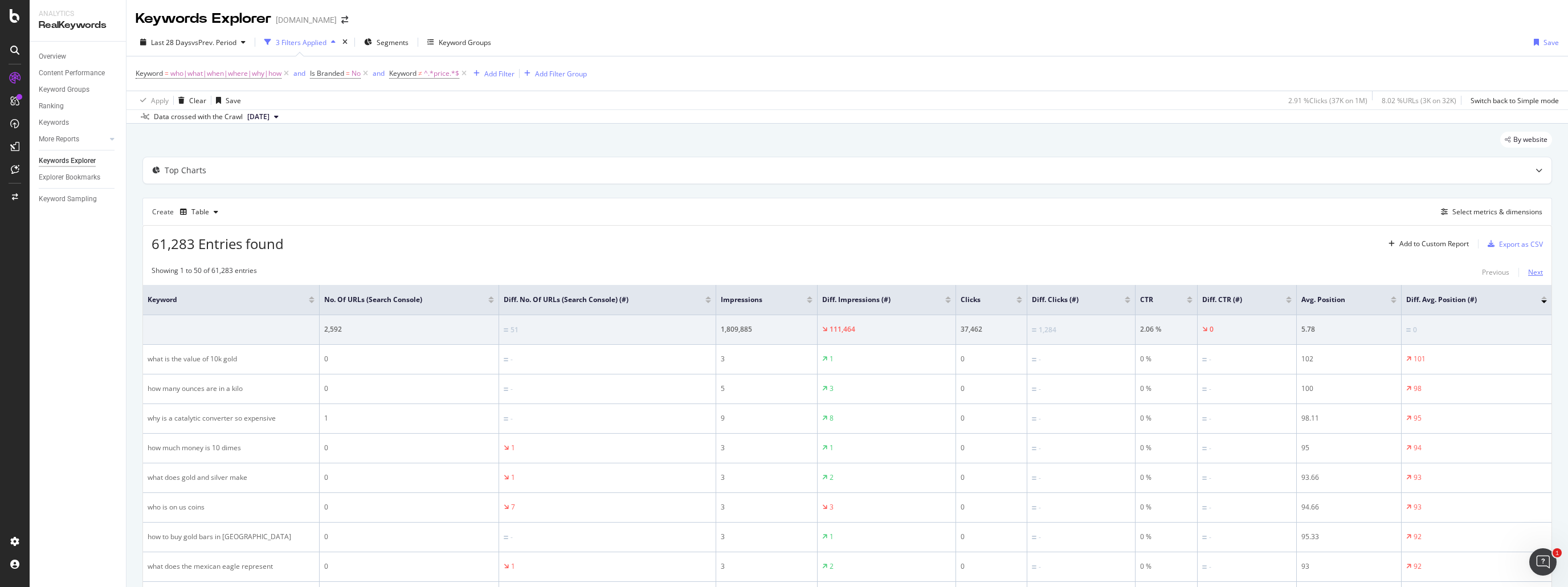 click on "Next" at bounding box center (1536, 272) 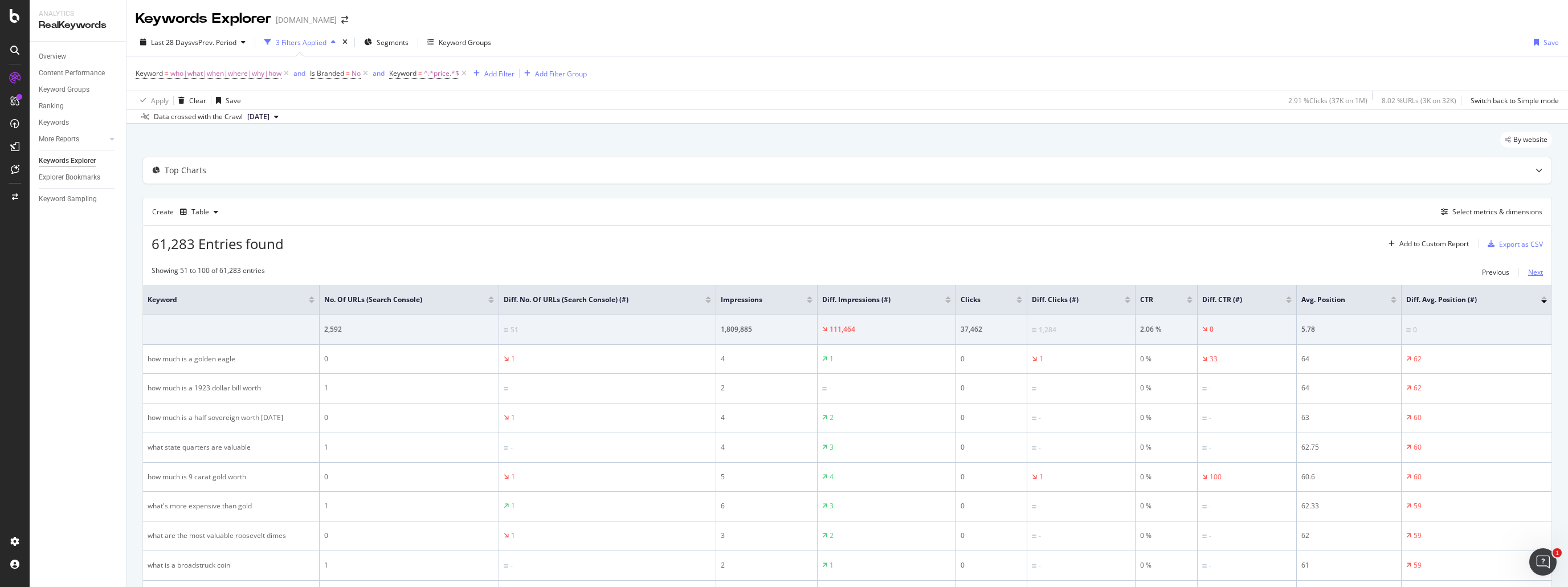 click on "Next" at bounding box center [1536, 272] 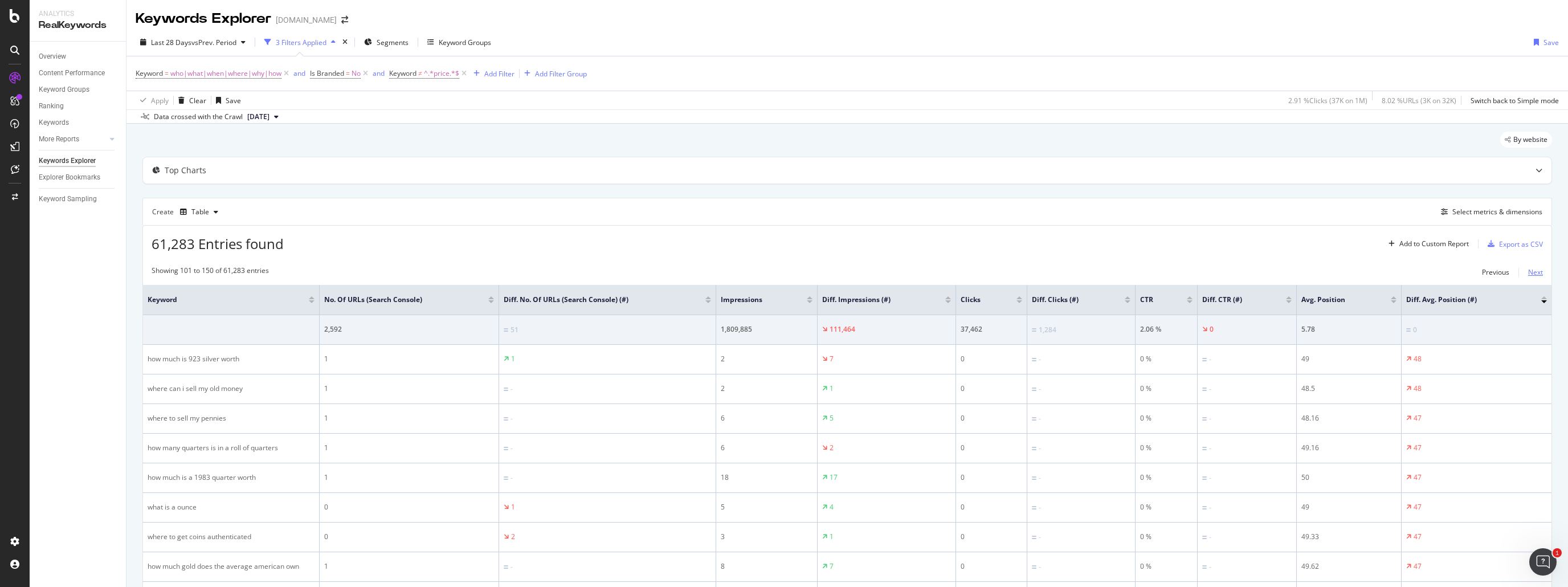 click on "Next" at bounding box center (1536, 272) 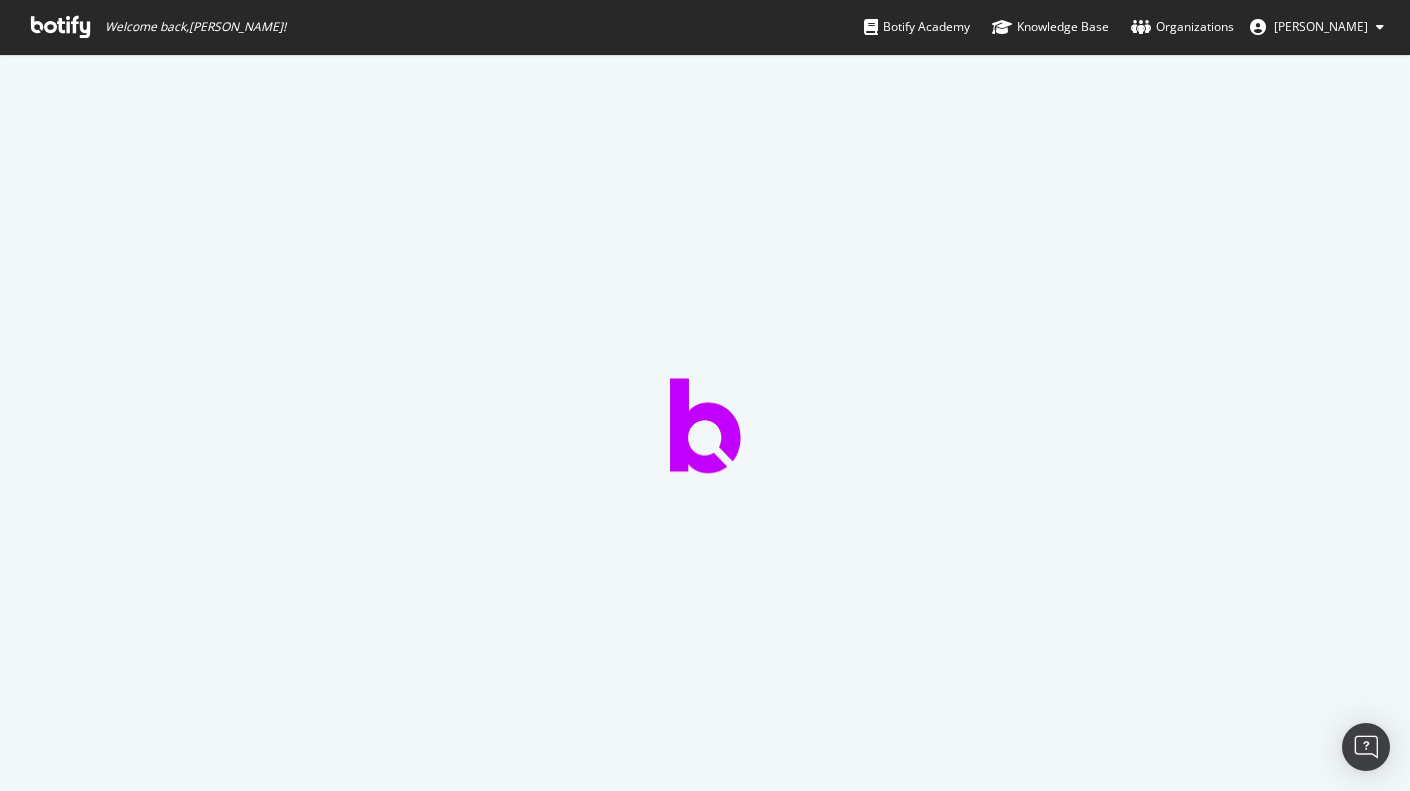 scroll, scrollTop: 0, scrollLeft: 0, axis: both 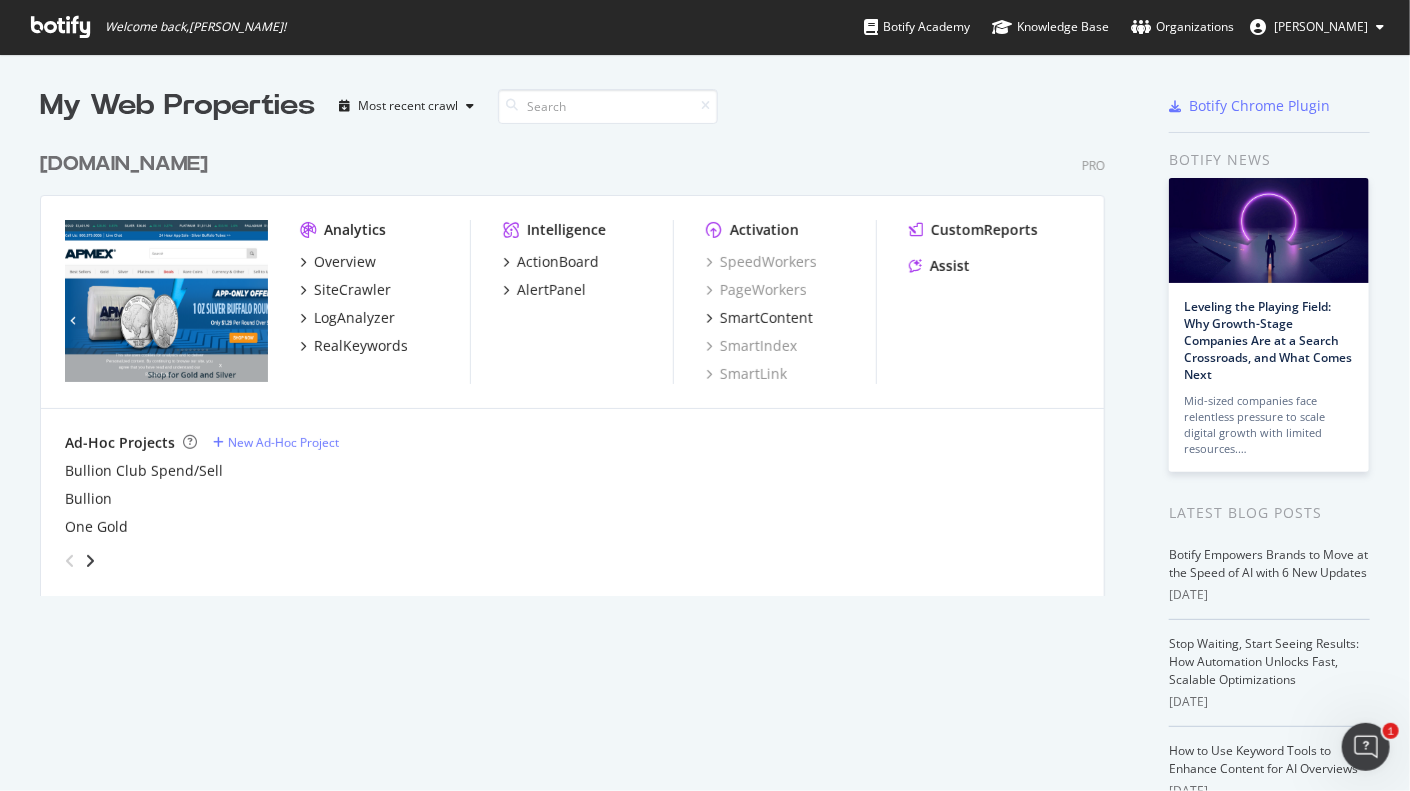 click on "My Web Properties Most recent crawl APMEX.com Pro Analytics Overview SiteCrawler LogAnalyzer RealKeywords Intelligence ActionBoard AlertPanel Activation SpeedWorkers PageWorkers SmartContent SmartIndex SmartLink CustomReports Assist Ad-Hoc Projects New Ad-Hoc Project Bullion Club Spend/Sell Bullion One Gold" at bounding box center [592, 524] 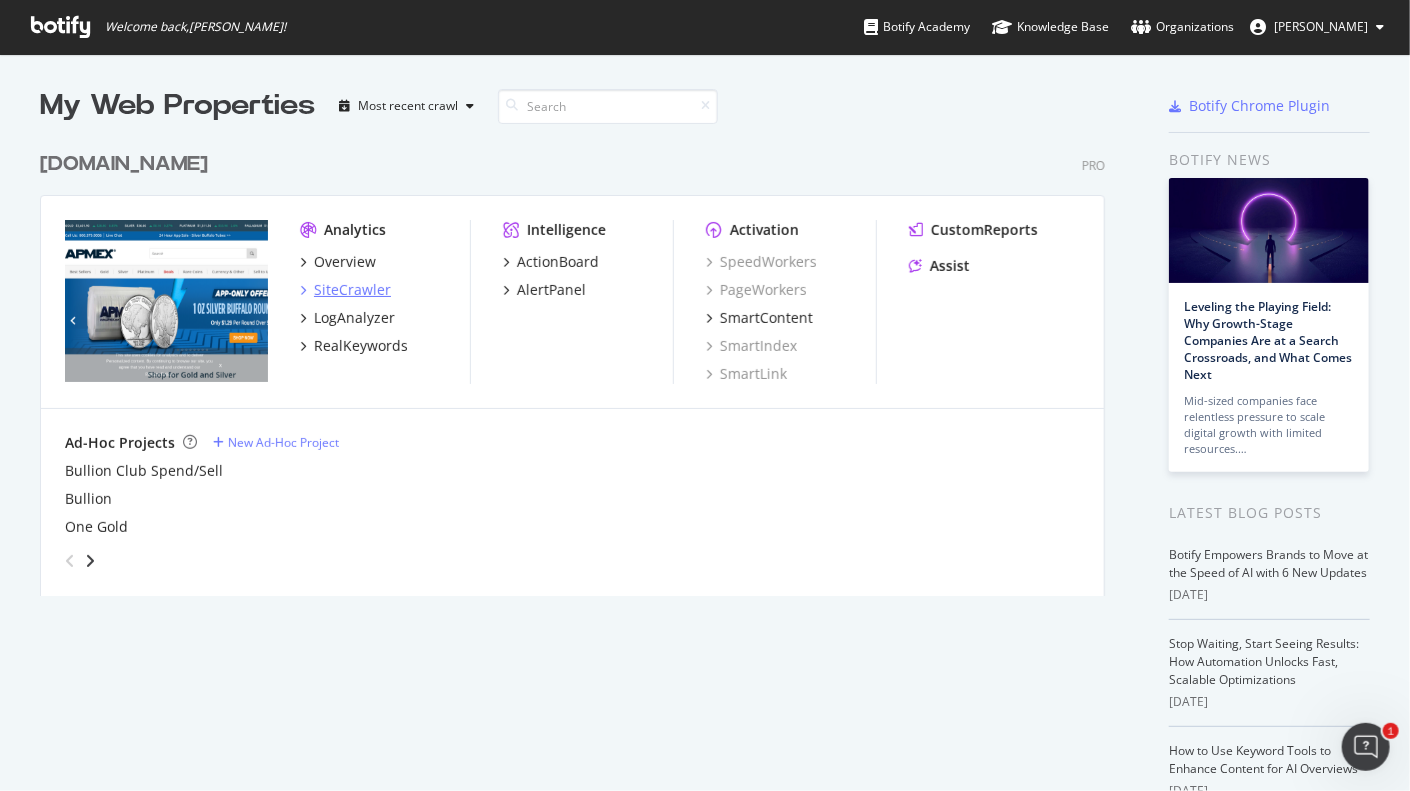 click on "SiteCrawler" at bounding box center [352, 290] 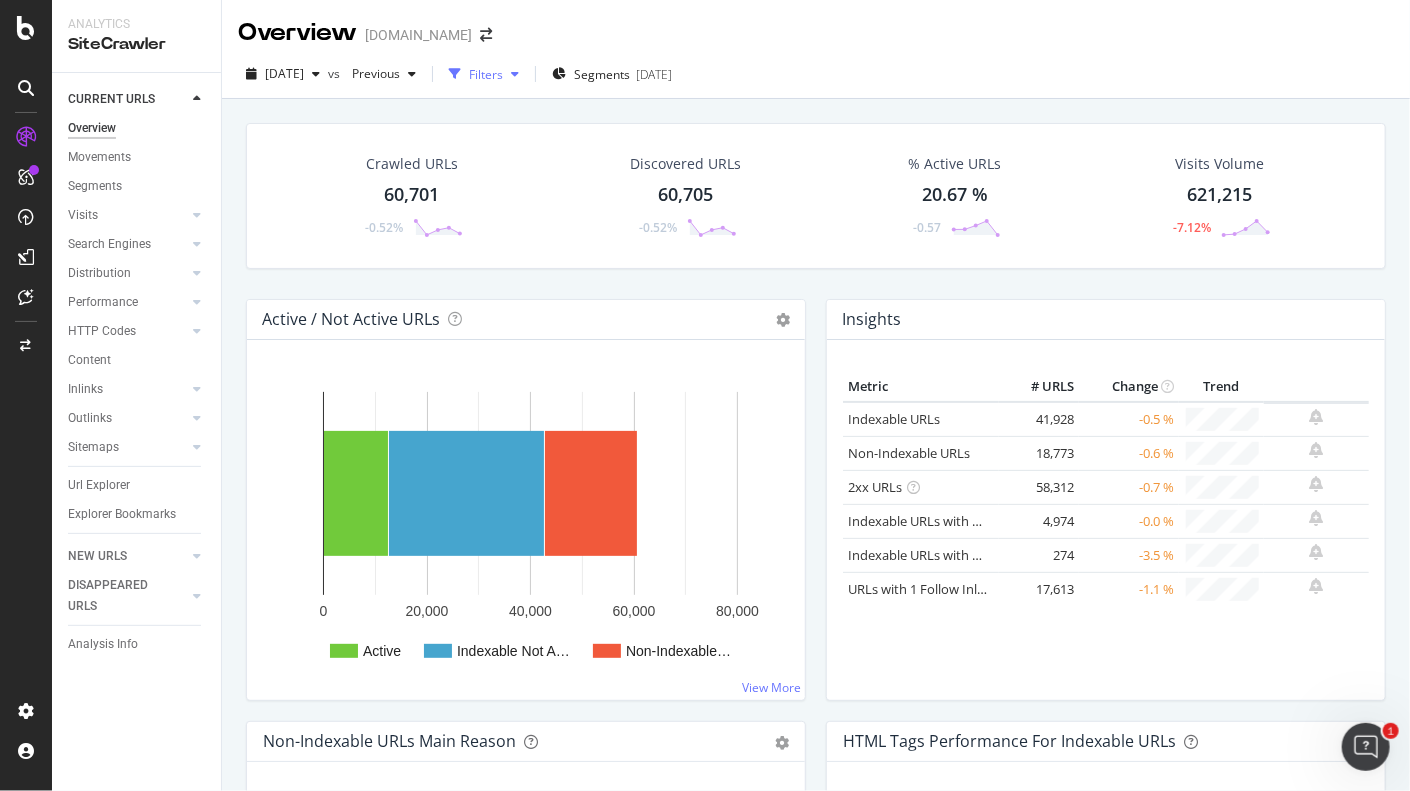 click on "Filters" at bounding box center (486, 74) 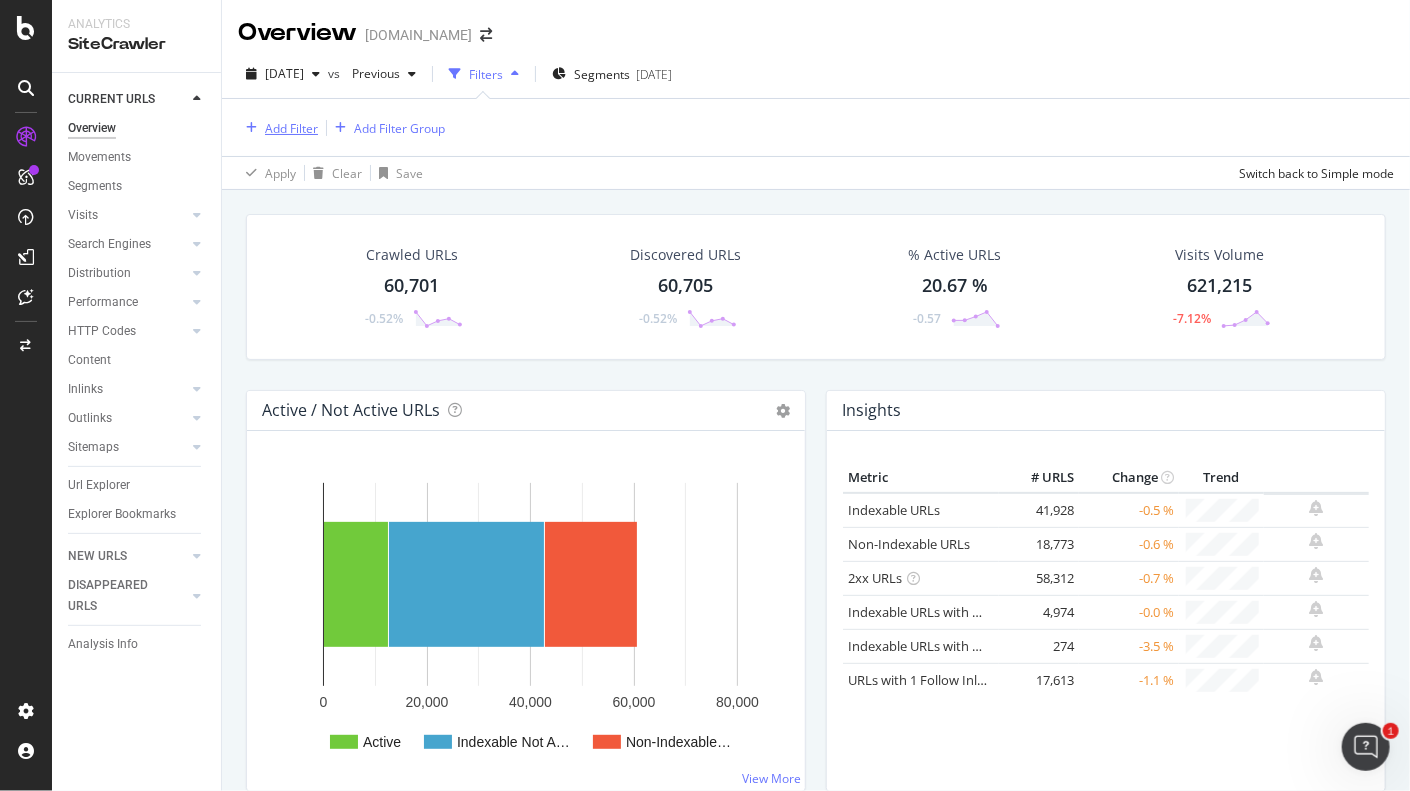 click on "Add Filter" at bounding box center [291, 128] 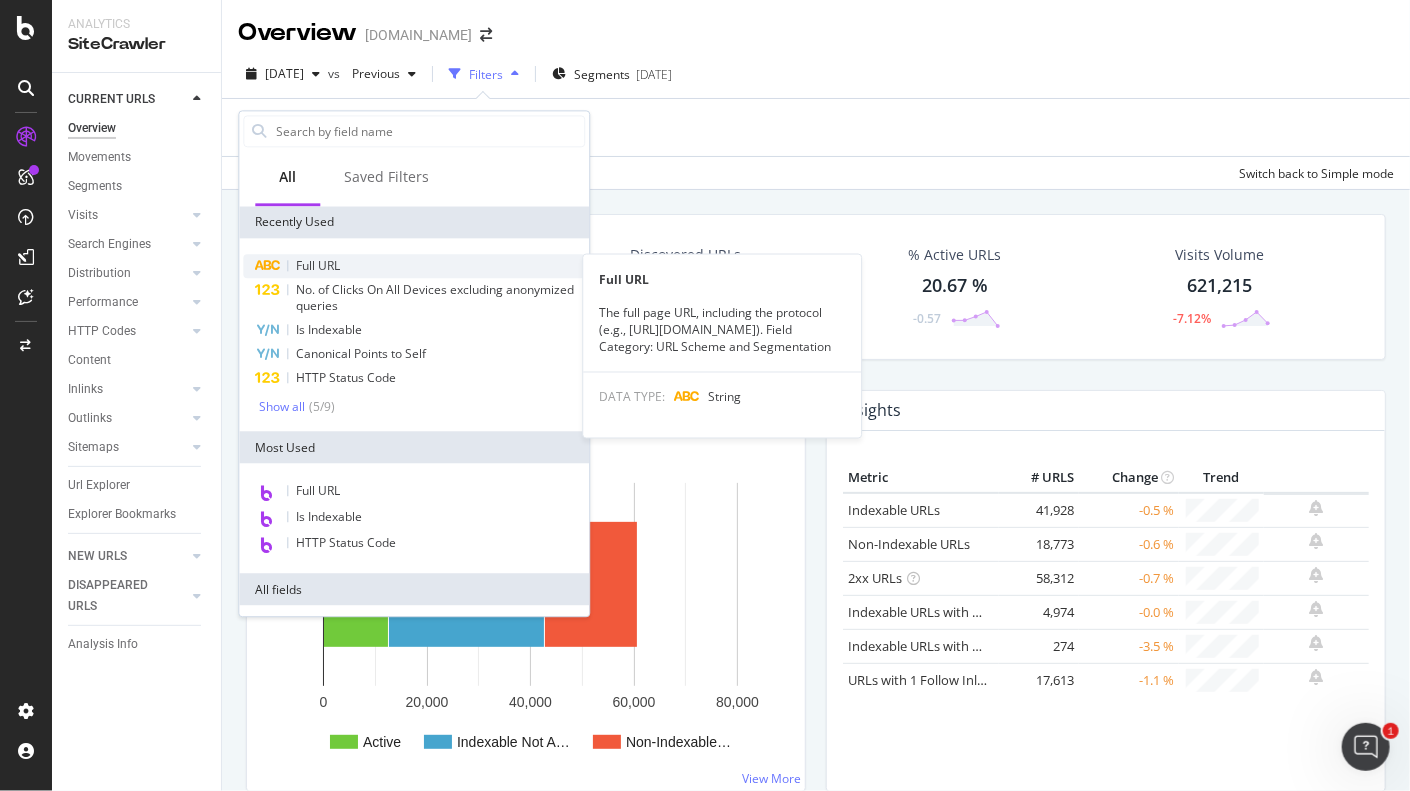 click on "Full URL" at bounding box center (414, 266) 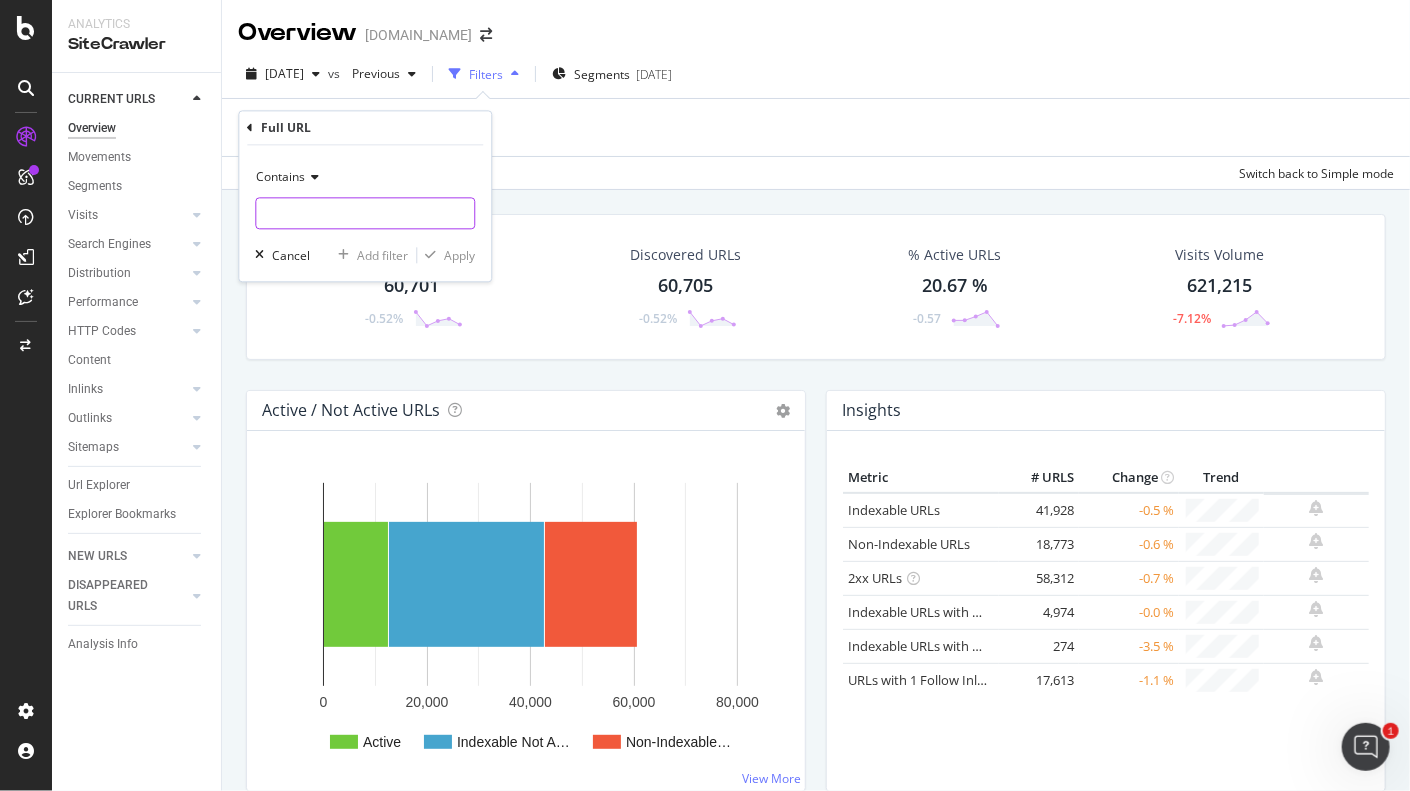 click at bounding box center [365, 214] 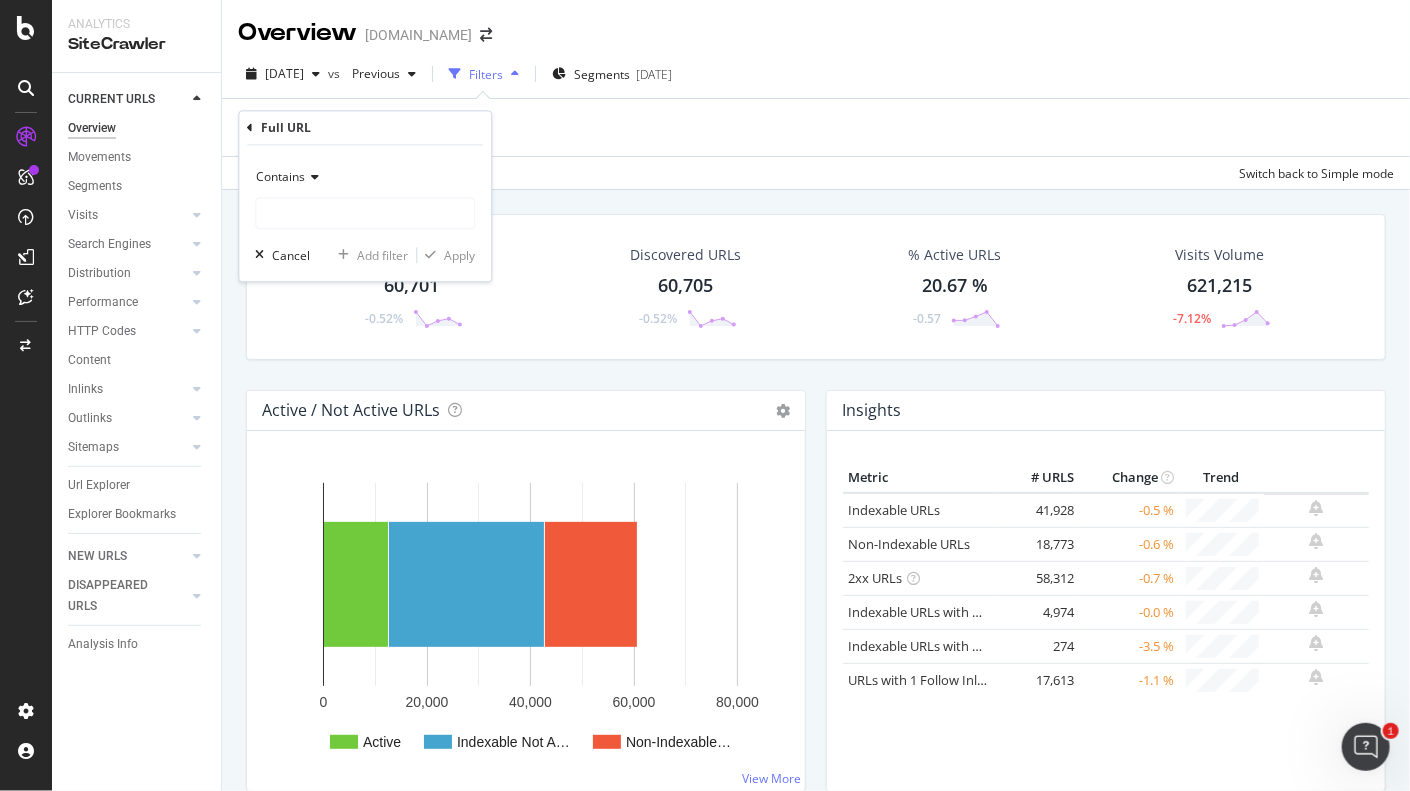 click on "Contains" at bounding box center (280, 177) 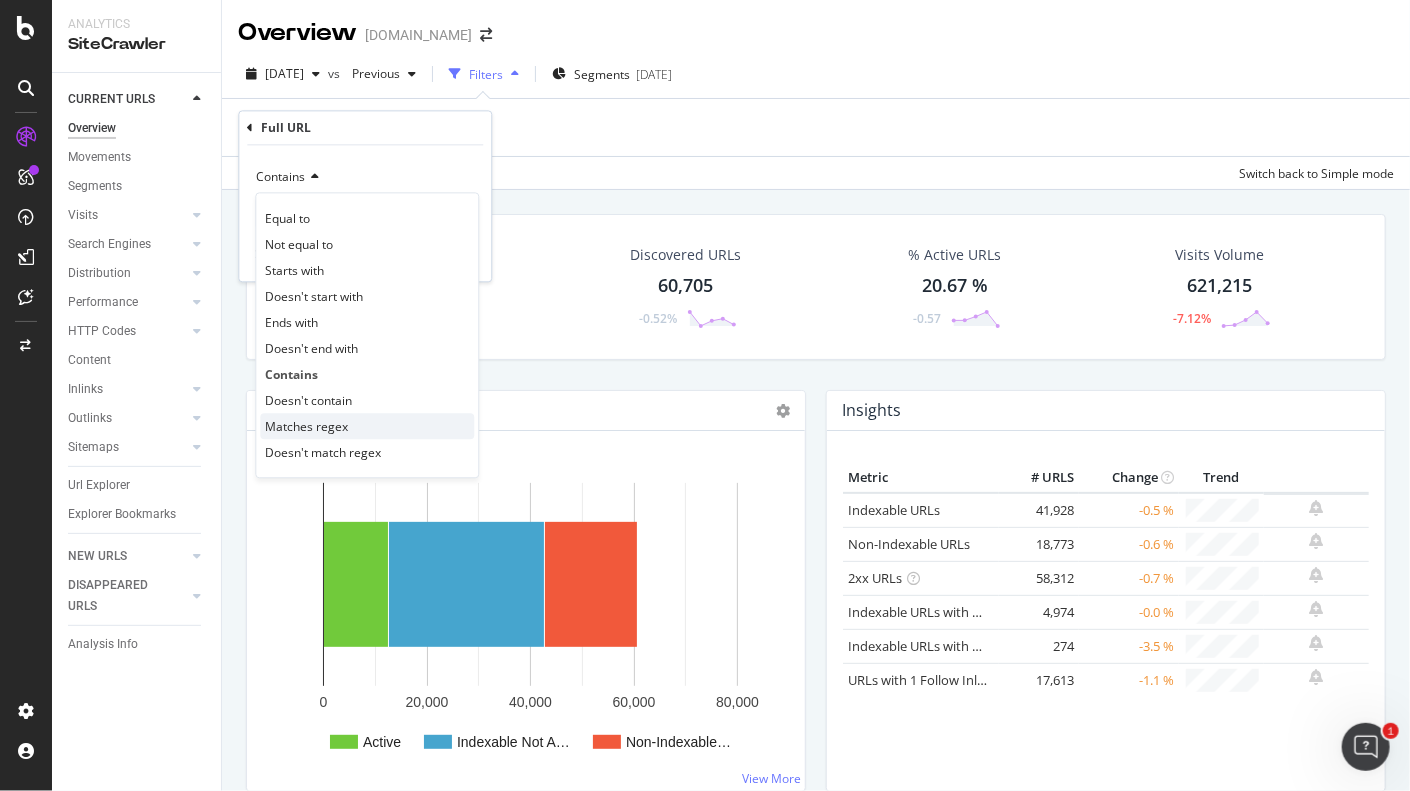 click on "Matches regex" at bounding box center (306, 426) 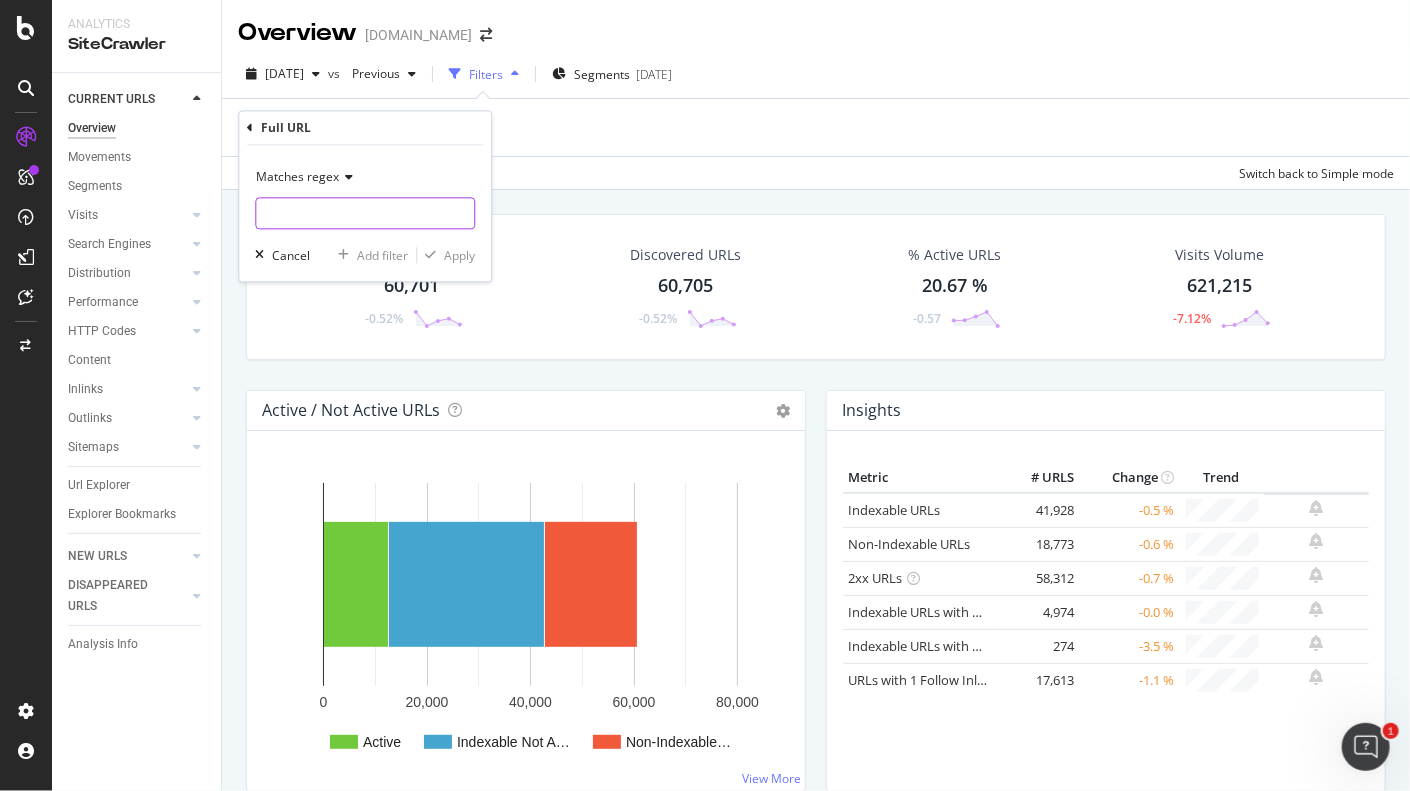 click at bounding box center [365, 214] 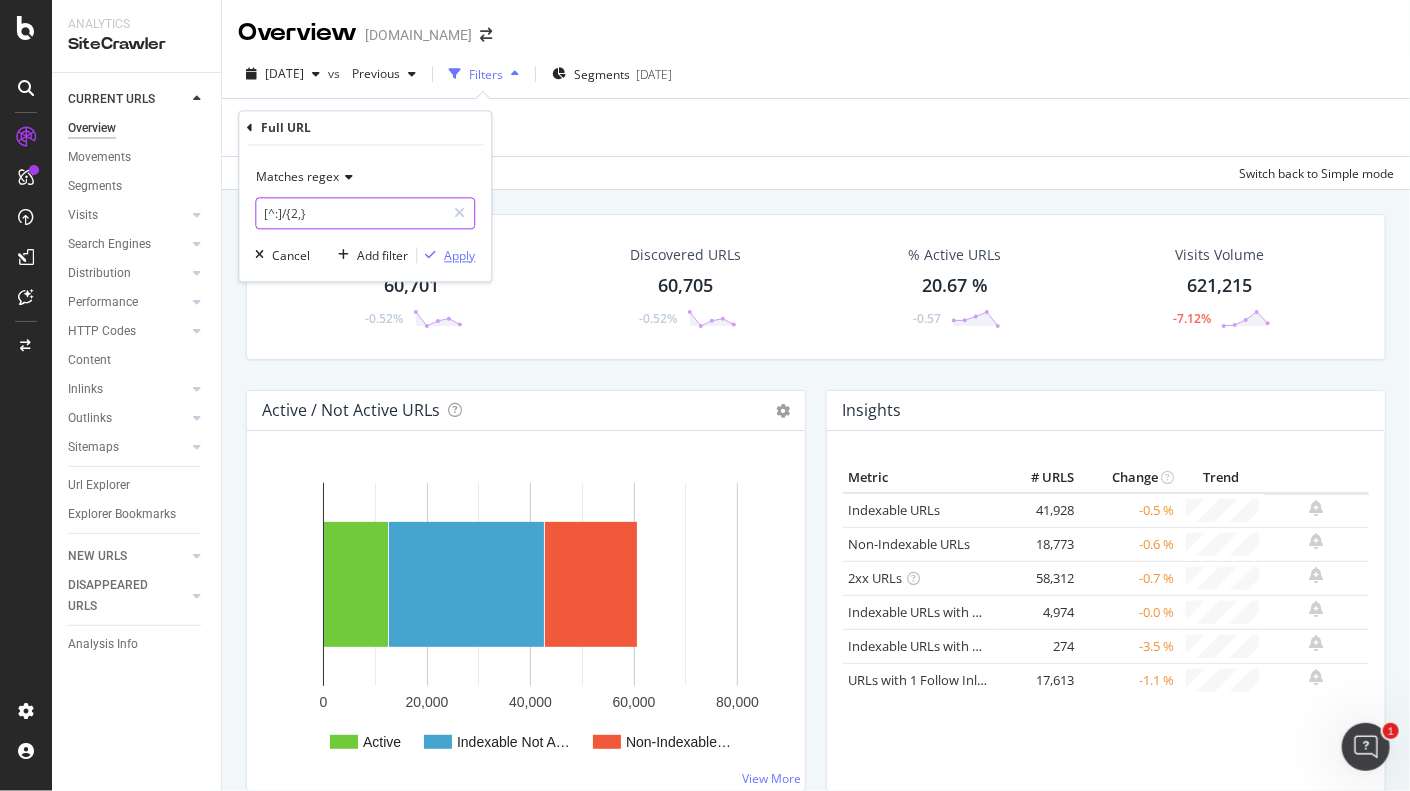 type on "[^:]/{2,}" 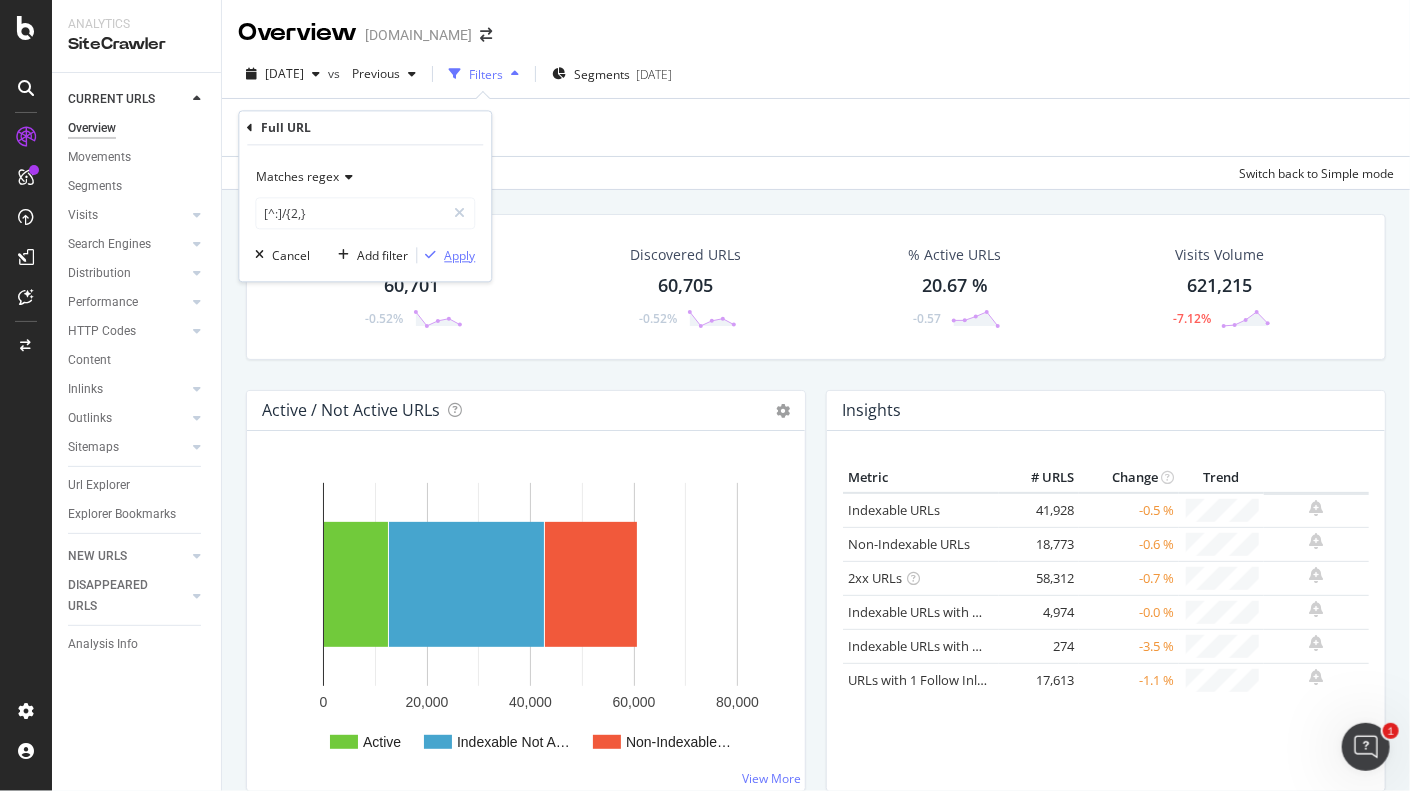 click on "Apply" at bounding box center (459, 255) 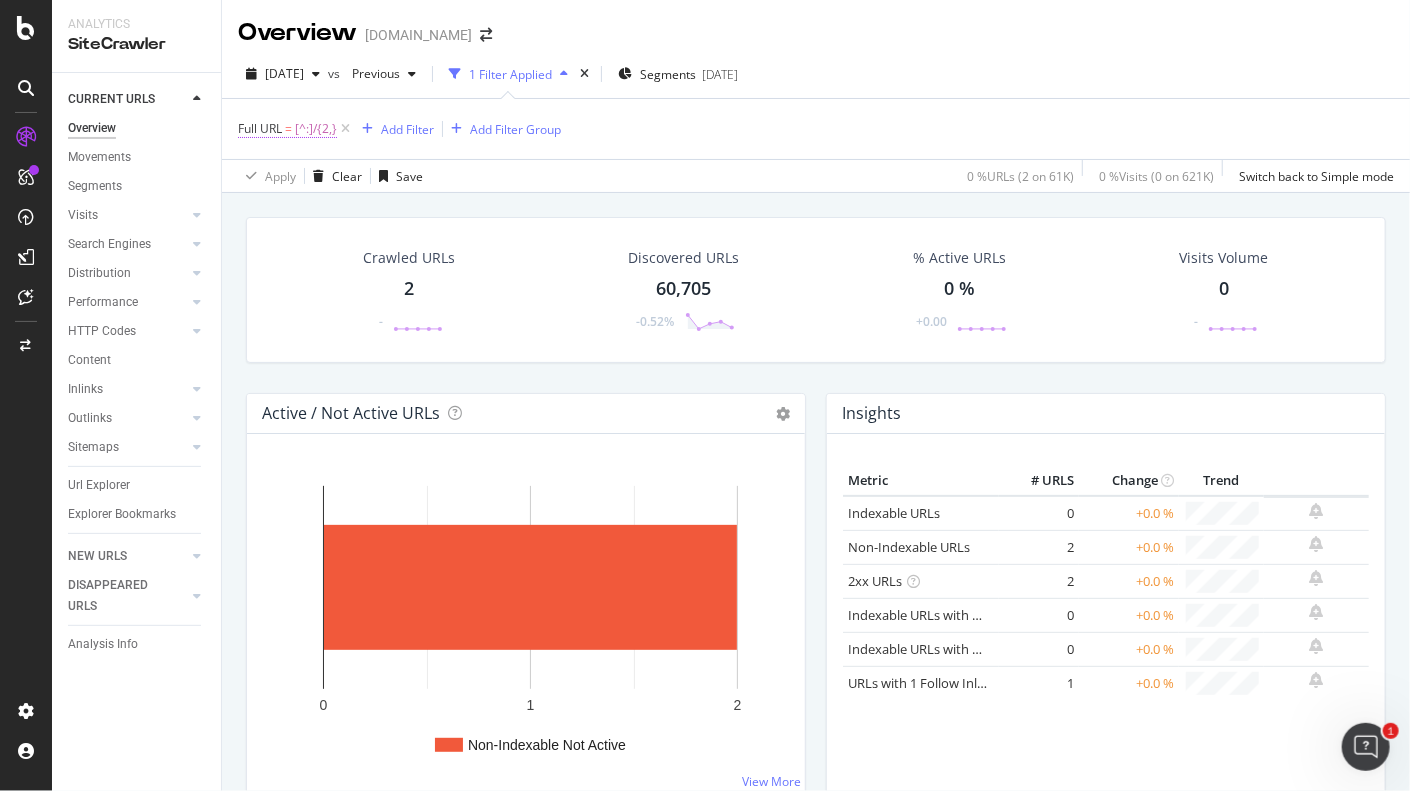 click on "Full URL   =     [^:]/{2,}" at bounding box center (287, 129) 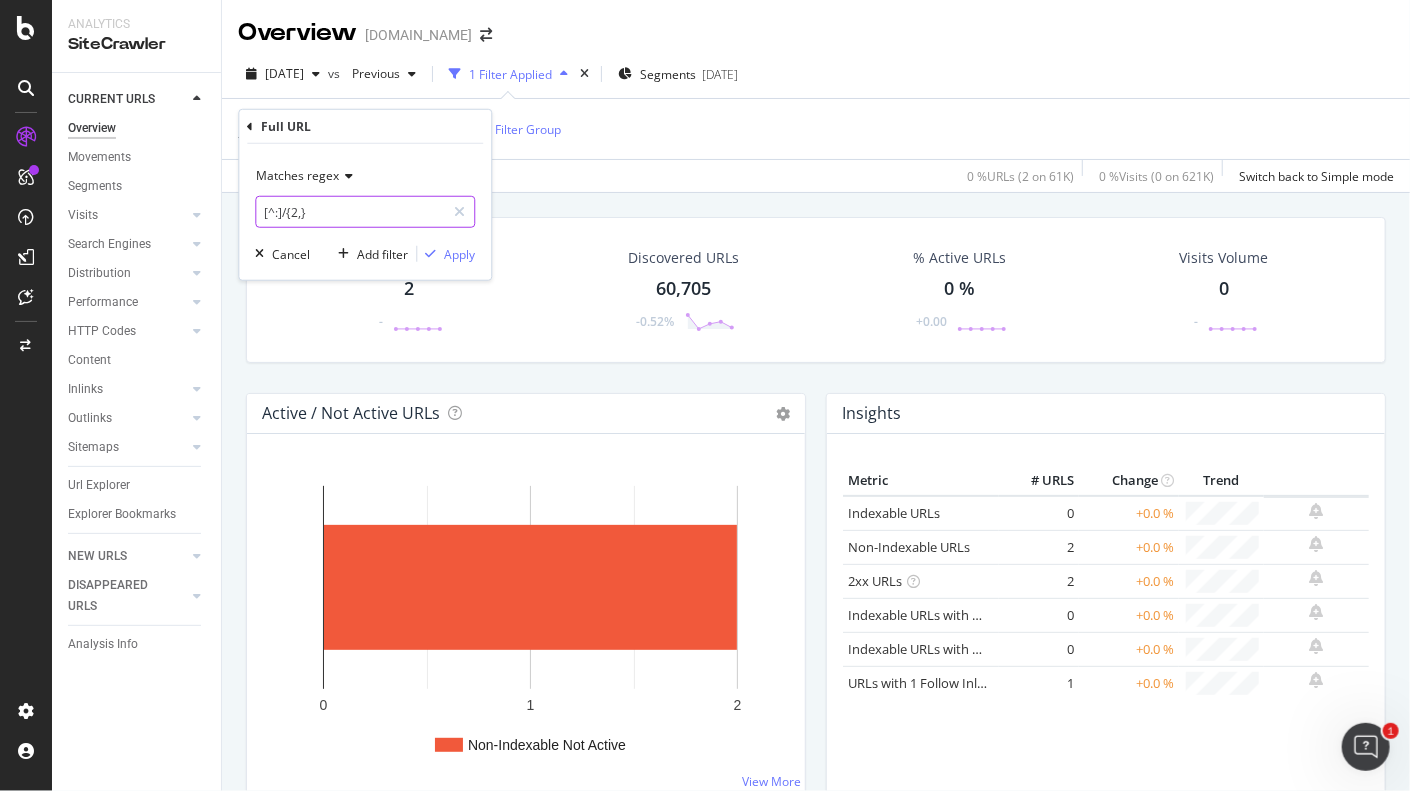 paste on "%[0-9A-Fa-f]{2" 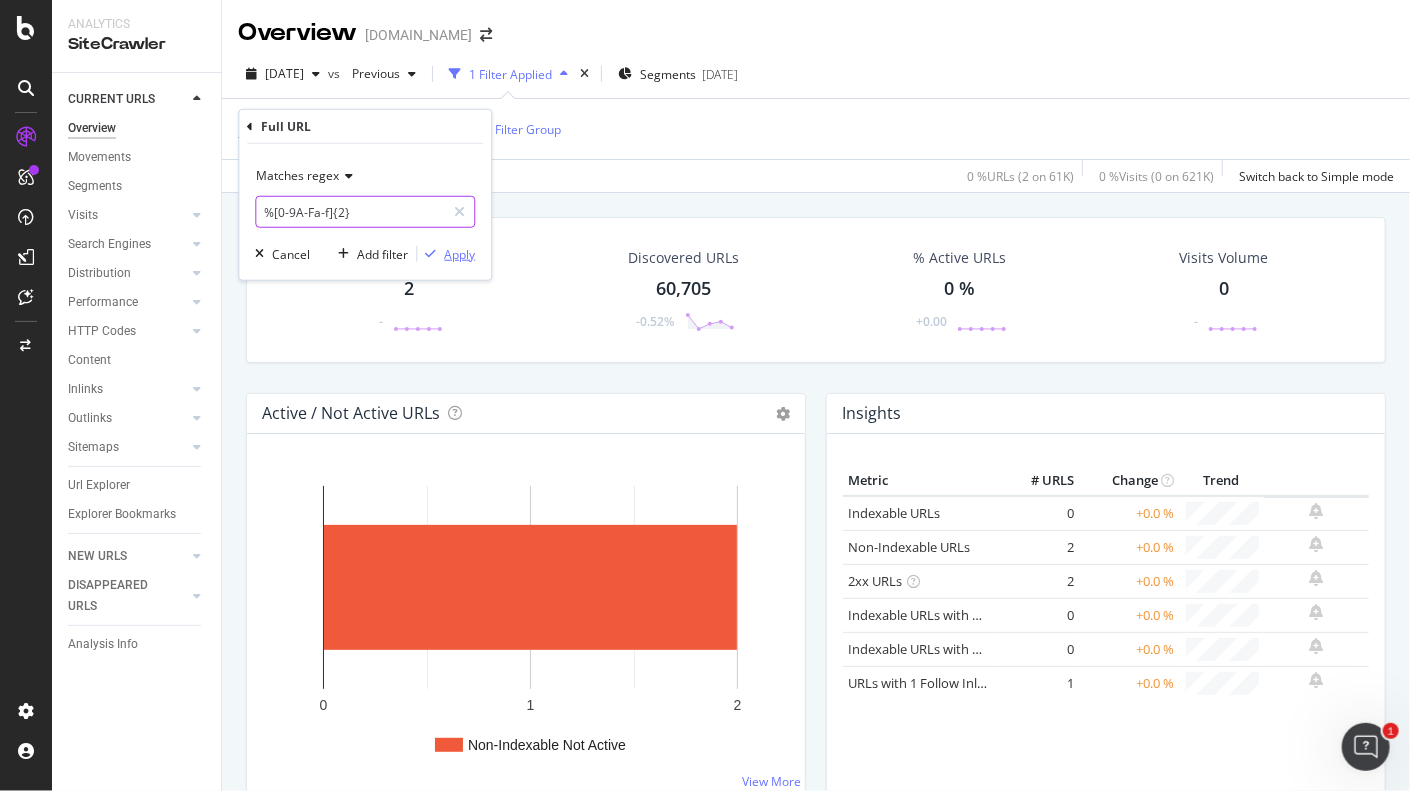 type on "%[0-9A-Fa-f]{2}" 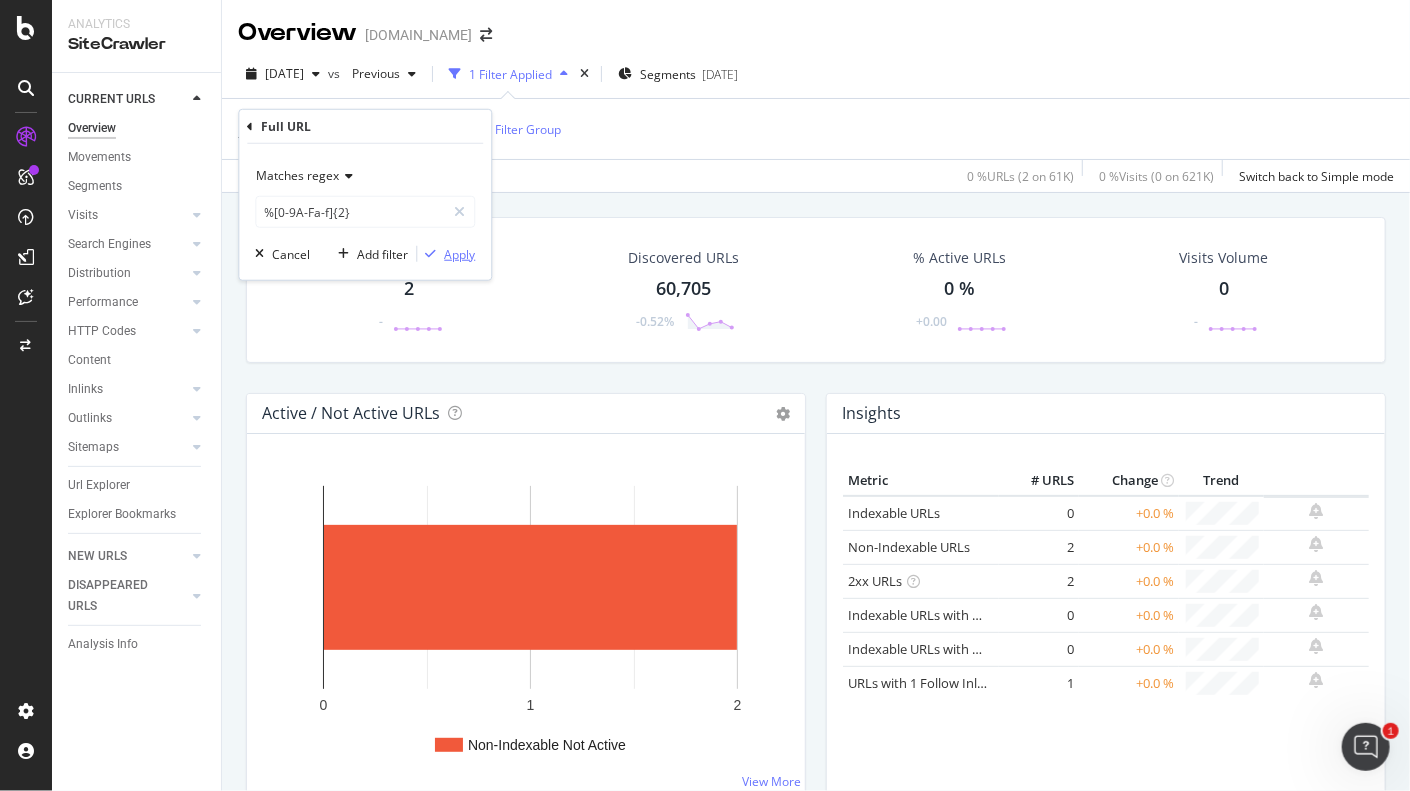 click on "Apply" at bounding box center (459, 253) 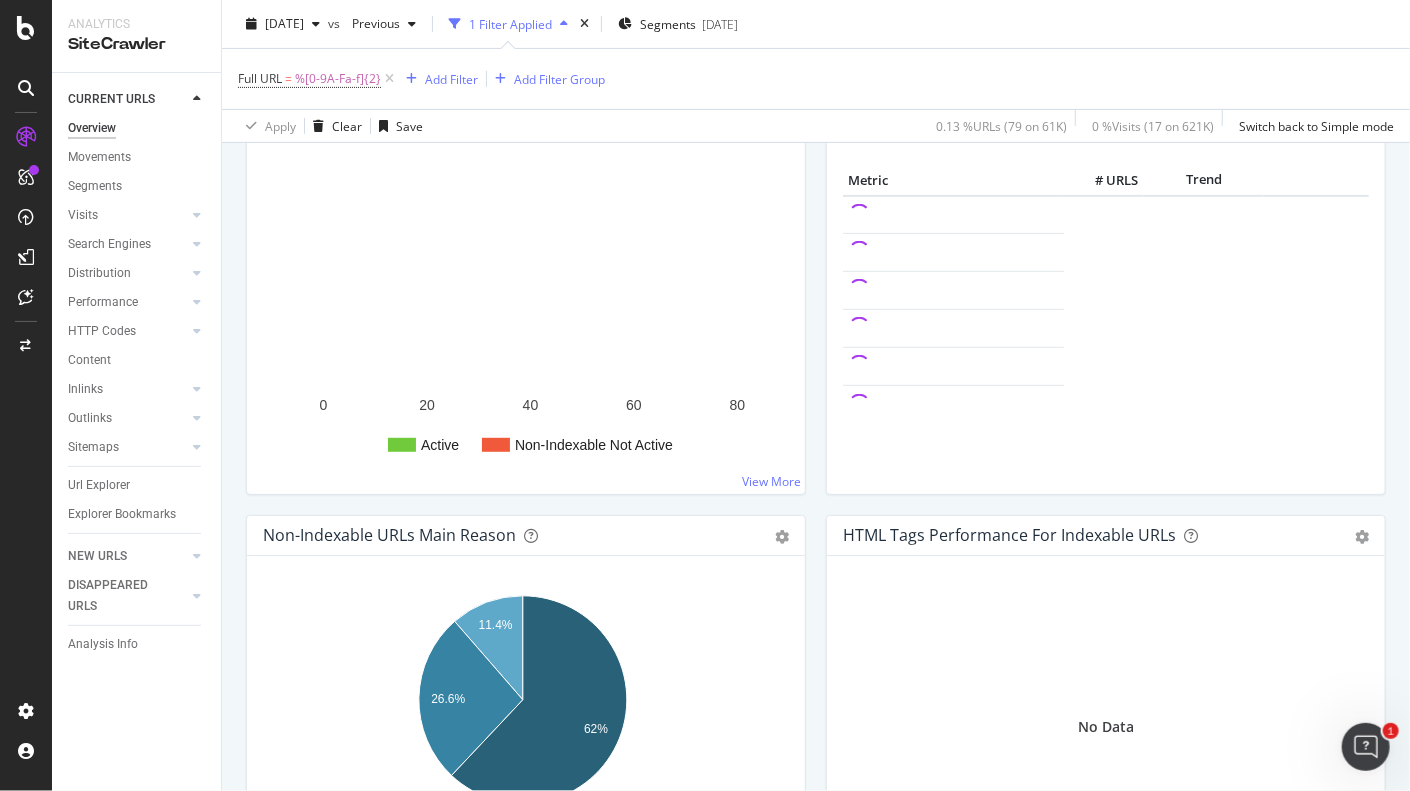 scroll, scrollTop: 0, scrollLeft: 0, axis: both 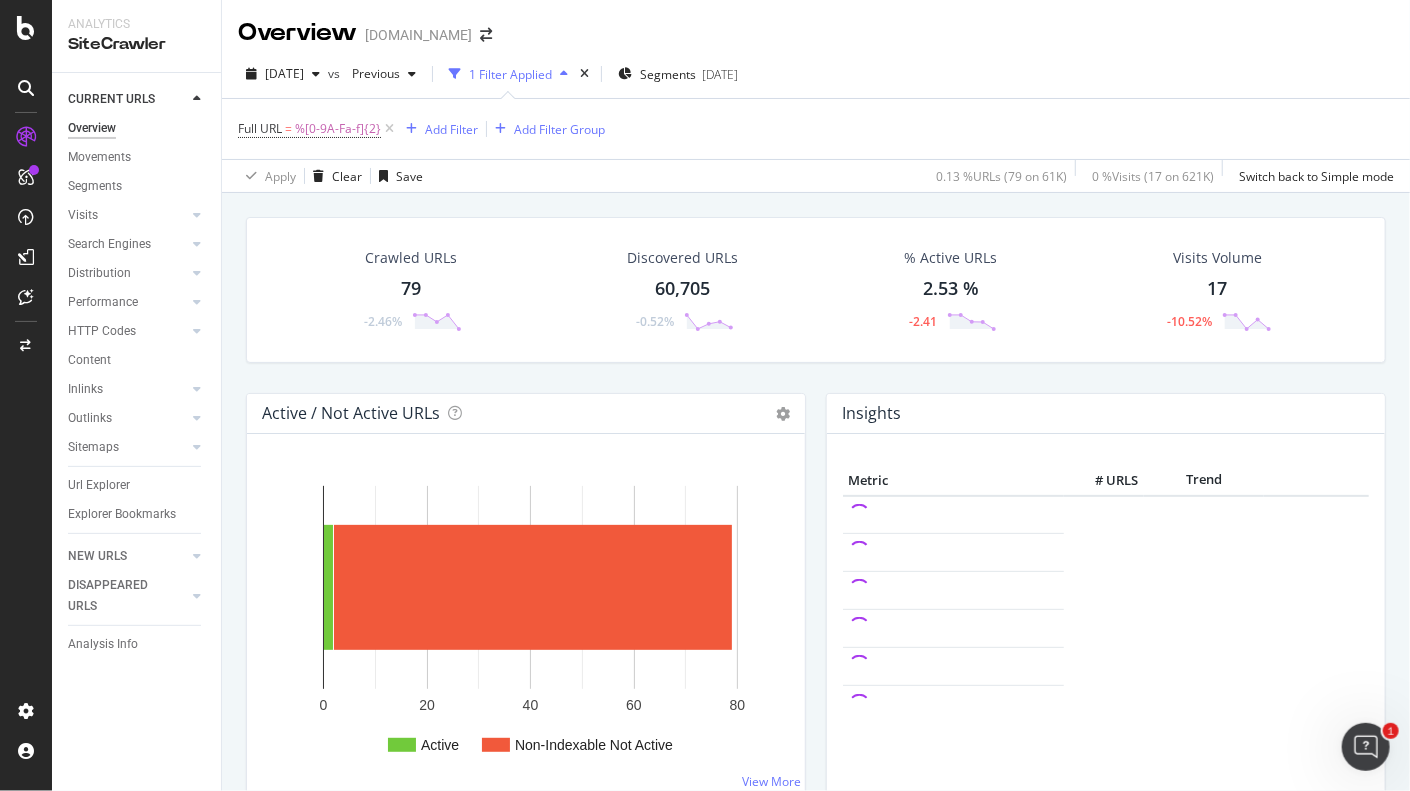 click on "79" at bounding box center (411, 289) 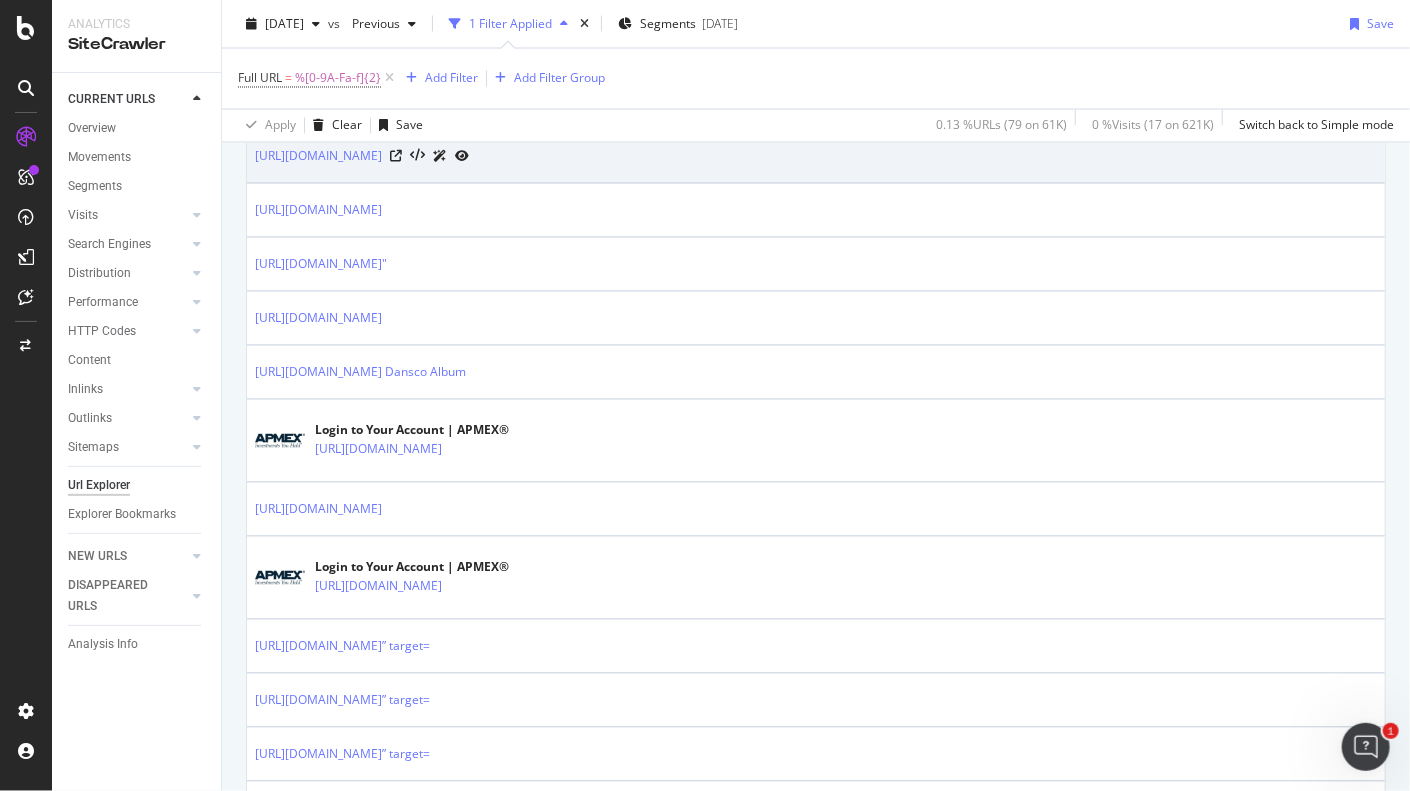scroll, scrollTop: 1800, scrollLeft: 0, axis: vertical 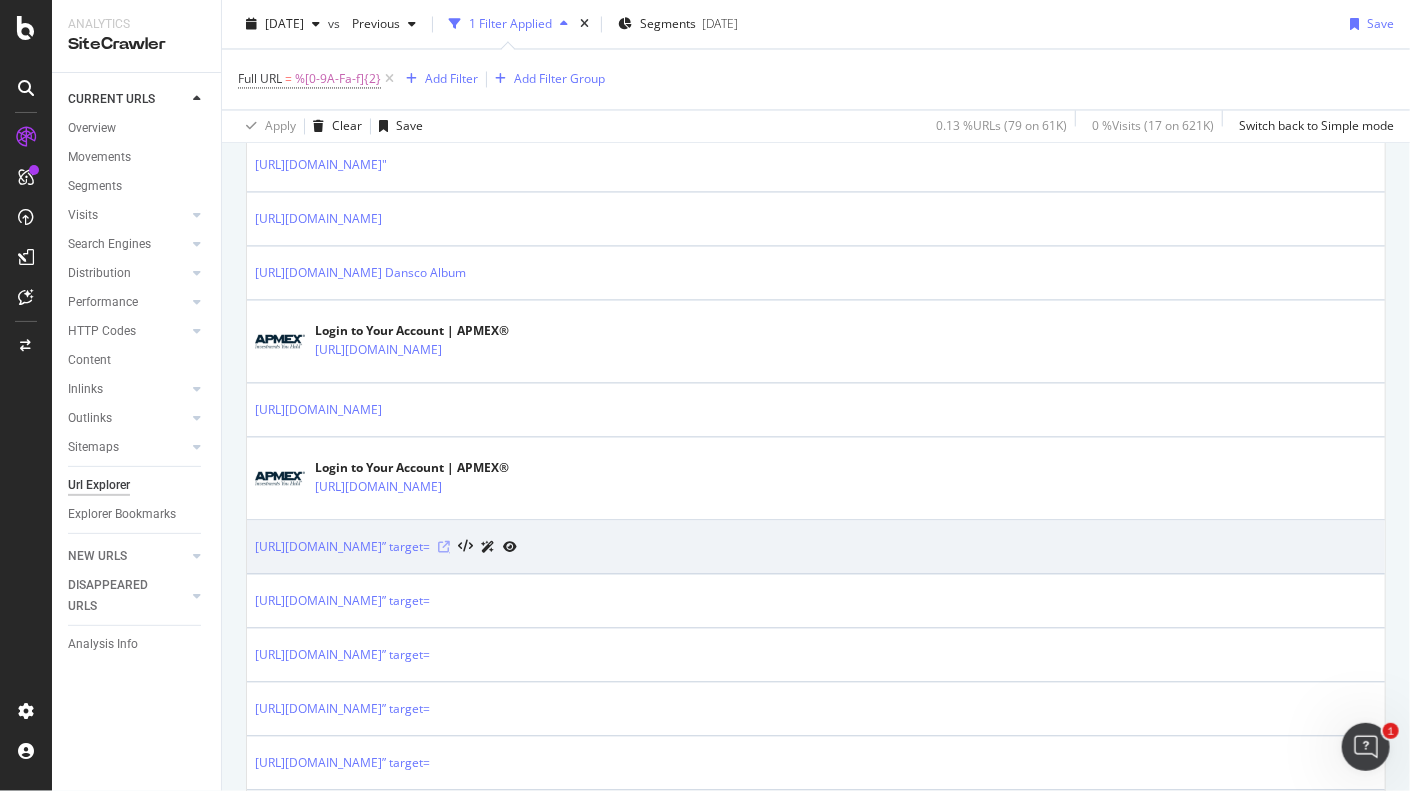 click at bounding box center (444, 547) 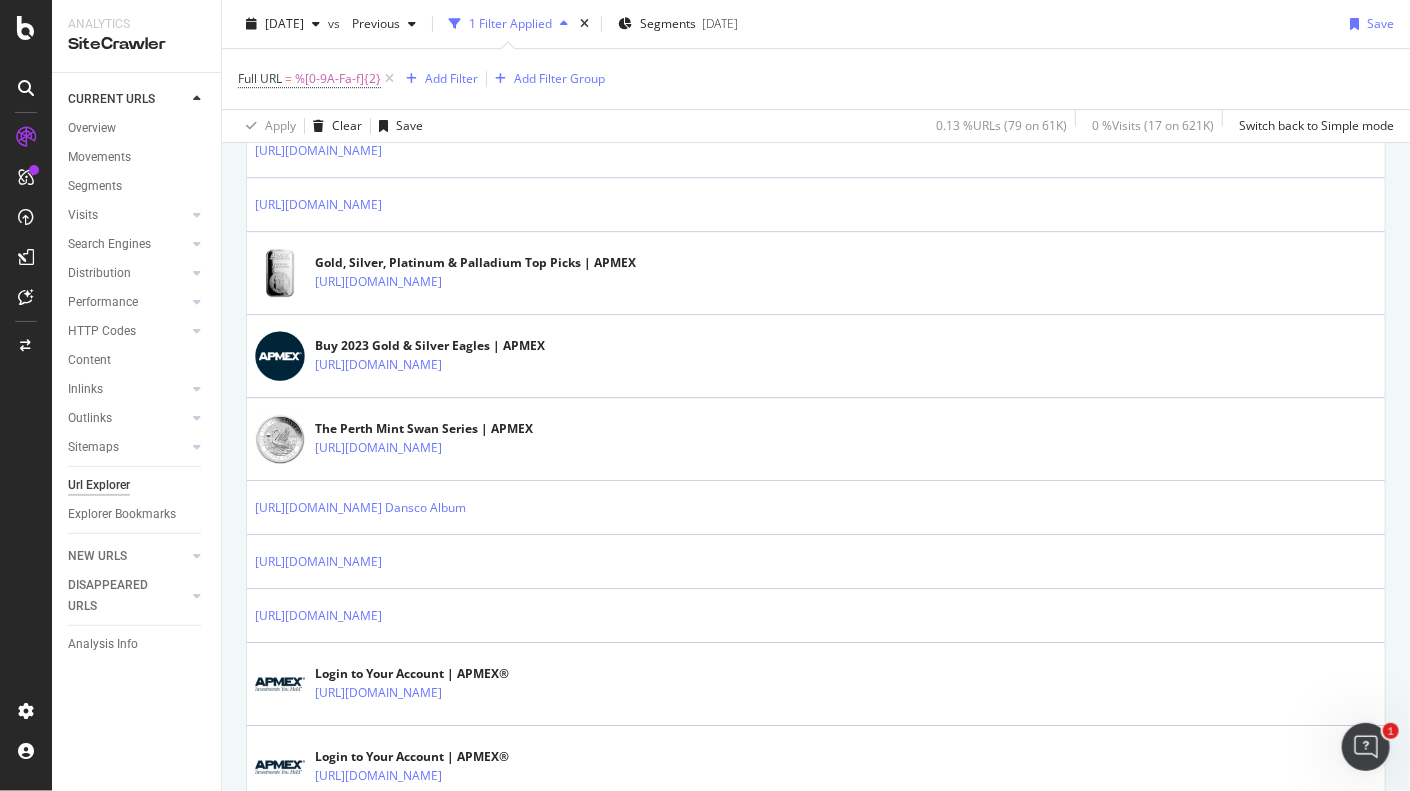 scroll, scrollTop: 2800, scrollLeft: 0, axis: vertical 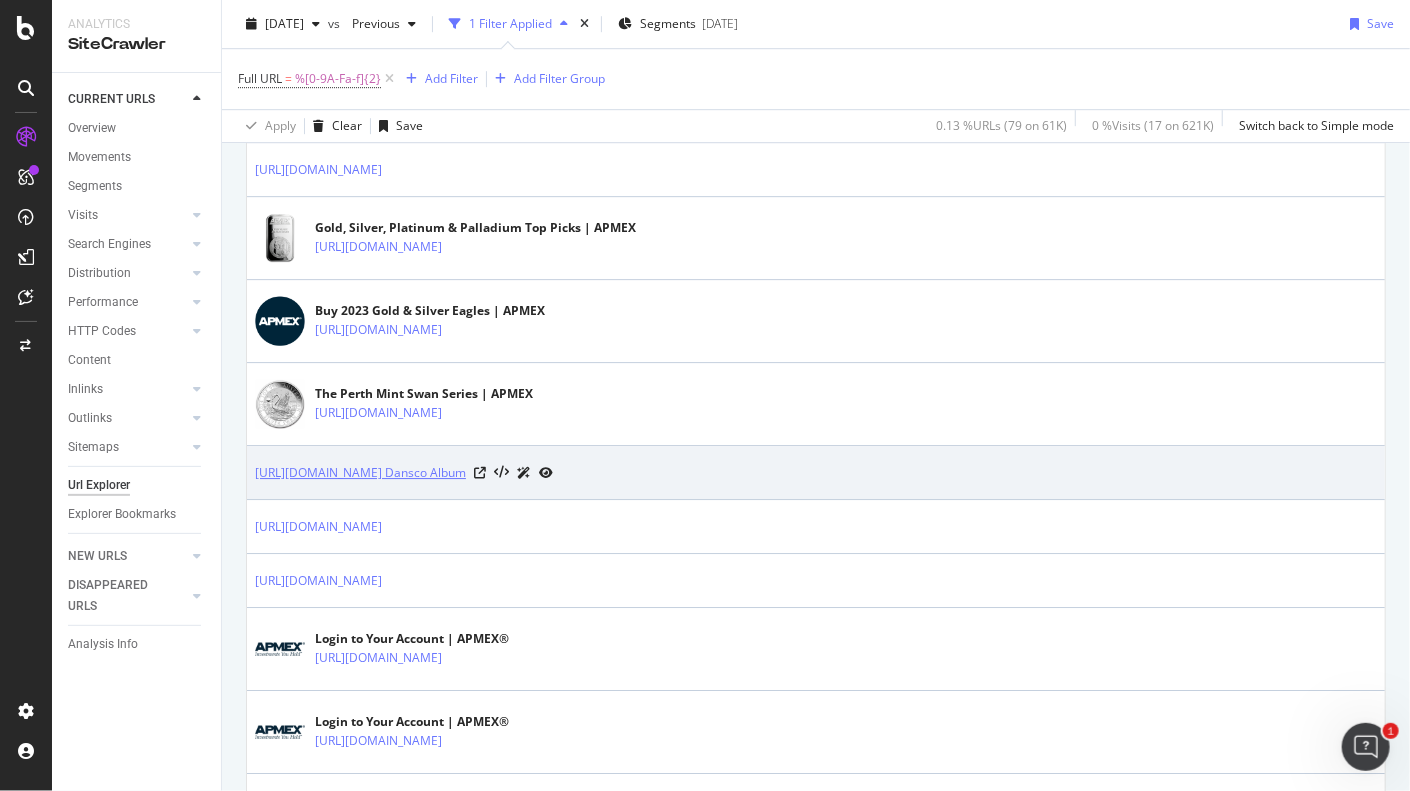 click on "https://www.apmex.com/product/550/dansco-album-7150-liberty-head-half-dollars-1892-1915 Dansco Album" at bounding box center [360, 473] 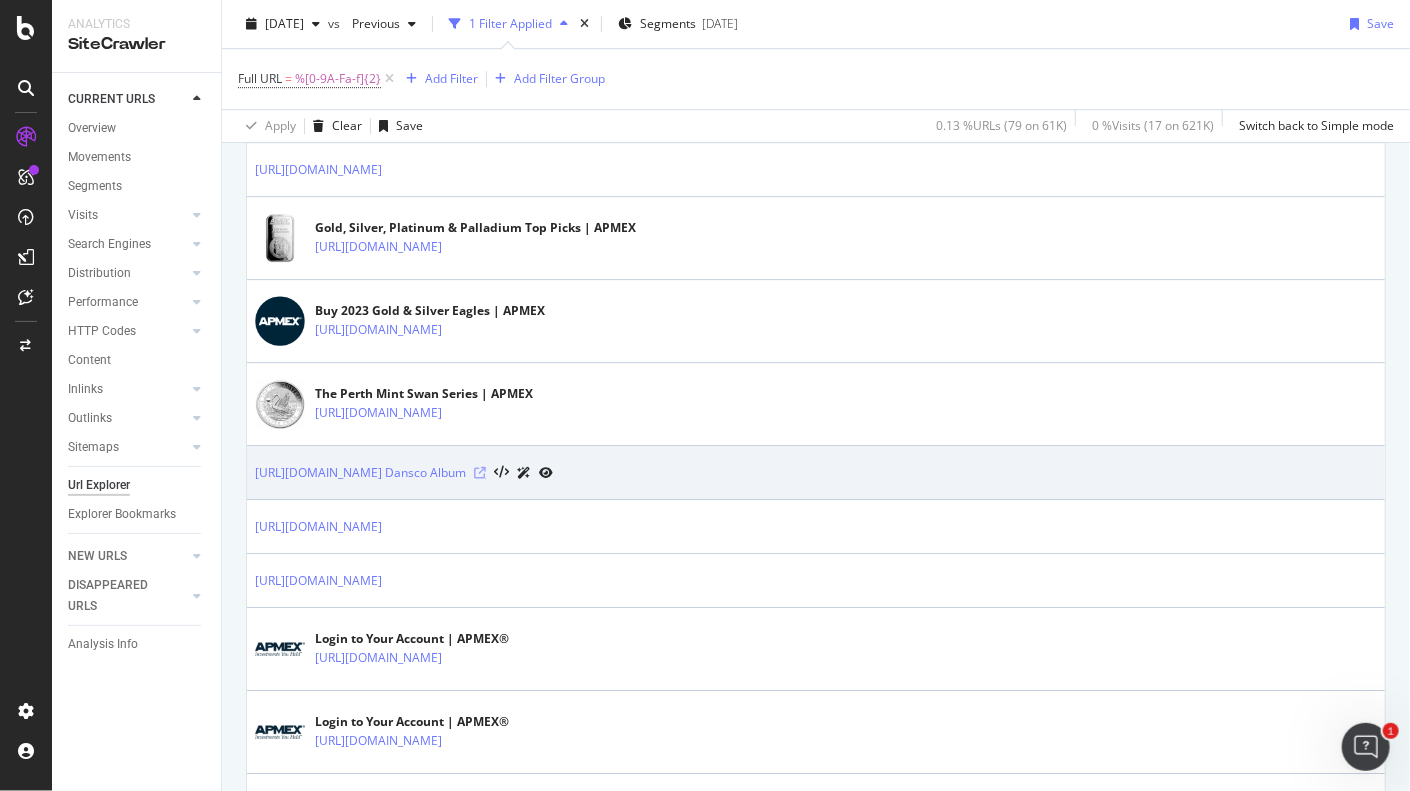 click at bounding box center (480, 473) 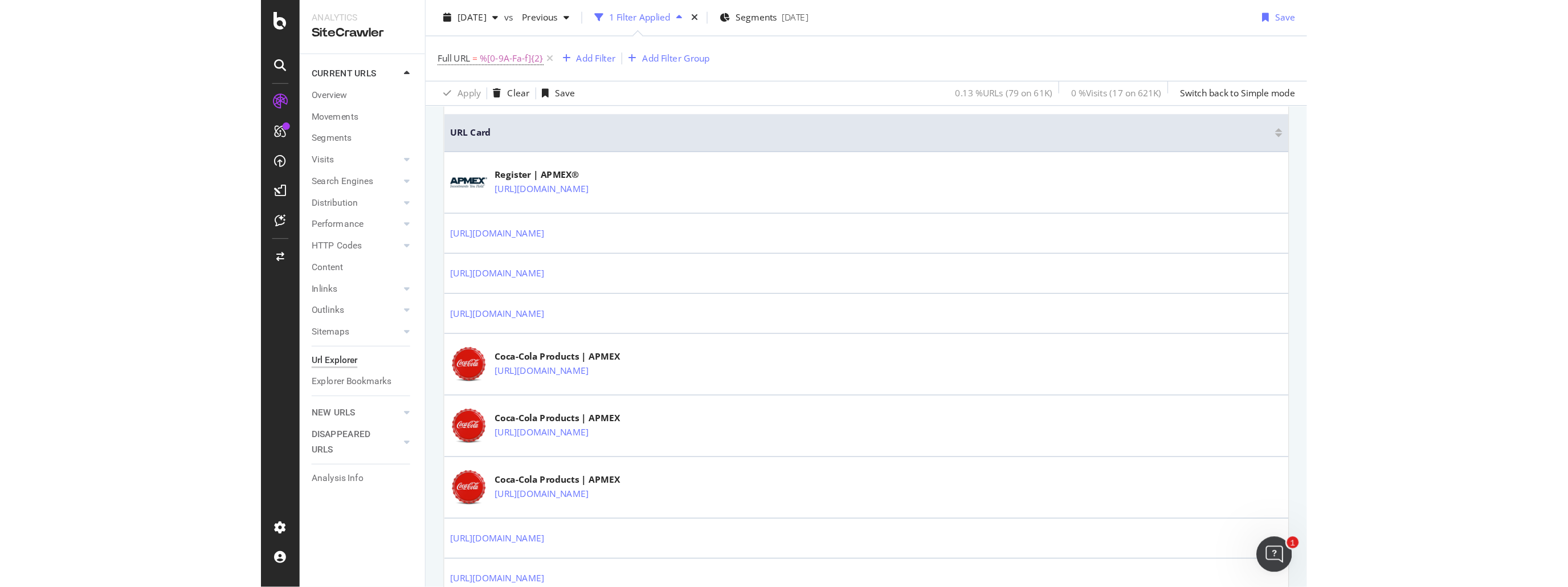 scroll, scrollTop: 0, scrollLeft: 0, axis: both 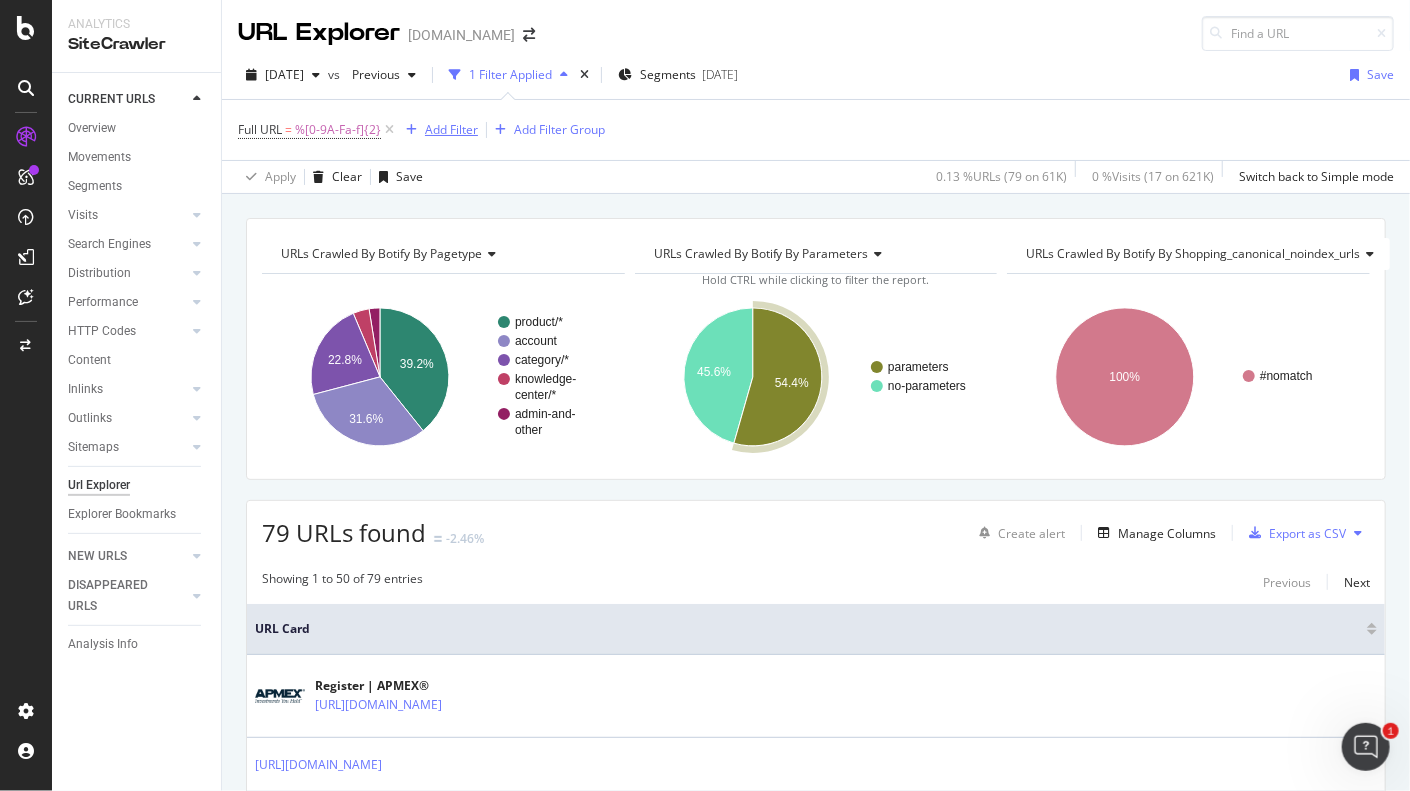 click on "Add Filter" at bounding box center [438, 130] 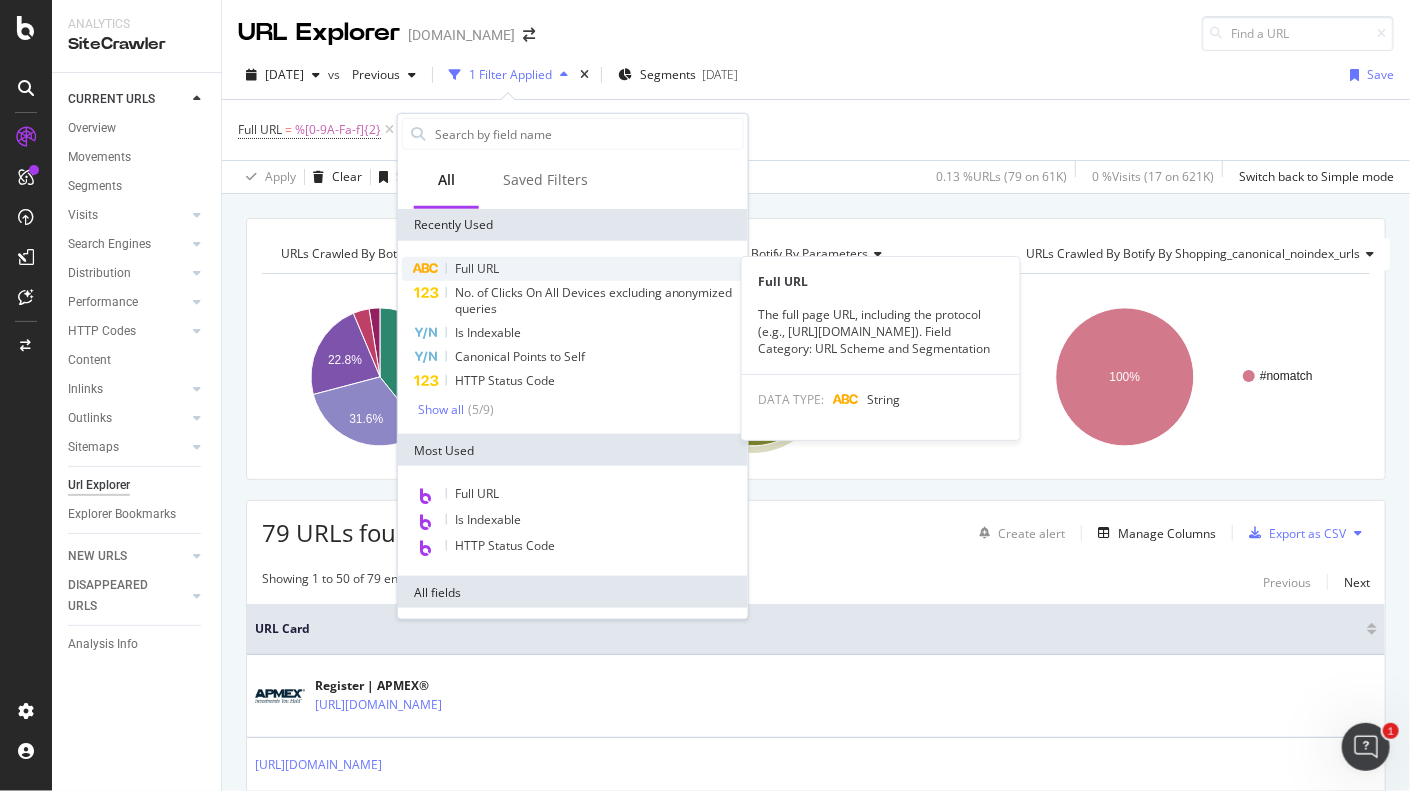 click on "Full URL" at bounding box center [573, 269] 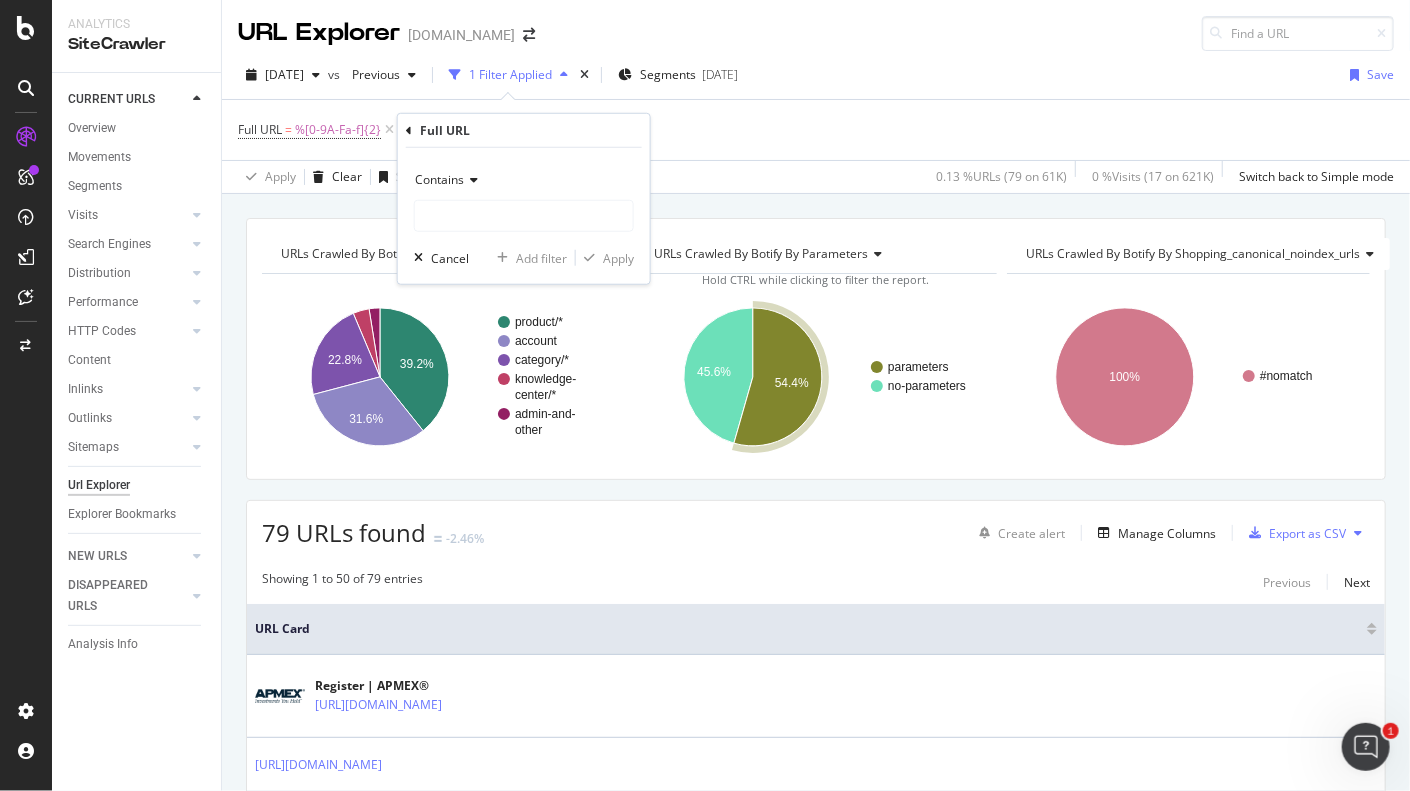 click on "Contains" at bounding box center (439, 179) 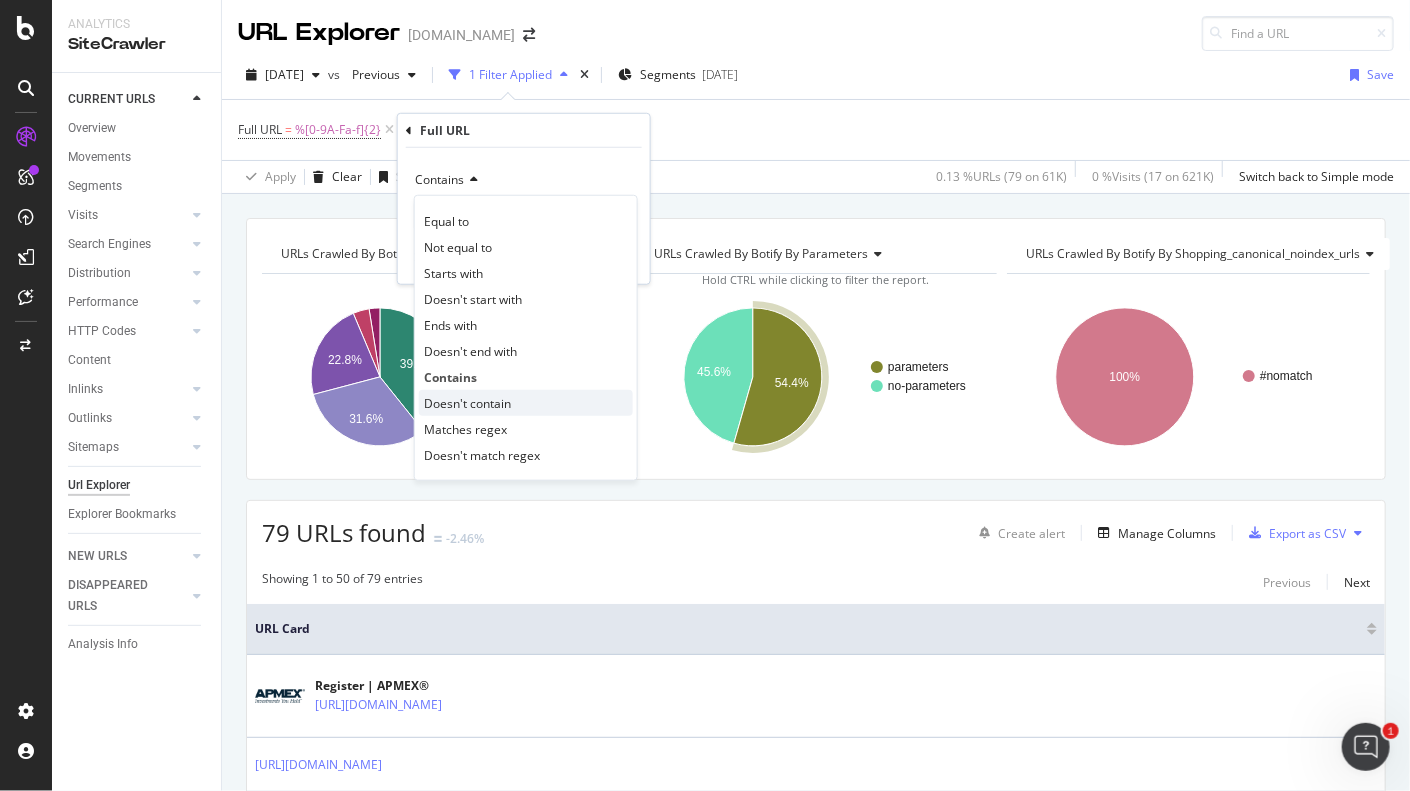 click on "Doesn't contain" at bounding box center [467, 402] 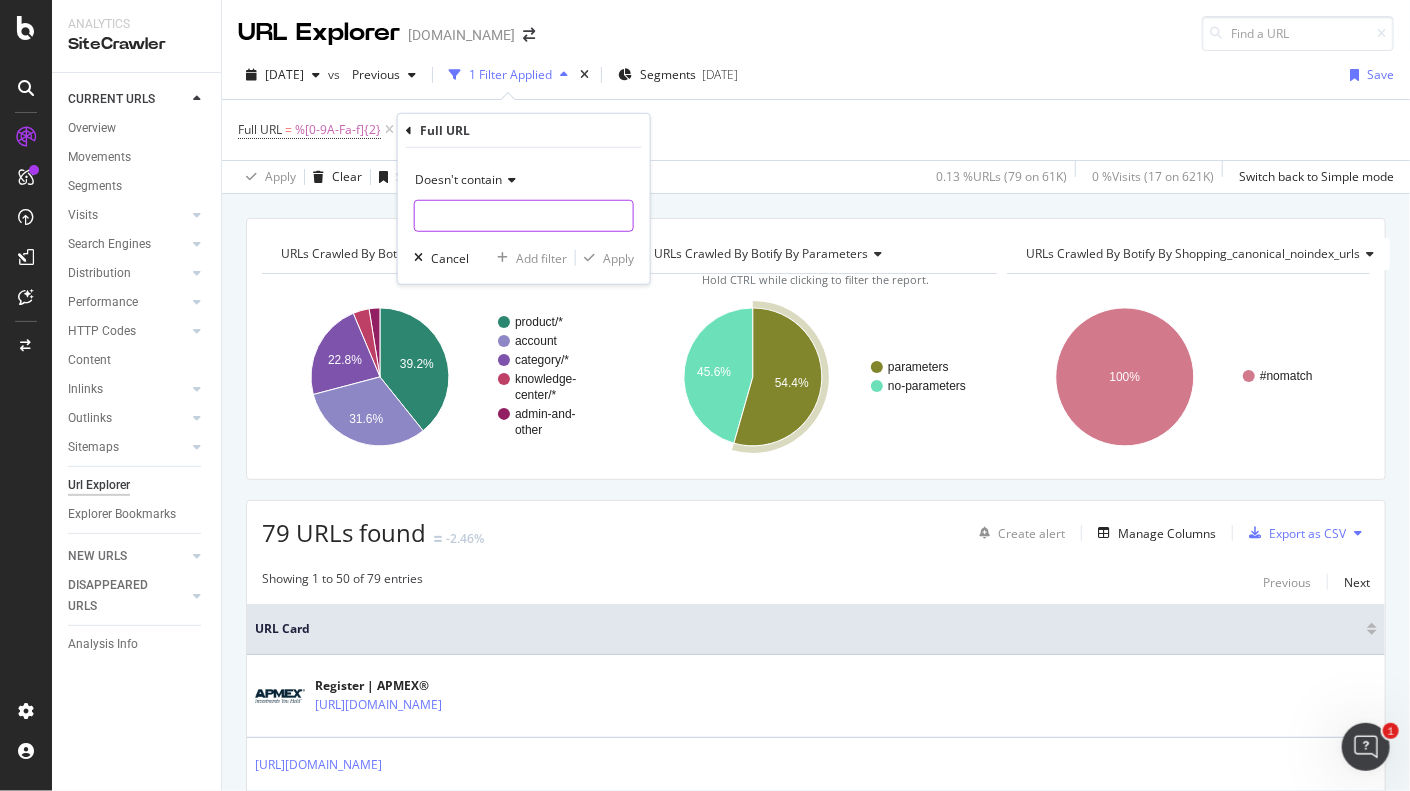 click at bounding box center (524, 216) 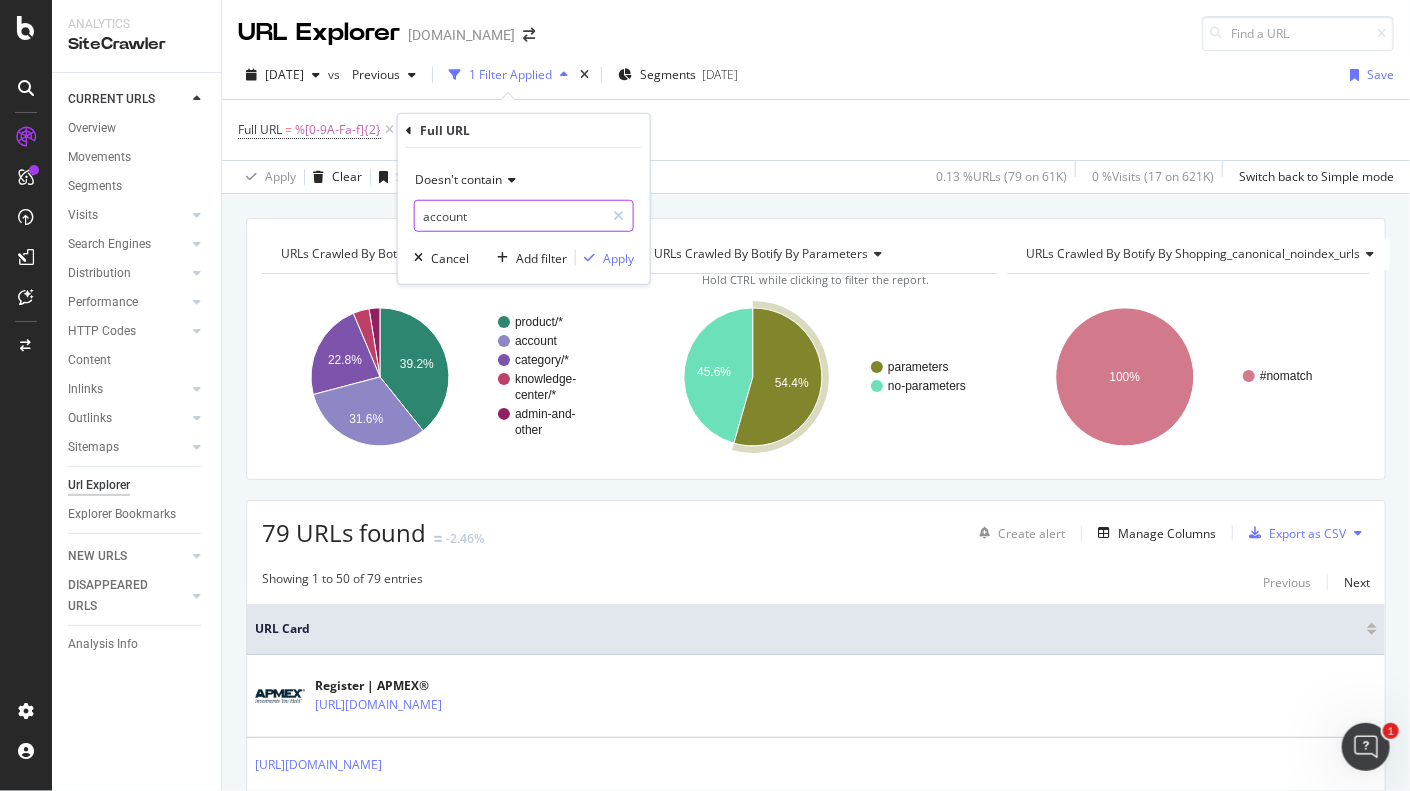type on "account" 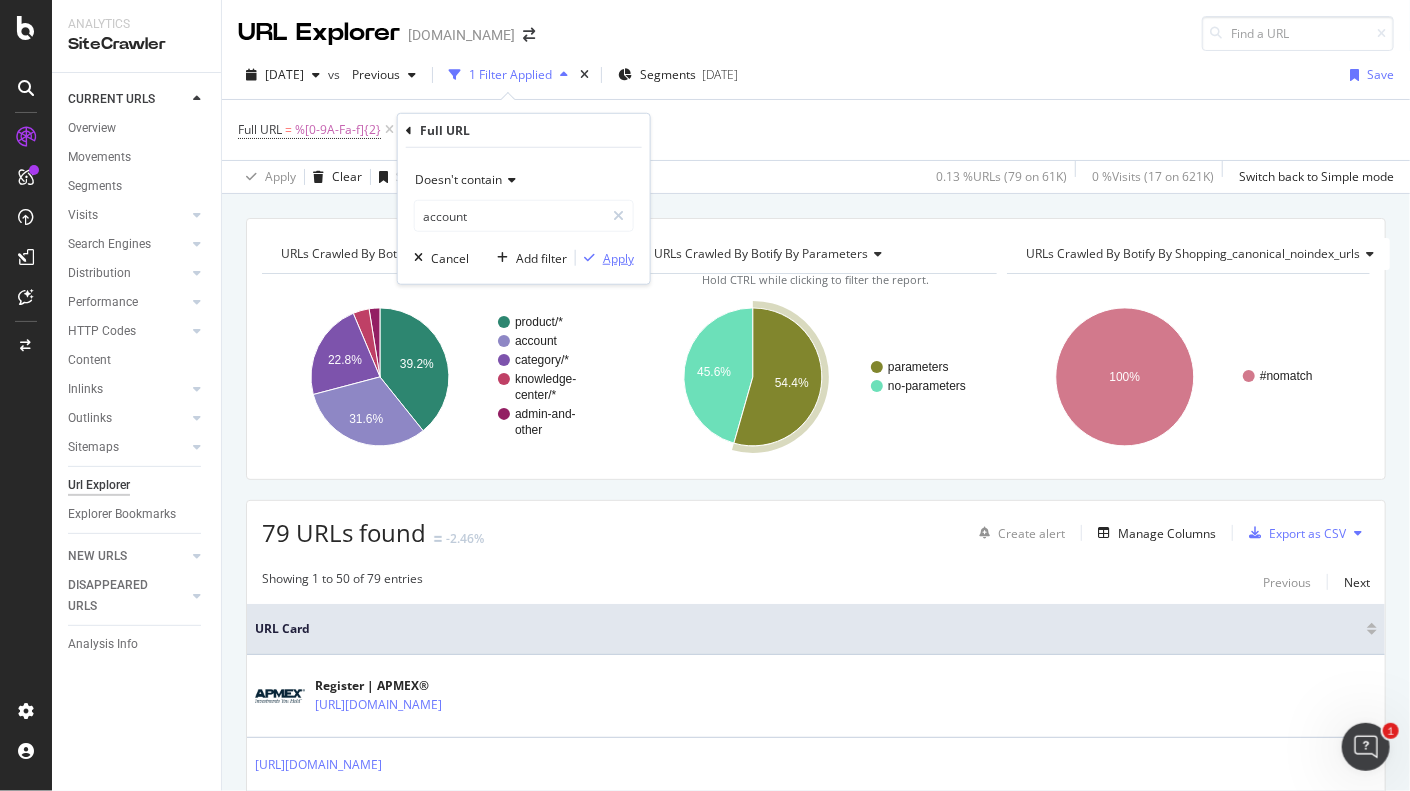 click on "Apply" at bounding box center [618, 257] 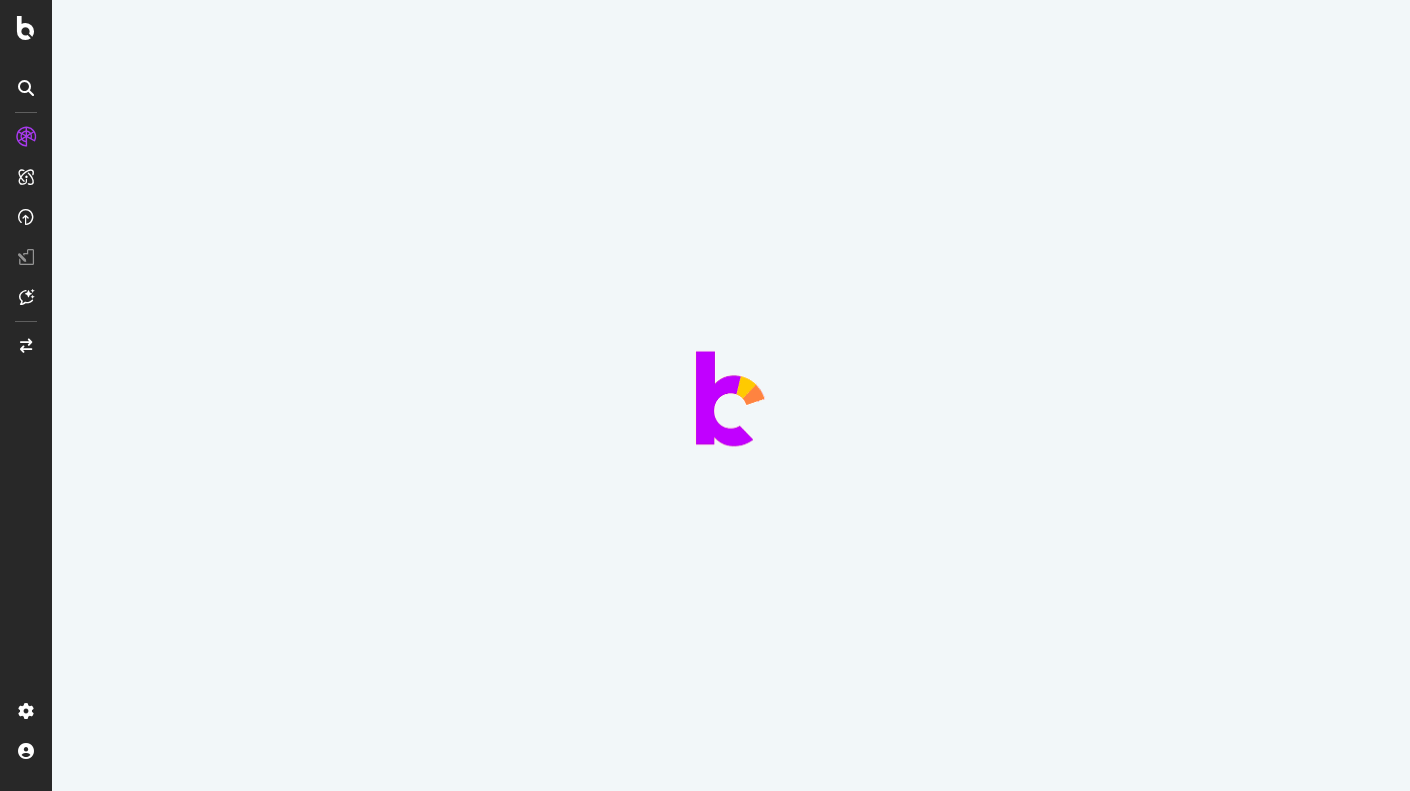 scroll, scrollTop: 0, scrollLeft: 0, axis: both 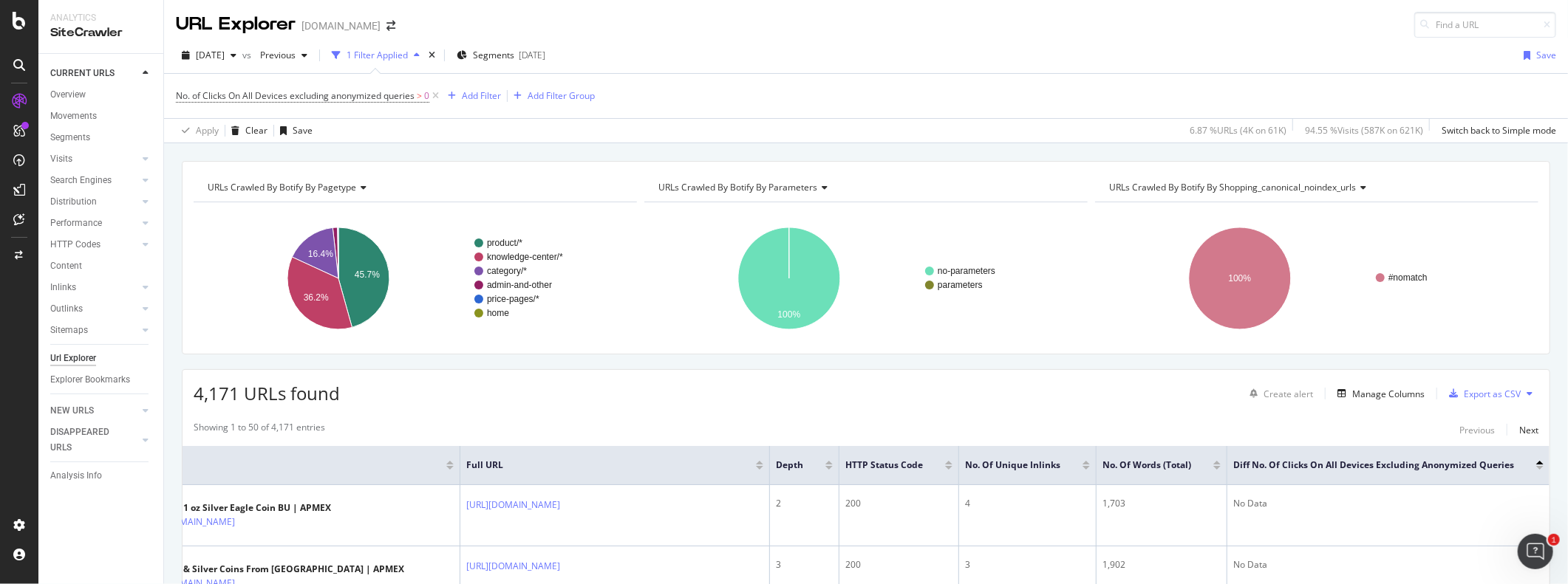 click on "URLs Crawled By Botify By pagetype
Chart (by Value) Table Expand Export as CSV Export as PNG Add to Custom Report
×
product/* knowledge-center/* category/* admin-and-other price-pages/* home 45.7% 16.4% 36.2% pagetype Crawled URLs product/* 1,905 knowledge-center/* 1,510 category/* 682 admin-and-other 60 price-pages/* 12 home 2 *
URLs Crawled By Botify By parameters
Chart (by Value) Table Expand Export as CSV Export as PNG Add to Custom Report
×
no-parameters parameters 100% parameters Crawled URLs no-parameters 4,170 parameters 1 parameters
URLs Crawled By Botify By shopping_canonical_noindex_urls" at bounding box center [866, 1915] 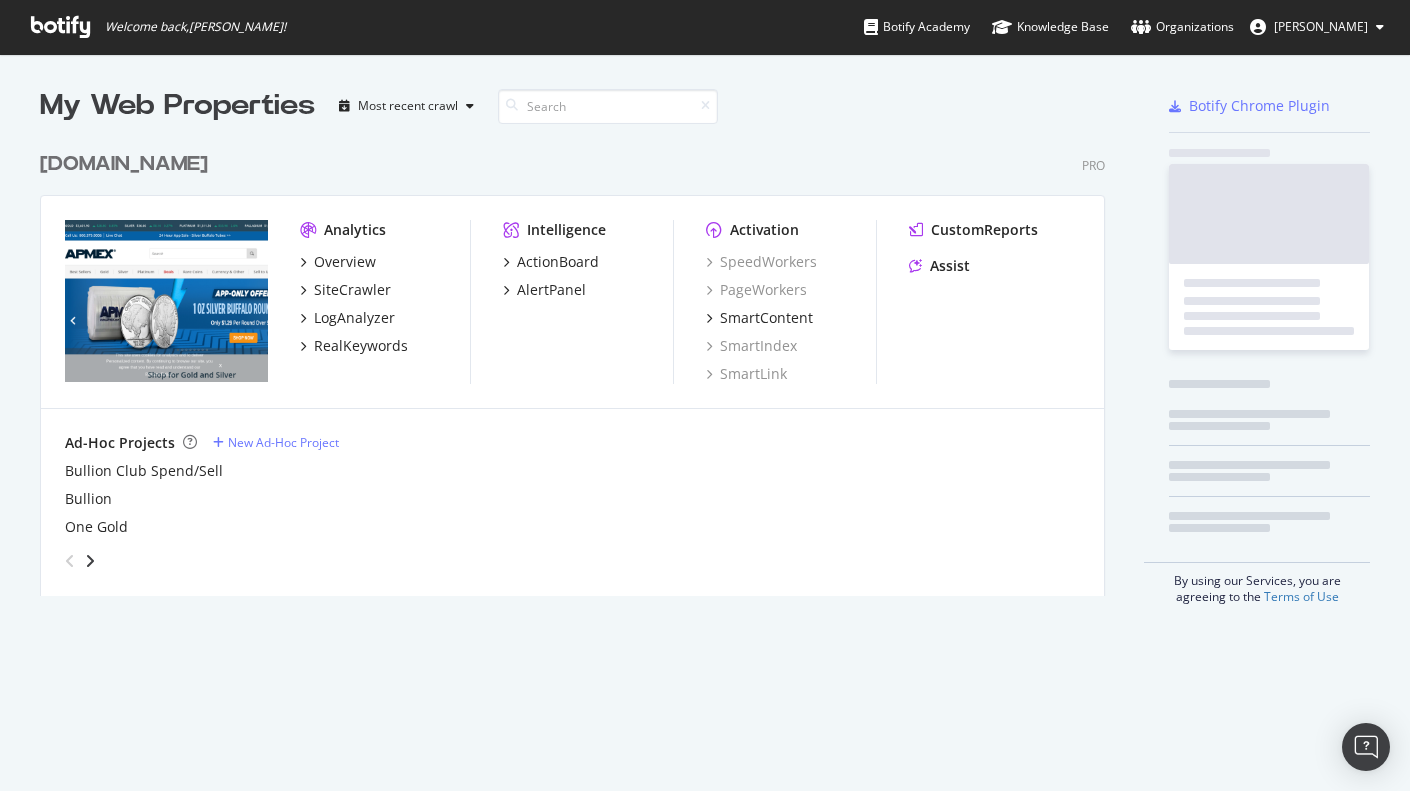 scroll, scrollTop: 0, scrollLeft: 0, axis: both 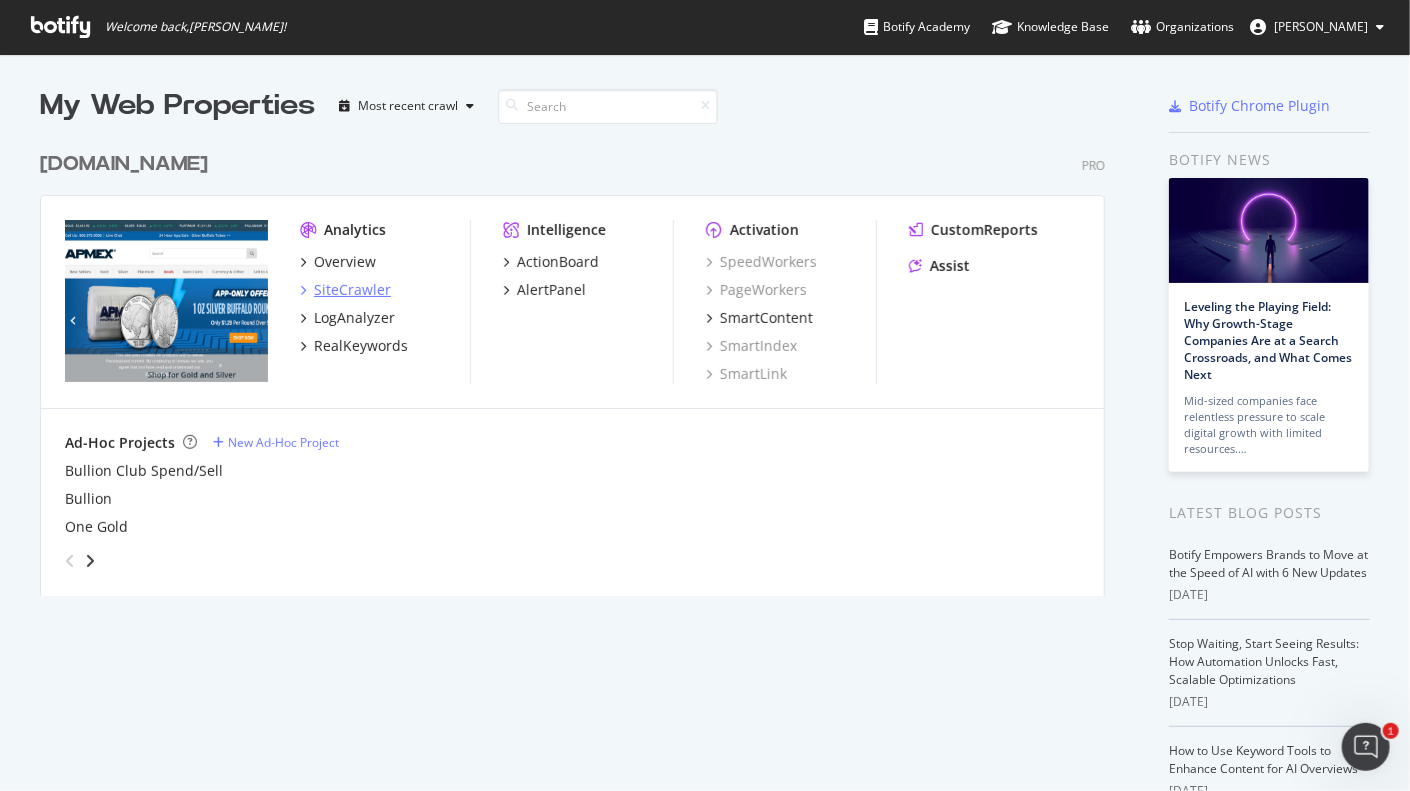 click on "SiteCrawler" at bounding box center [352, 290] 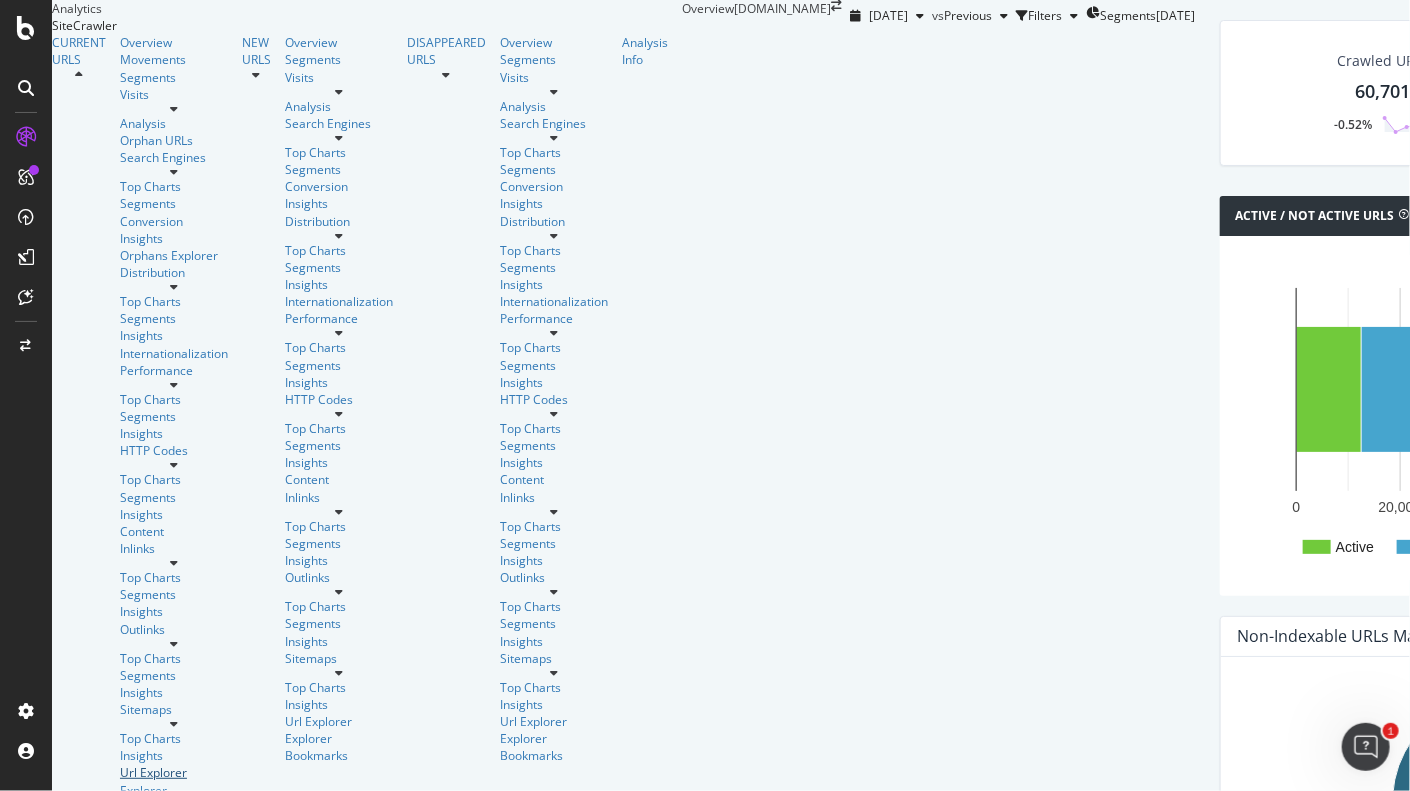 click on "Url Explorer" at bounding box center (174, 772) 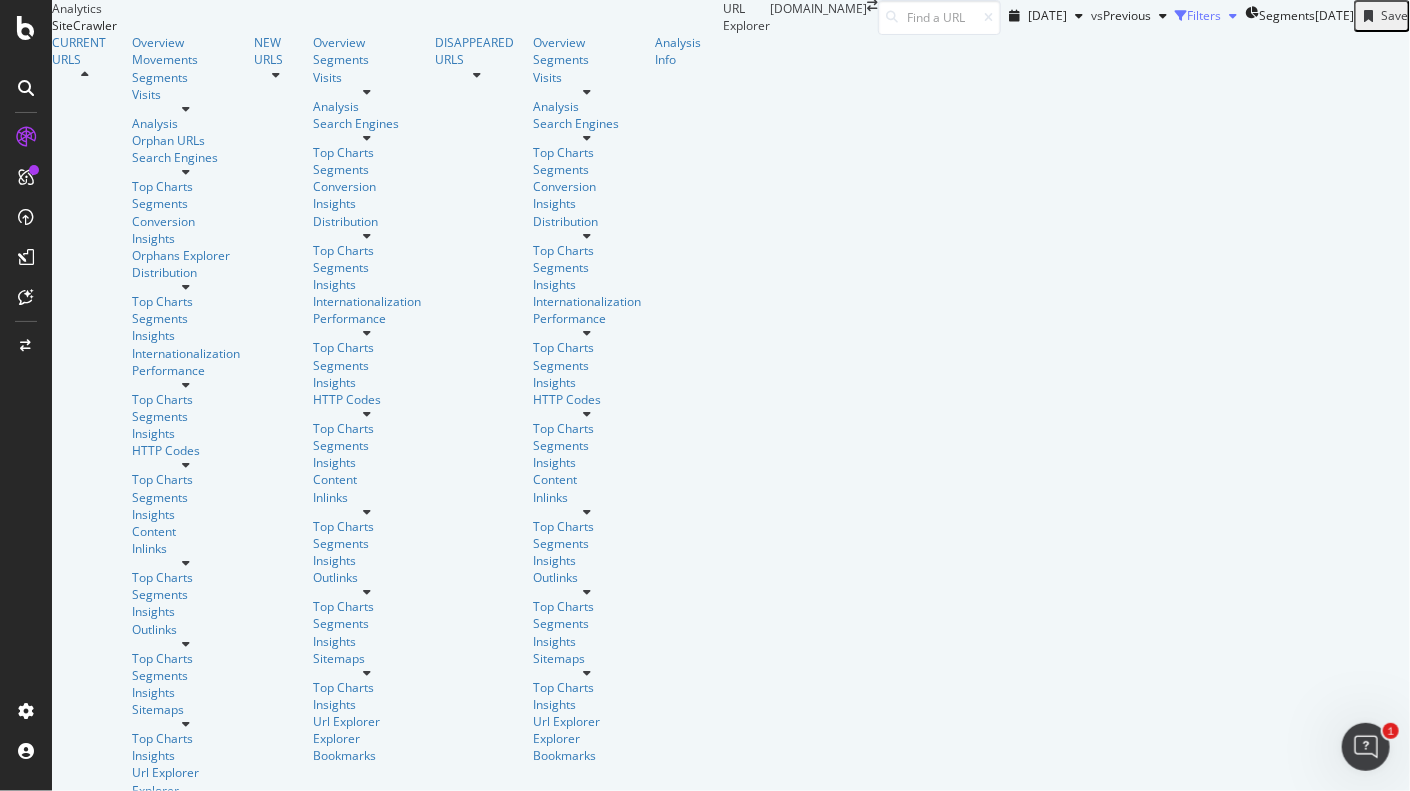 click on "Filters" at bounding box center [1204, 15] 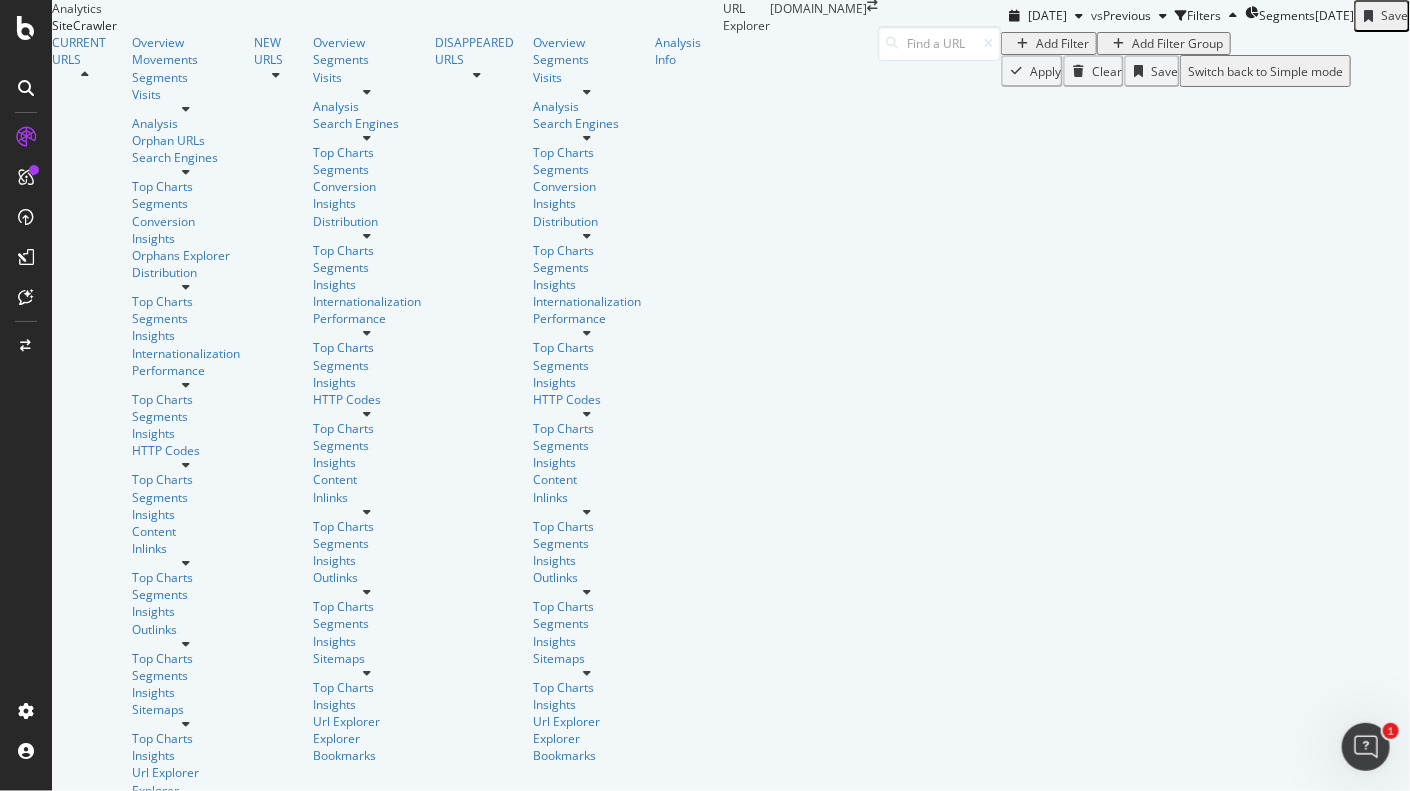 click on "Add Filter" at bounding box center [1062, 43] 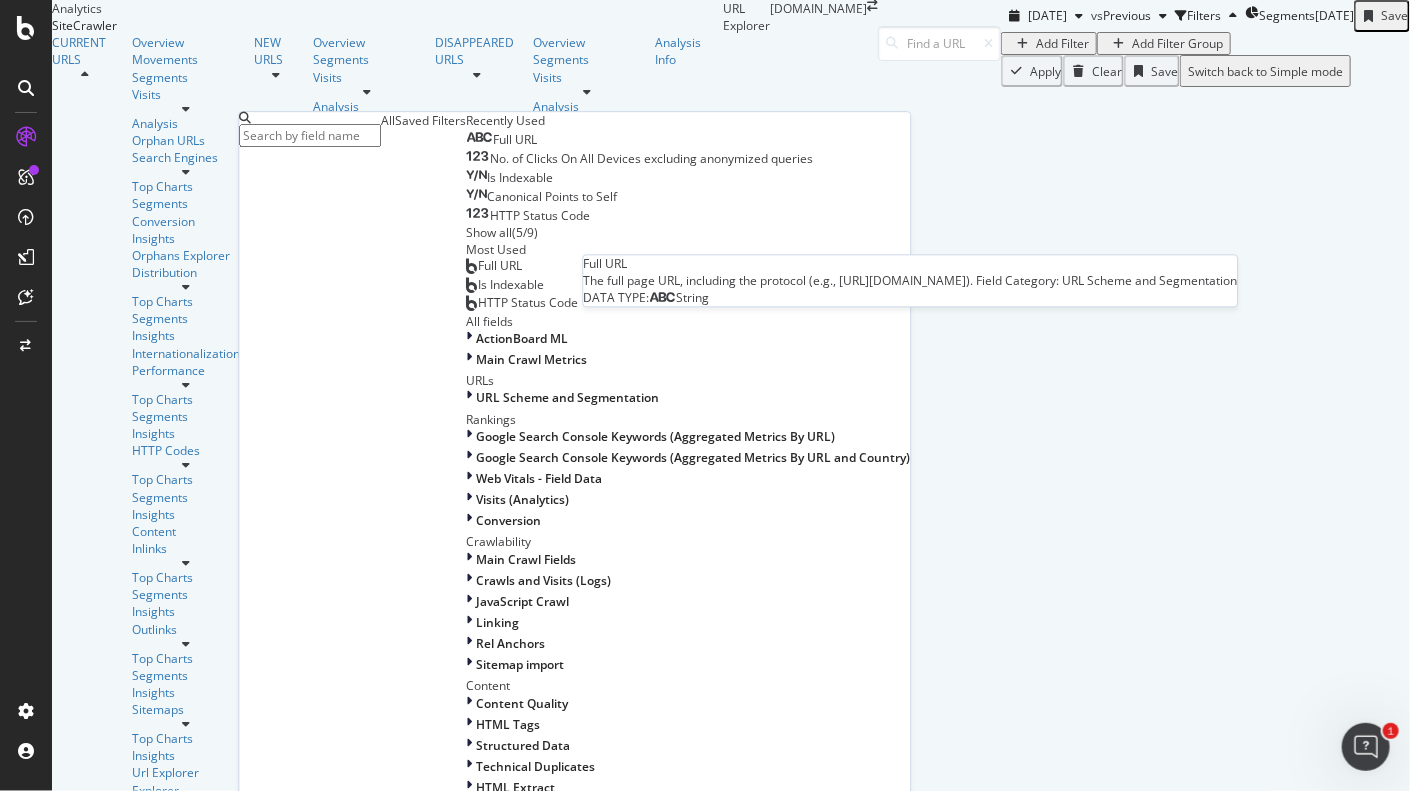 click on "Full URL" at bounding box center (515, 139) 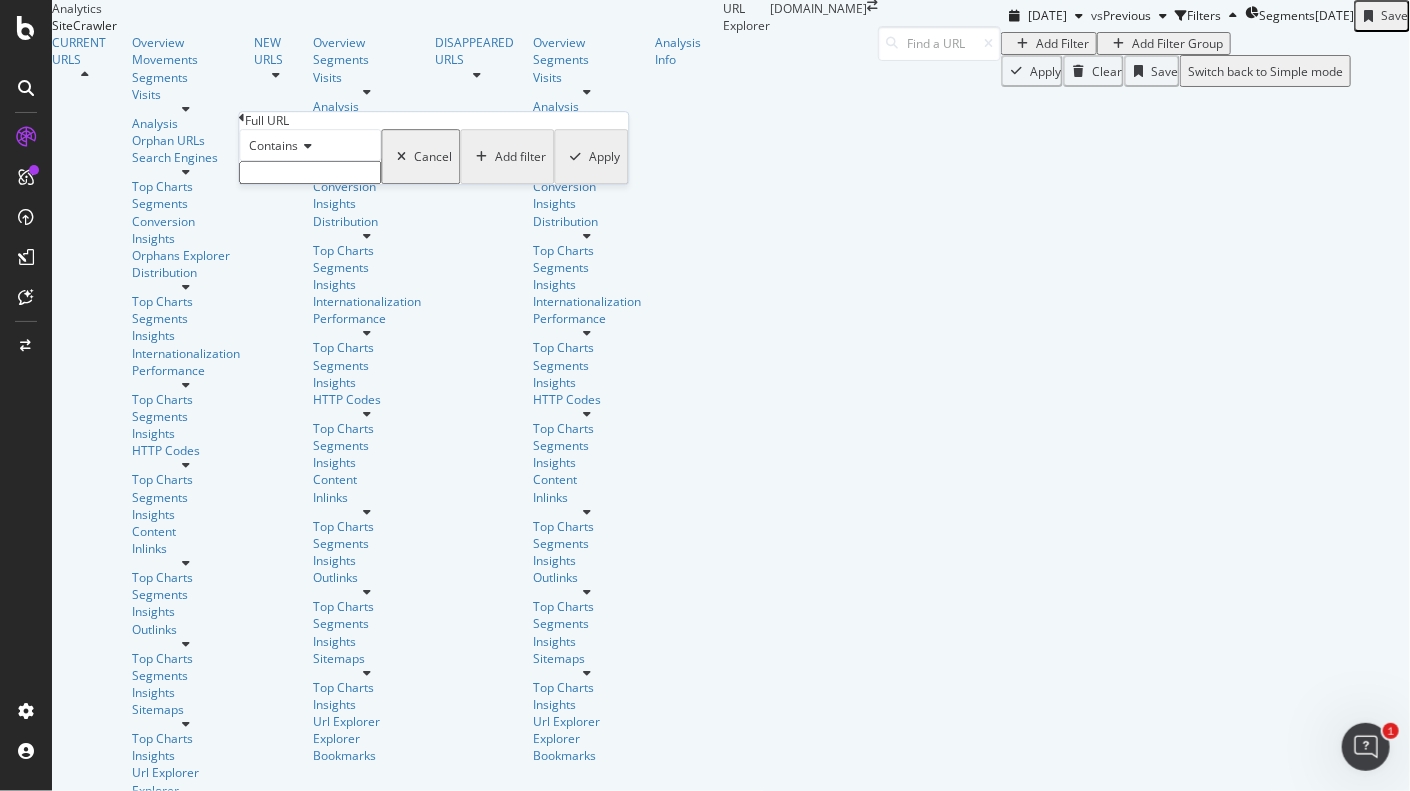 click at bounding box center [310, 172] 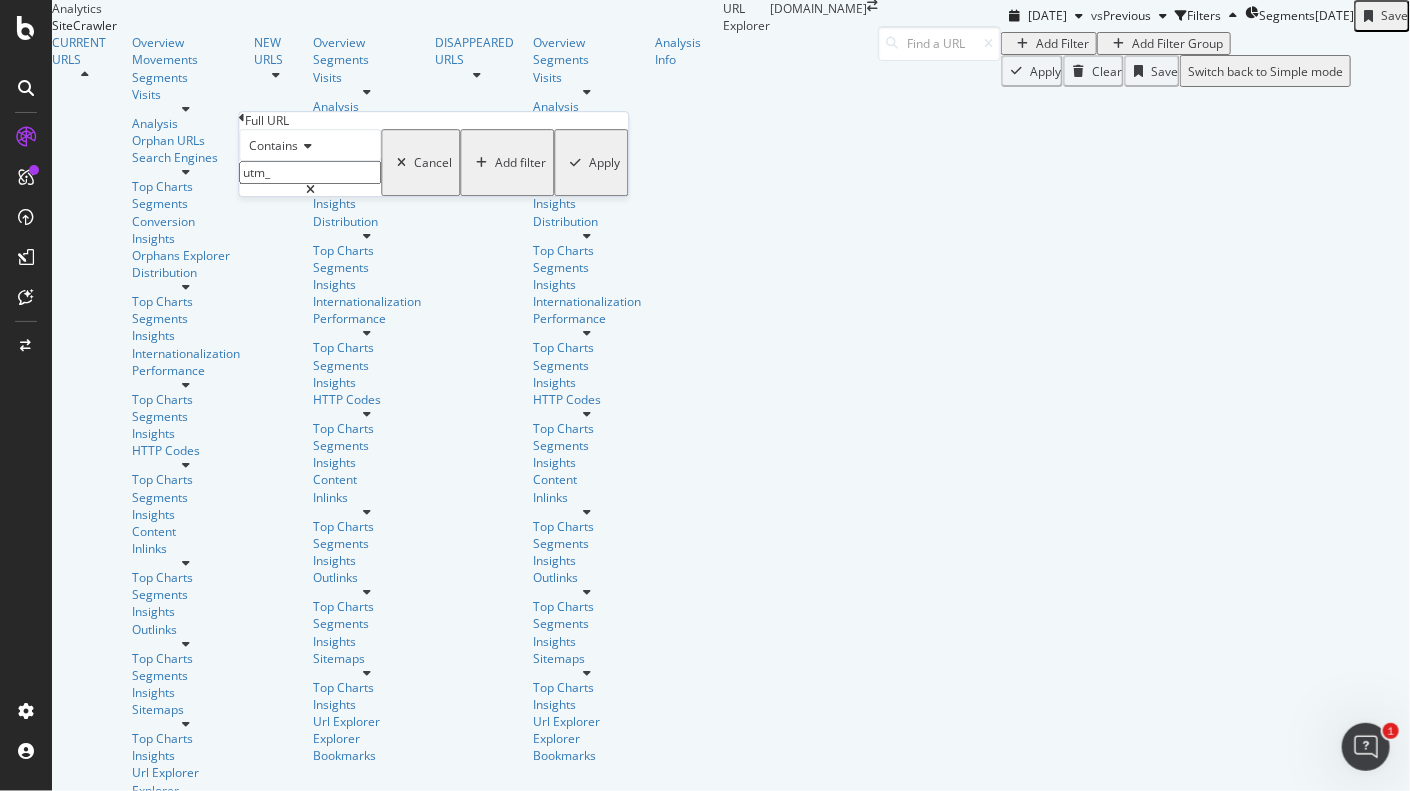 type on "utm_" 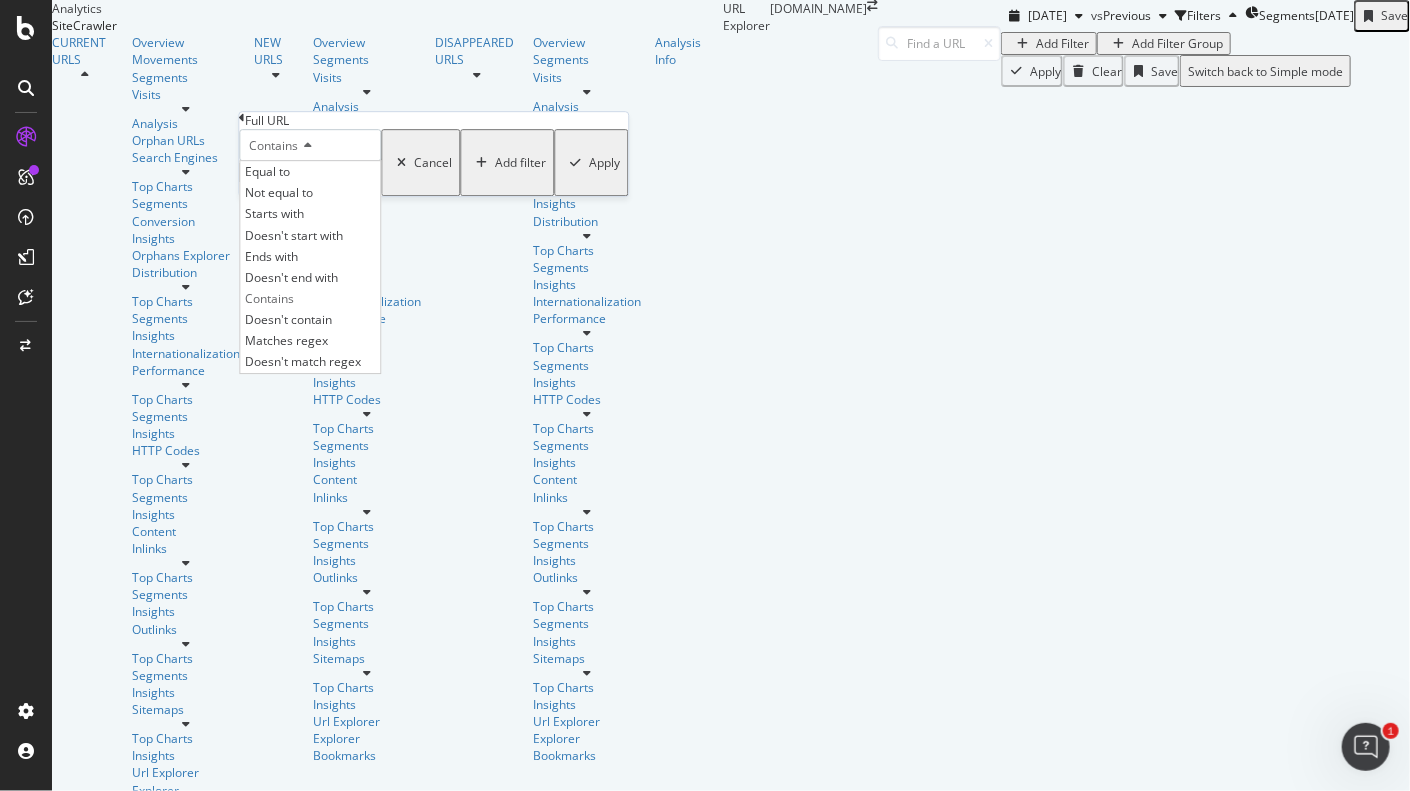 click on "Matches regex" at bounding box center [286, 340] 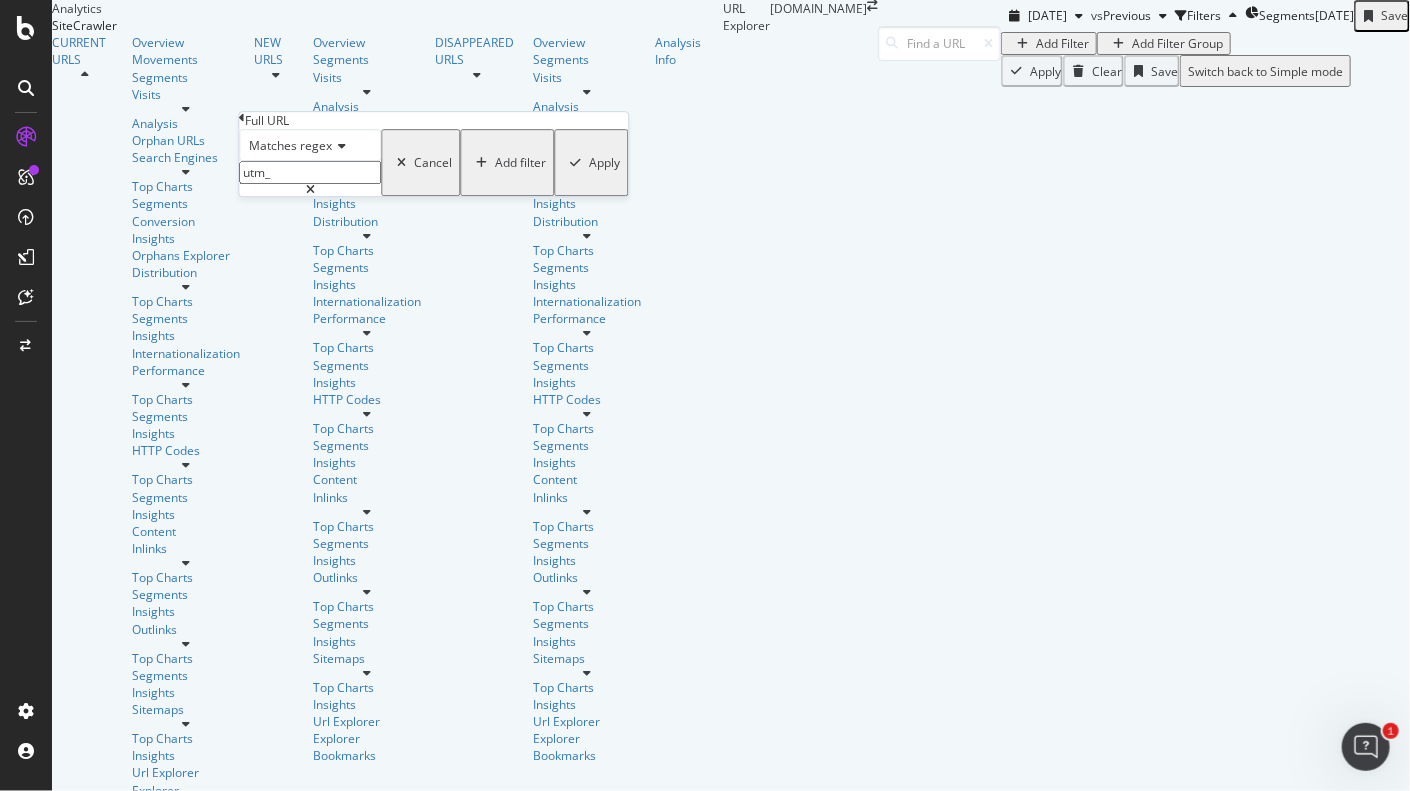 click on "Apply" at bounding box center (604, 162) 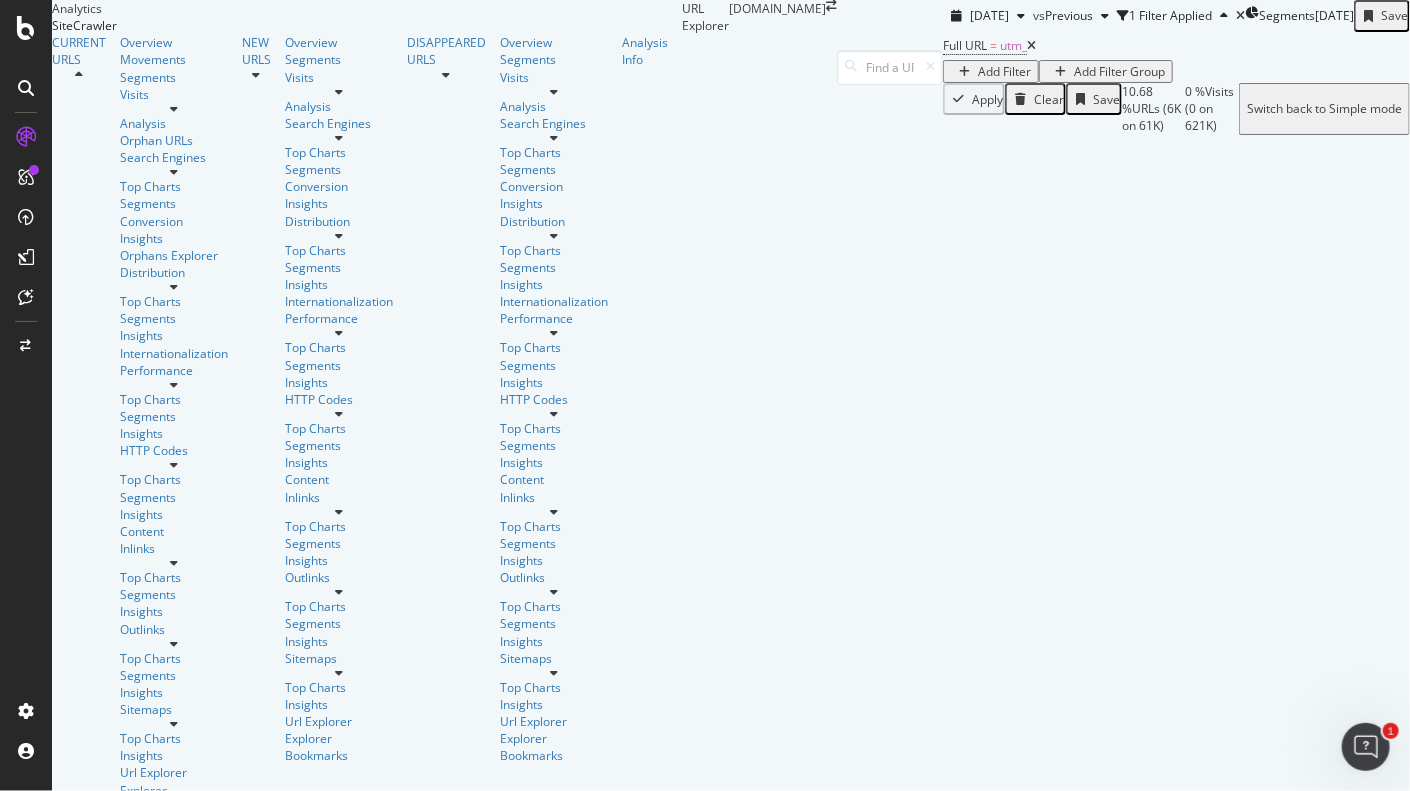 click on "6,484 URLs found -2.14% Create alert Manage Columns Export as CSV" at bounding box center (1450, 362) 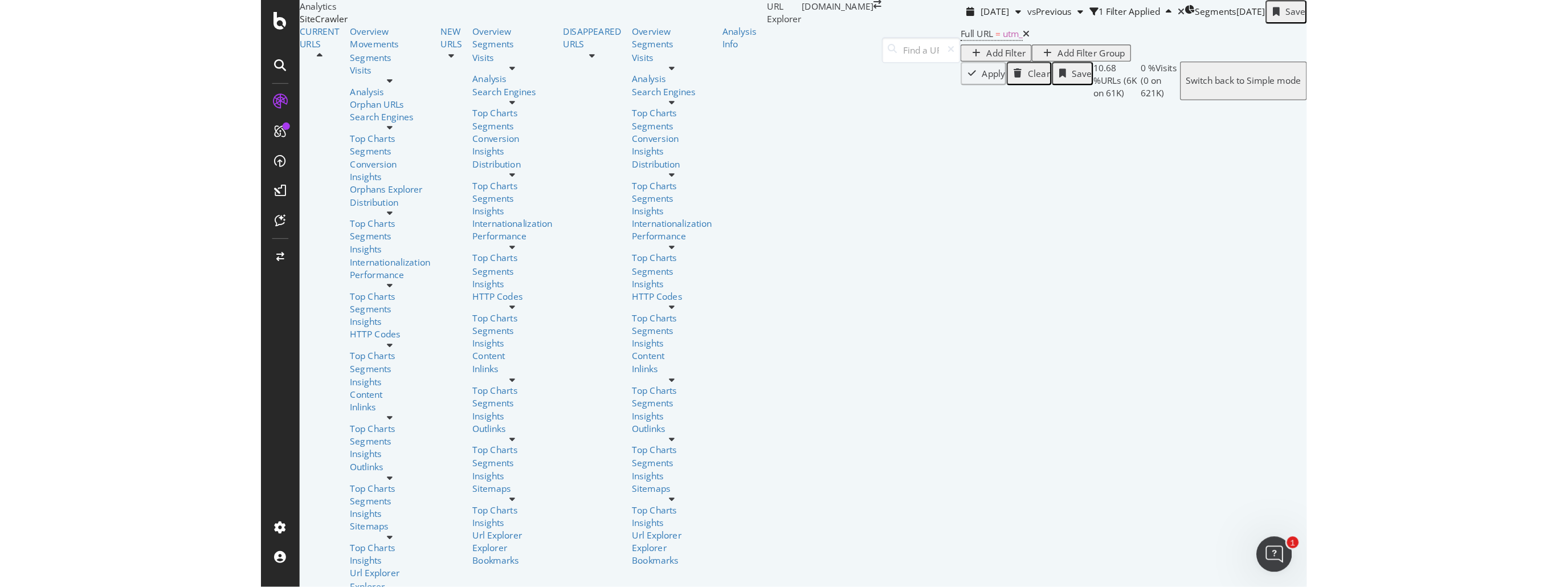 scroll, scrollTop: 0, scrollLeft: 0, axis: both 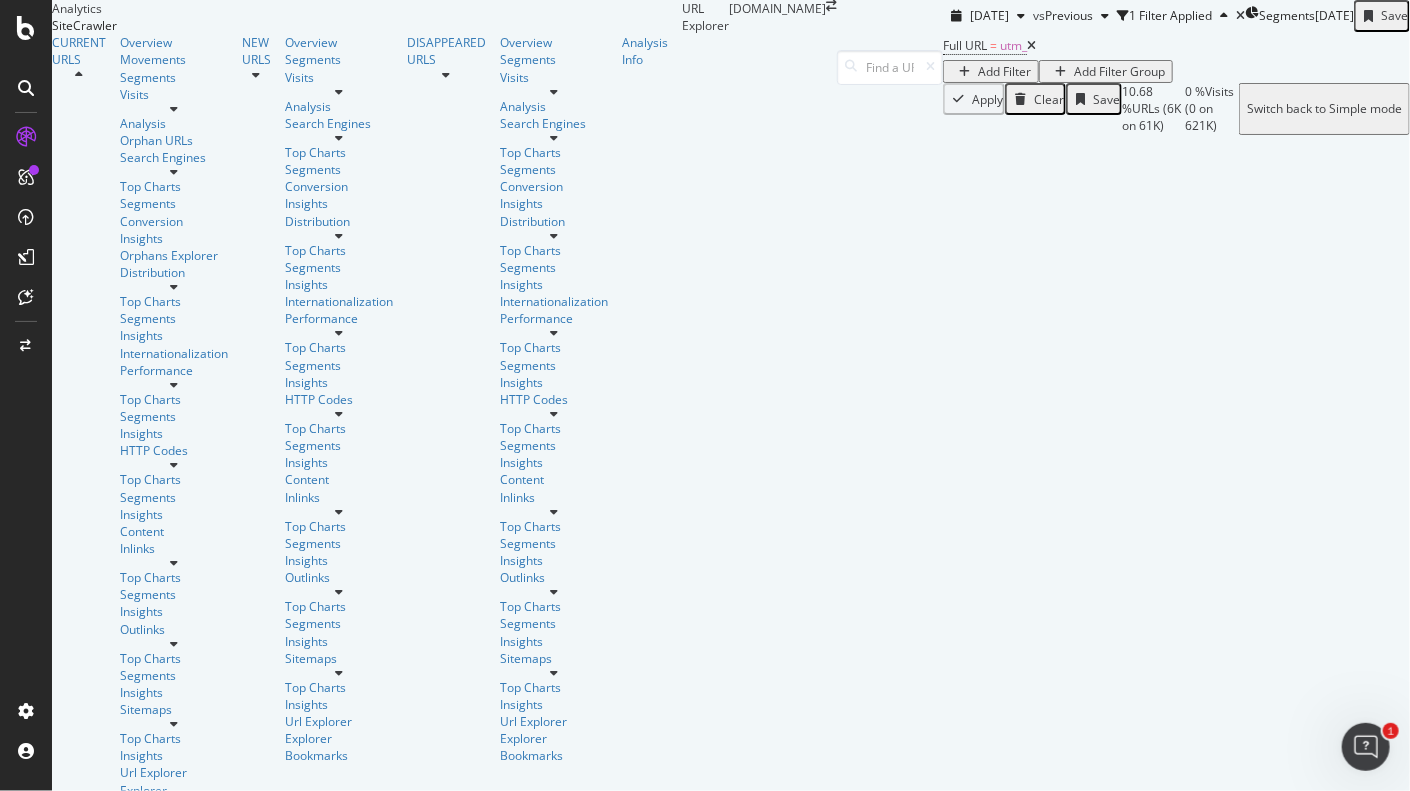click on "Add Filter" at bounding box center (1004, 71) 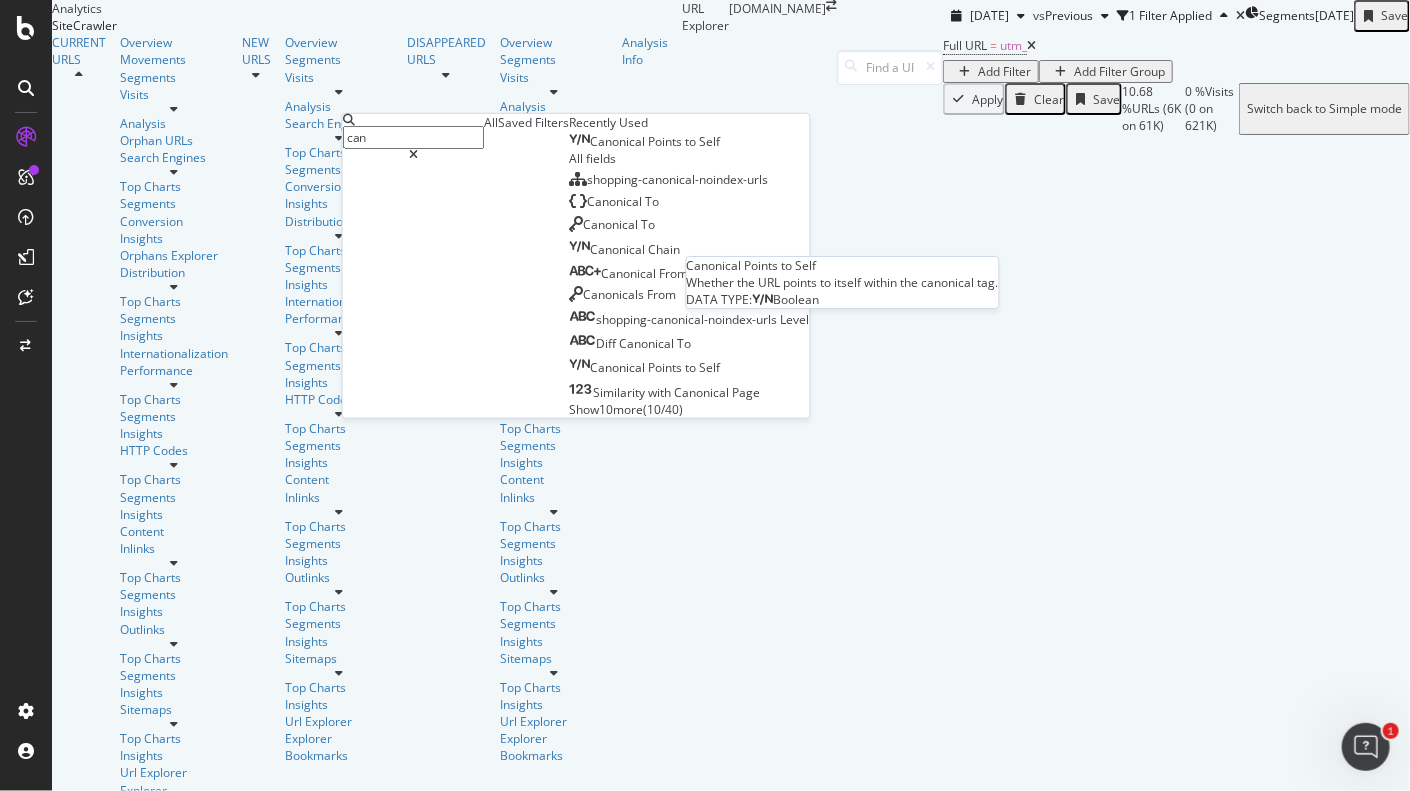 type on "can" 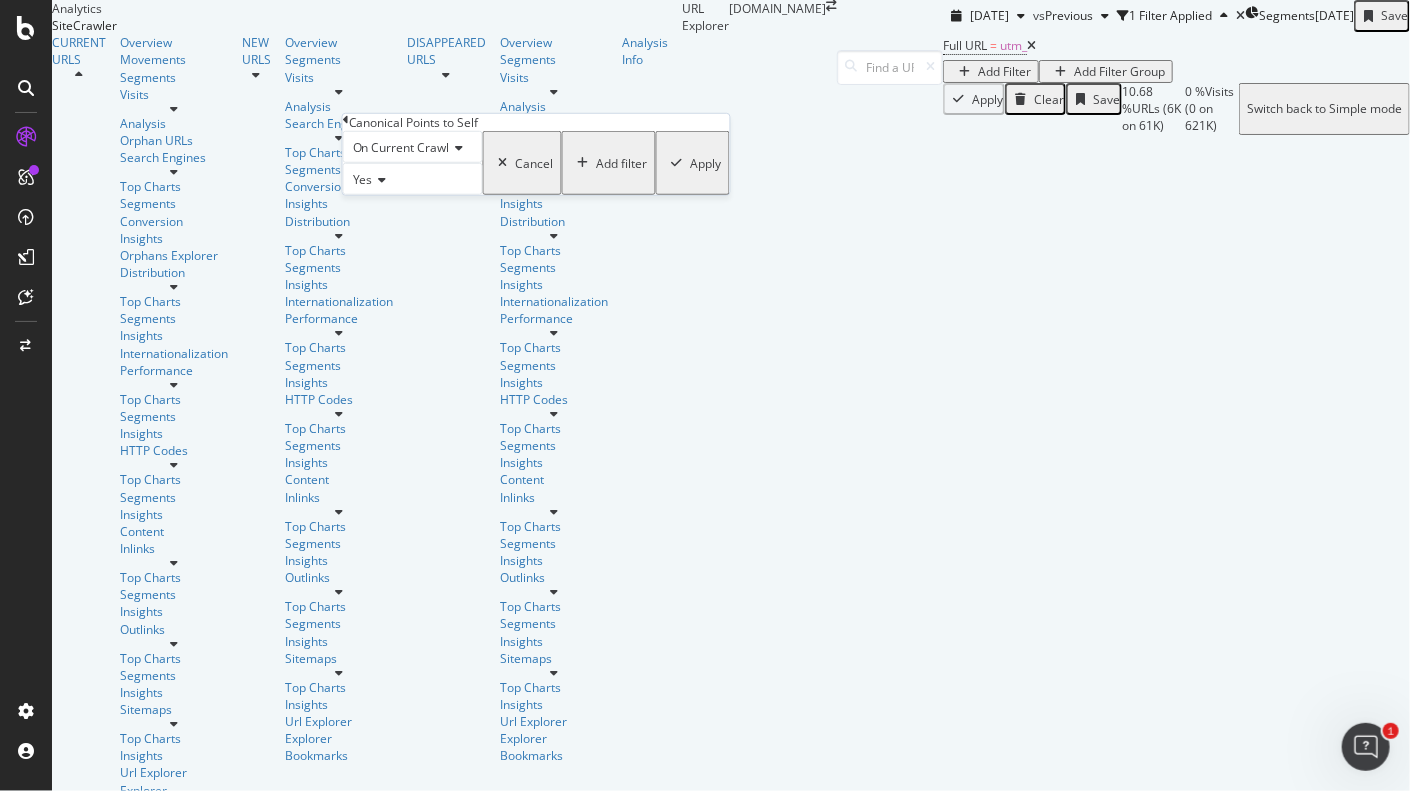 click on "Apply" at bounding box center [706, 162] 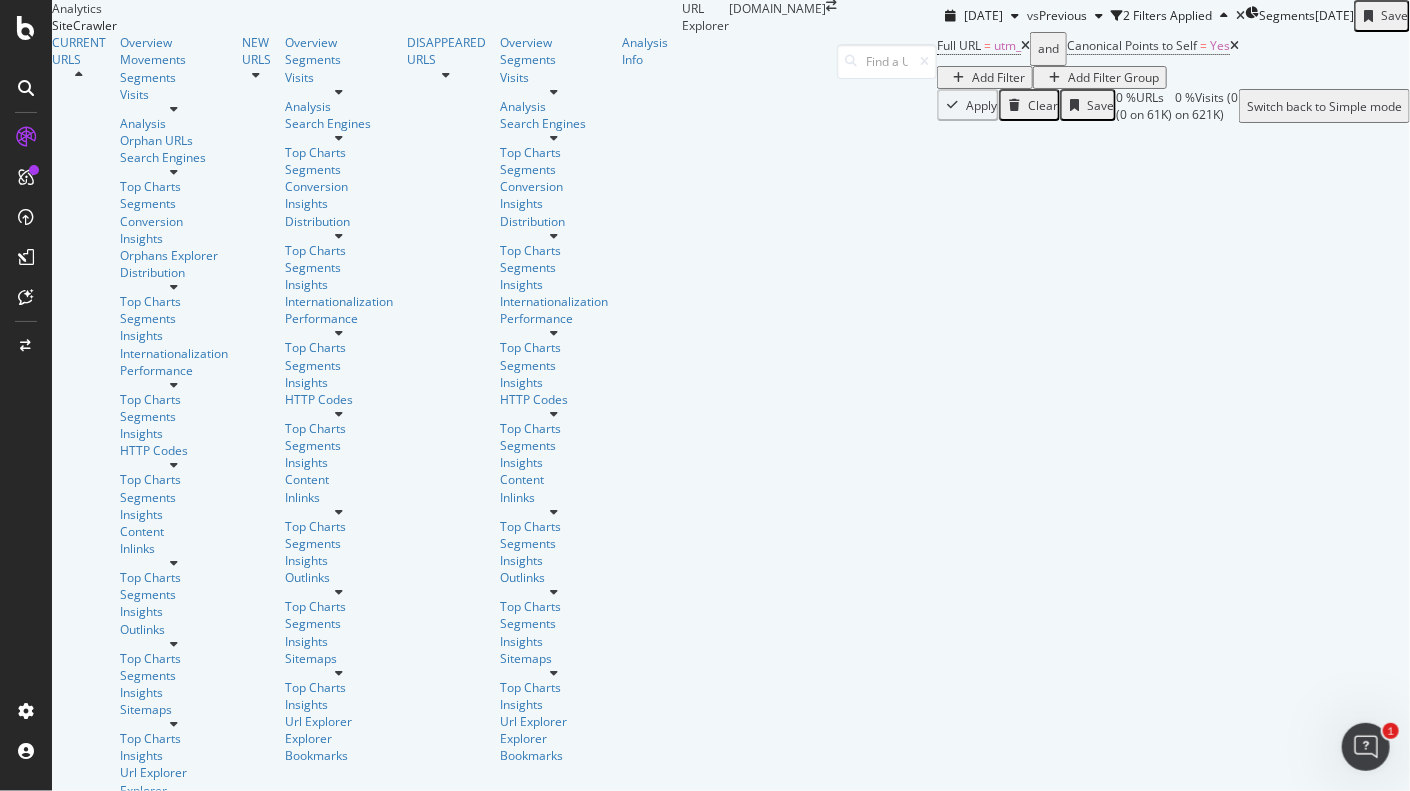 click at bounding box center (1234, 46) 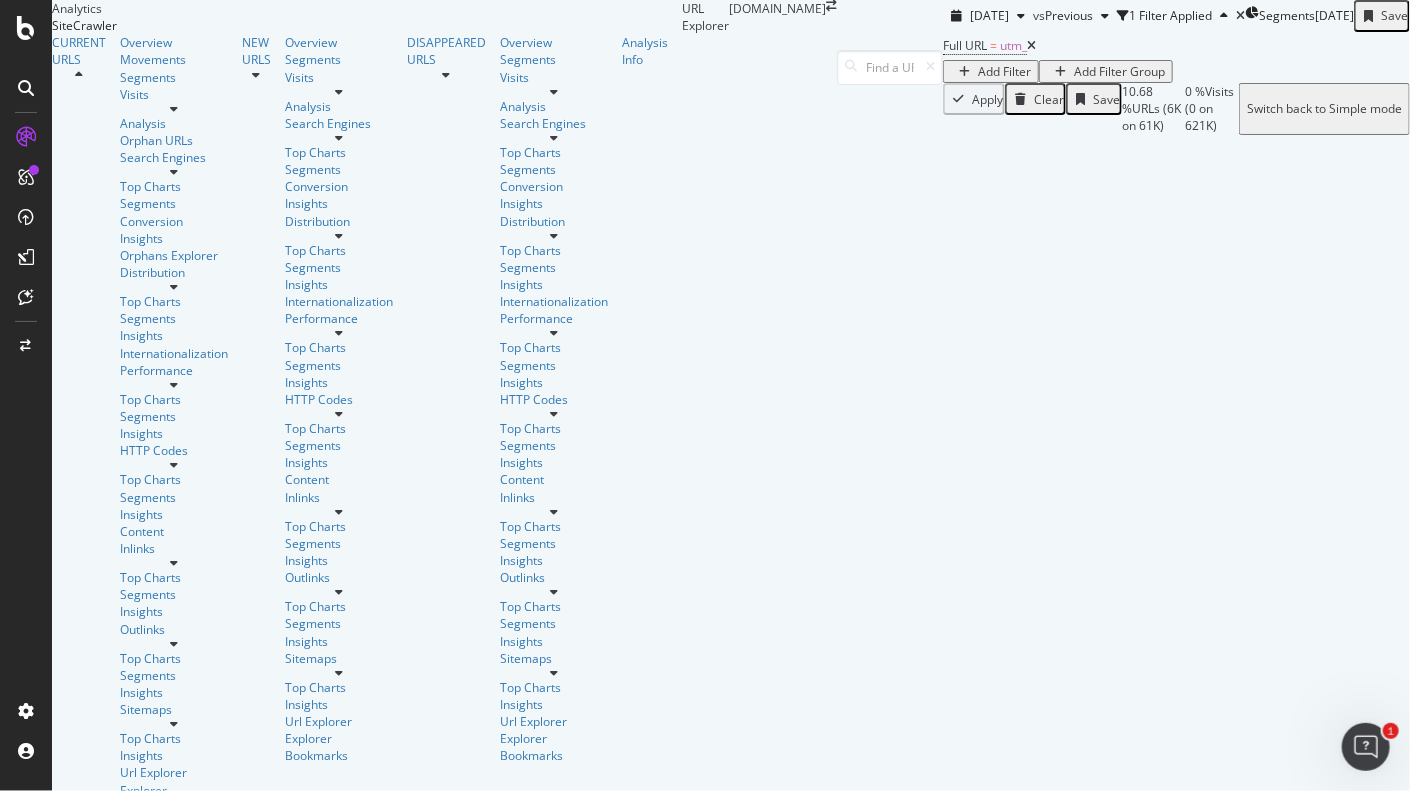 click on "CURRENT URLS Overview Movements Segments Visits Analysis Orphan URLs Search Engines Top Charts Segments Conversion Insights Orphans Explorer Distribution Top Charts Segments Insights Internationalization Performance Top Charts Segments Insights HTTP Codes Top Charts Segments Insights Content Inlinks Top Charts Segments Insights Outlinks Top Charts Segments Insights Sitemaps Top Charts Insights Url Explorer Explorer Bookmarks NEW URLS Overview Segments Visits Analysis Search Engines Top Charts Segments Conversion Insights Distribution Top Charts Segments Insights Internationalization Performance Top Charts Segments Insights HTTP Codes Top Charts Segments Insights Content Inlinks Top Charts Segments Insights Outlinks Top Charts Segments Insights Sitemaps Top Charts Insights Url Explorer Explorer Bookmarks DISAPPEARED URLS Overview Segments Visits Analysis Search Engines Top Charts Segments Conversion Insights Distribution Top Charts Segments Insights Internationalization Performance Top Charts Segments Insights" at bounding box center (367, 425) 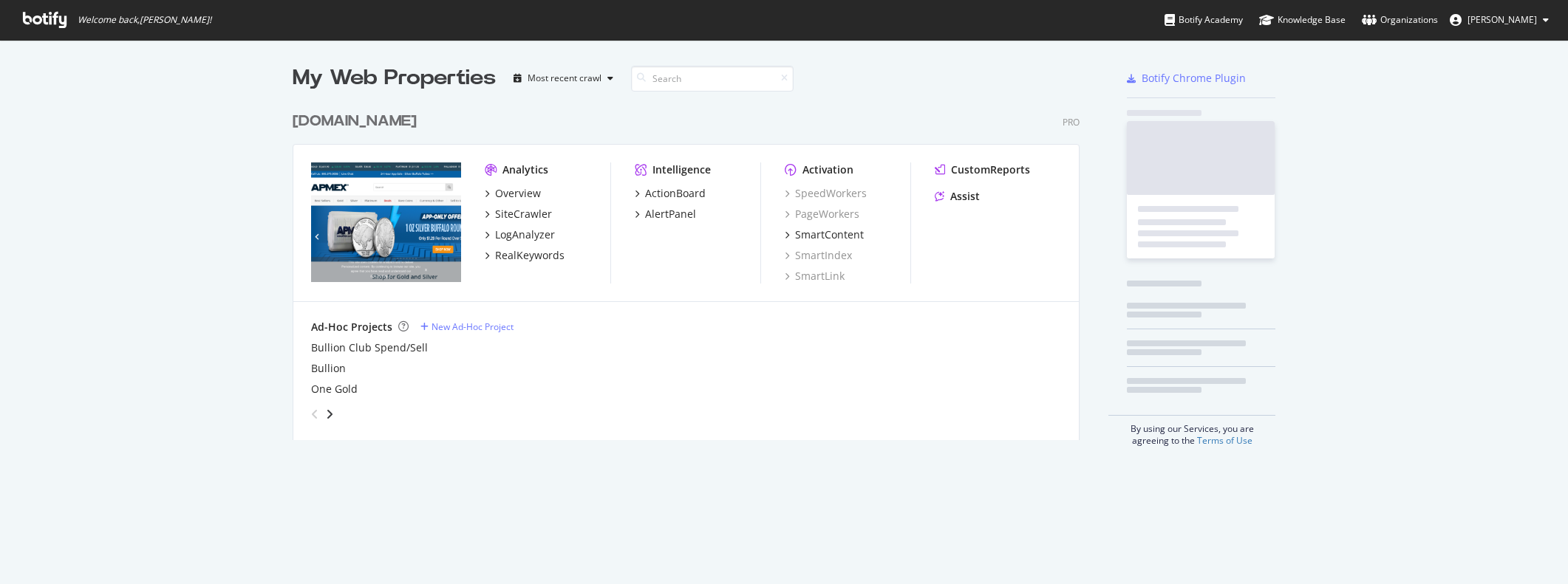 scroll, scrollTop: 0, scrollLeft: 0, axis: both 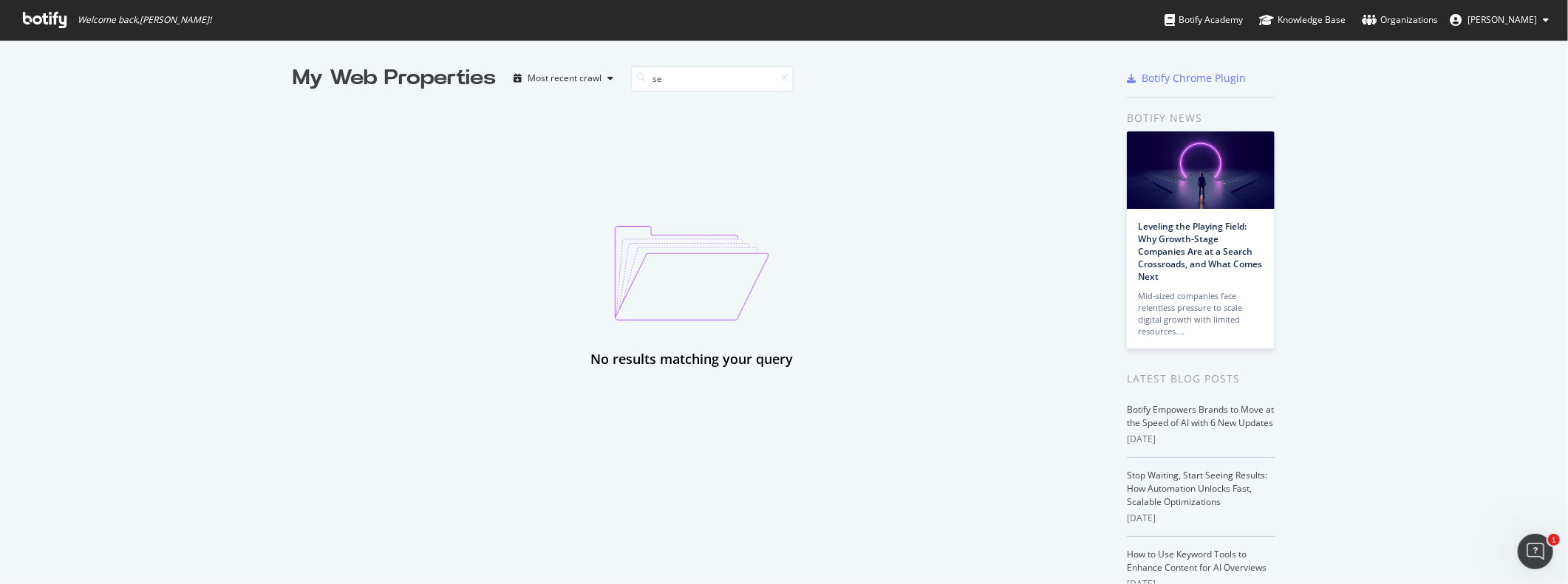 type on "s" 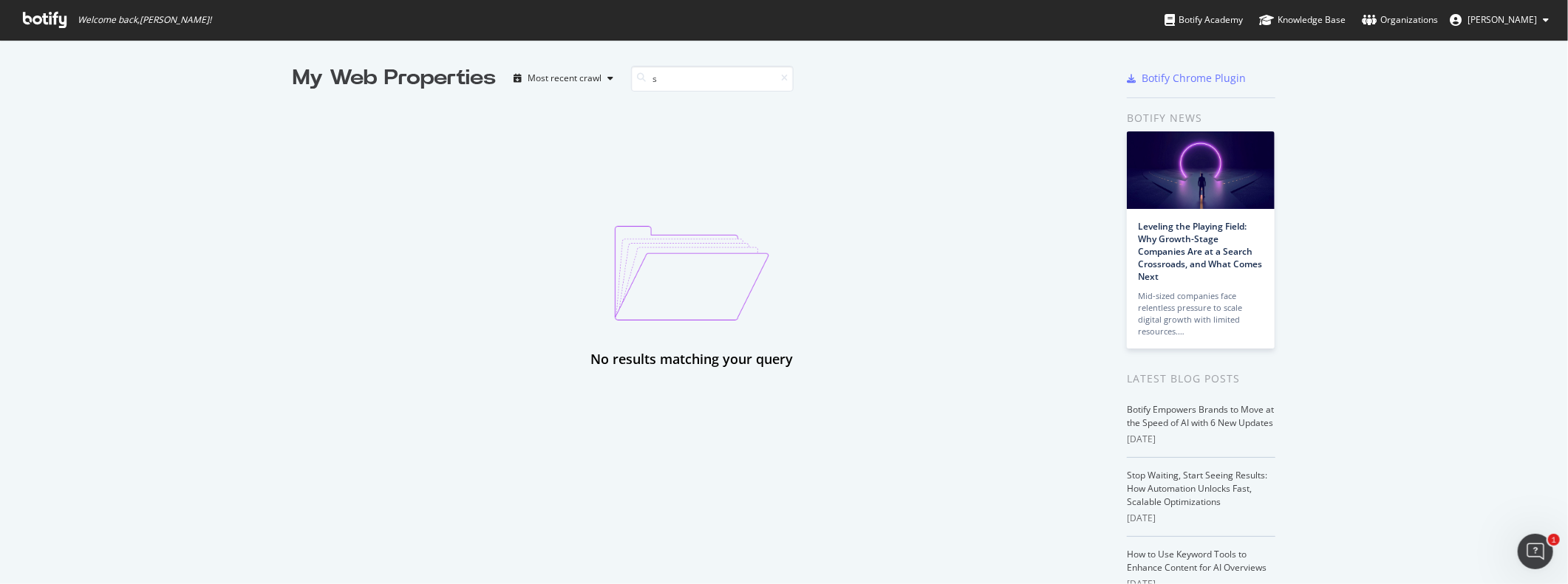 type 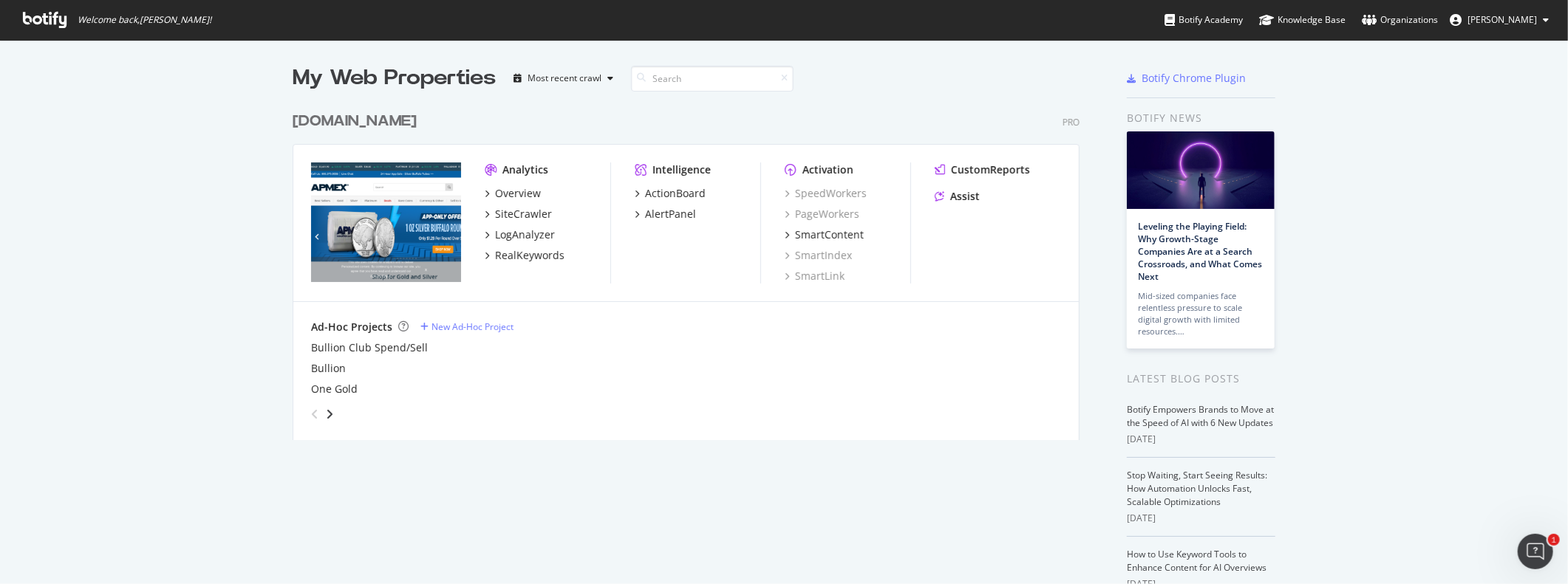 scroll, scrollTop: 12, scrollLeft: 12, axis: both 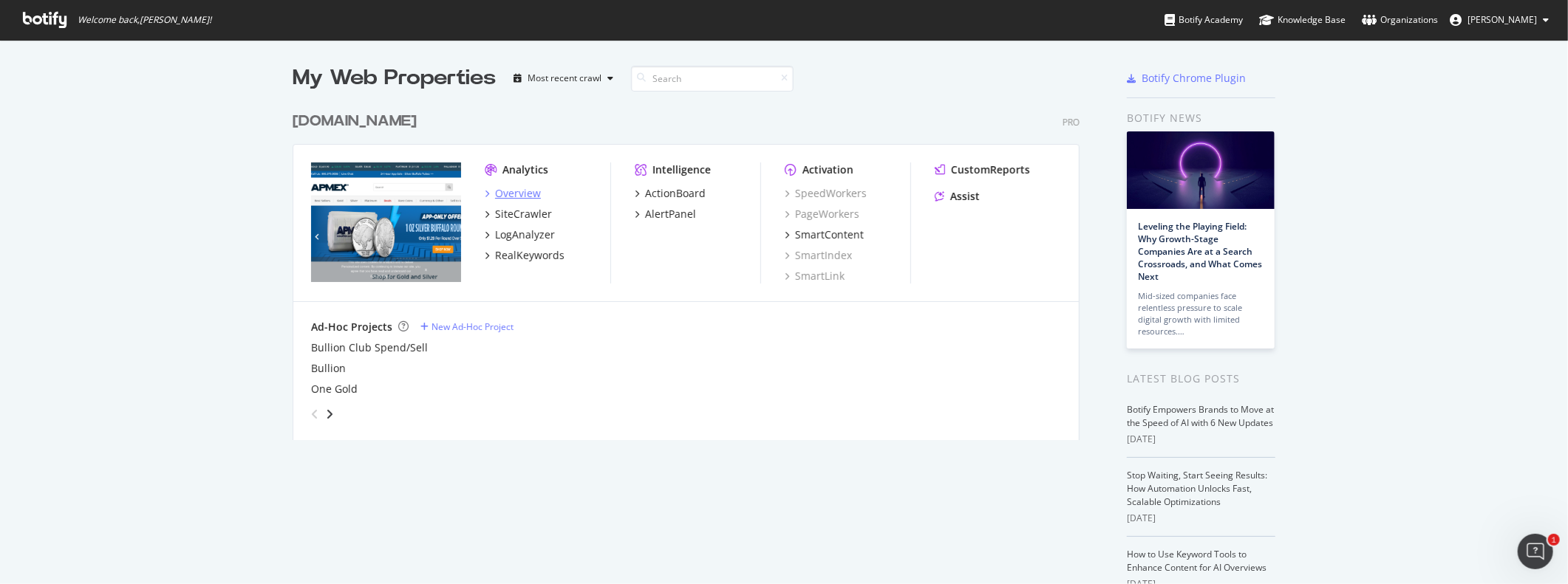click on "Overview" at bounding box center [518, 193] 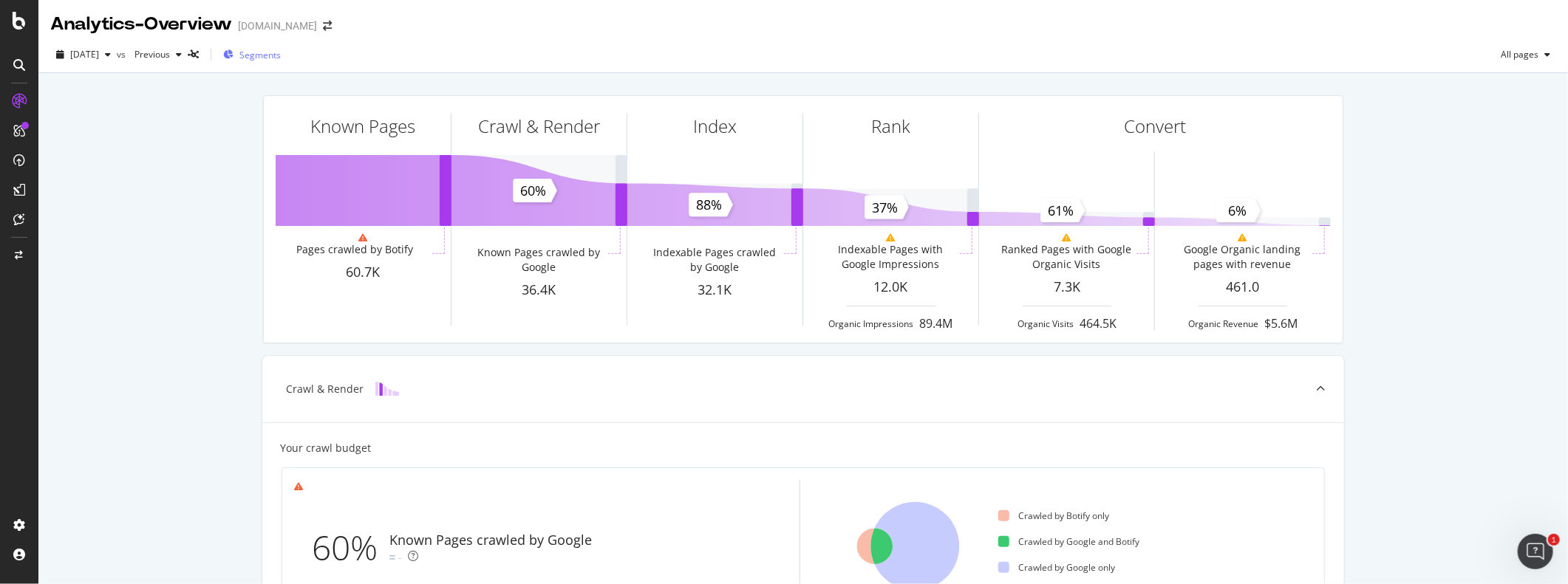 click on "Segments" at bounding box center (260, 55) 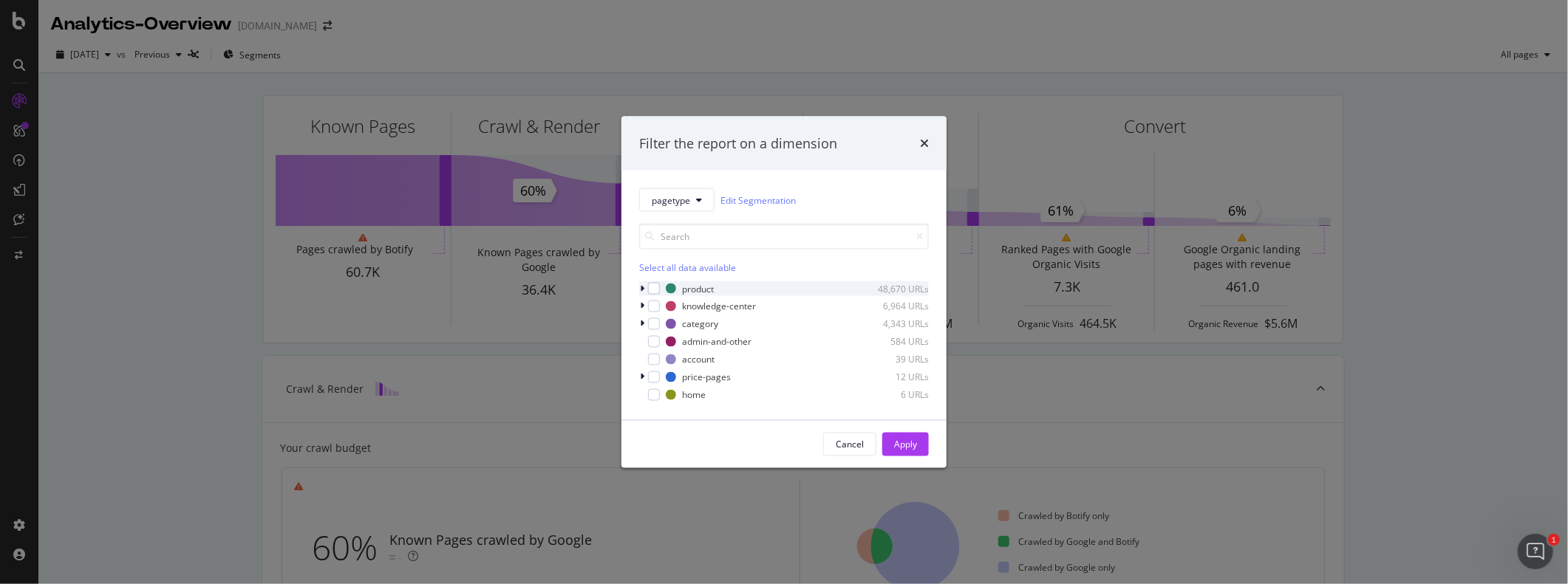 click at bounding box center (644, 289) 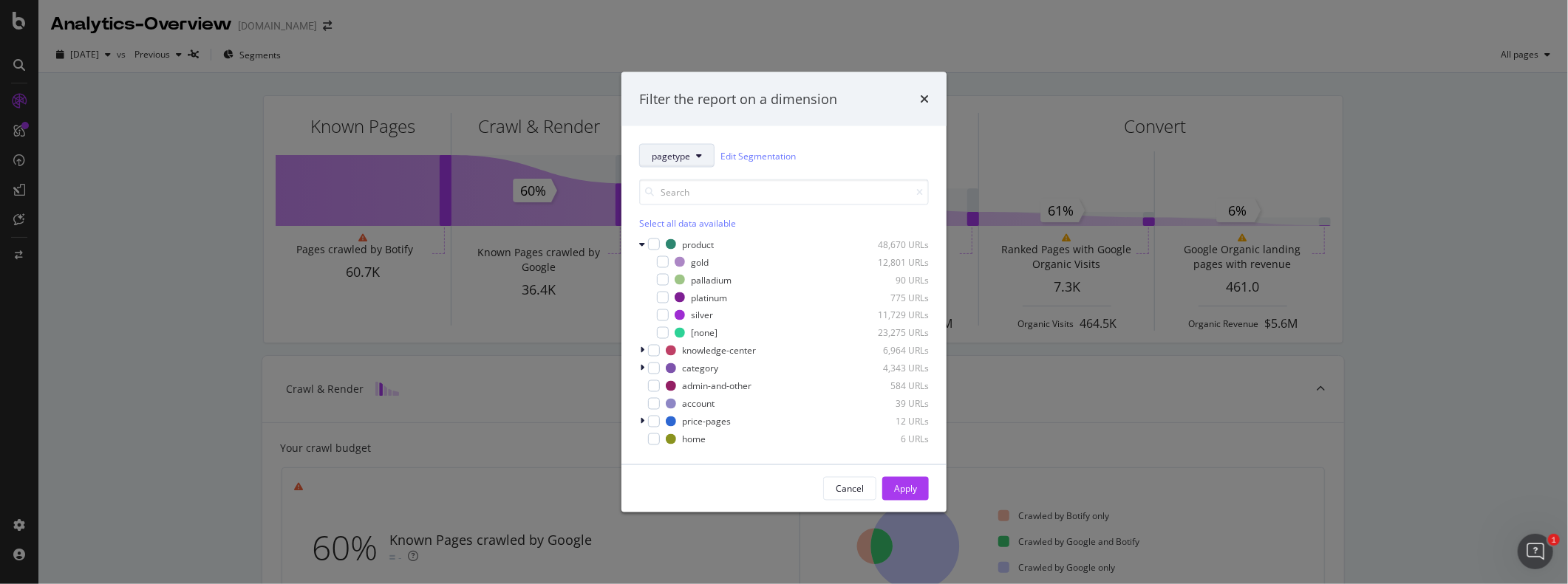 click on "pagetype" at bounding box center (671, 155) 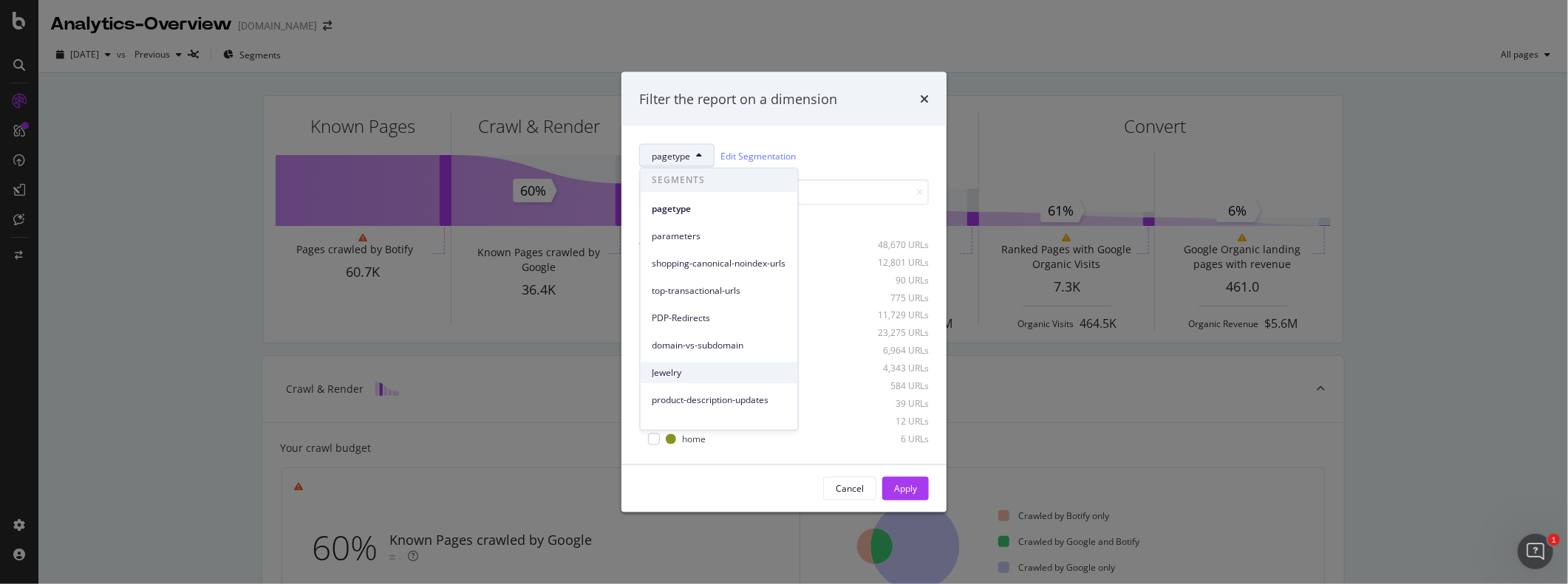 click on "Jewelry" at bounding box center (719, 373) 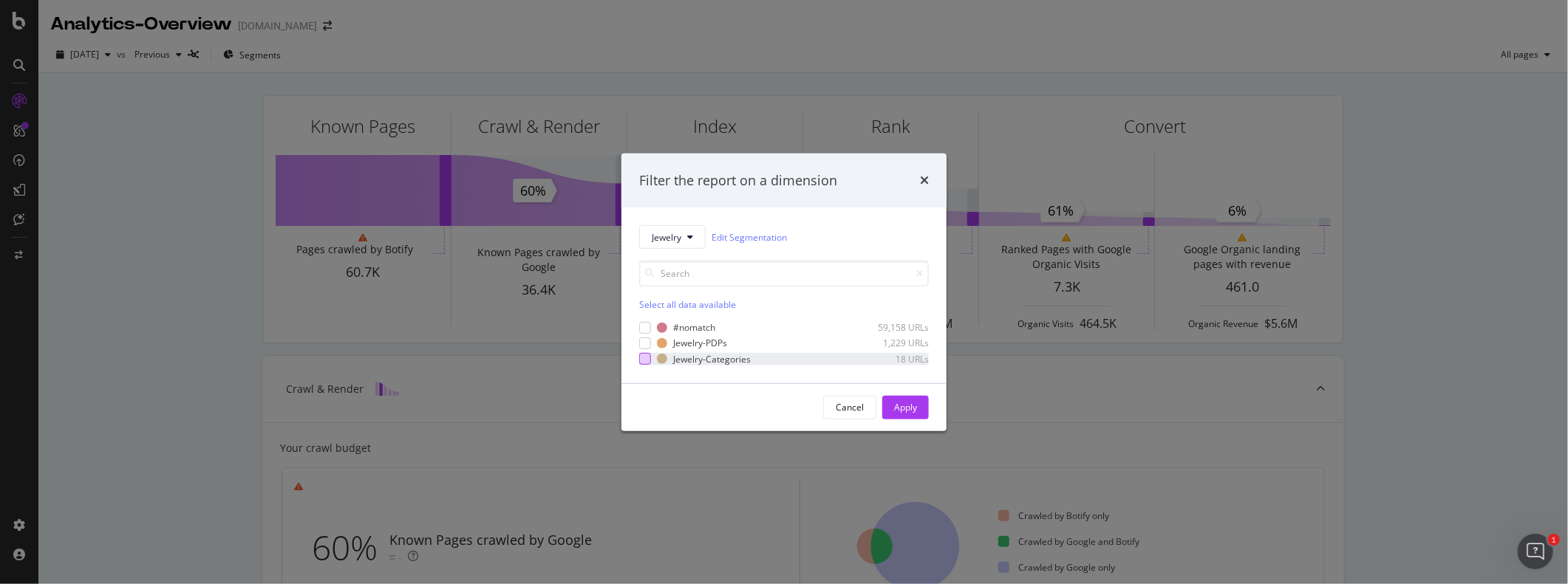 click at bounding box center (645, 359) 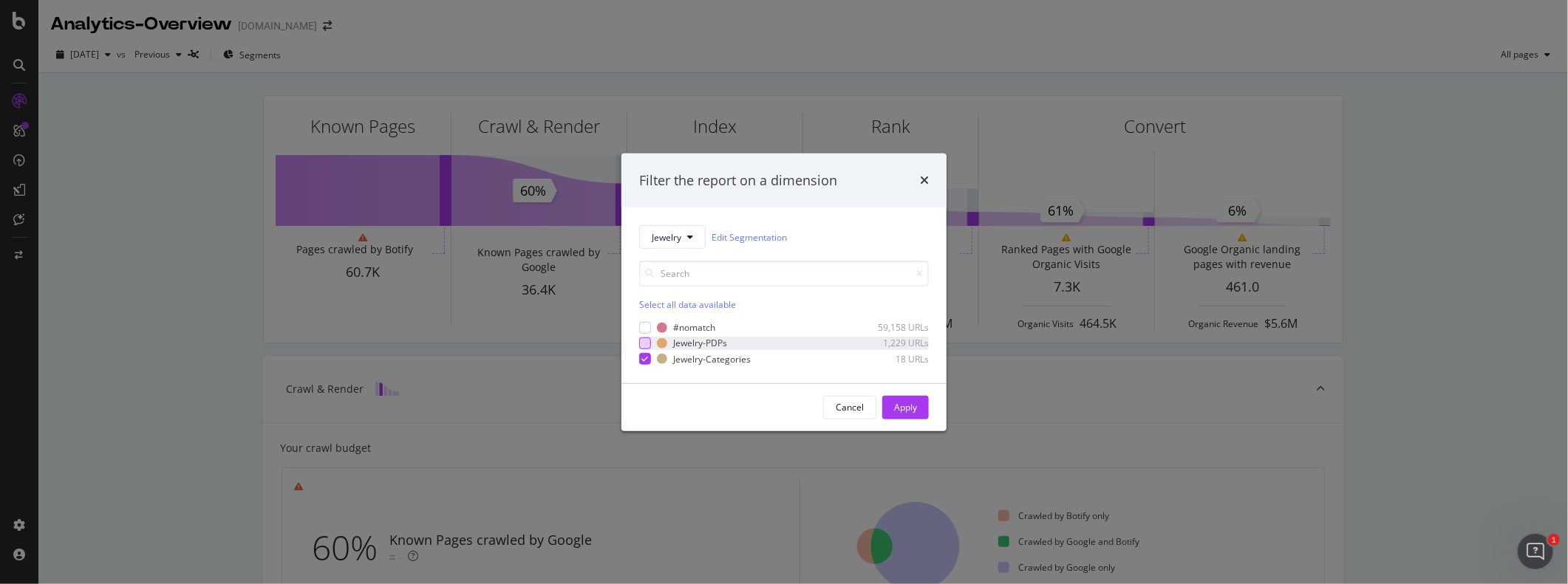 click at bounding box center [645, 343] 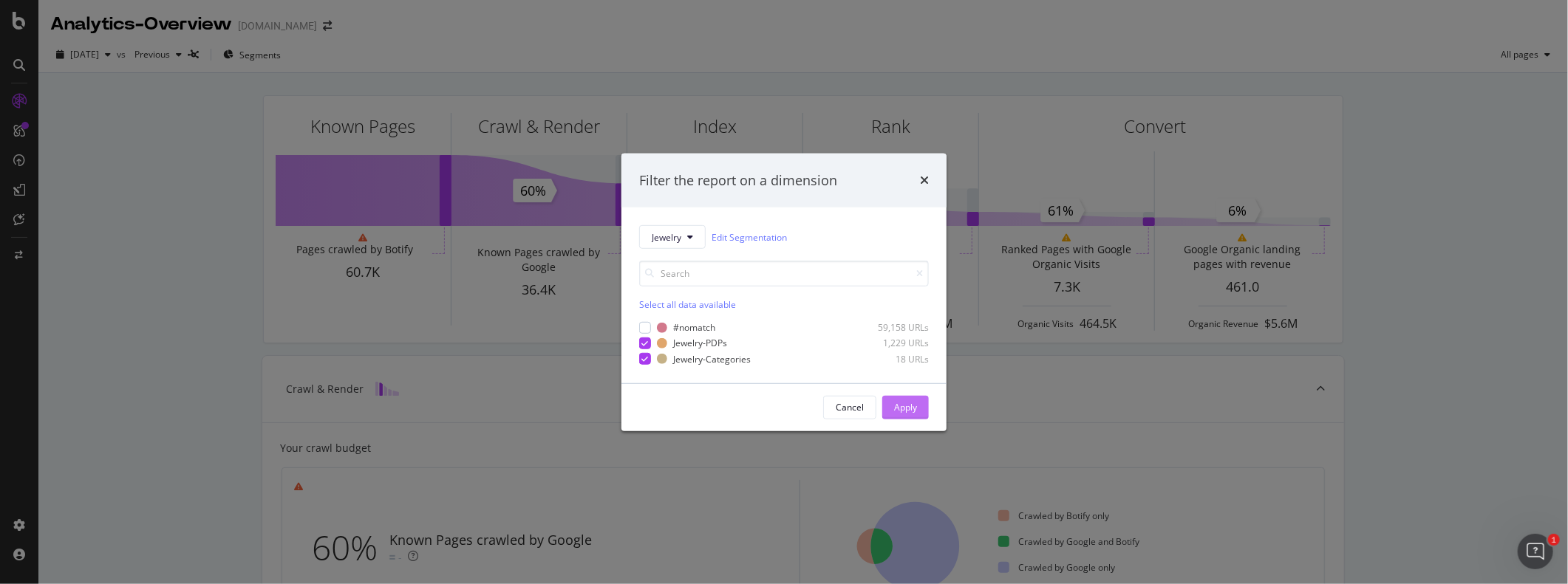 click on "Apply" at bounding box center [905, 407] 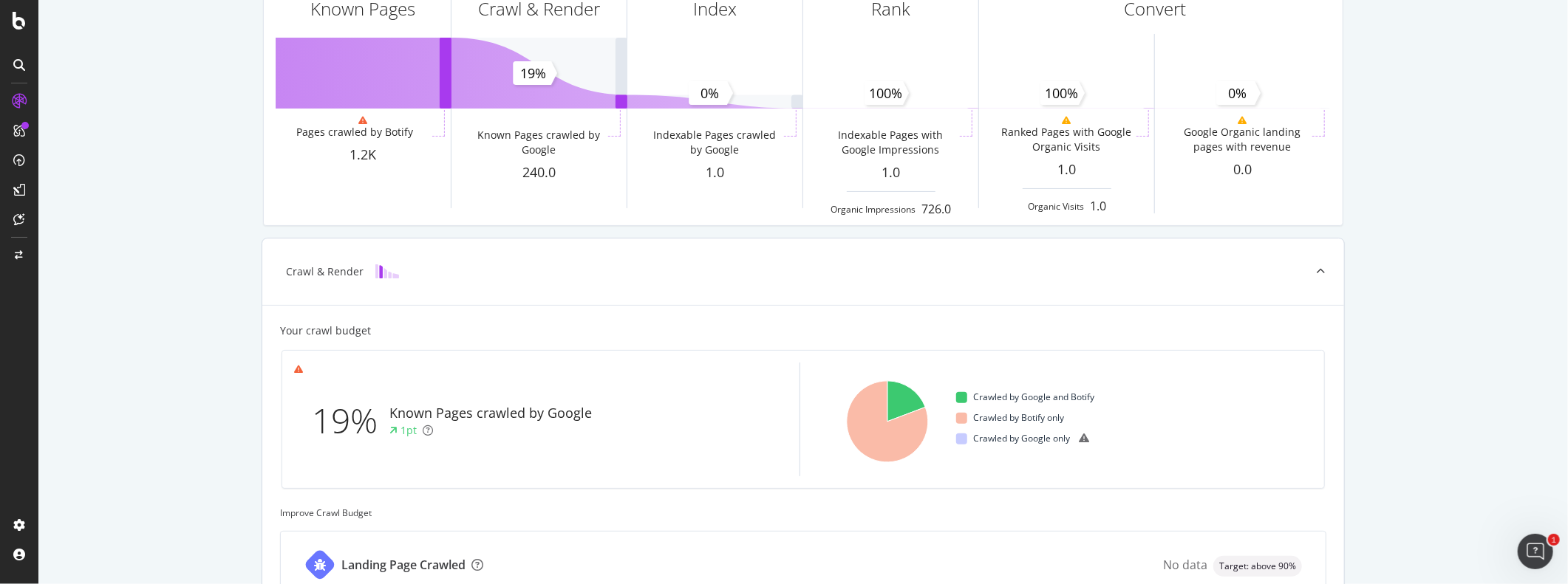 scroll, scrollTop: 0, scrollLeft: 0, axis: both 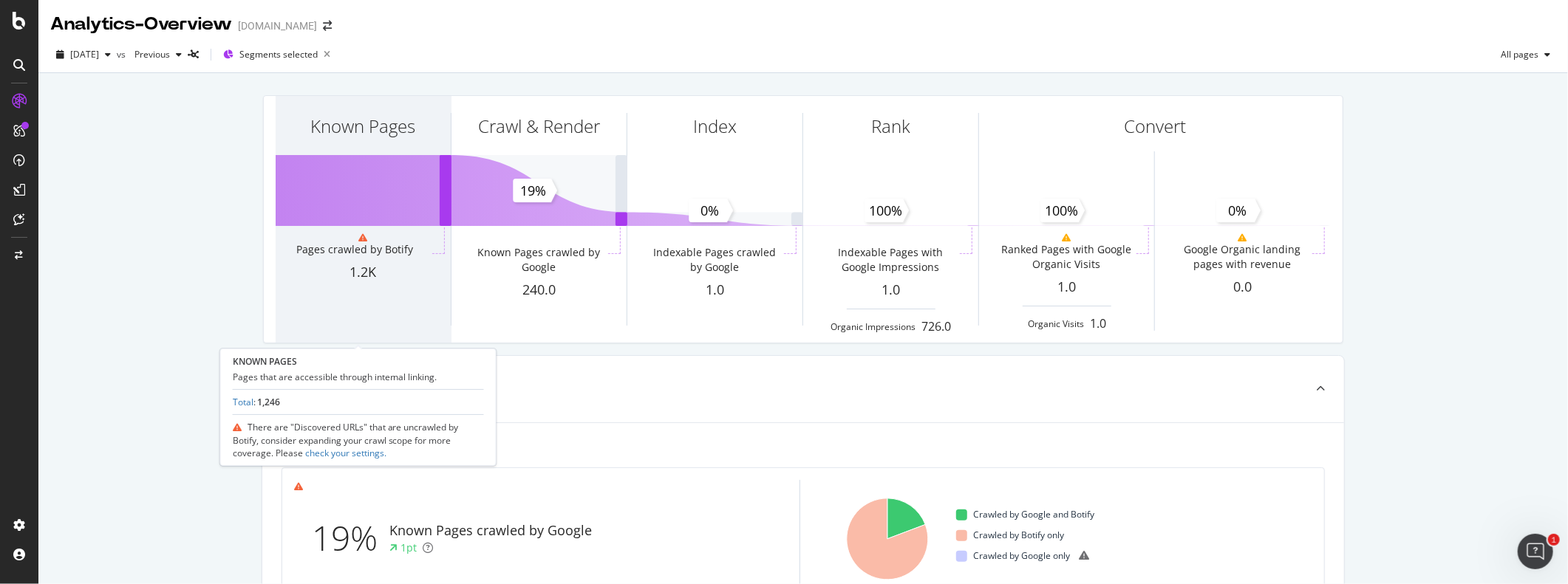 click on "Pages crawled by Botify" at bounding box center [355, 250] 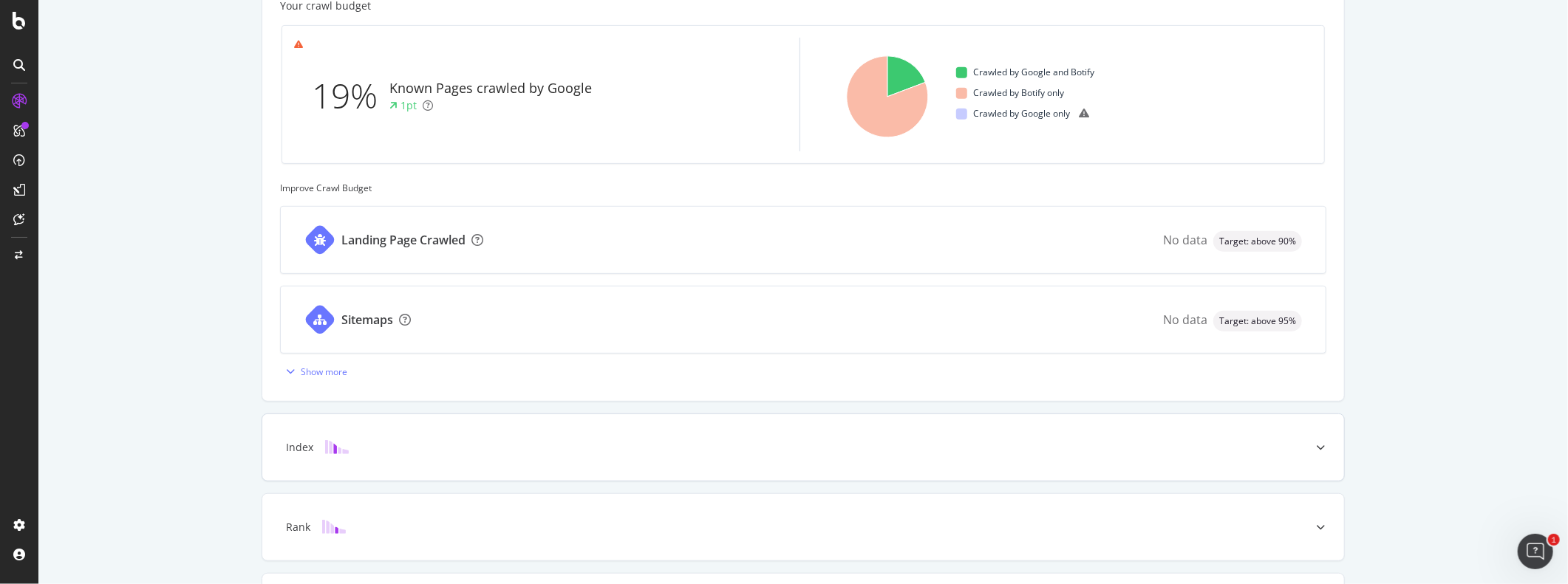 scroll, scrollTop: 443, scrollLeft: 0, axis: vertical 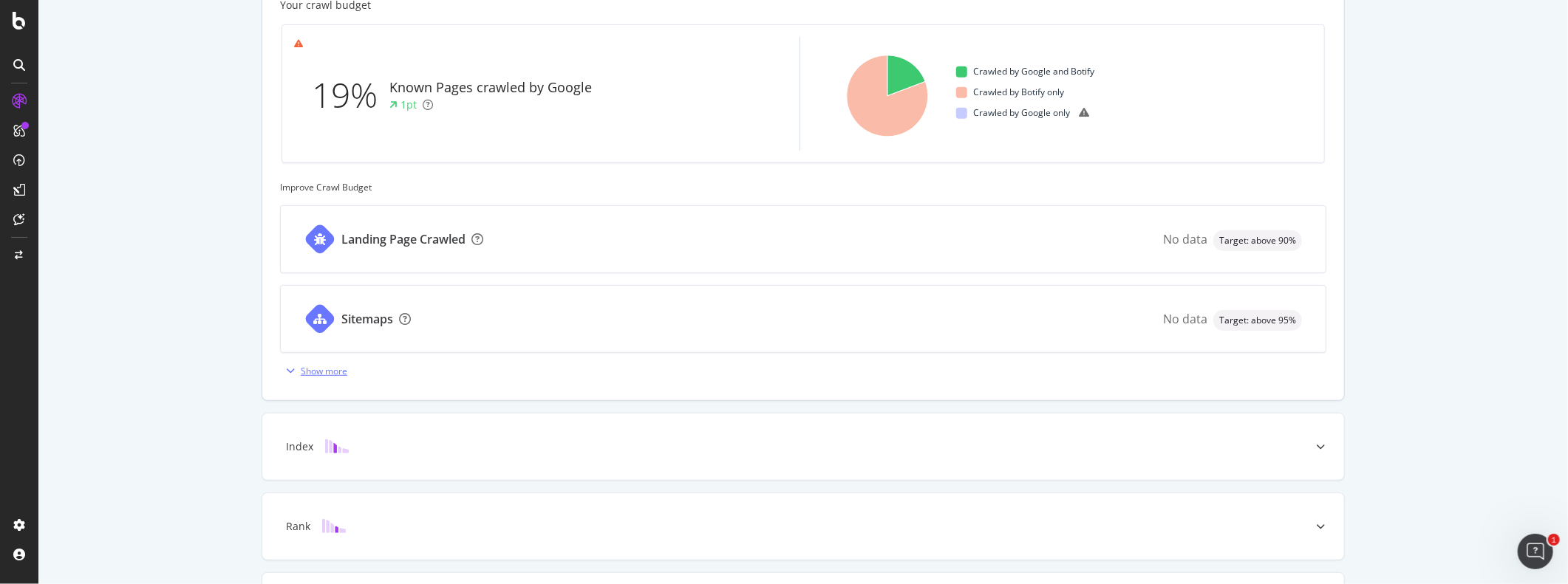 click on "Show more" at bounding box center [313, 371] 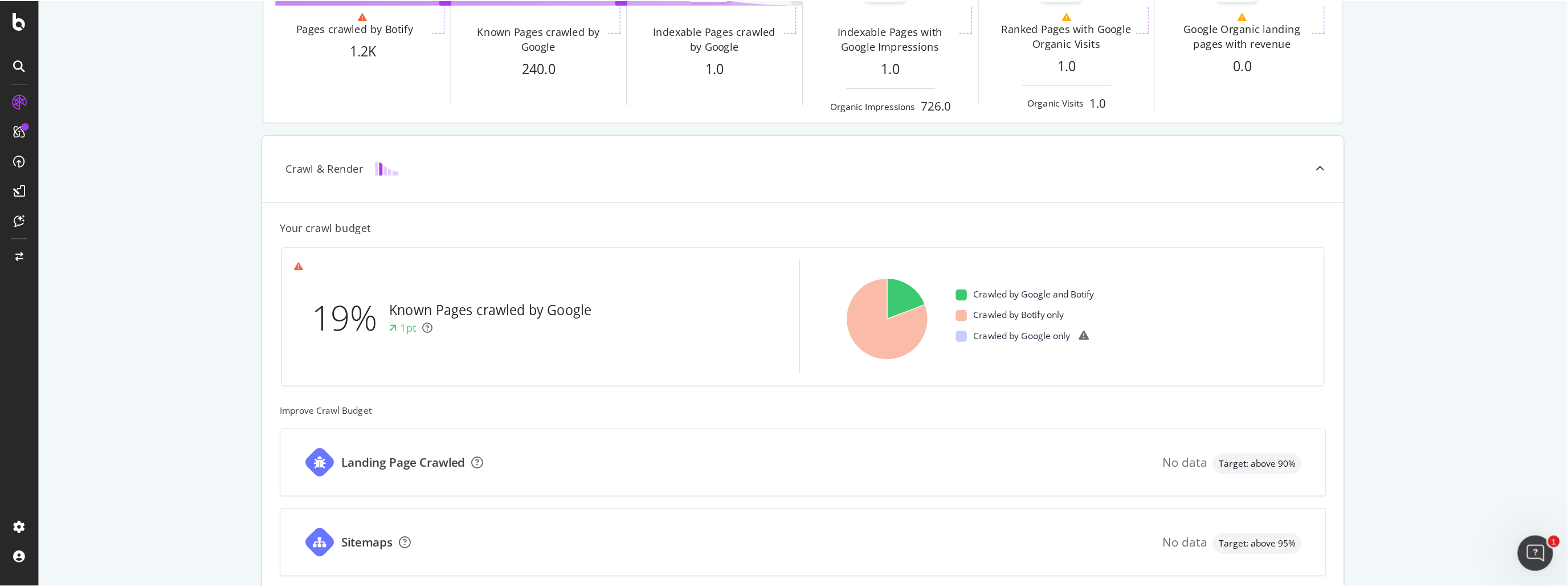 scroll, scrollTop: 0, scrollLeft: 0, axis: both 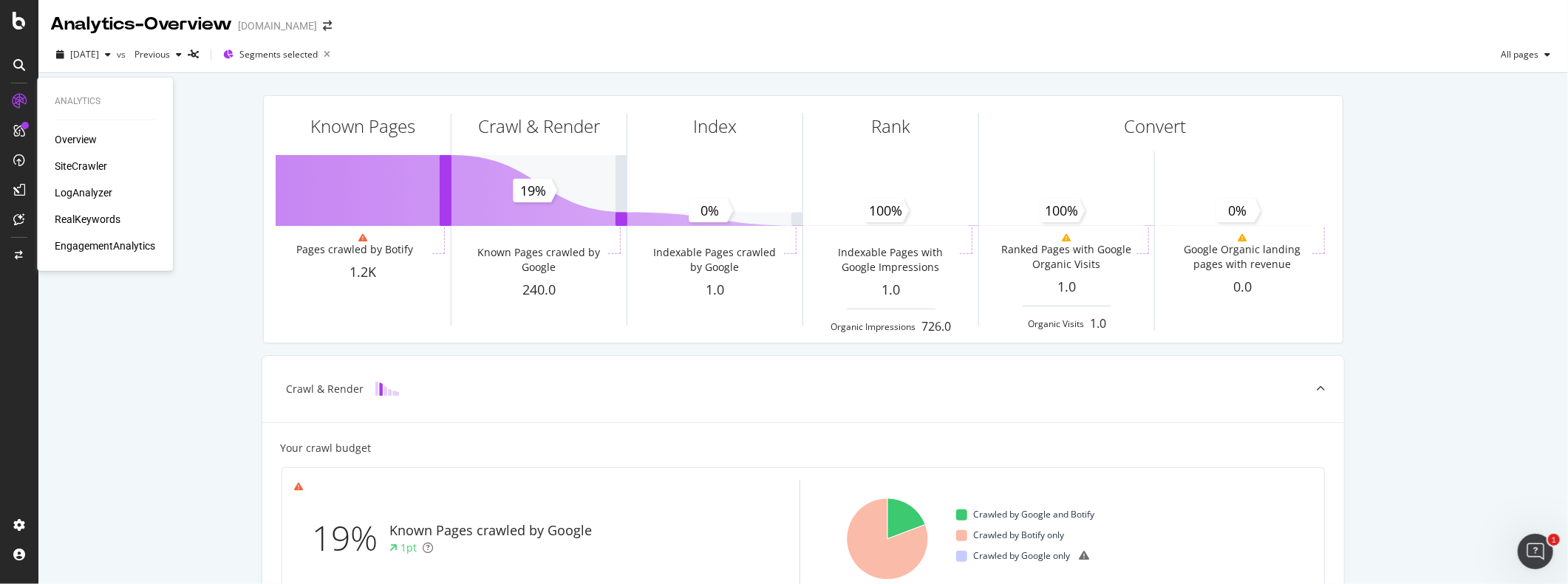 click on "SiteCrawler" at bounding box center (81, 166) 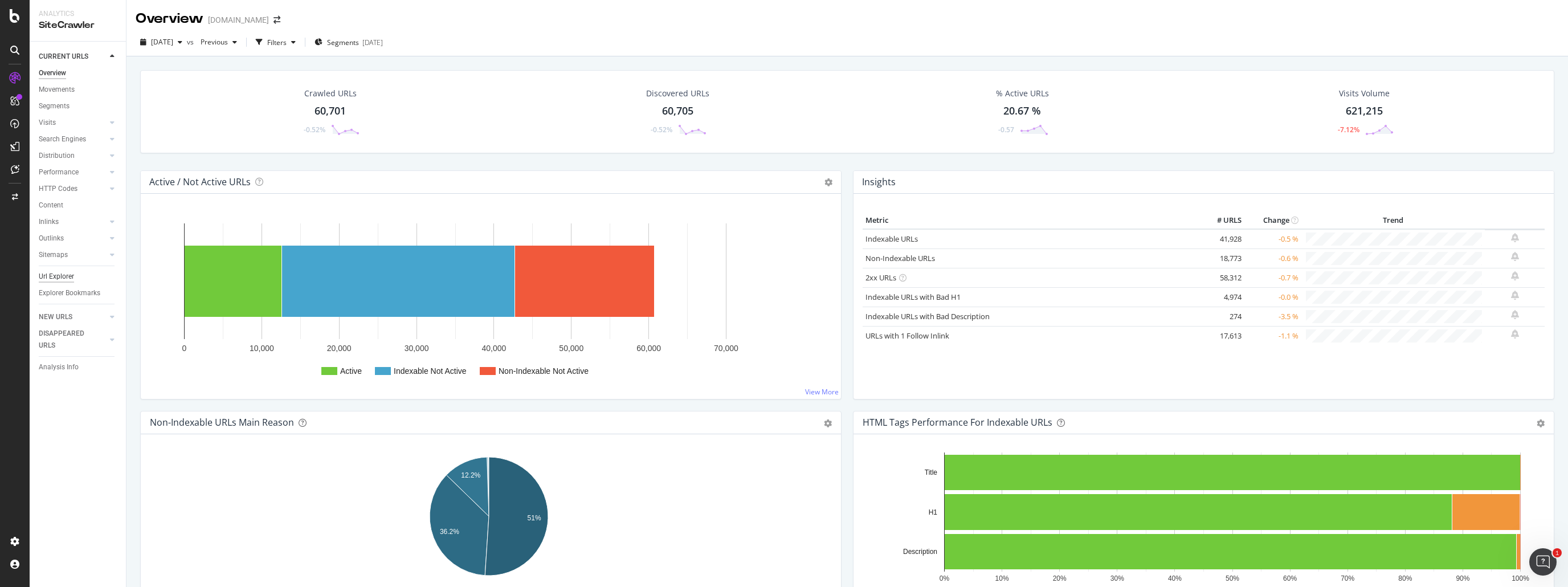 click on "Url Explorer" at bounding box center (56, 276) 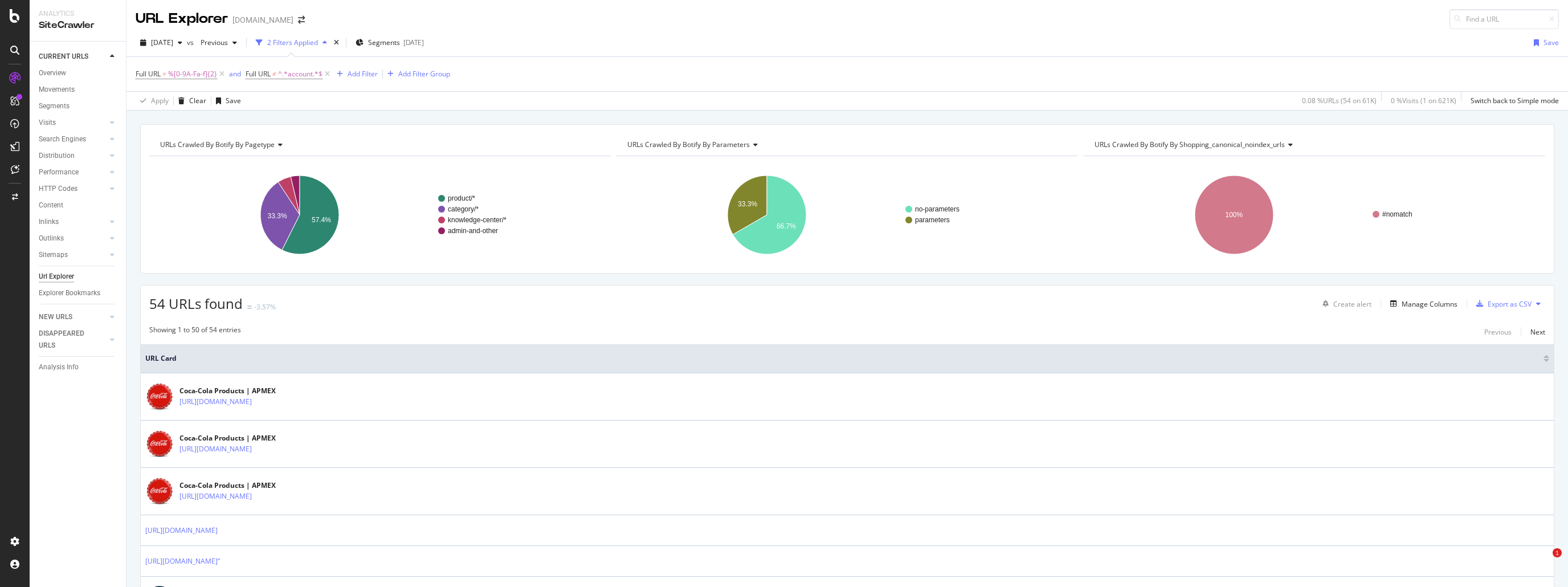 scroll, scrollTop: 0, scrollLeft: 0, axis: both 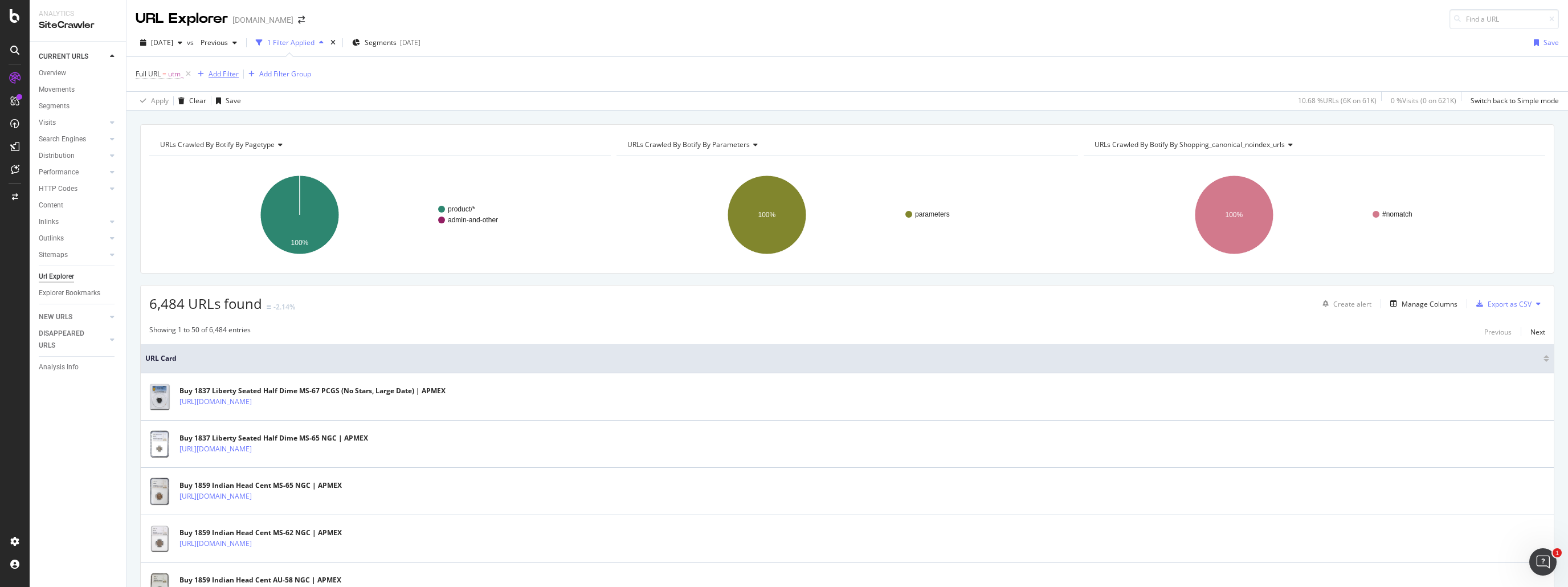 click on "Add Filter" at bounding box center (223, 74) 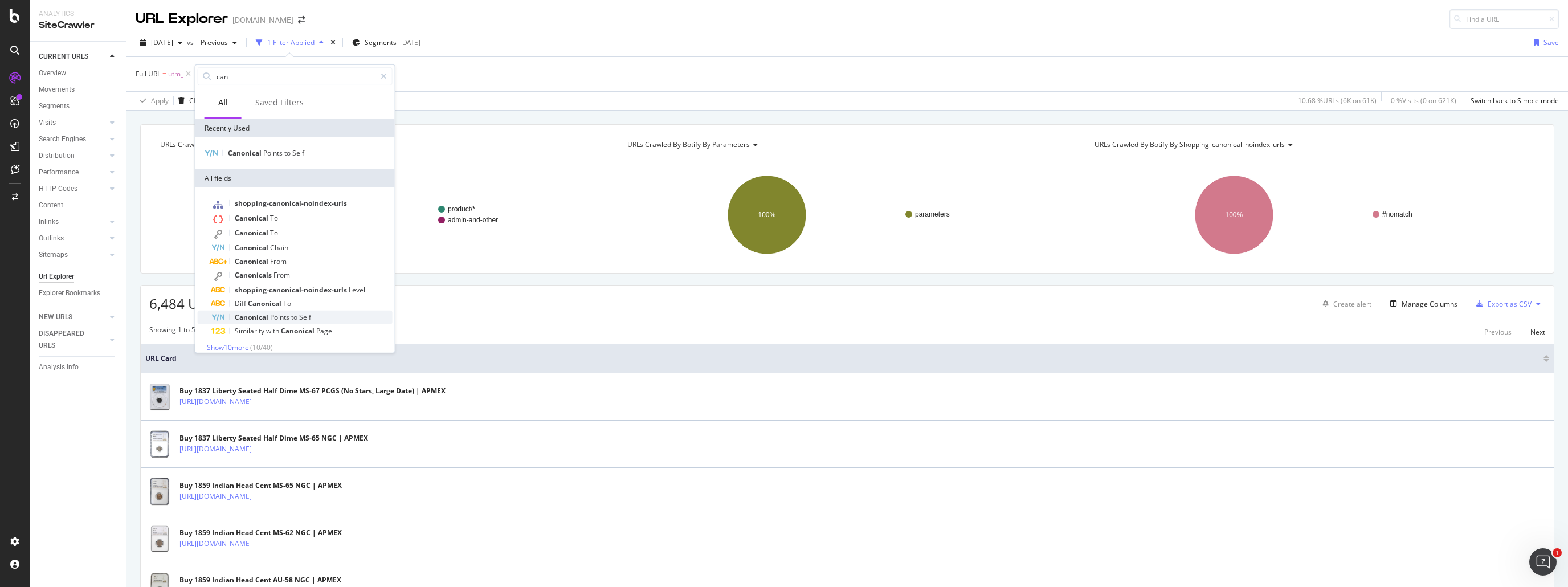 click on "Canonical" at bounding box center (252, 317) 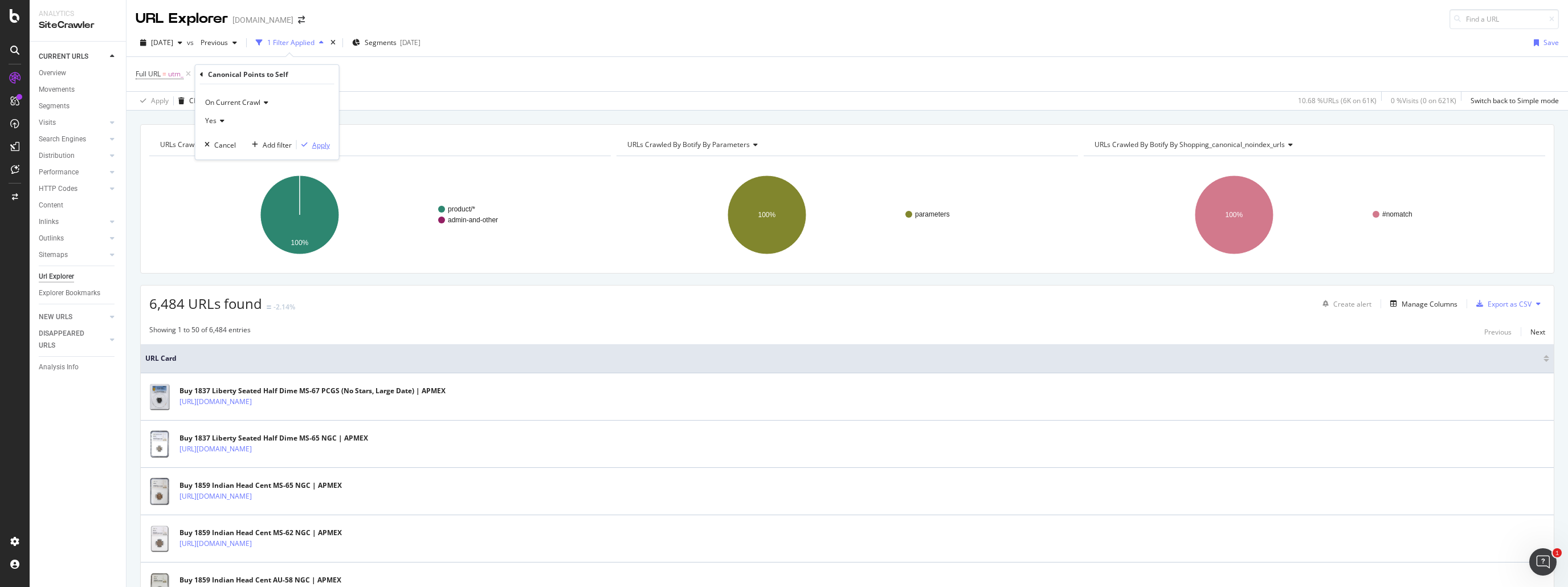 click on "Apply" at bounding box center [321, 144] 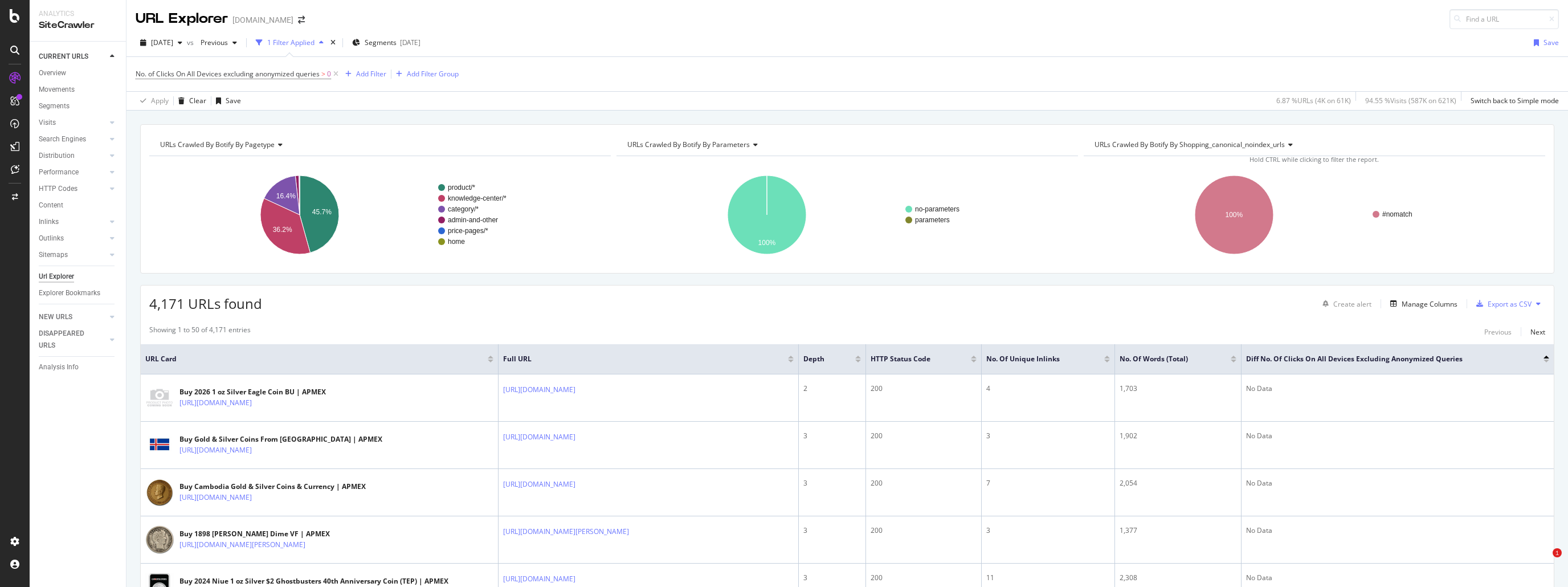 scroll, scrollTop: 0, scrollLeft: 0, axis: both 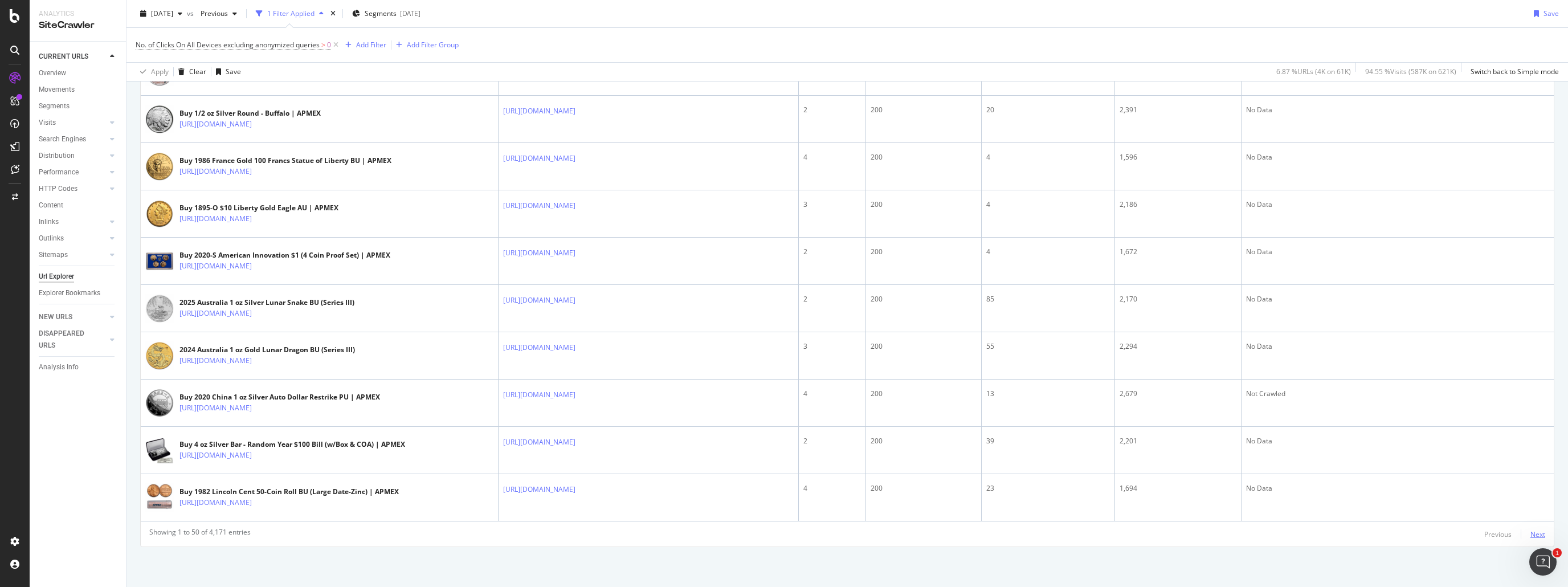 click on "Next" at bounding box center (1538, 534) 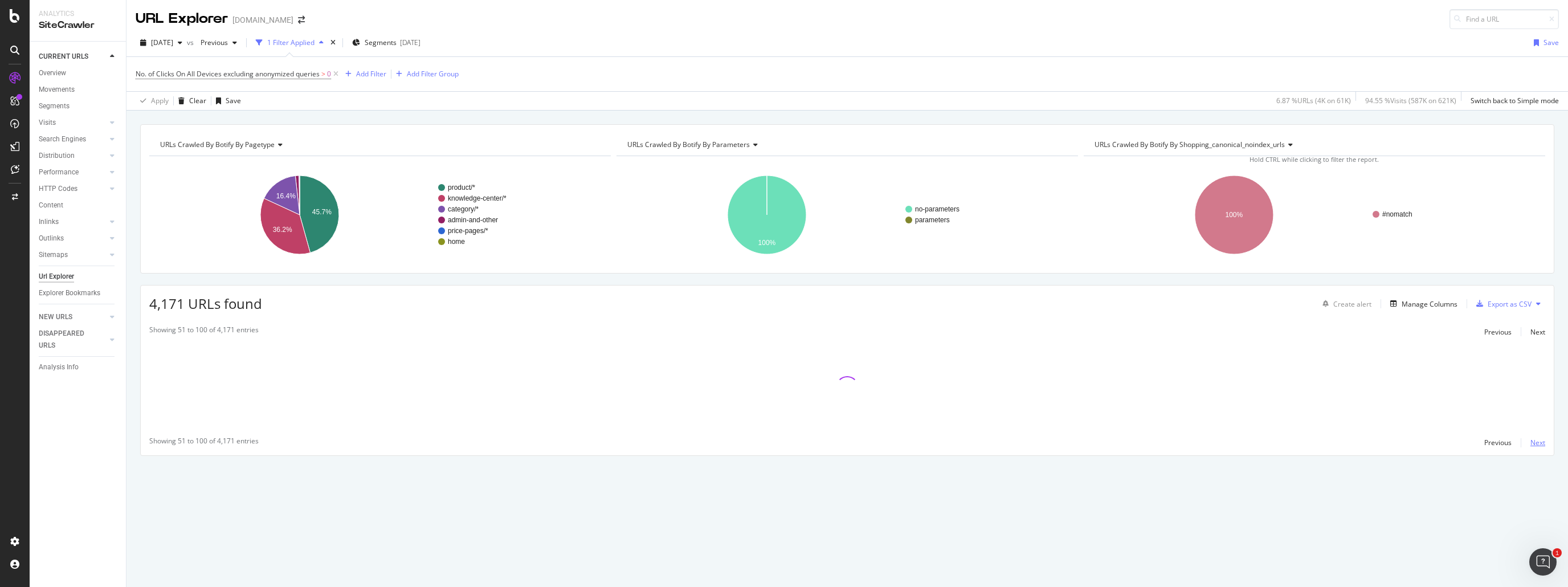 scroll, scrollTop: 0, scrollLeft: 0, axis: both 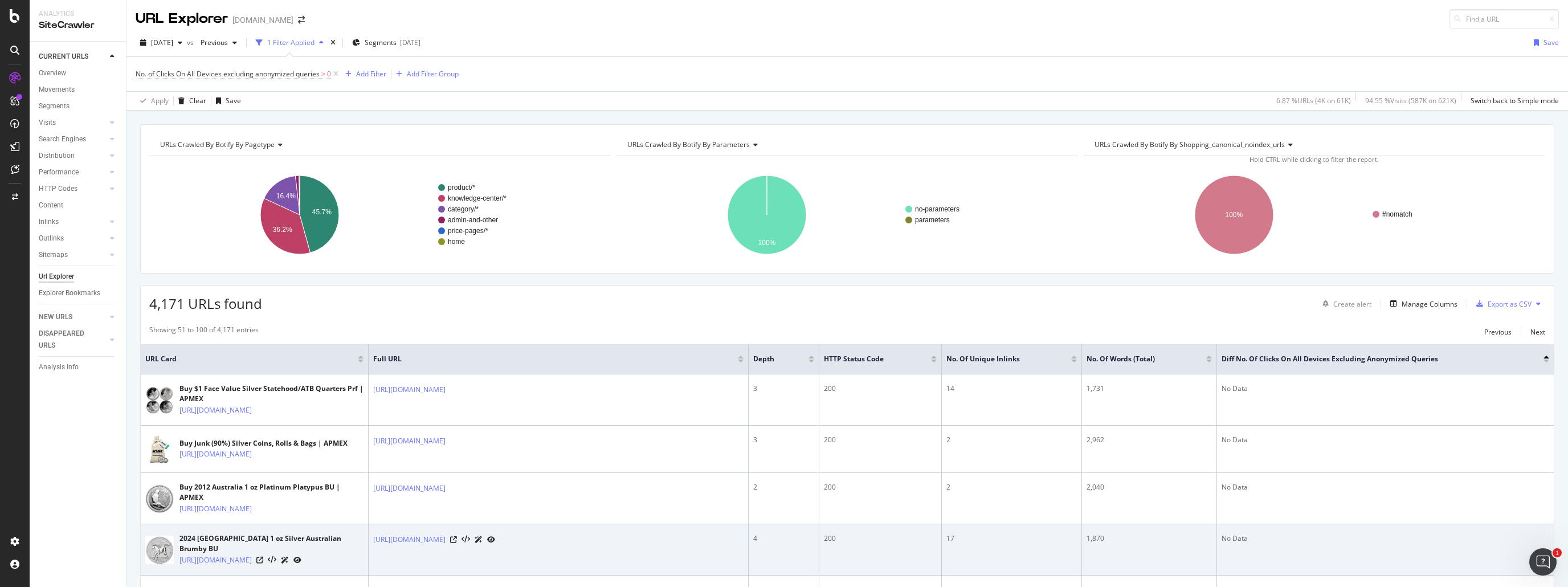 type 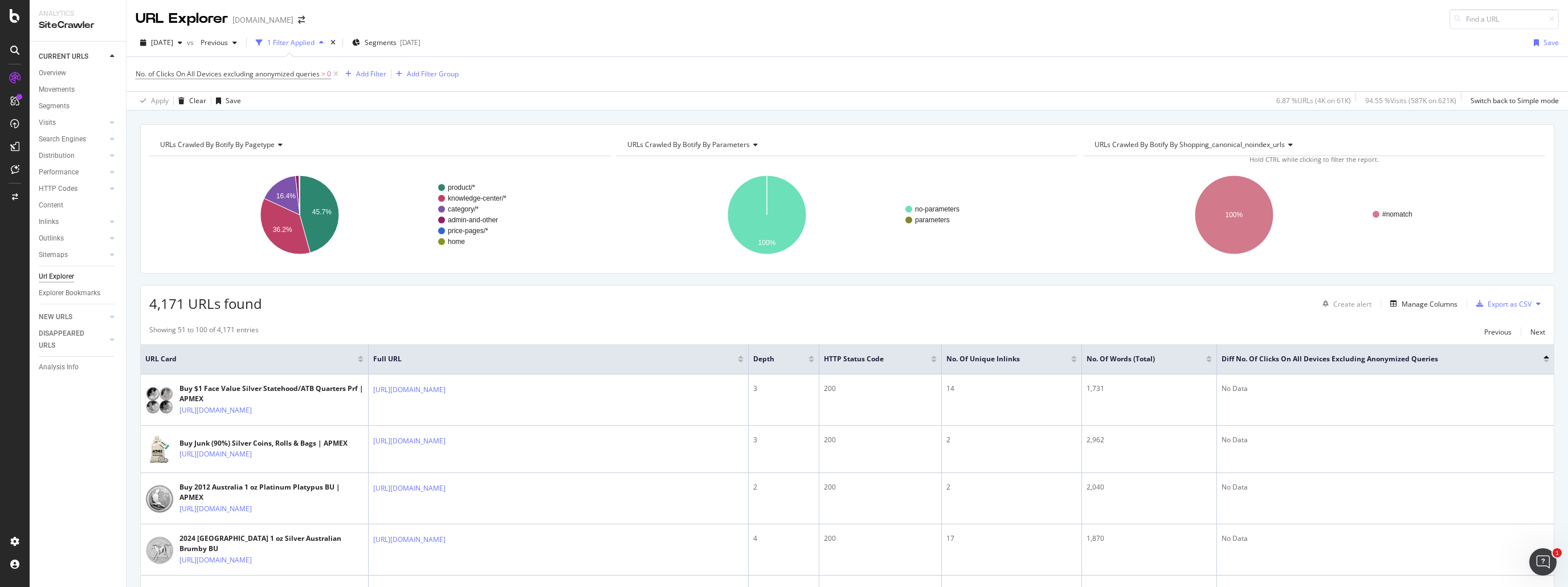 click at bounding box center [934, 357] 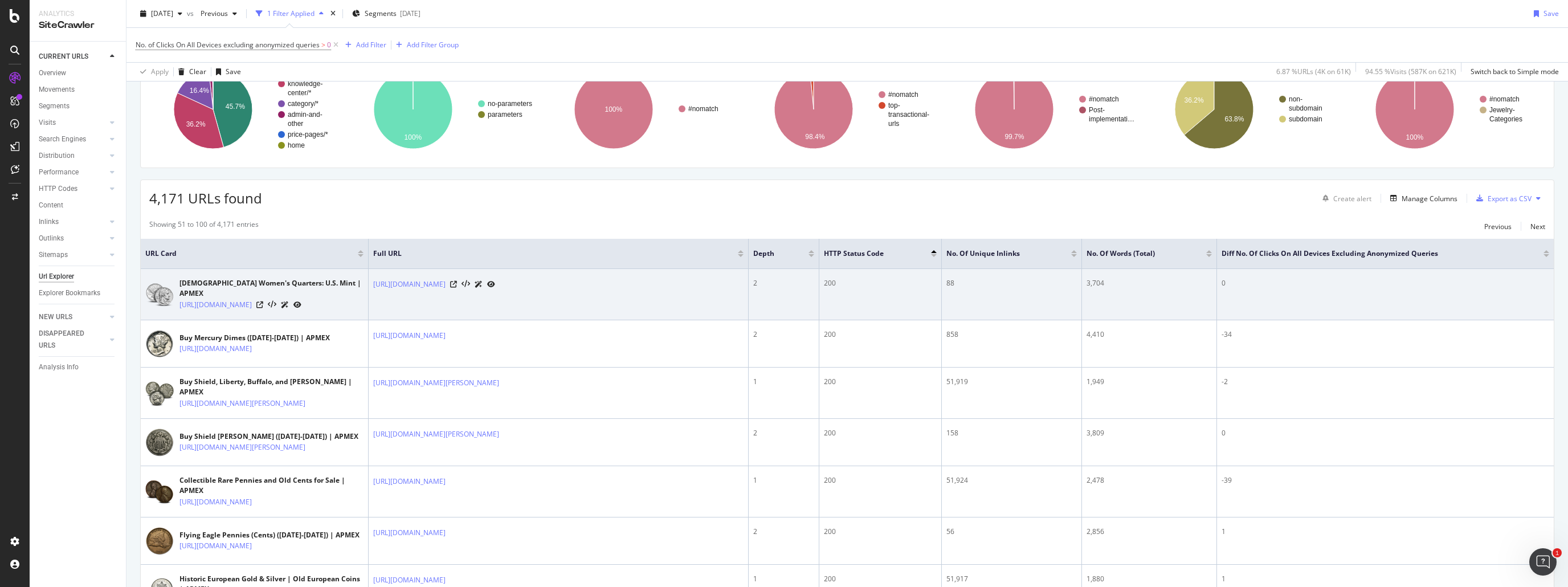 scroll, scrollTop: 0, scrollLeft: 0, axis: both 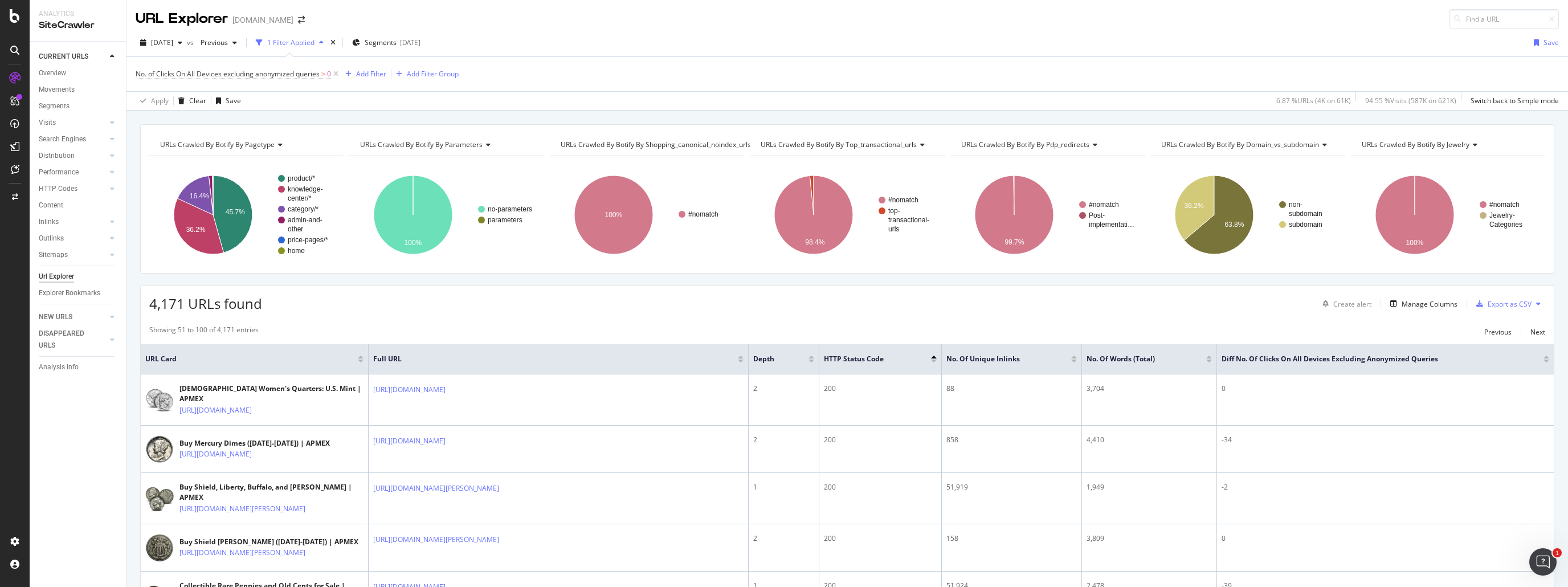 click at bounding box center [934, 361] 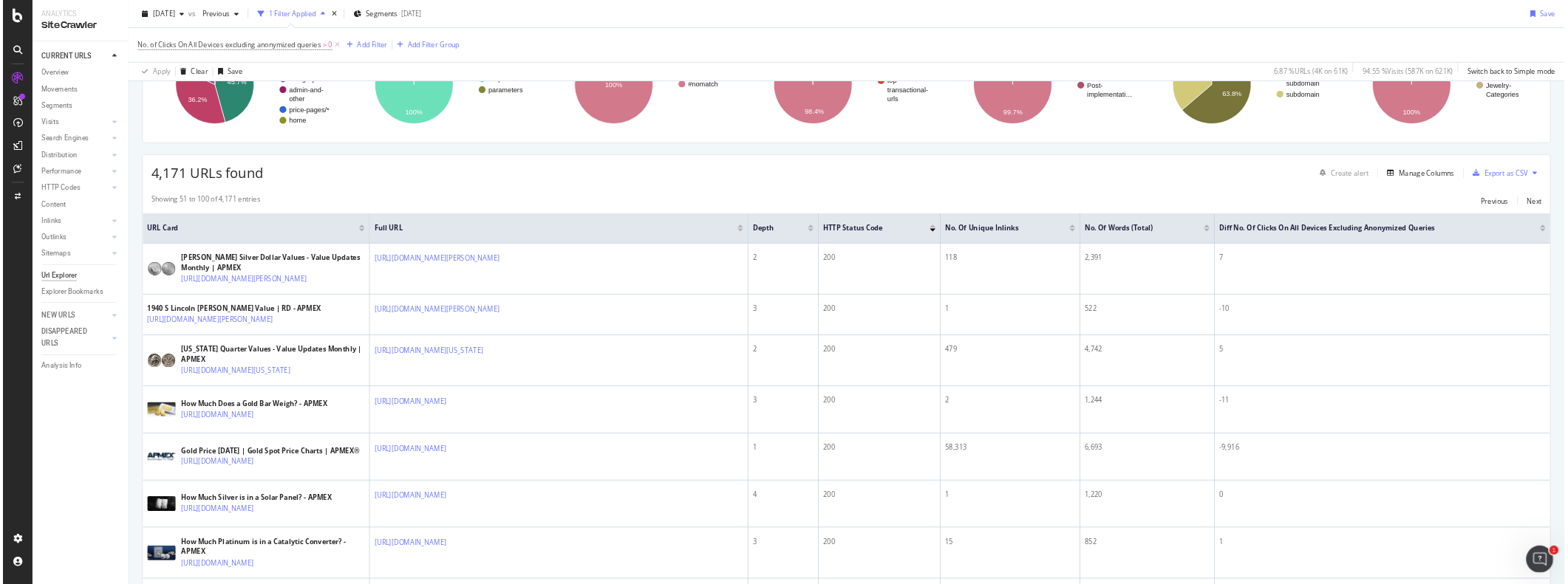 scroll, scrollTop: 0, scrollLeft: 0, axis: both 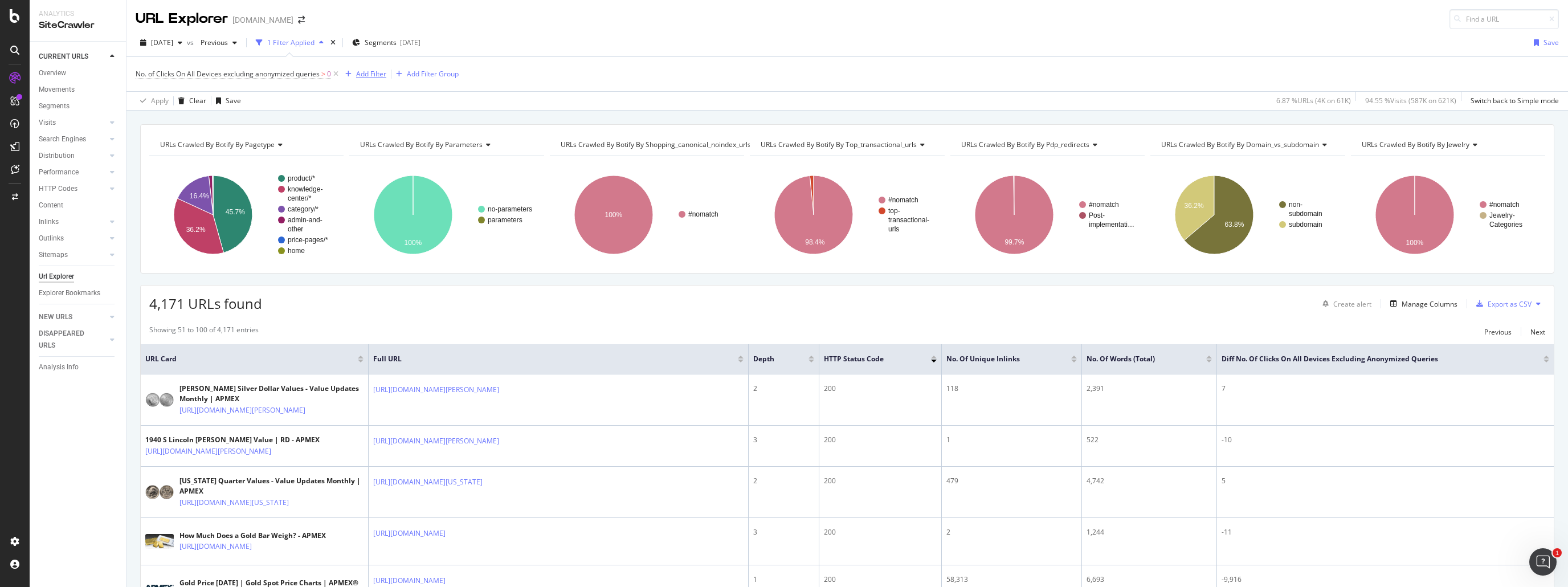click on "Add Filter" at bounding box center (371, 74) 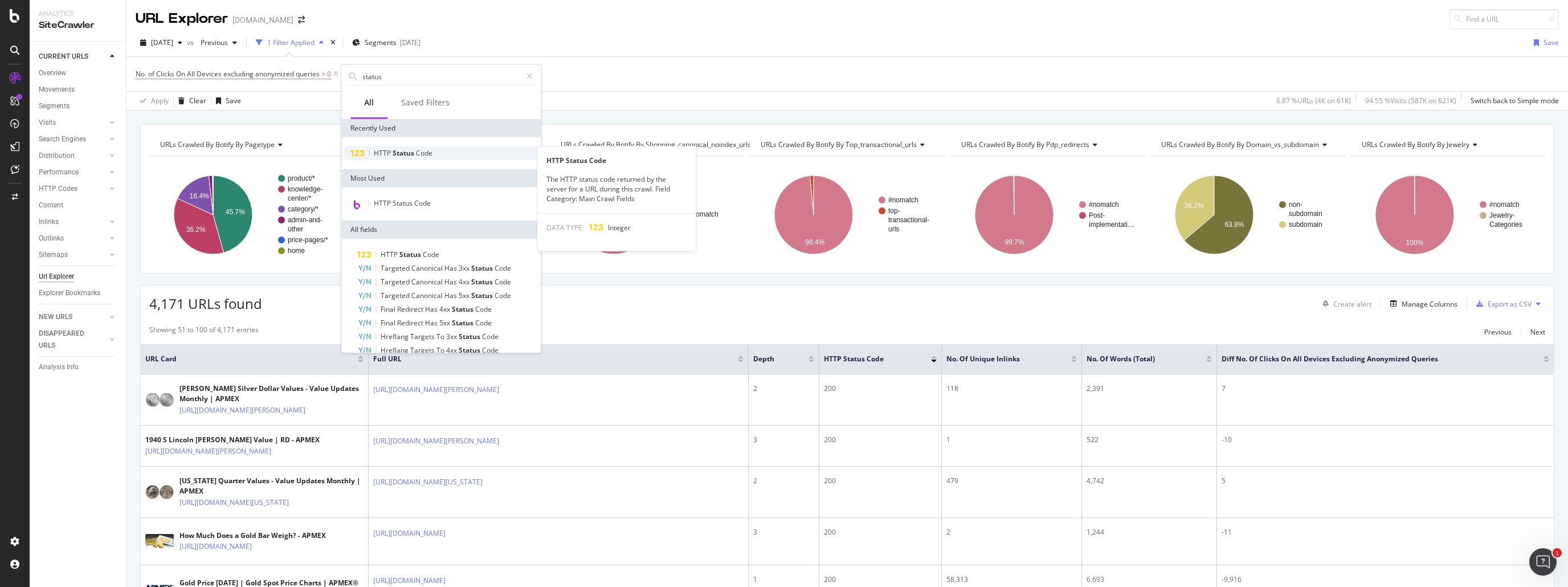 type on "status" 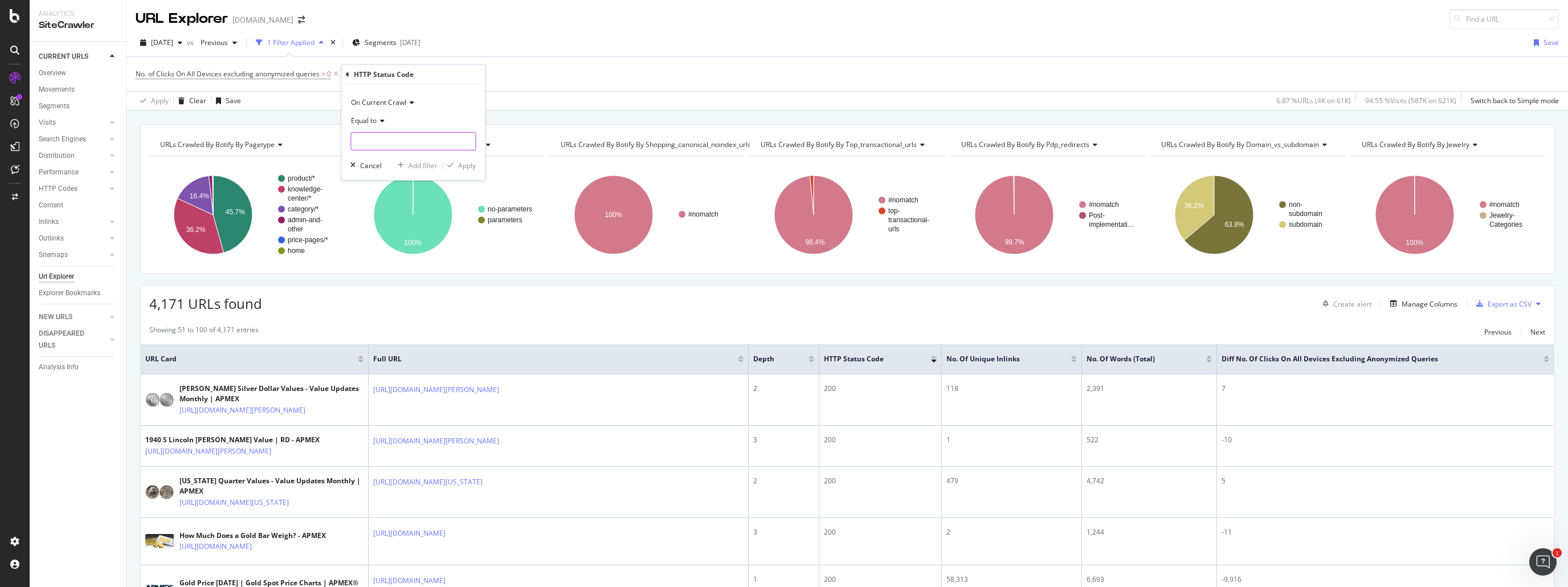 click at bounding box center (413, 141) 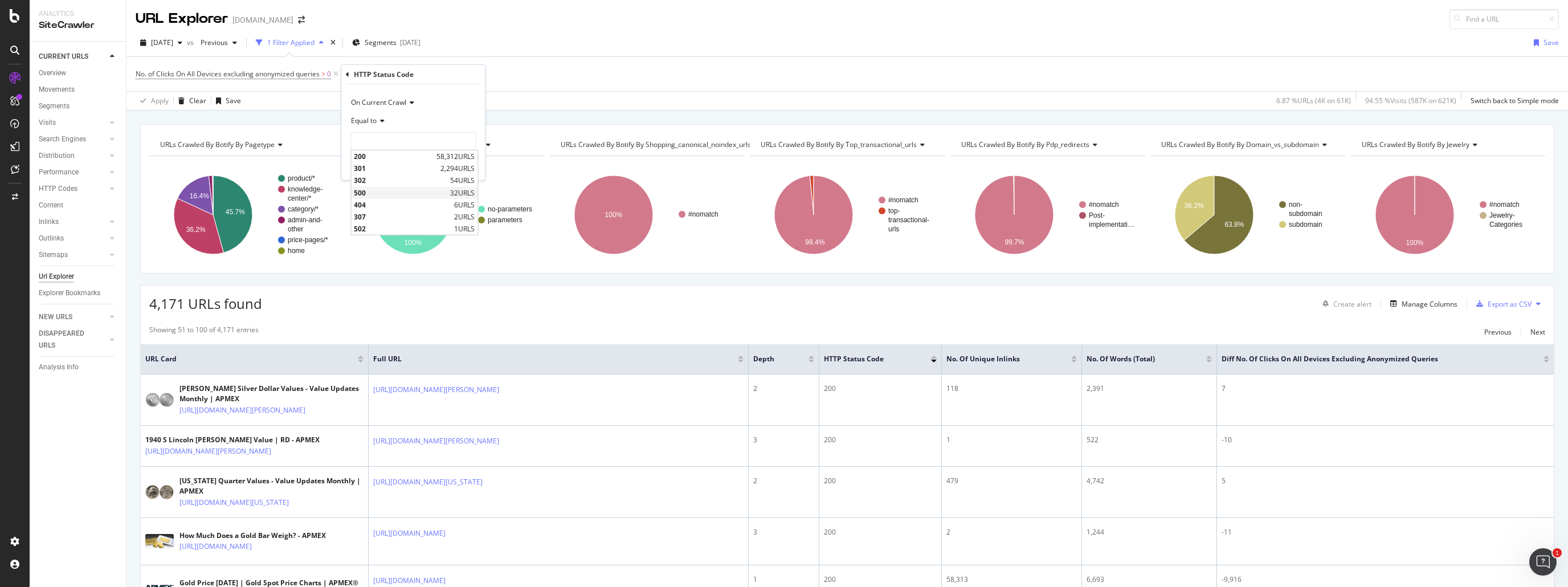 click on "500" at bounding box center [401, 192] 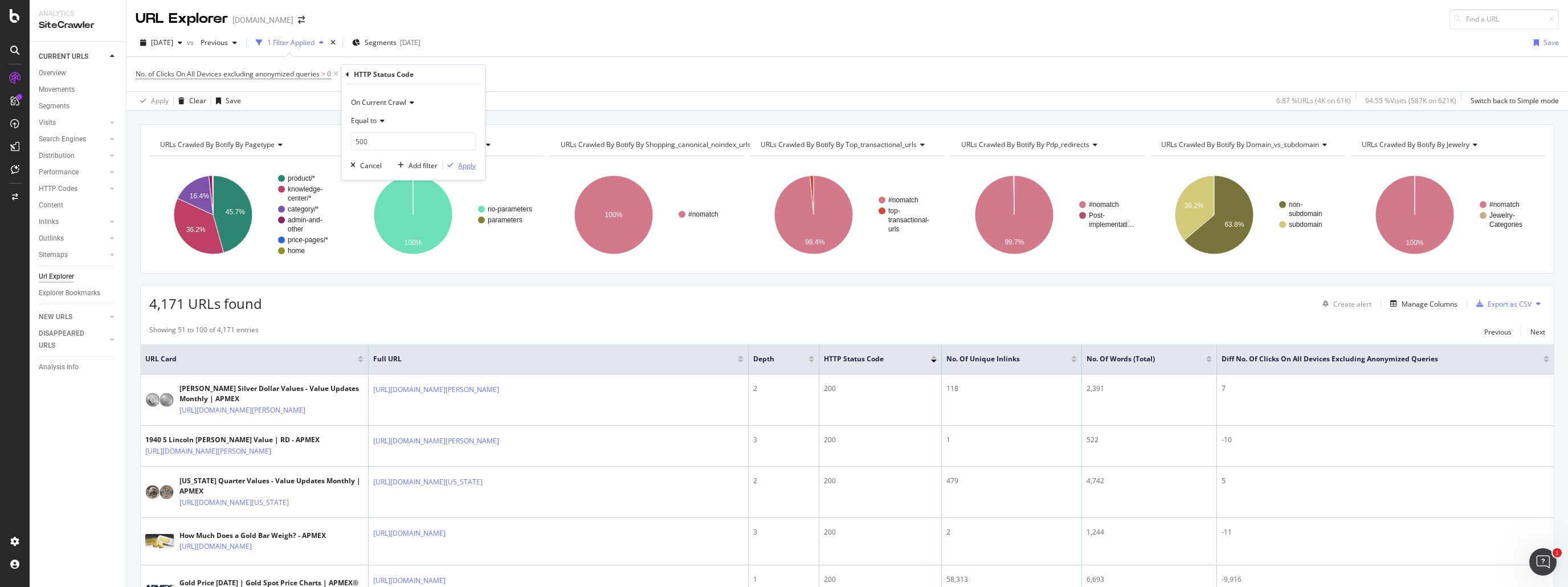 click on "Apply" at bounding box center [467, 165] 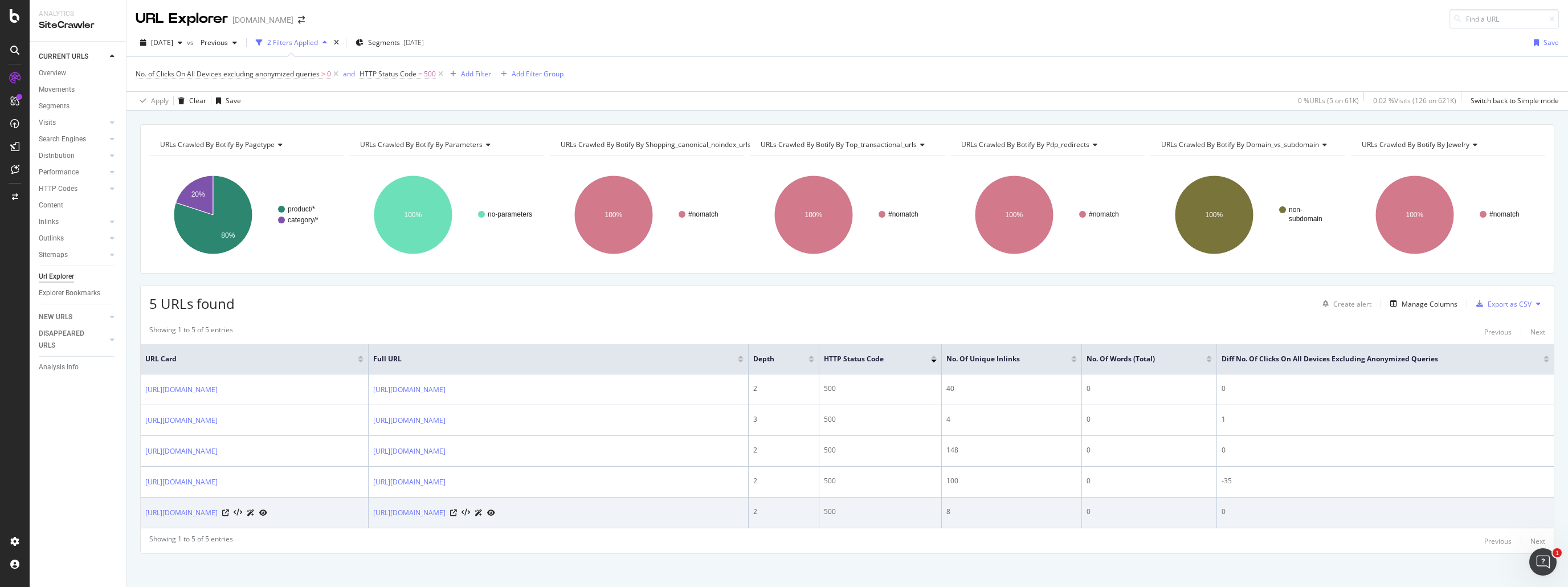 click on "0" at bounding box center (1385, 513) 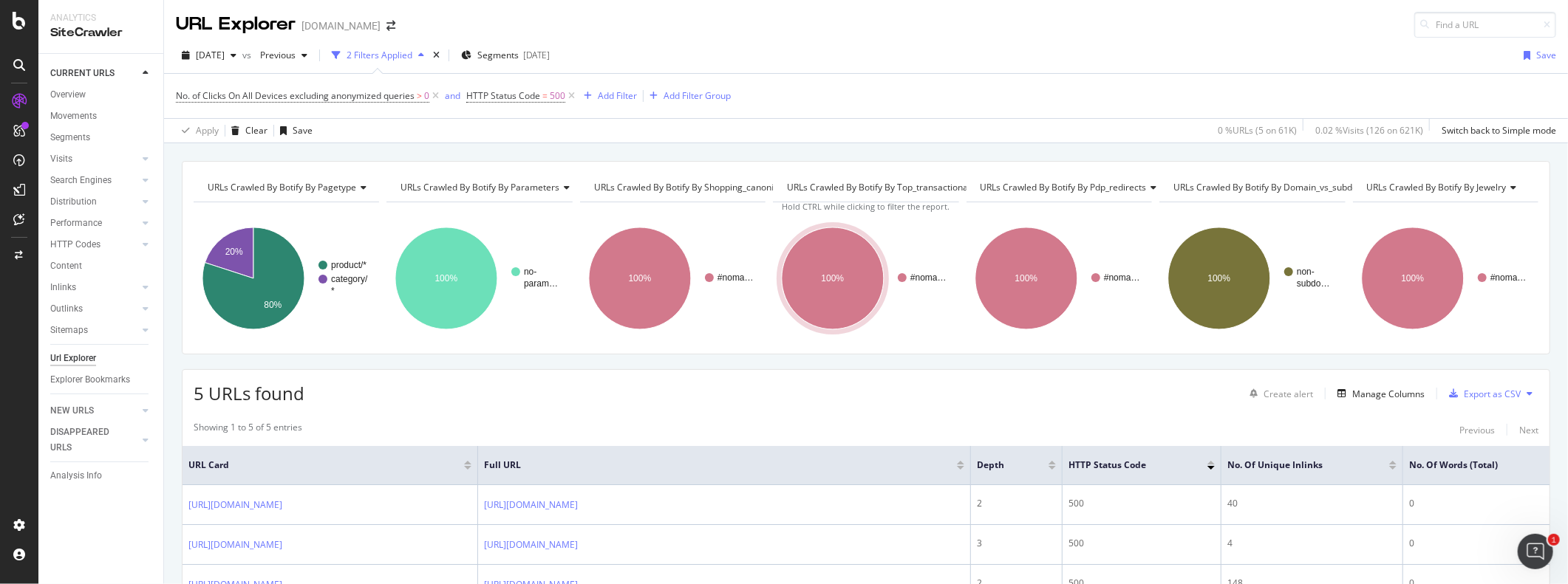 click on "URL Explorer [DOMAIN_NAME]" at bounding box center [866, 18] 